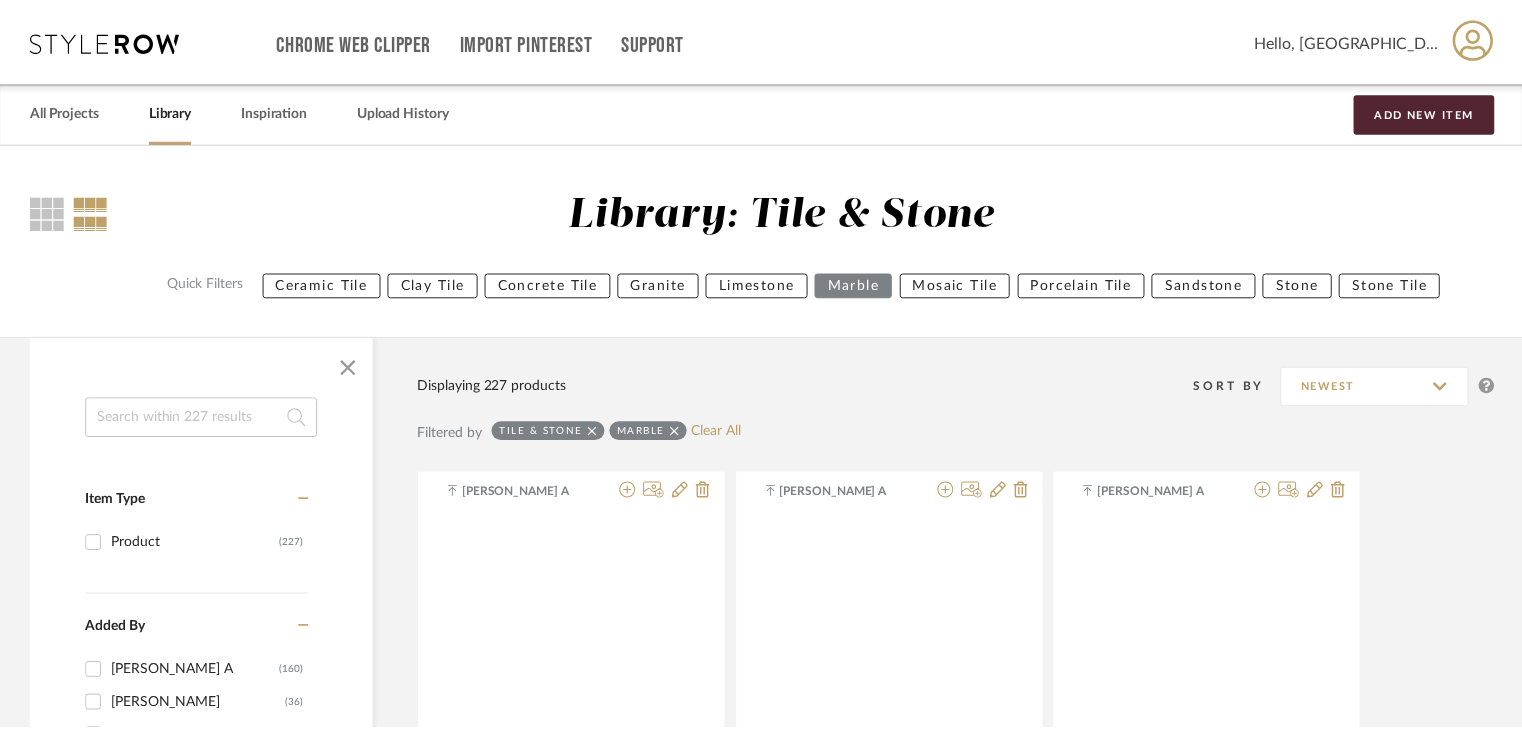 scroll, scrollTop: 0, scrollLeft: 0, axis: both 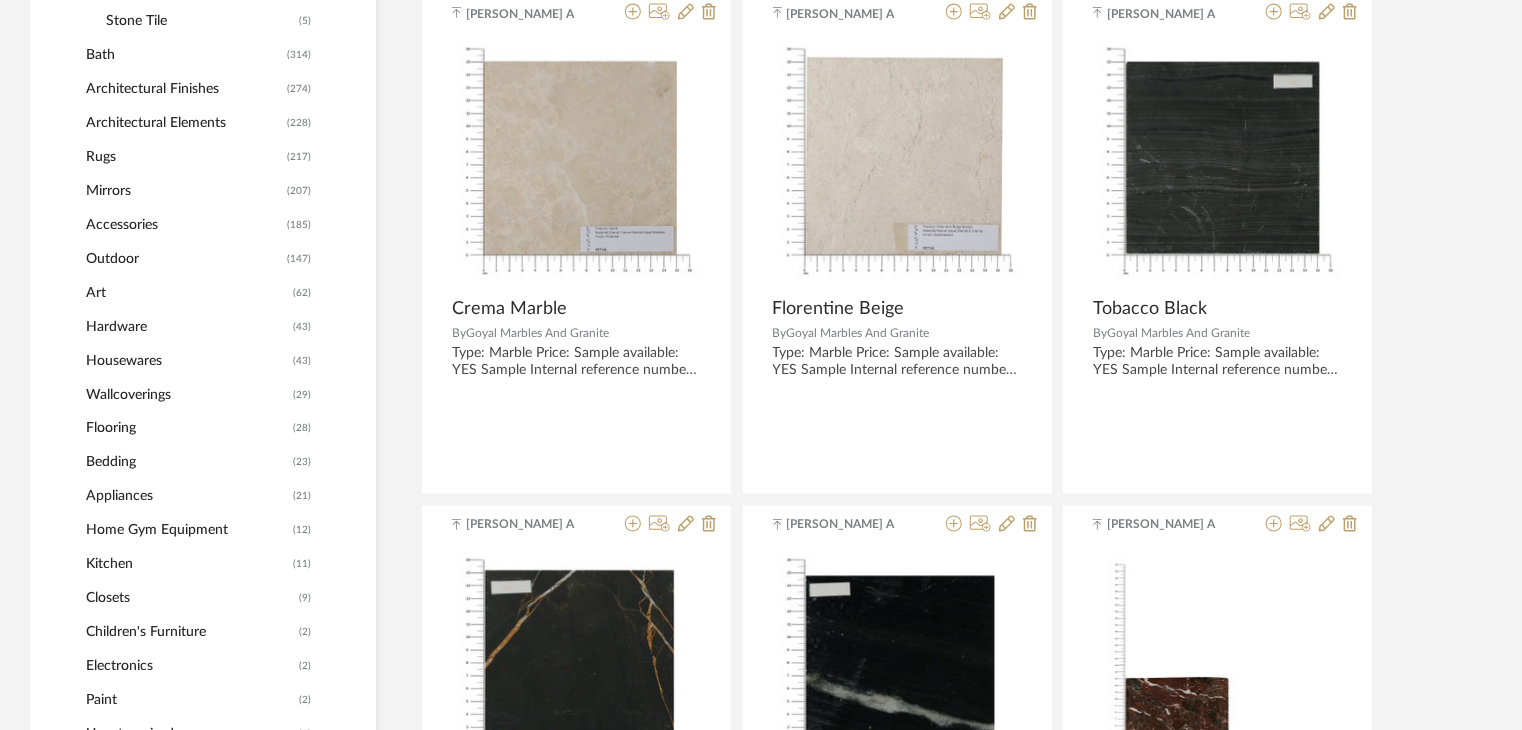 click on "Hardware" 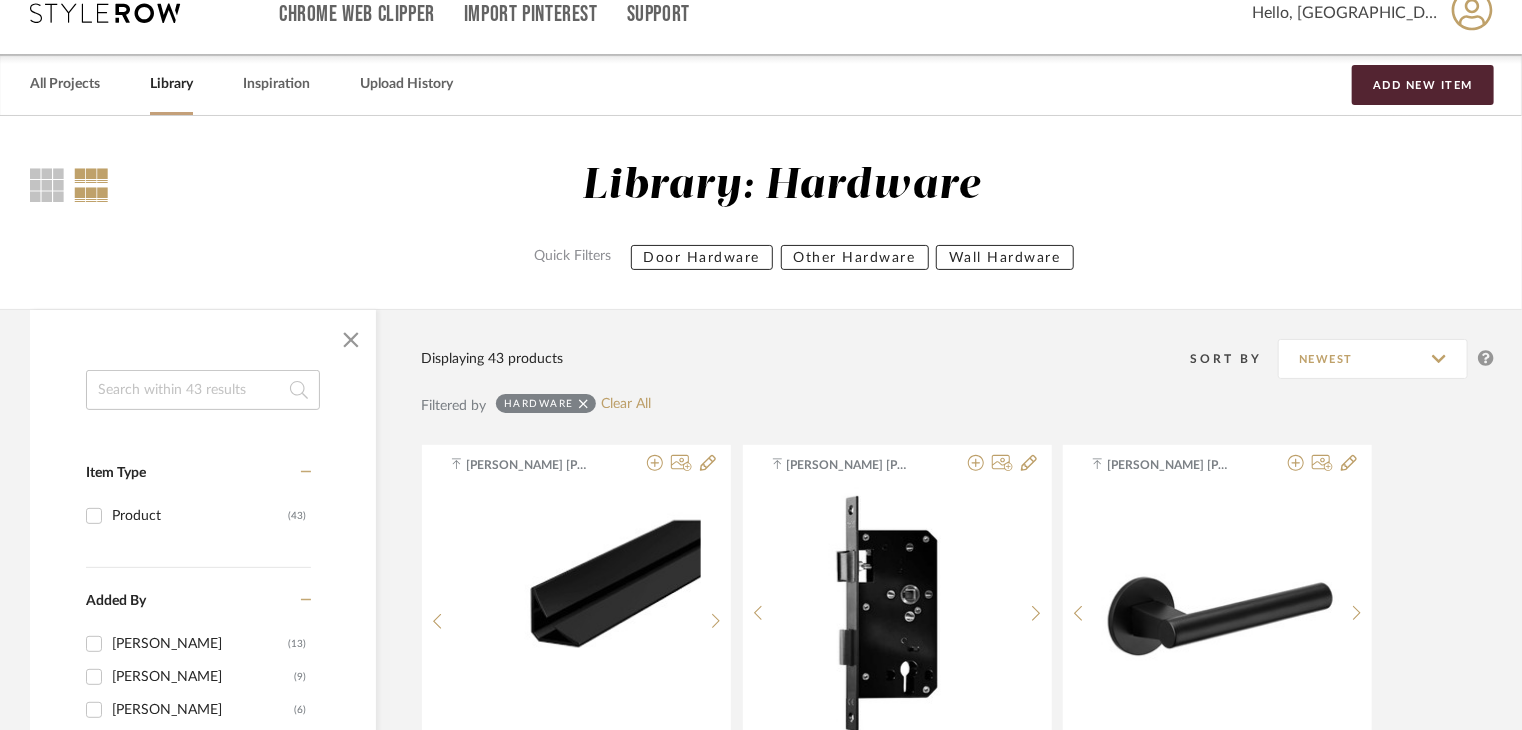 scroll, scrollTop: 0, scrollLeft: 0, axis: both 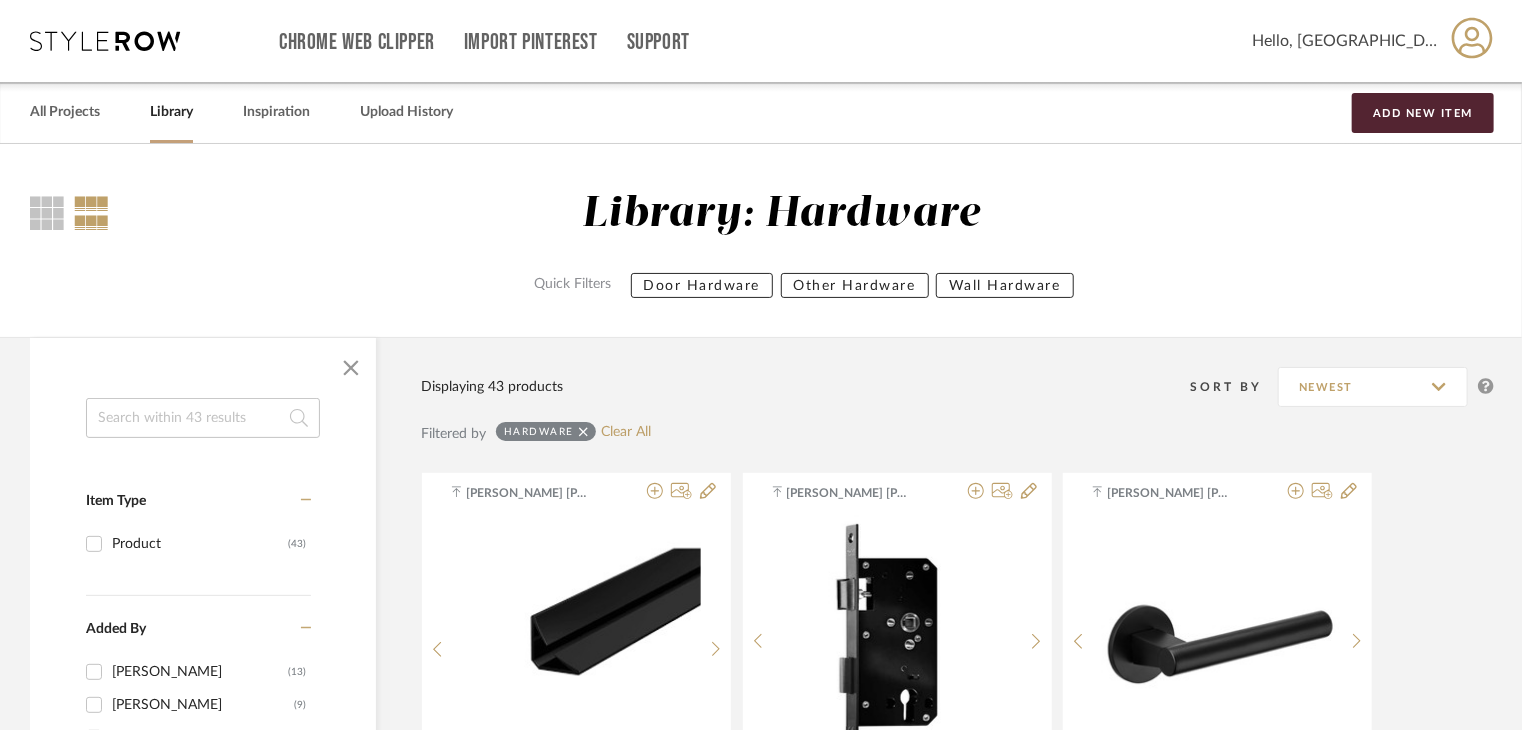 click on "Wall Hardware" 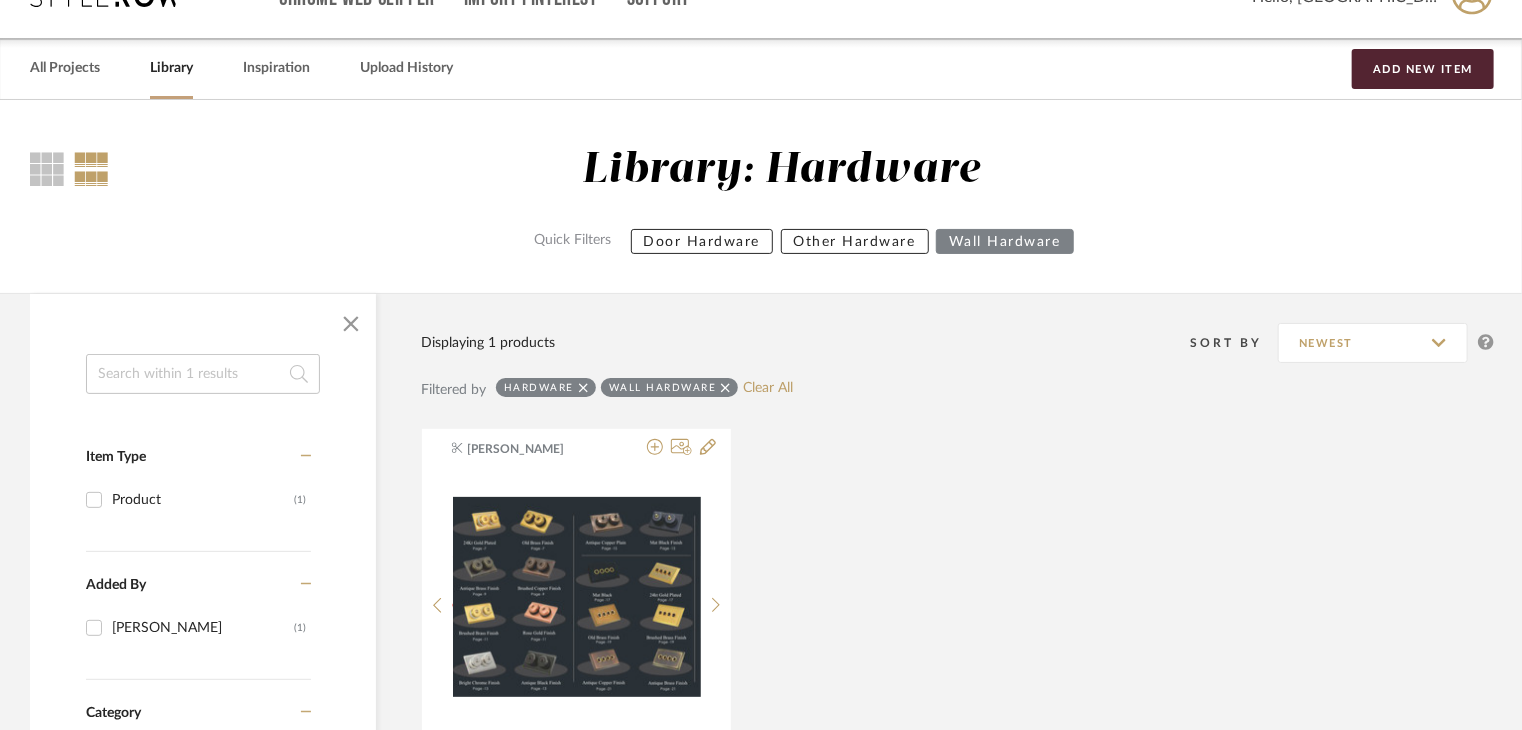 scroll, scrollTop: 100, scrollLeft: 0, axis: vertical 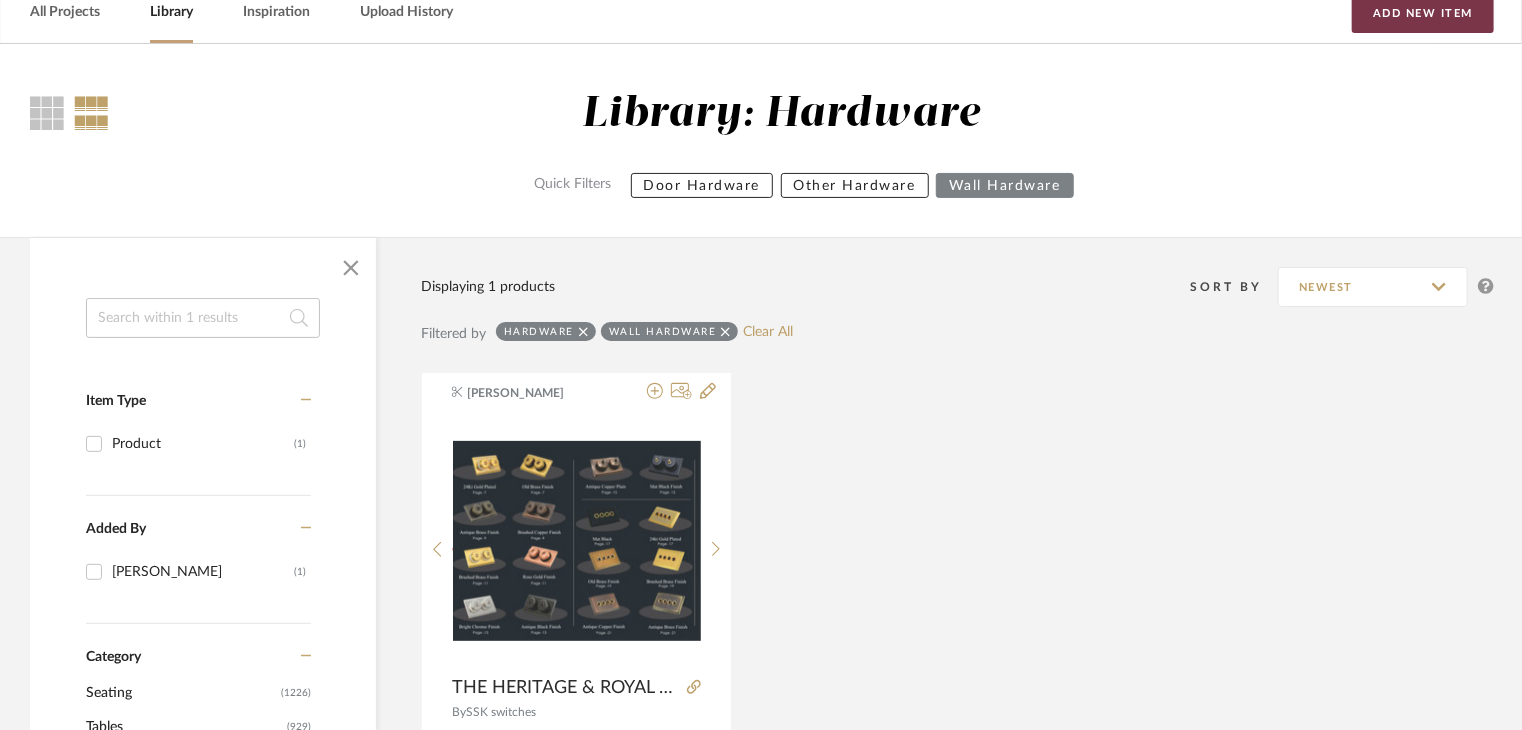 click on "Add New Item" at bounding box center (1423, 13) 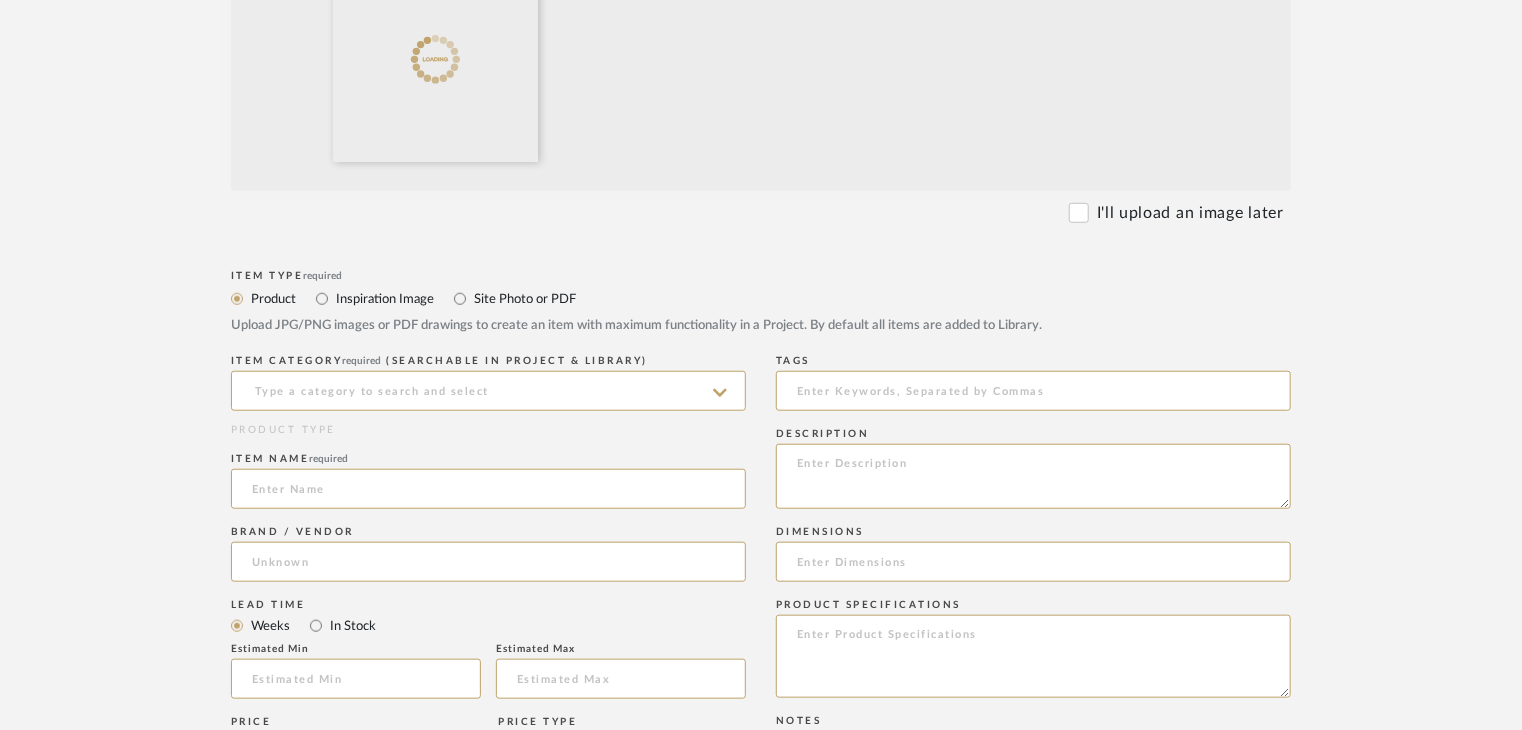 scroll, scrollTop: 700, scrollLeft: 0, axis: vertical 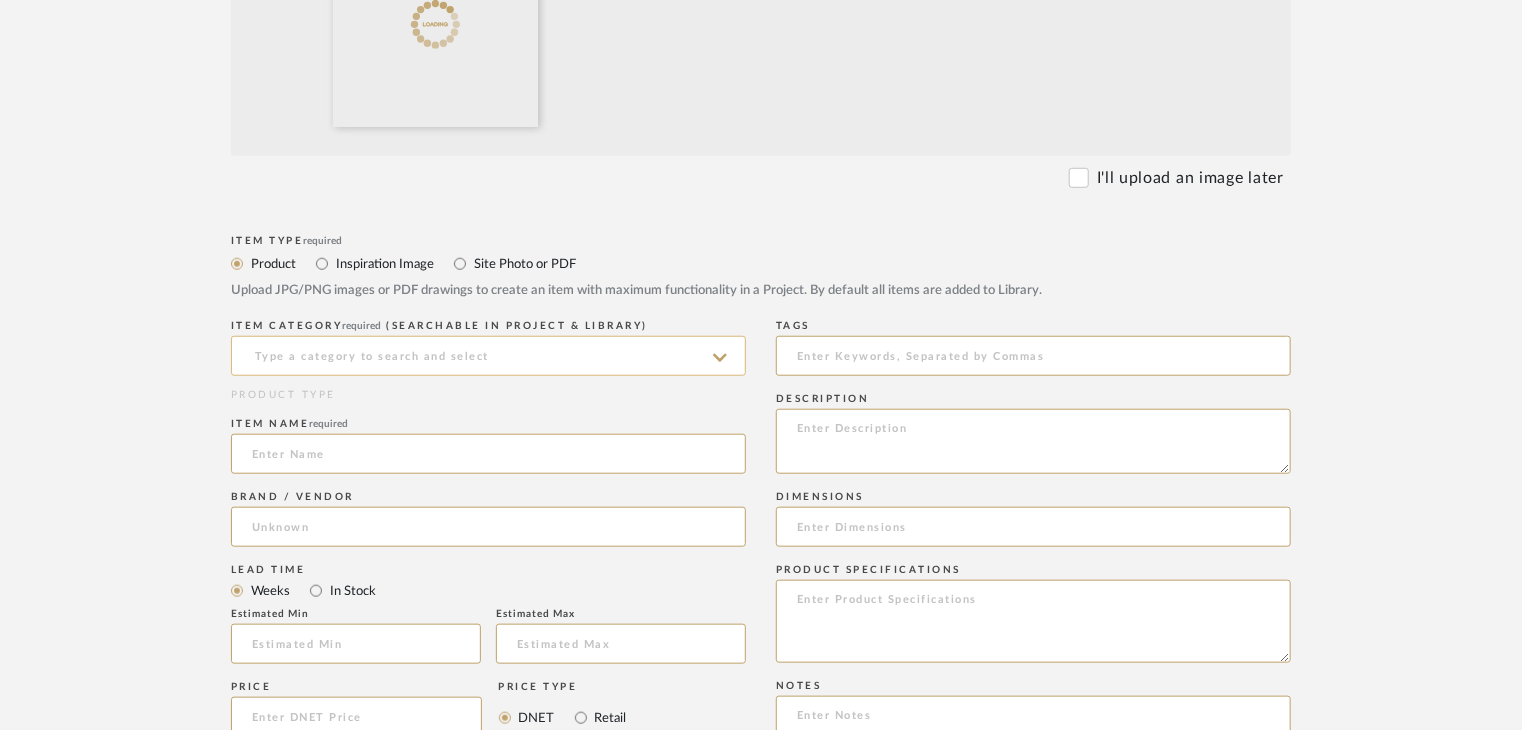 click 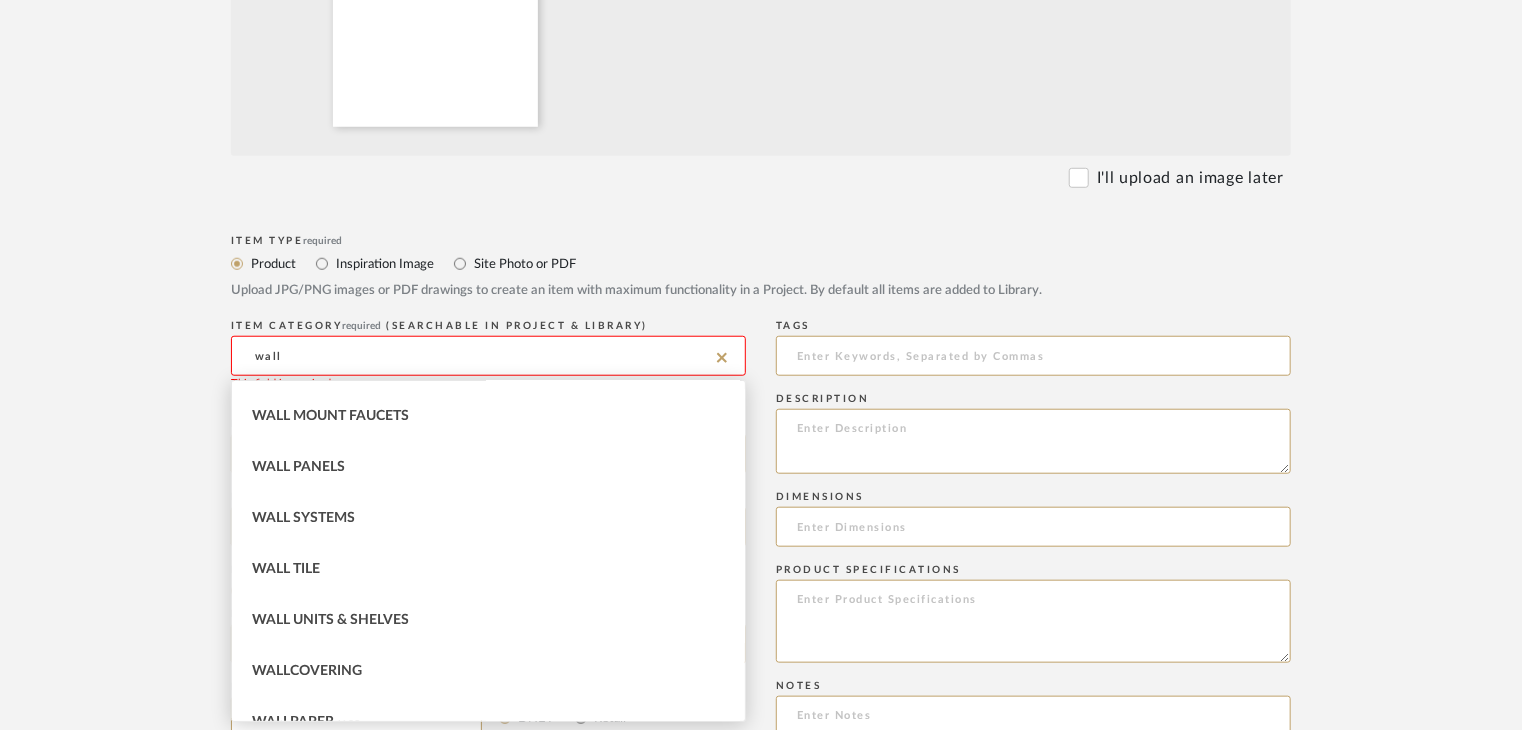 scroll, scrollTop: 526, scrollLeft: 0, axis: vertical 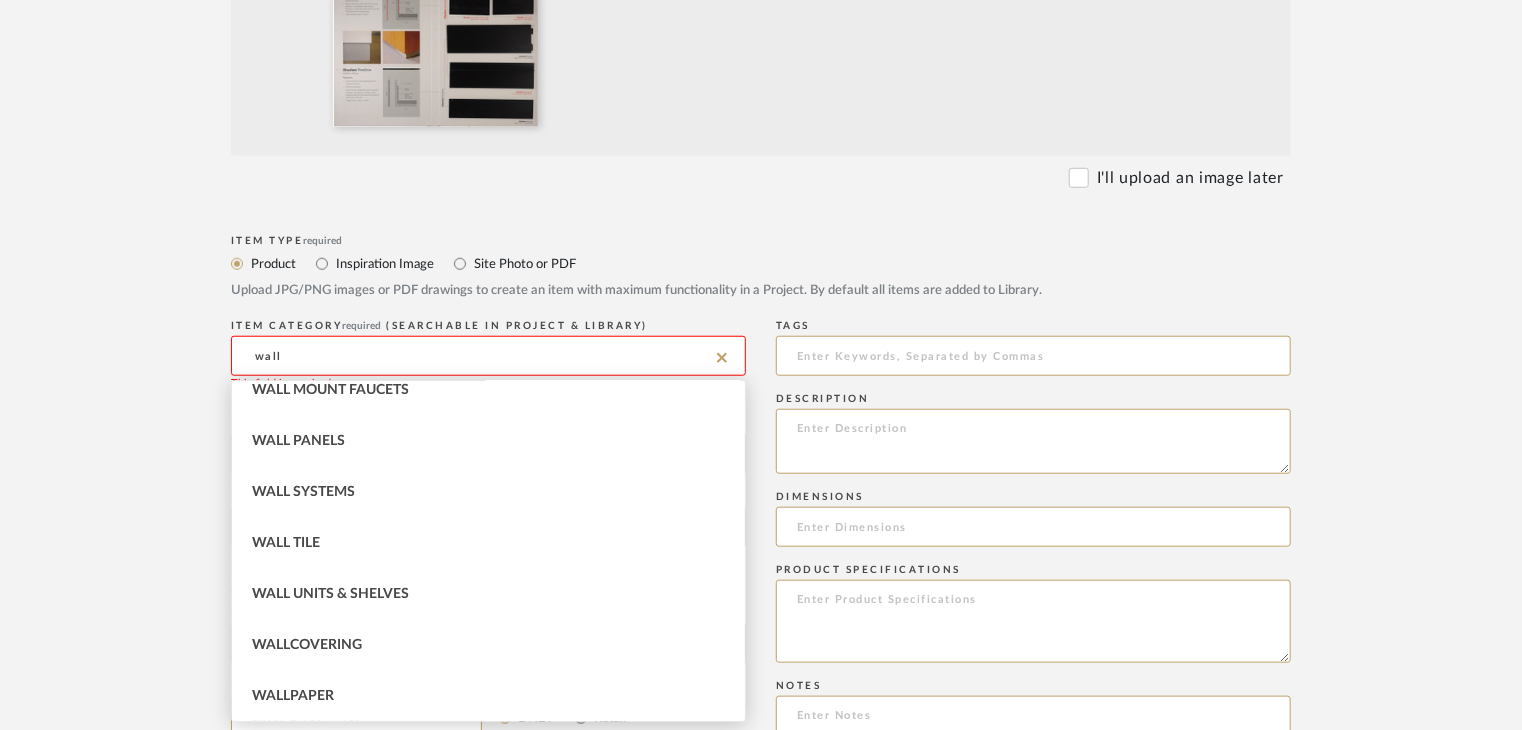 drag, startPoint x: 316, startPoint y: 360, endPoint x: 220, endPoint y: 351, distance: 96.42095 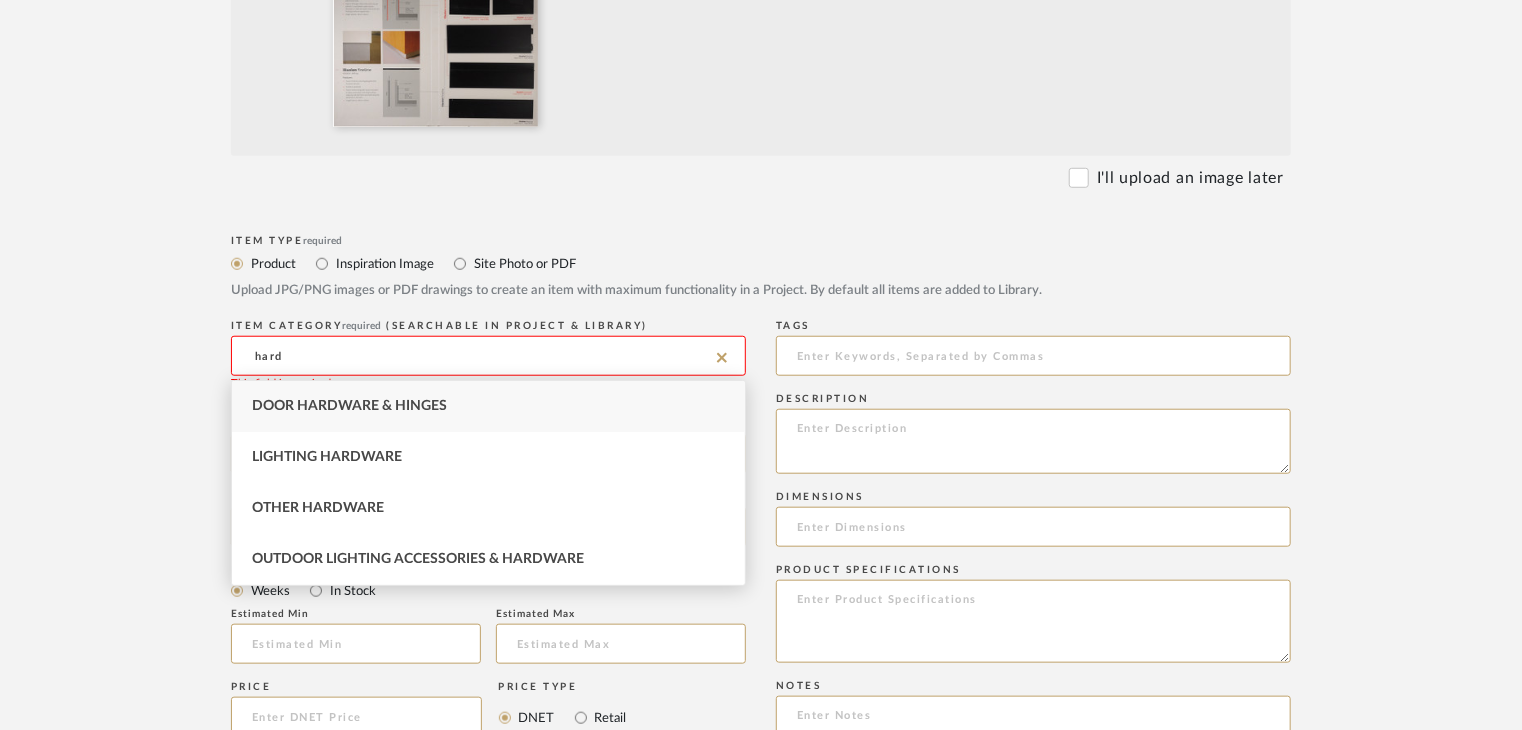 scroll, scrollTop: 0, scrollLeft: 0, axis: both 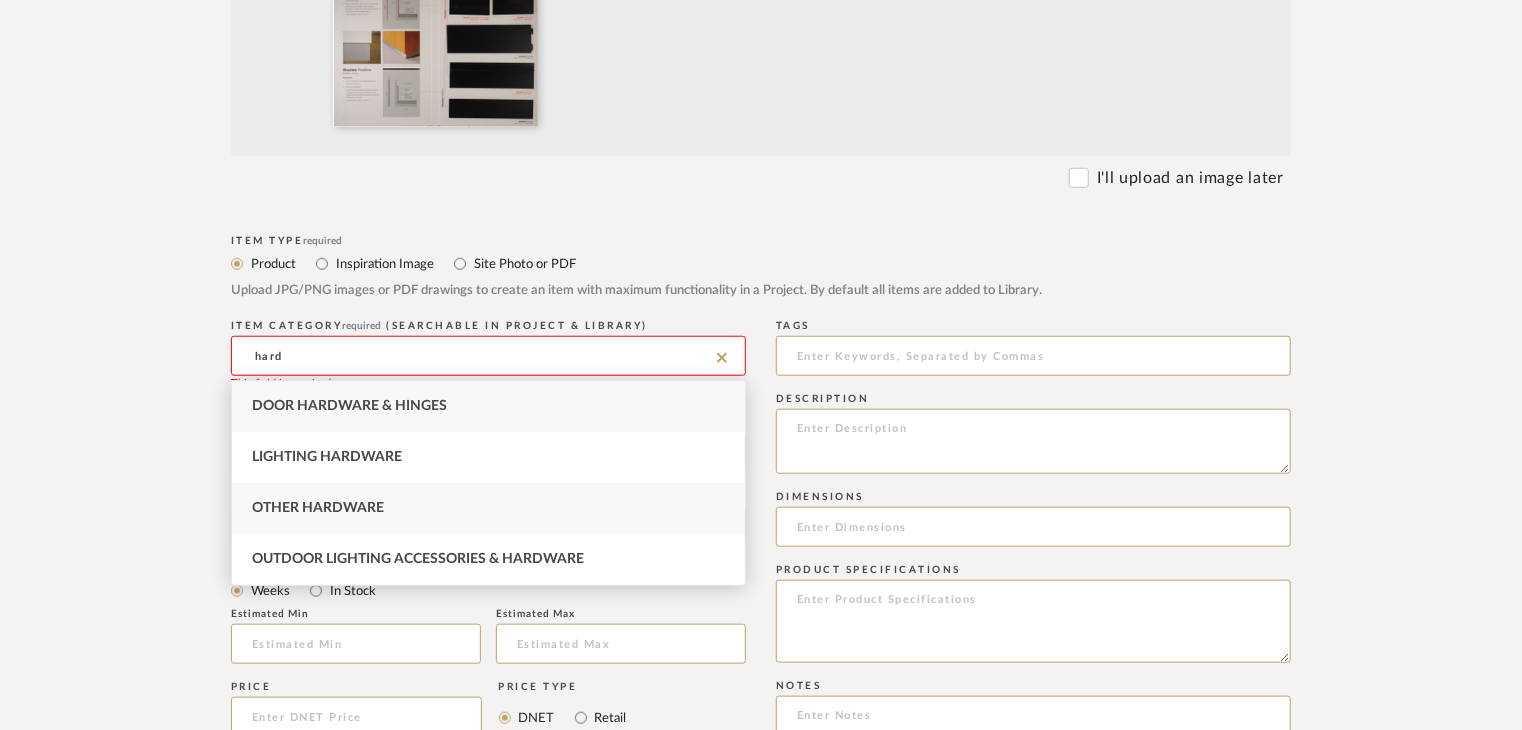 type on "hard" 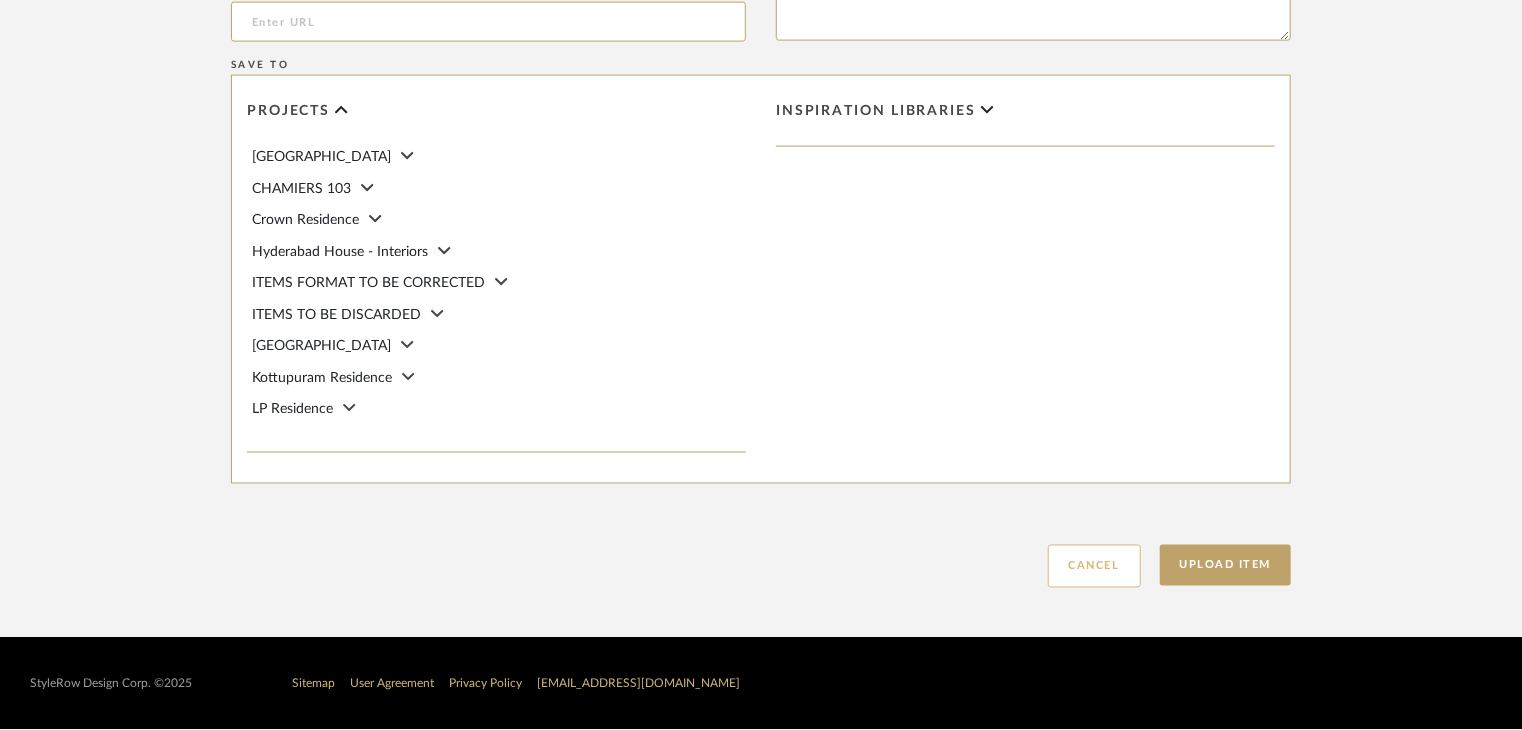 click on "Cancel" 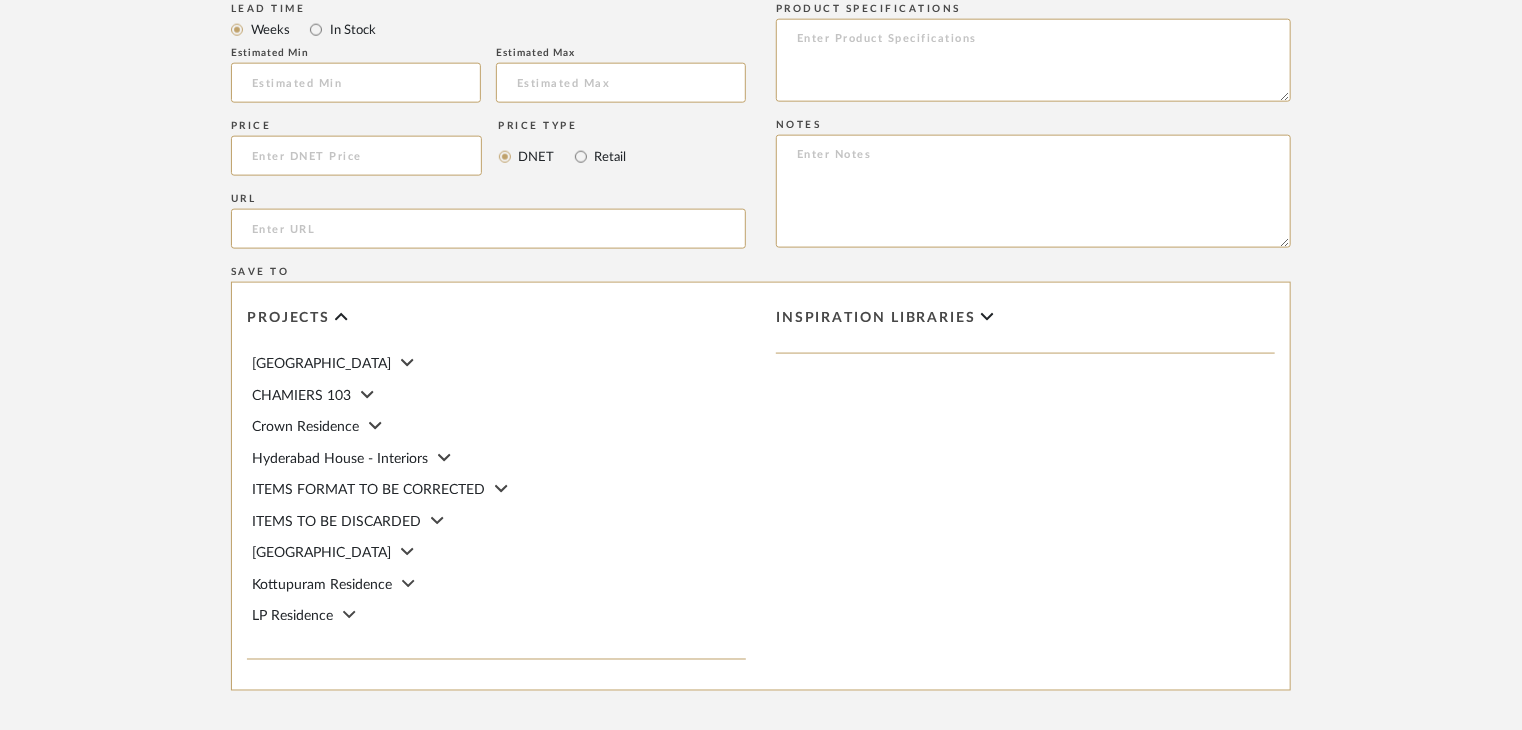 type 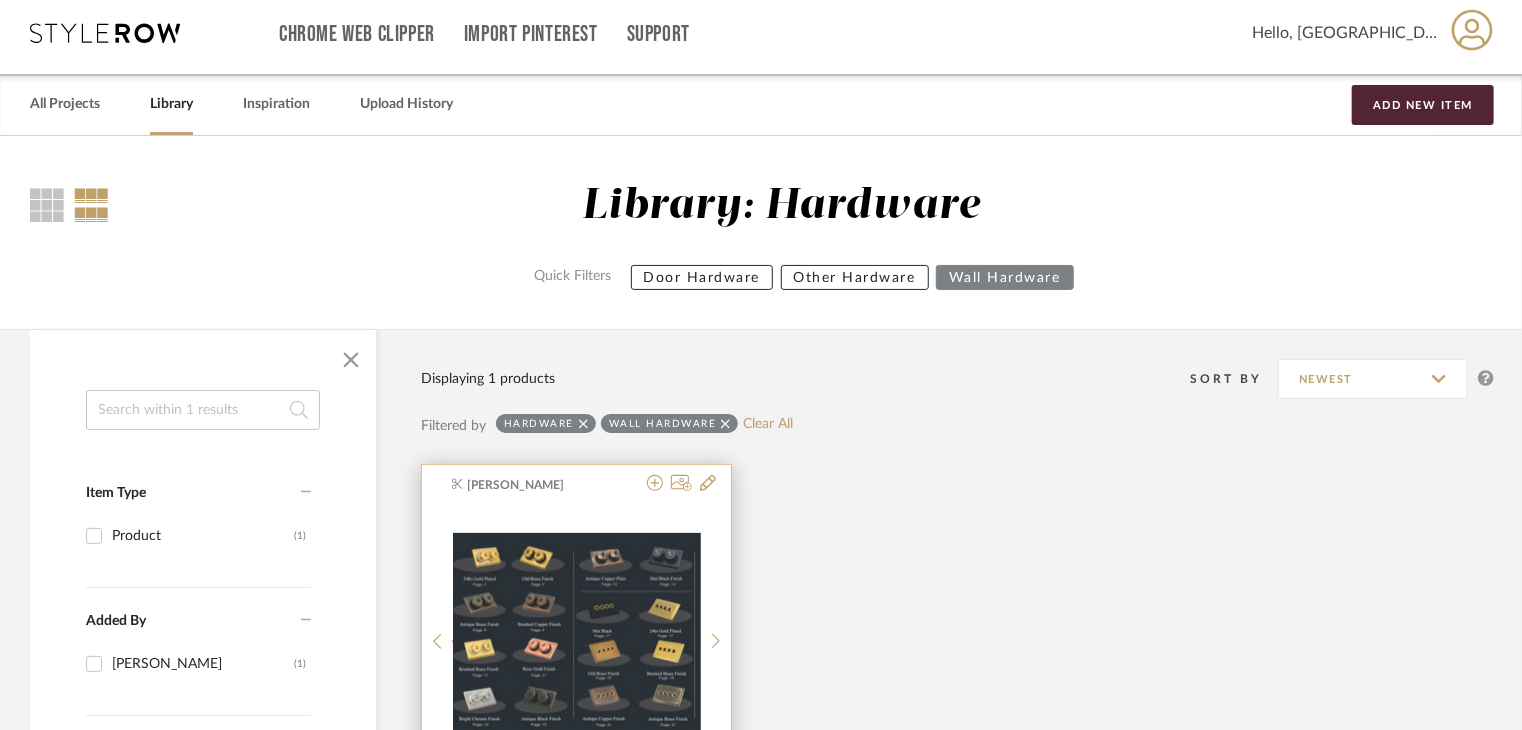 scroll, scrollTop: 0, scrollLeft: 0, axis: both 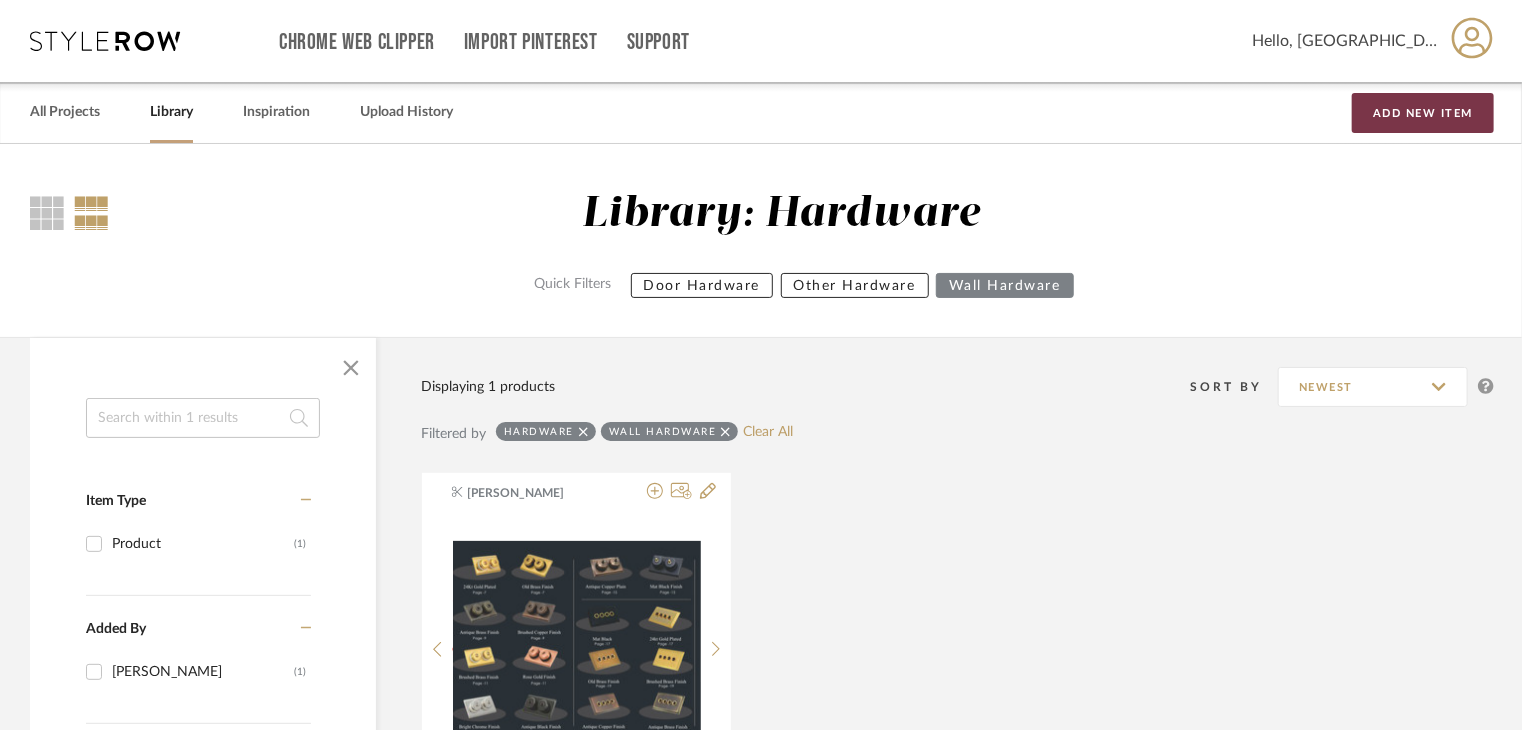 click on "Add New Item" at bounding box center [1423, 113] 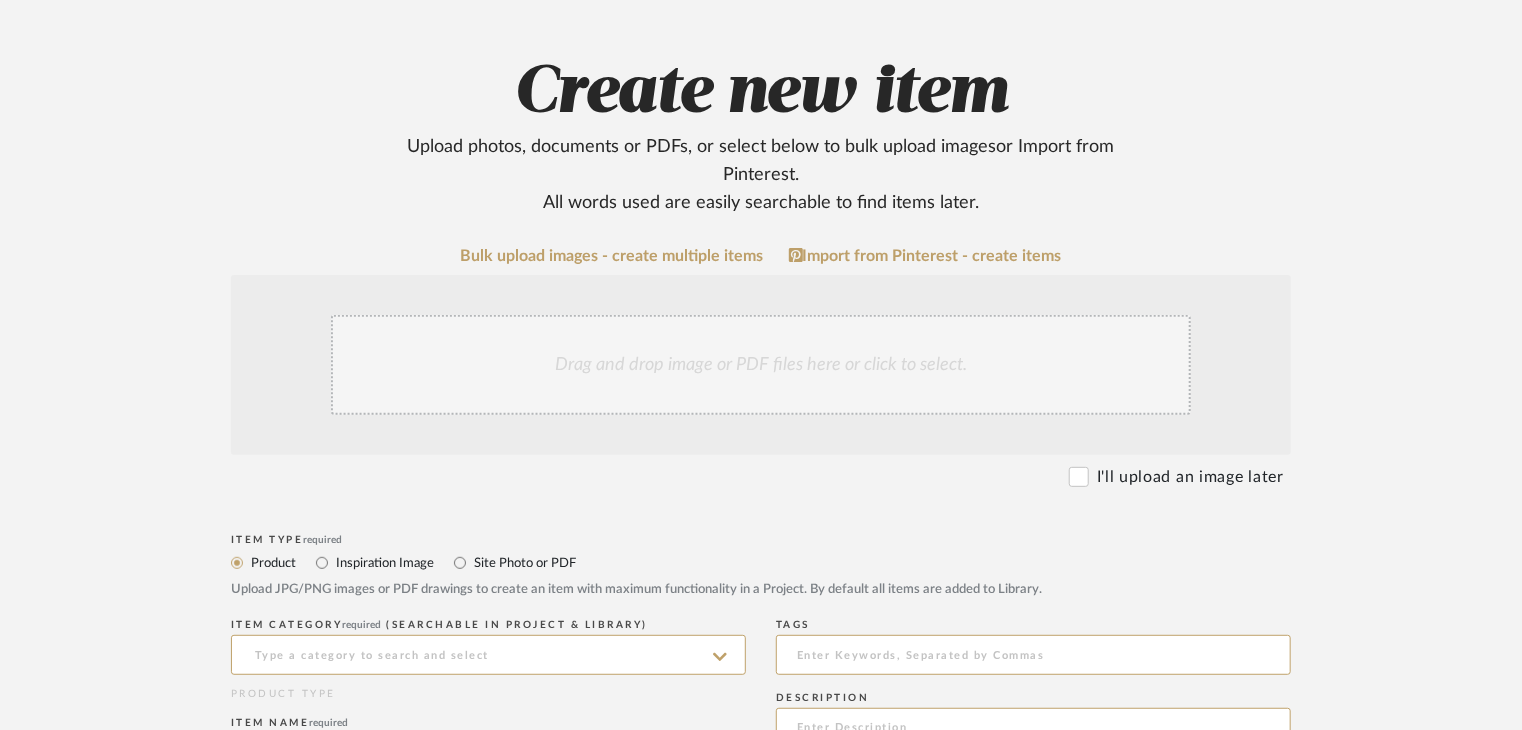 scroll, scrollTop: 200, scrollLeft: 0, axis: vertical 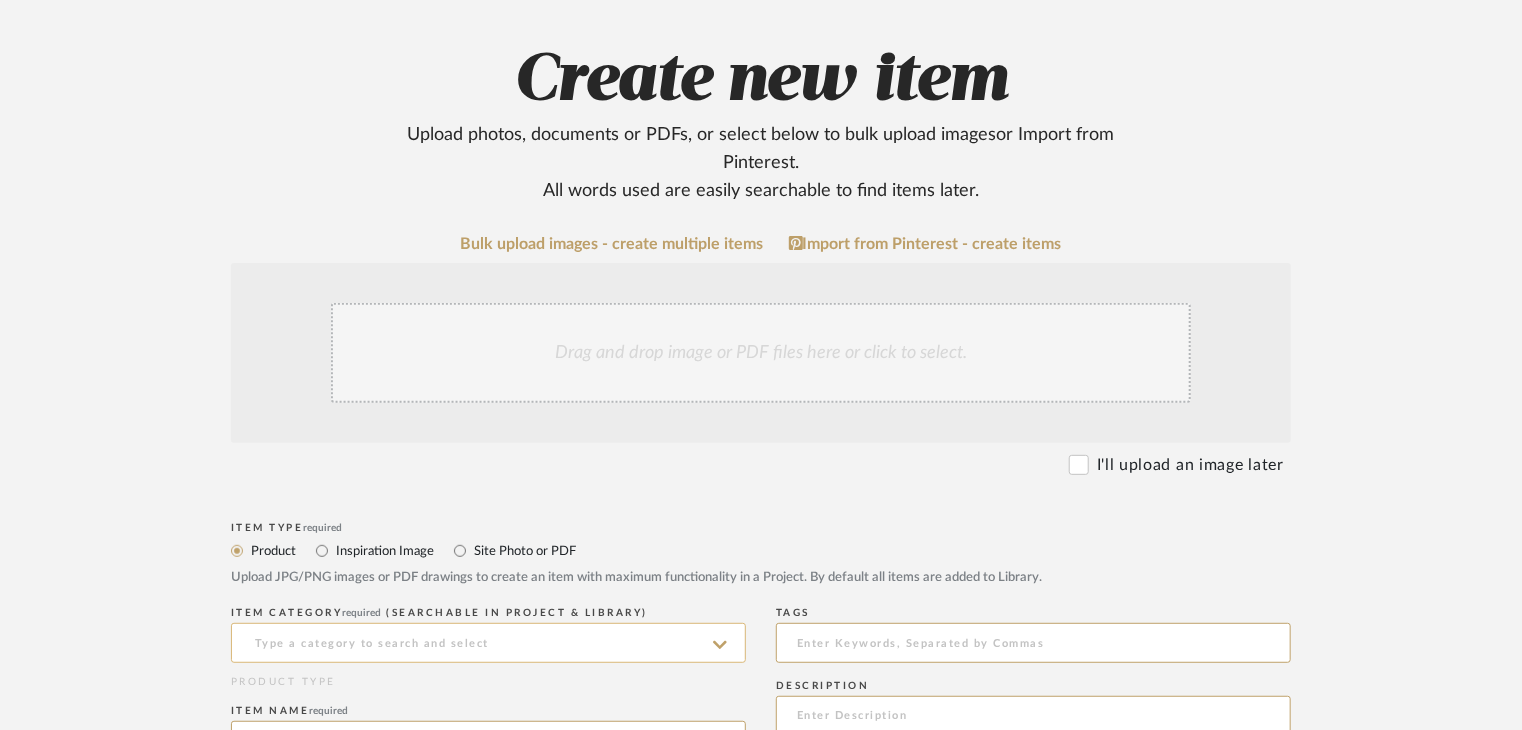 click 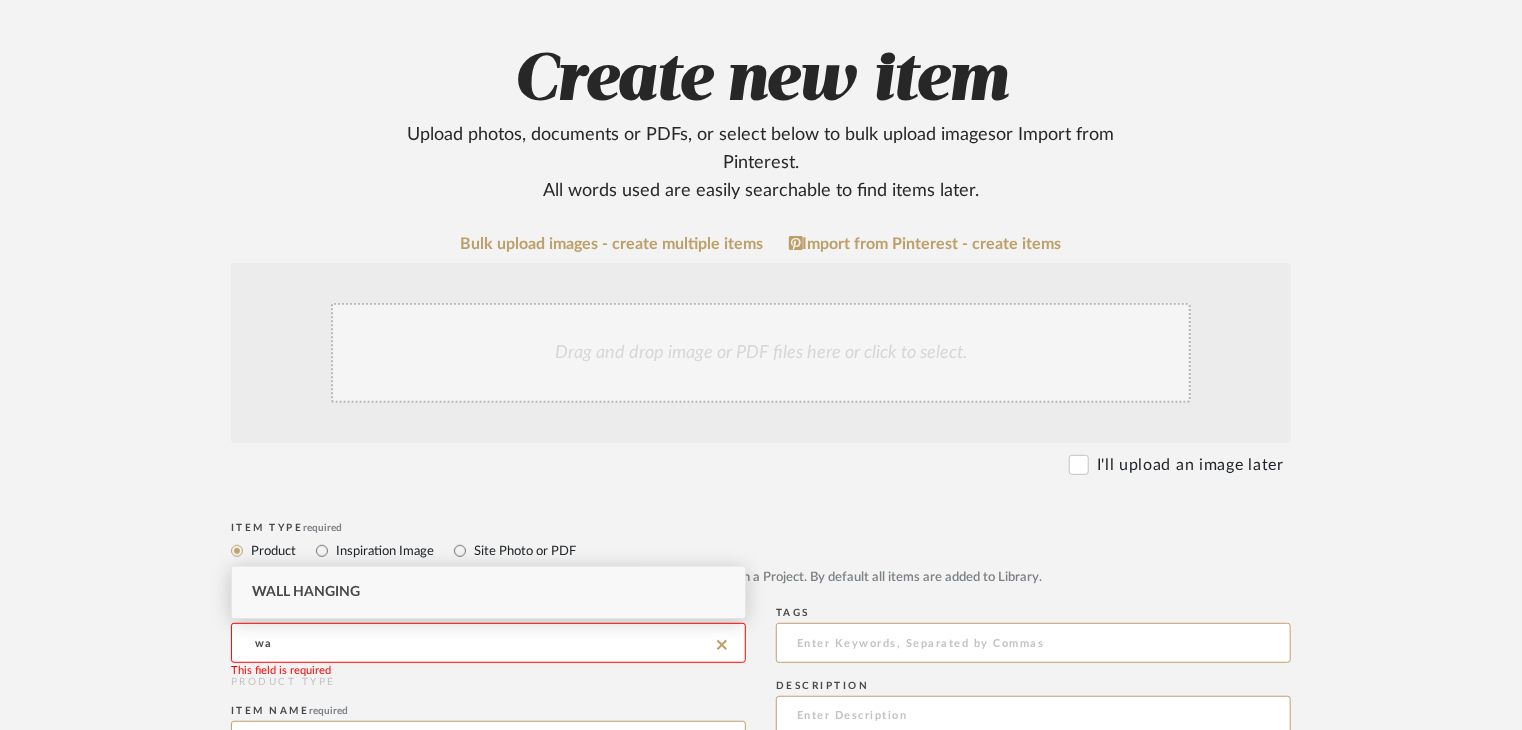 type on "w" 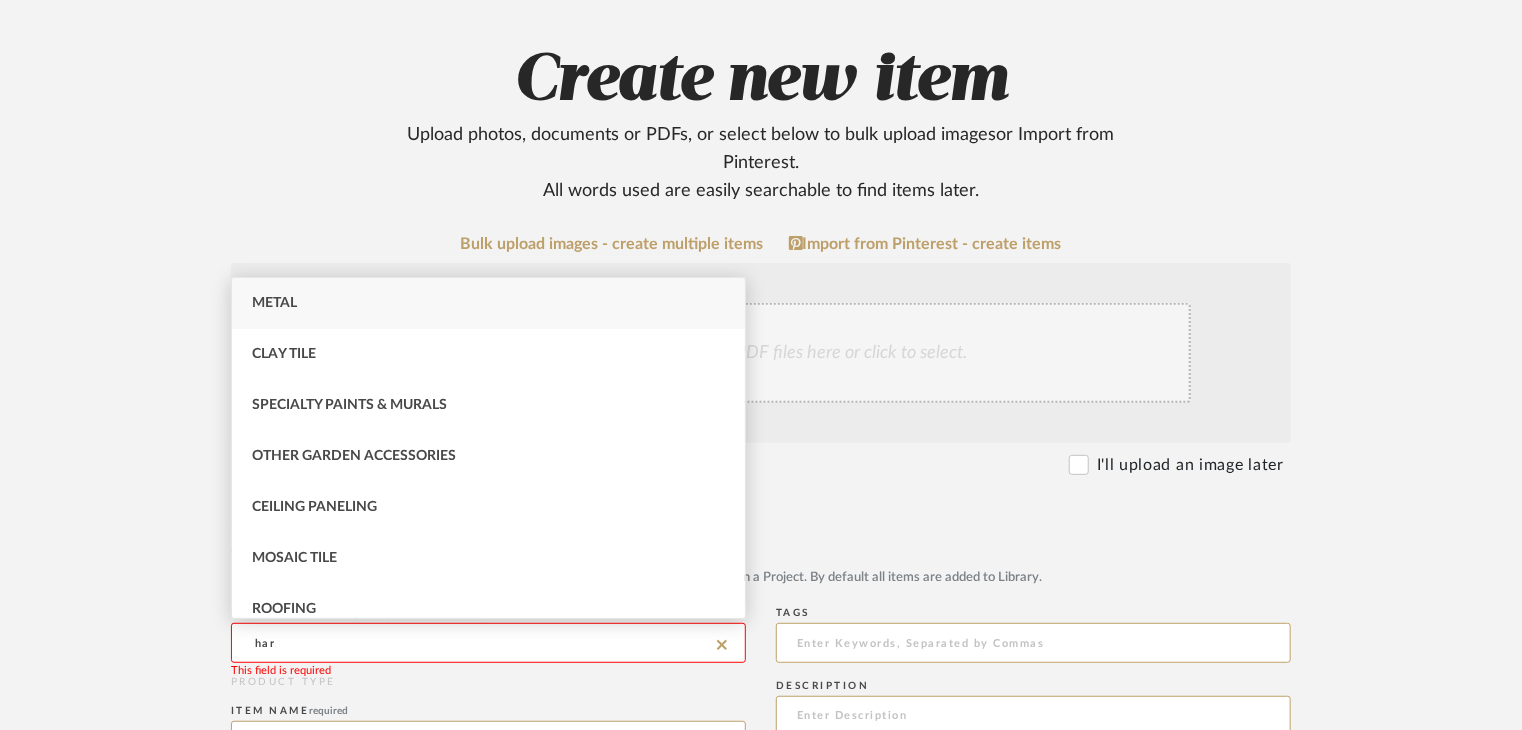 type on "hard" 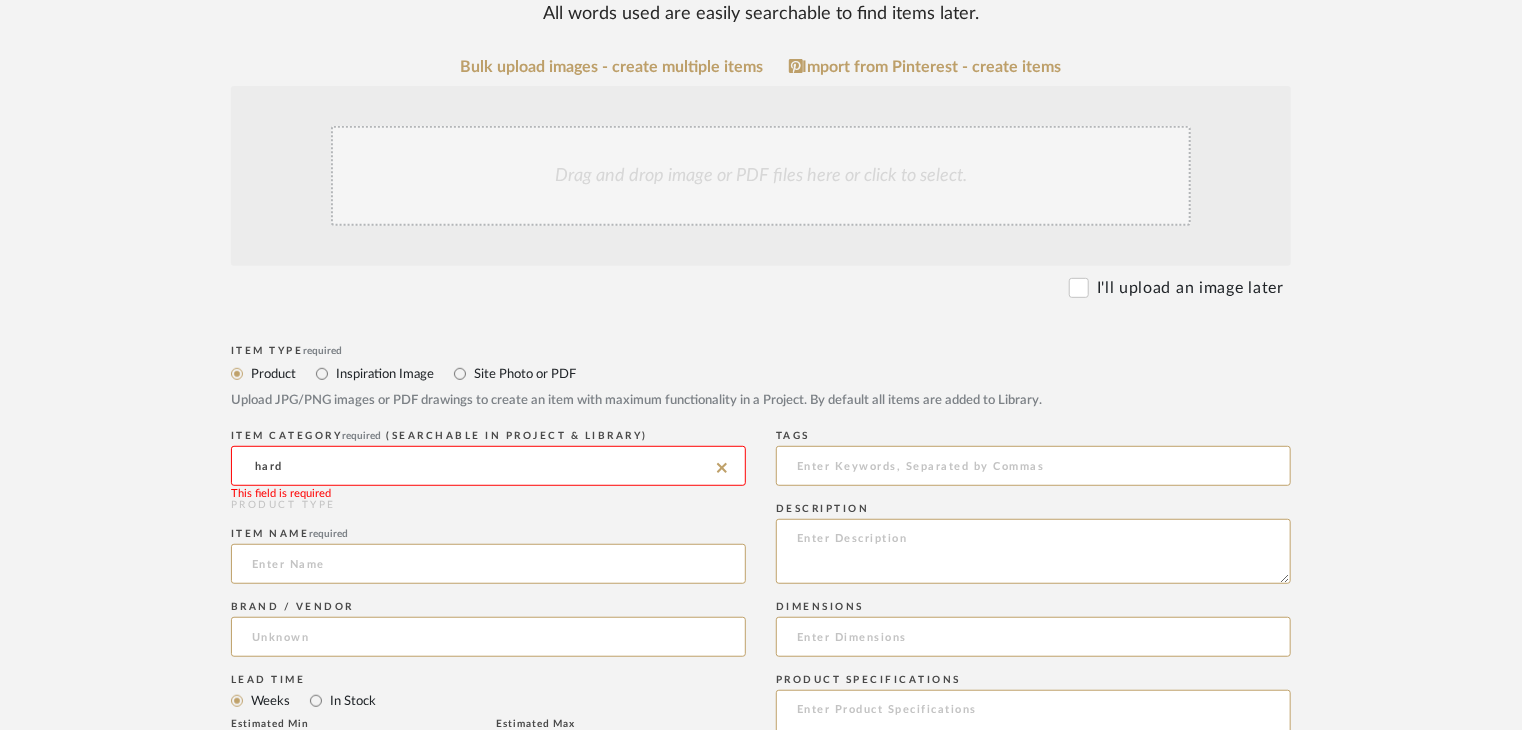 scroll, scrollTop: 400, scrollLeft: 0, axis: vertical 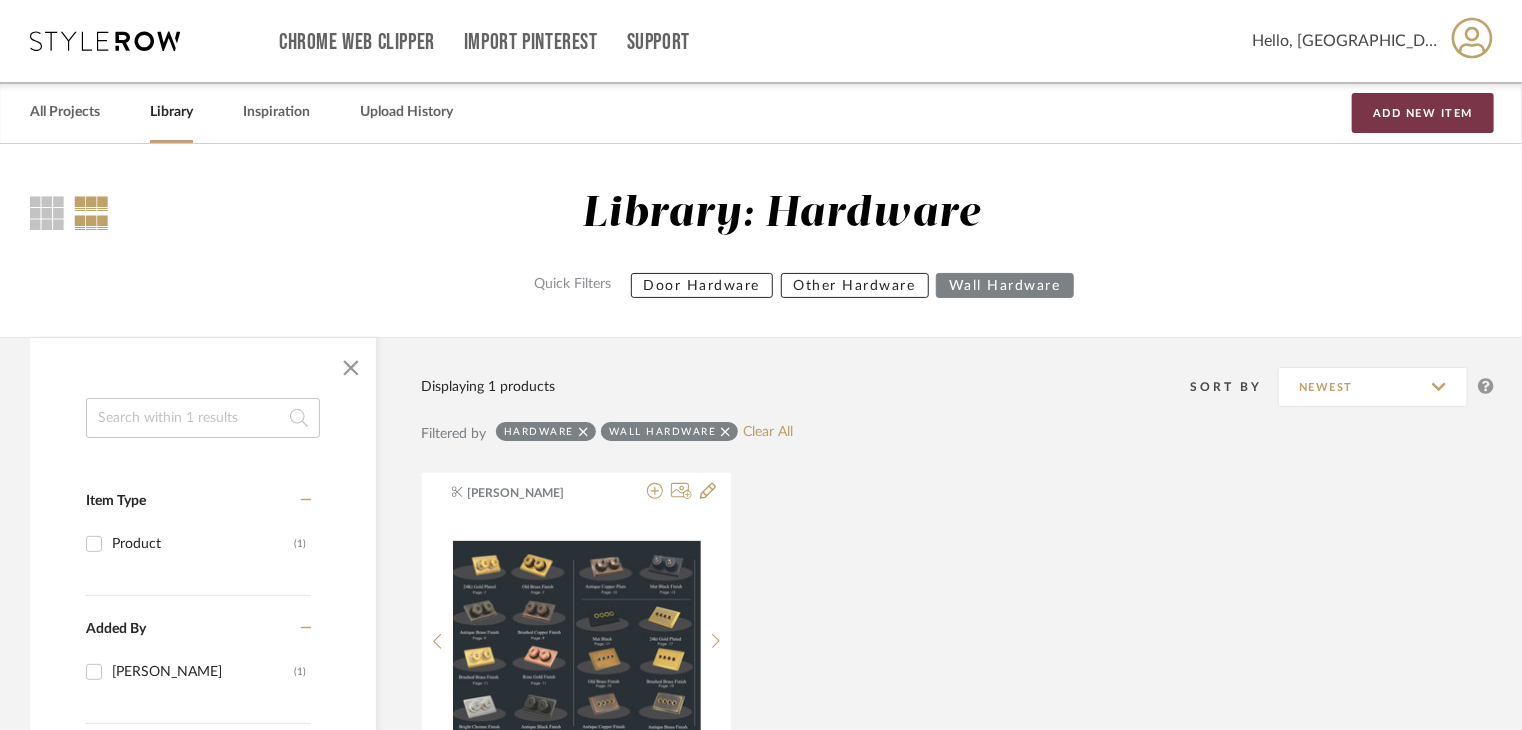 click on "Add New Item" at bounding box center [1423, 113] 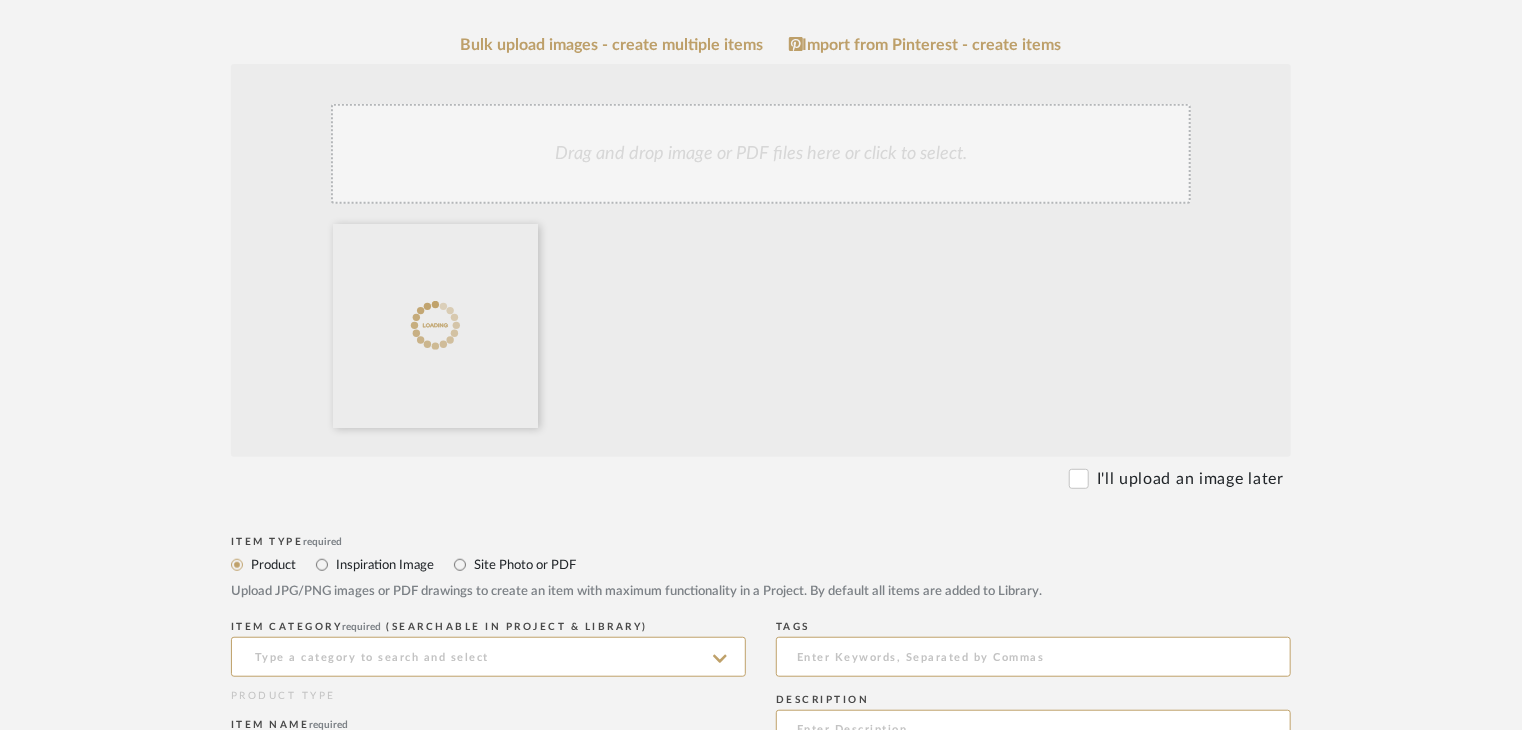 scroll, scrollTop: 800, scrollLeft: 0, axis: vertical 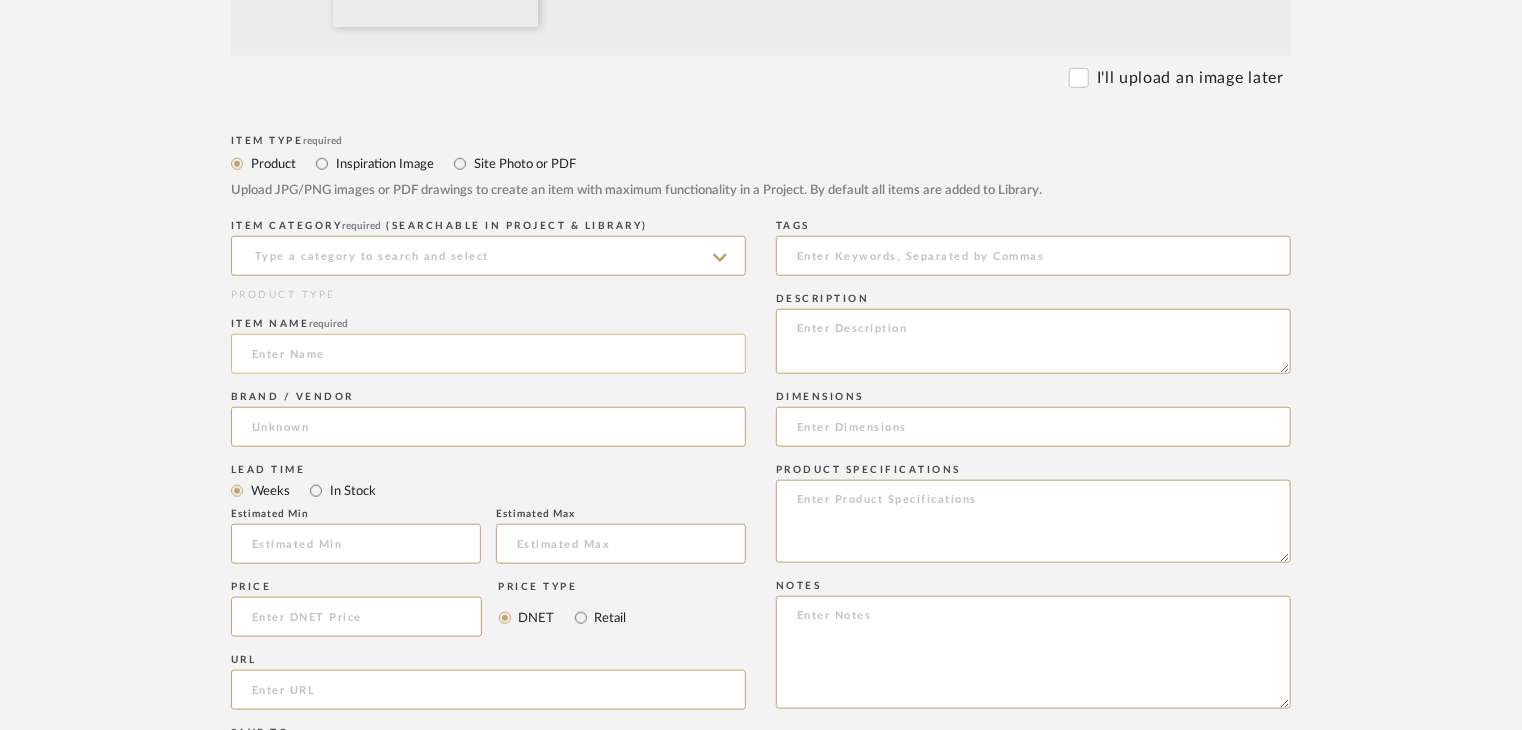 click 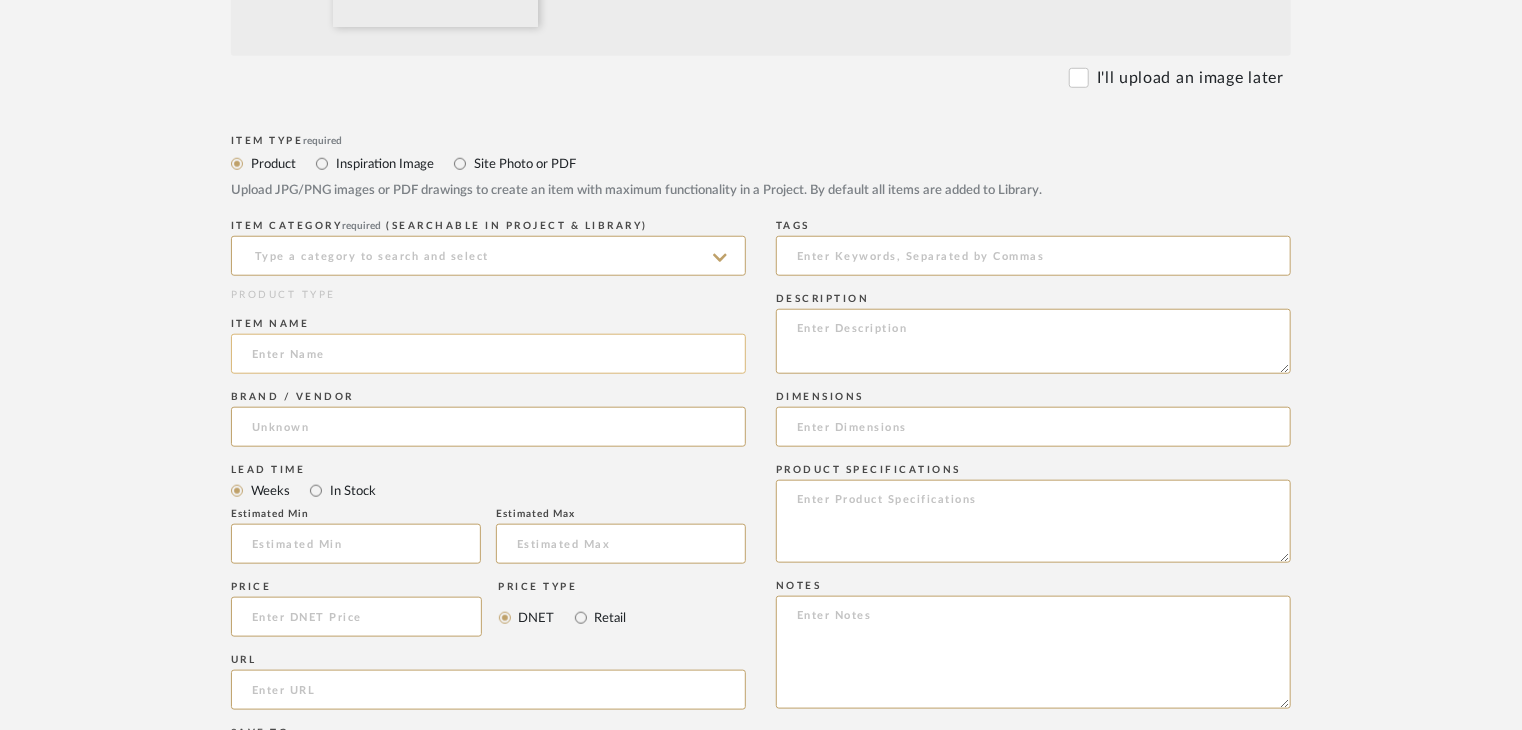 paste on "Skirting" 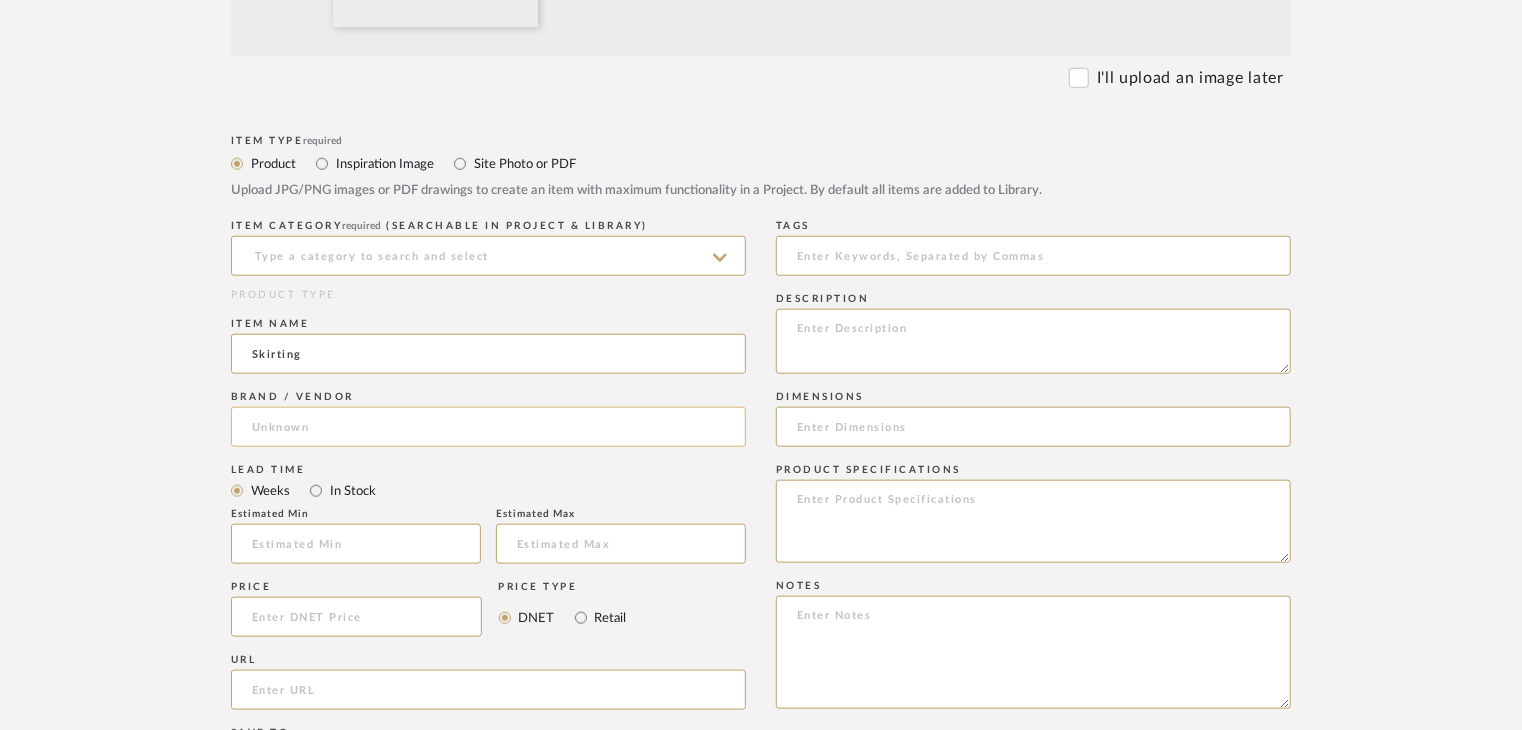 type on "Skirting" 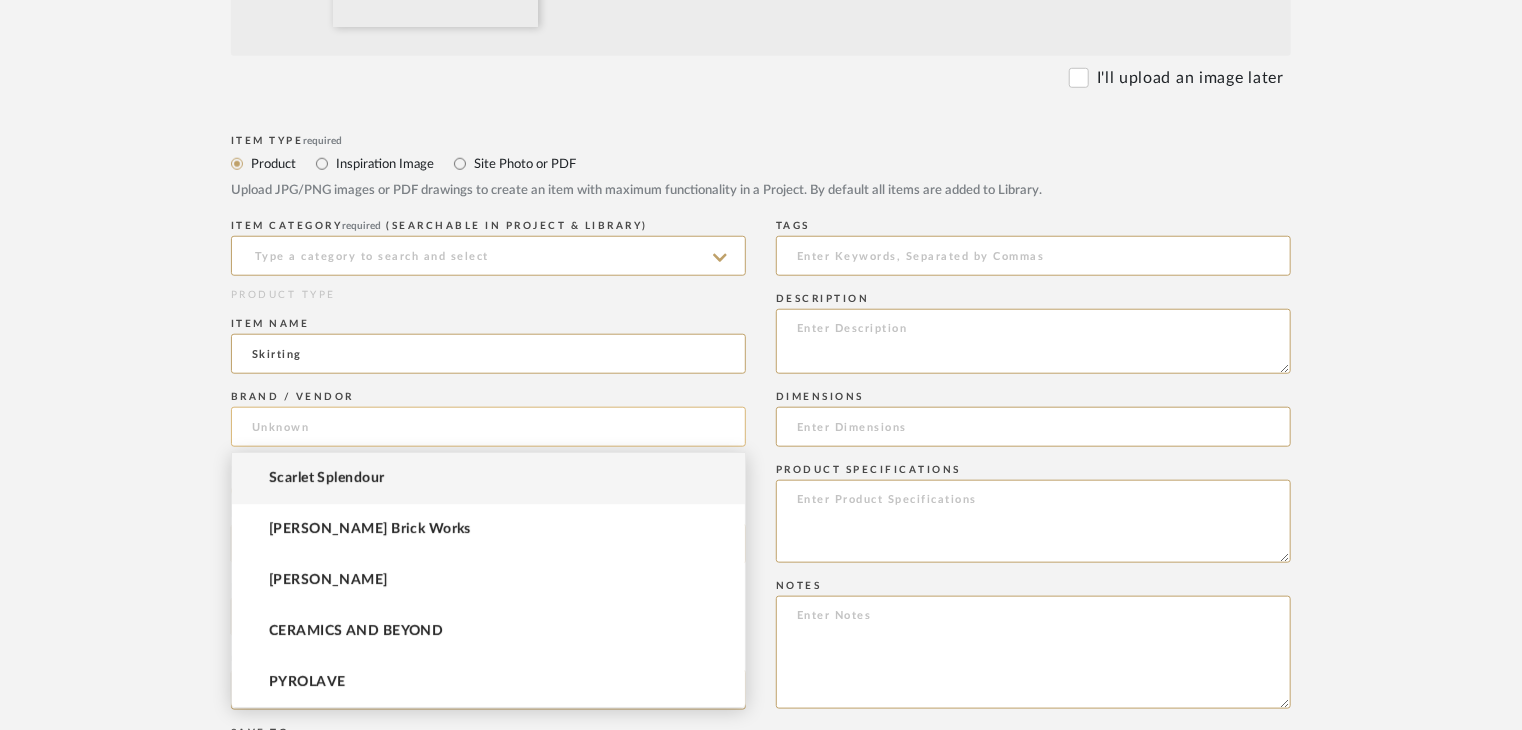 click 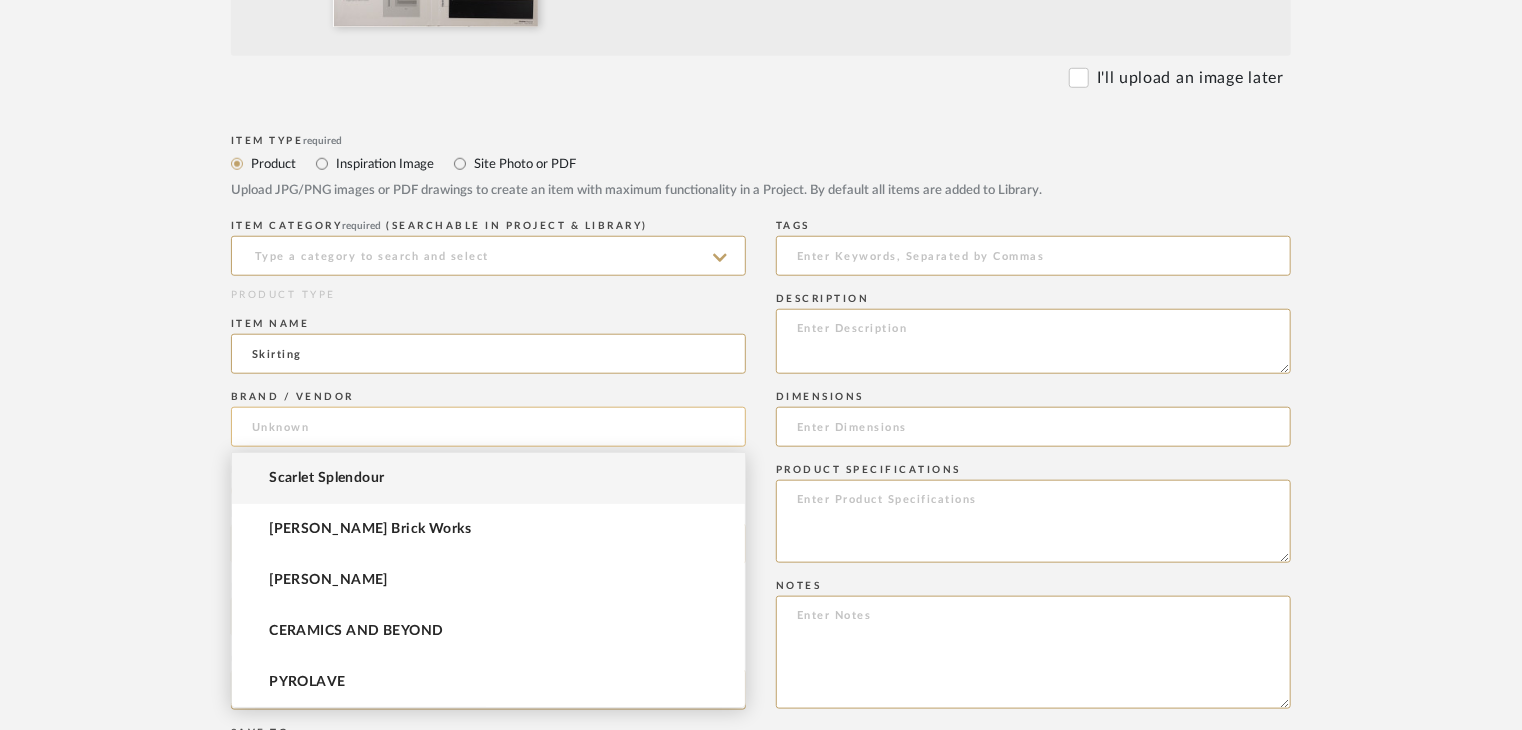 paste on "Bottomline" 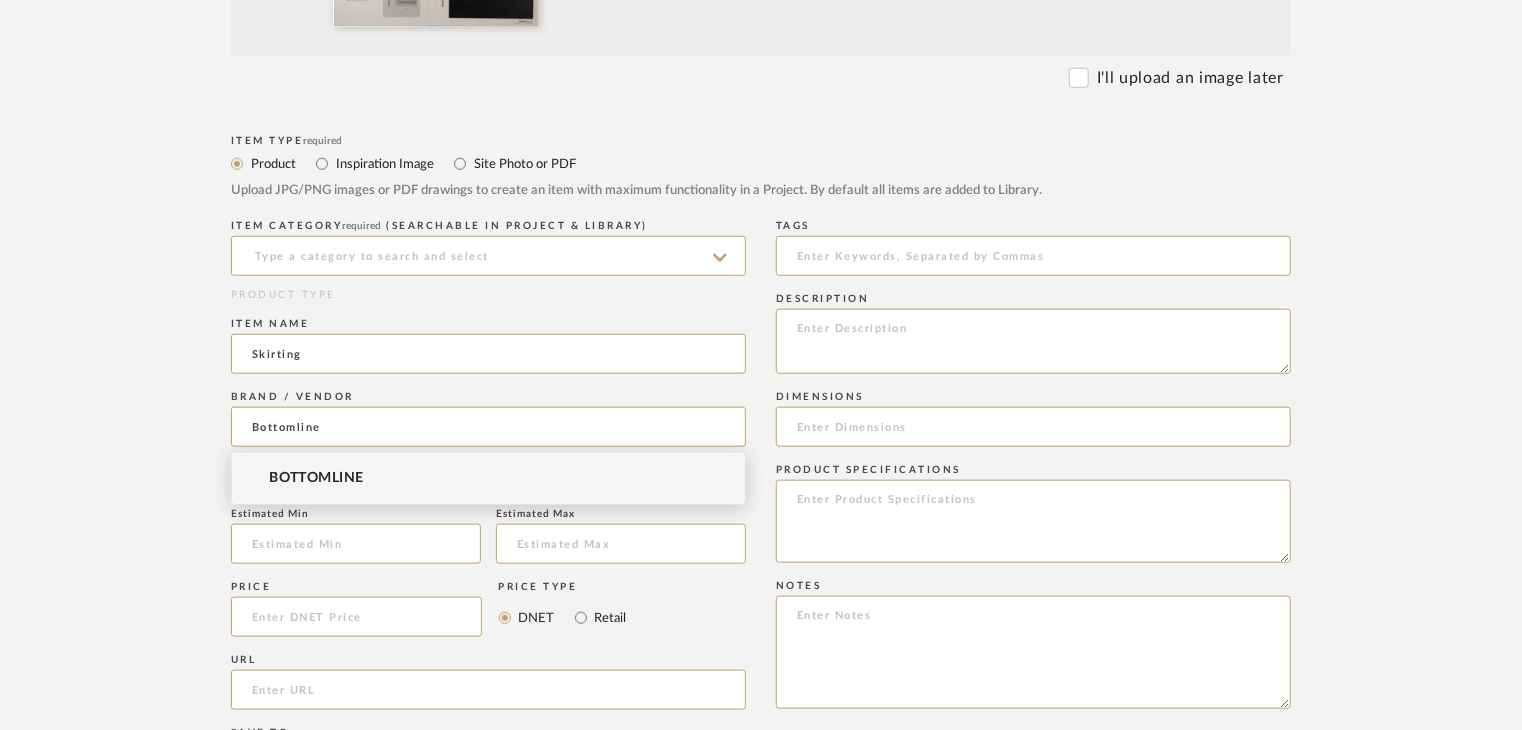 click on "BOTTOMLINE" at bounding box center (488, 478) 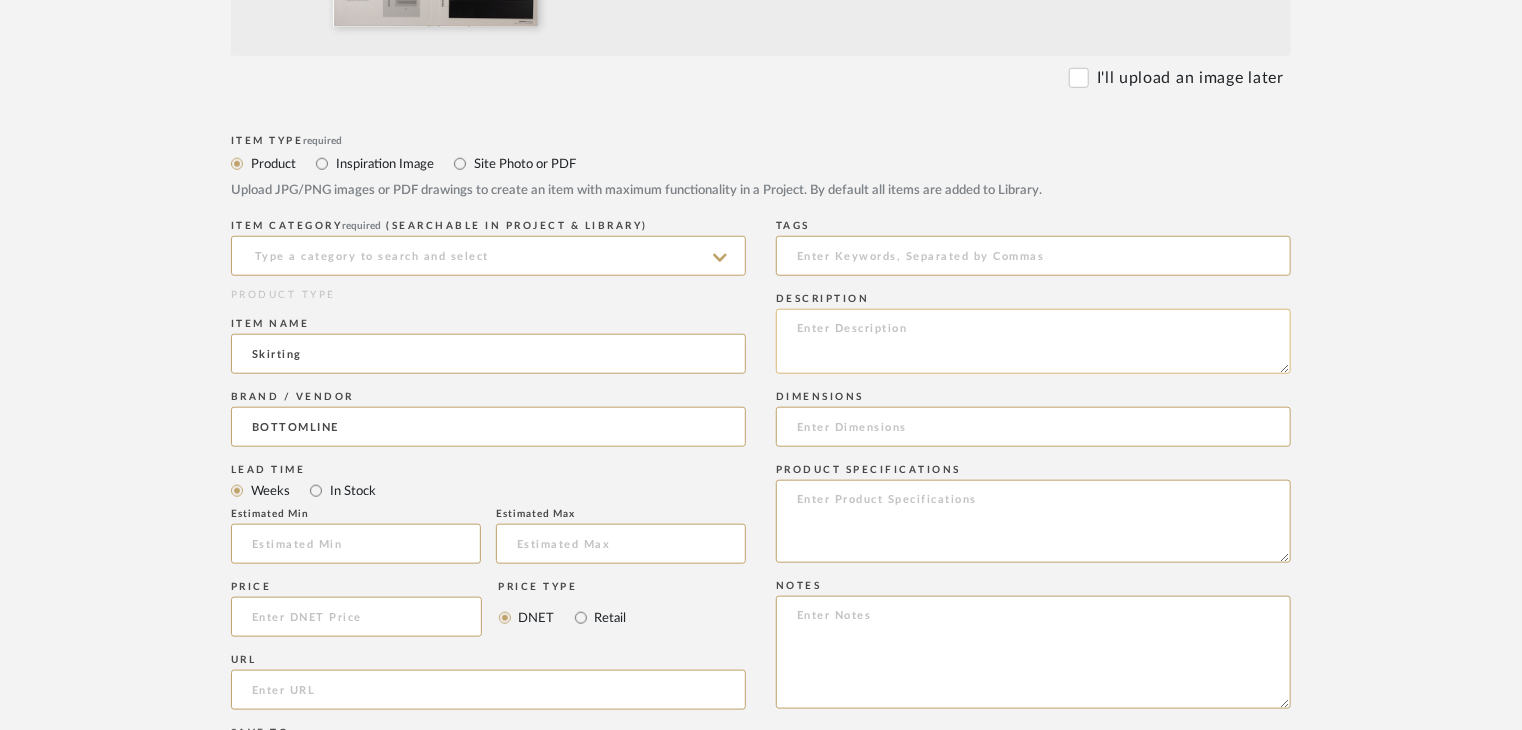 click 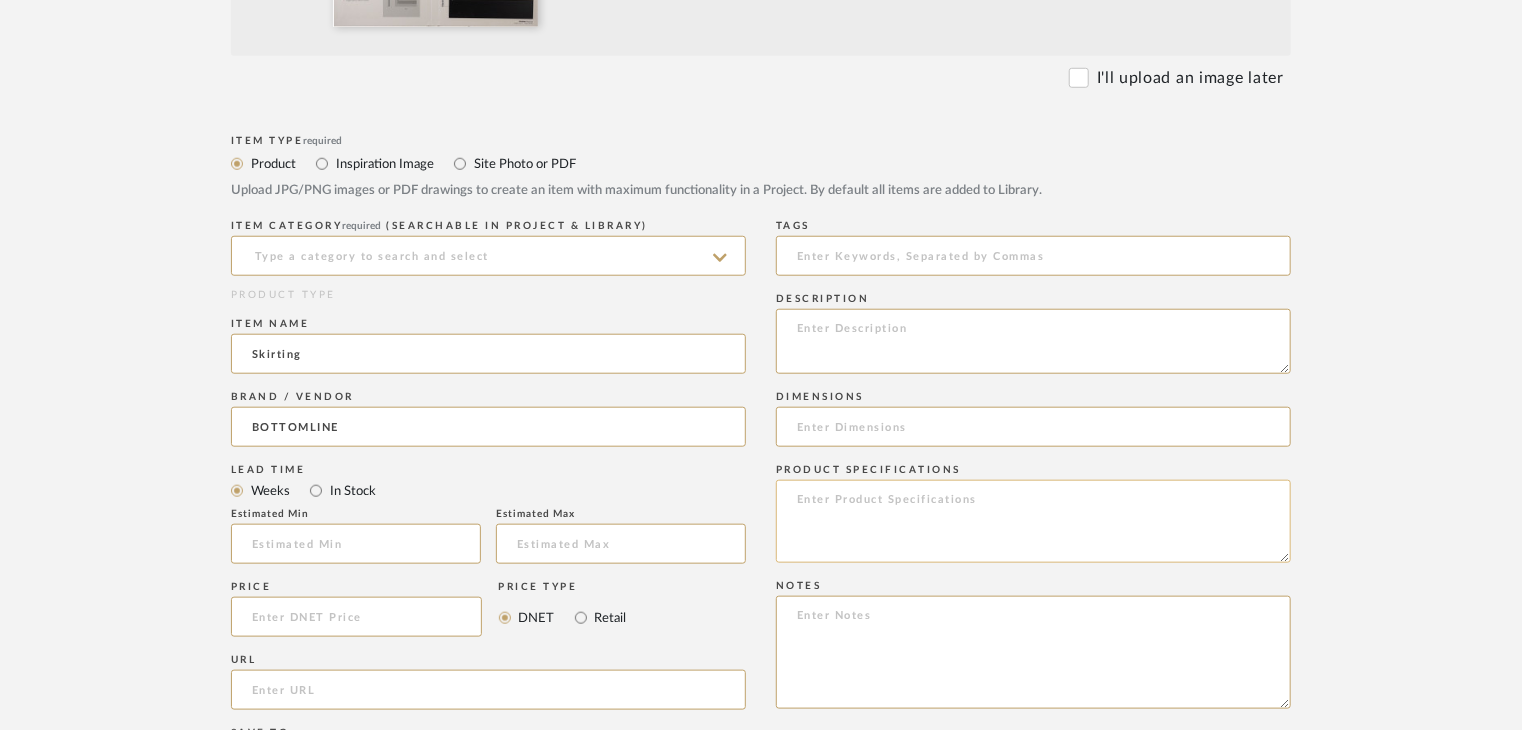 click 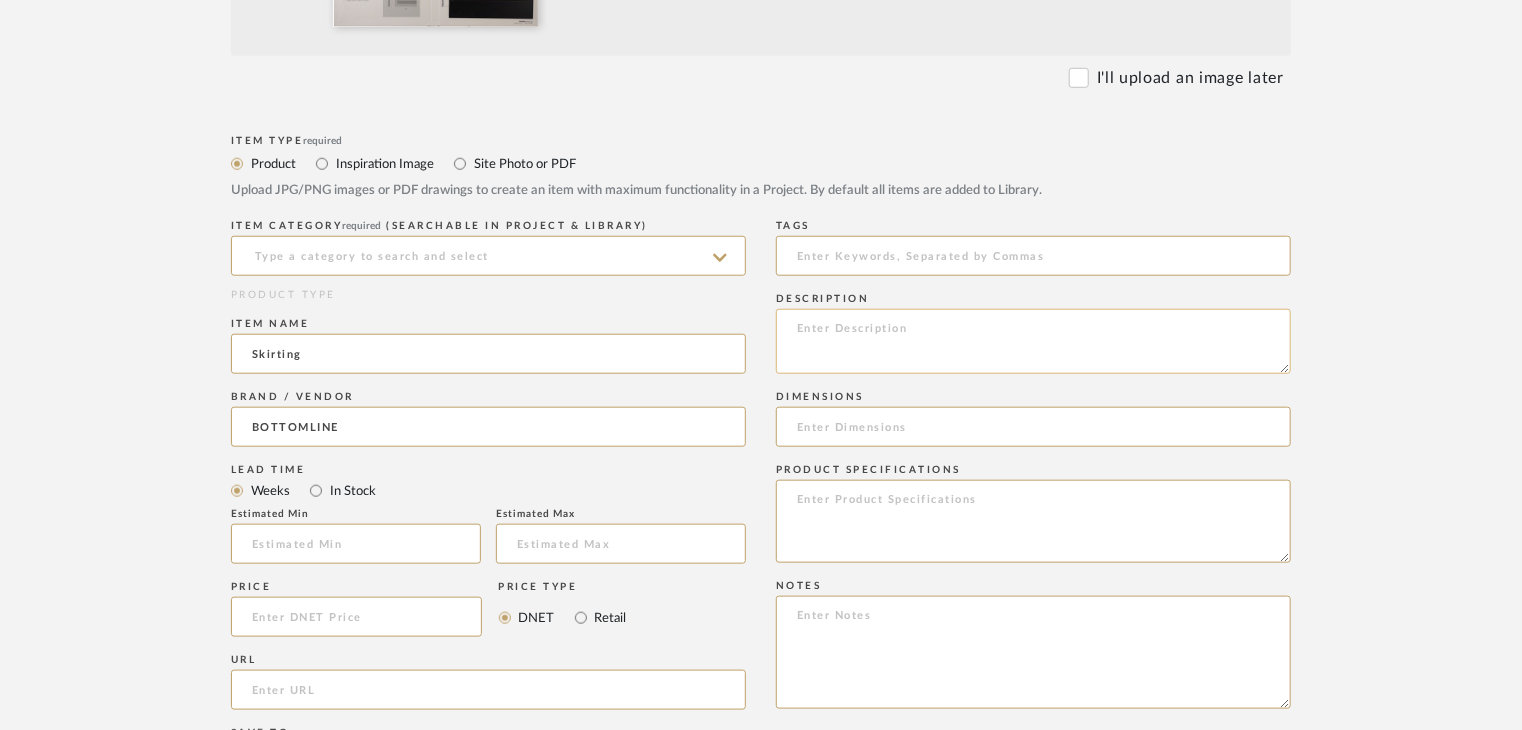 click 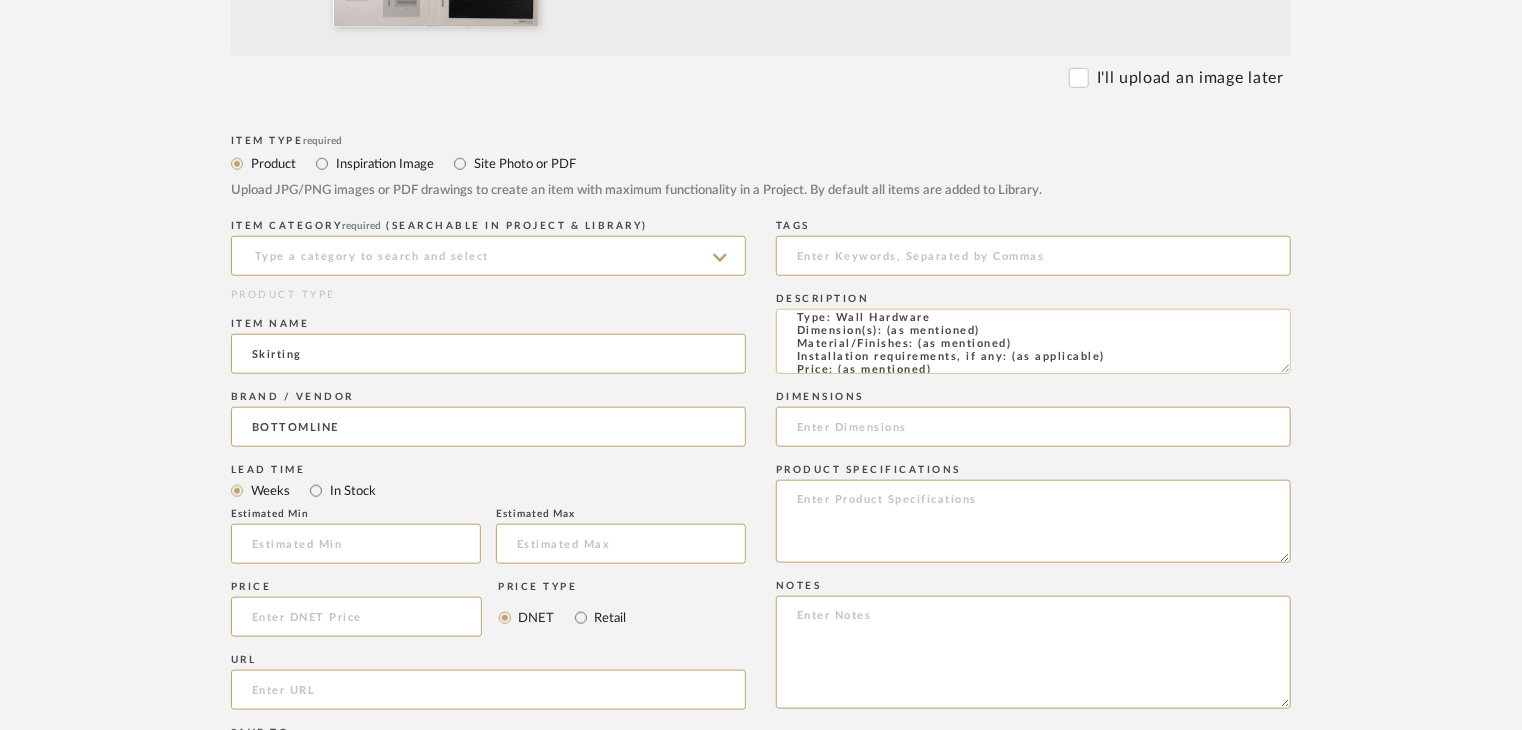 scroll, scrollTop: 0, scrollLeft: 0, axis: both 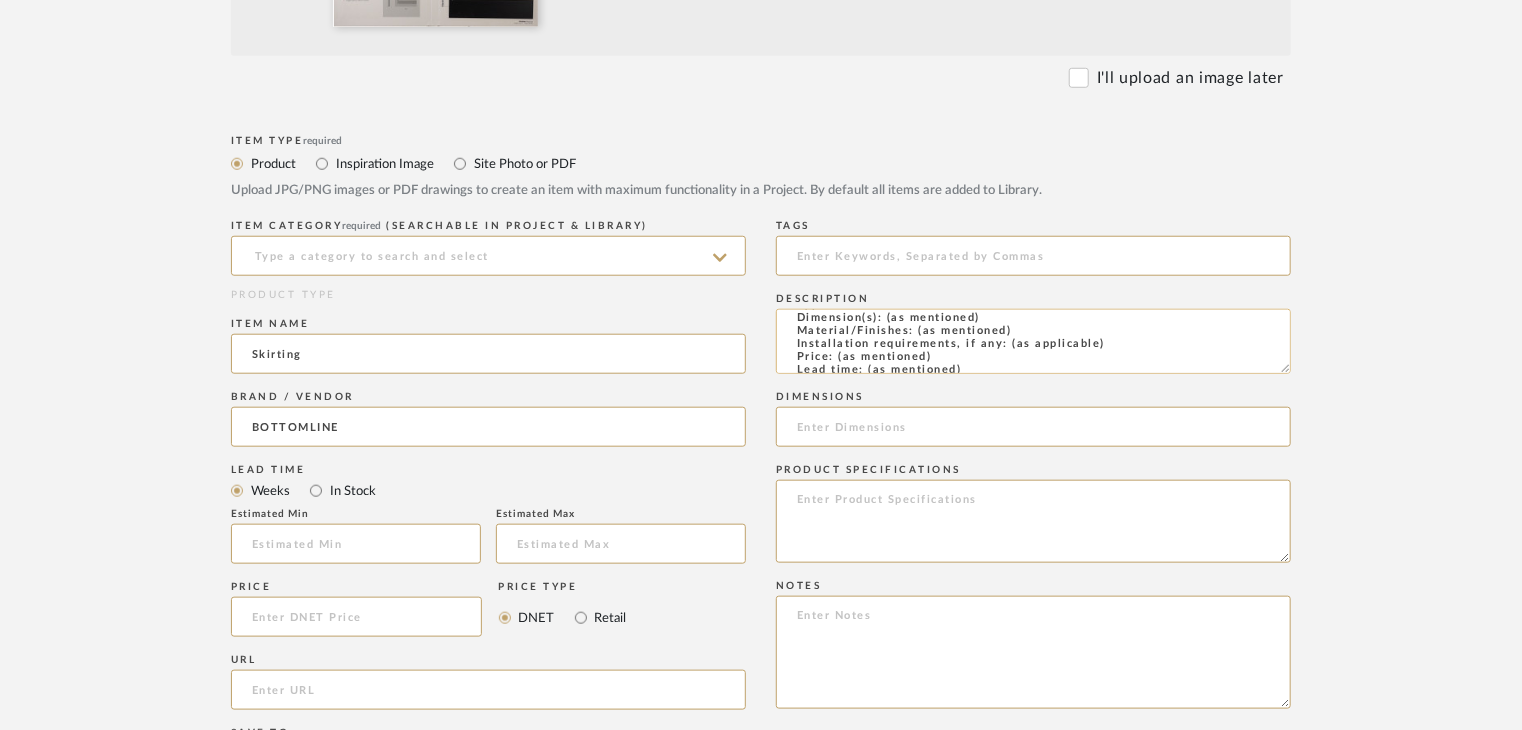 click on "Type: Wall Hardware
Dimension(s): (as mentioned)
Material/Finishes: (as mentioned)
Installation requirements, if any: (as applicable)
Price: (as mentioned)
Lead time: (as mentioned)
Sample available: supplier stock
Sample Internal reference number:
as per the internal sample warehouse) Point of
contact:
Contact number:
Email address:
Address:
Additional contact information:" 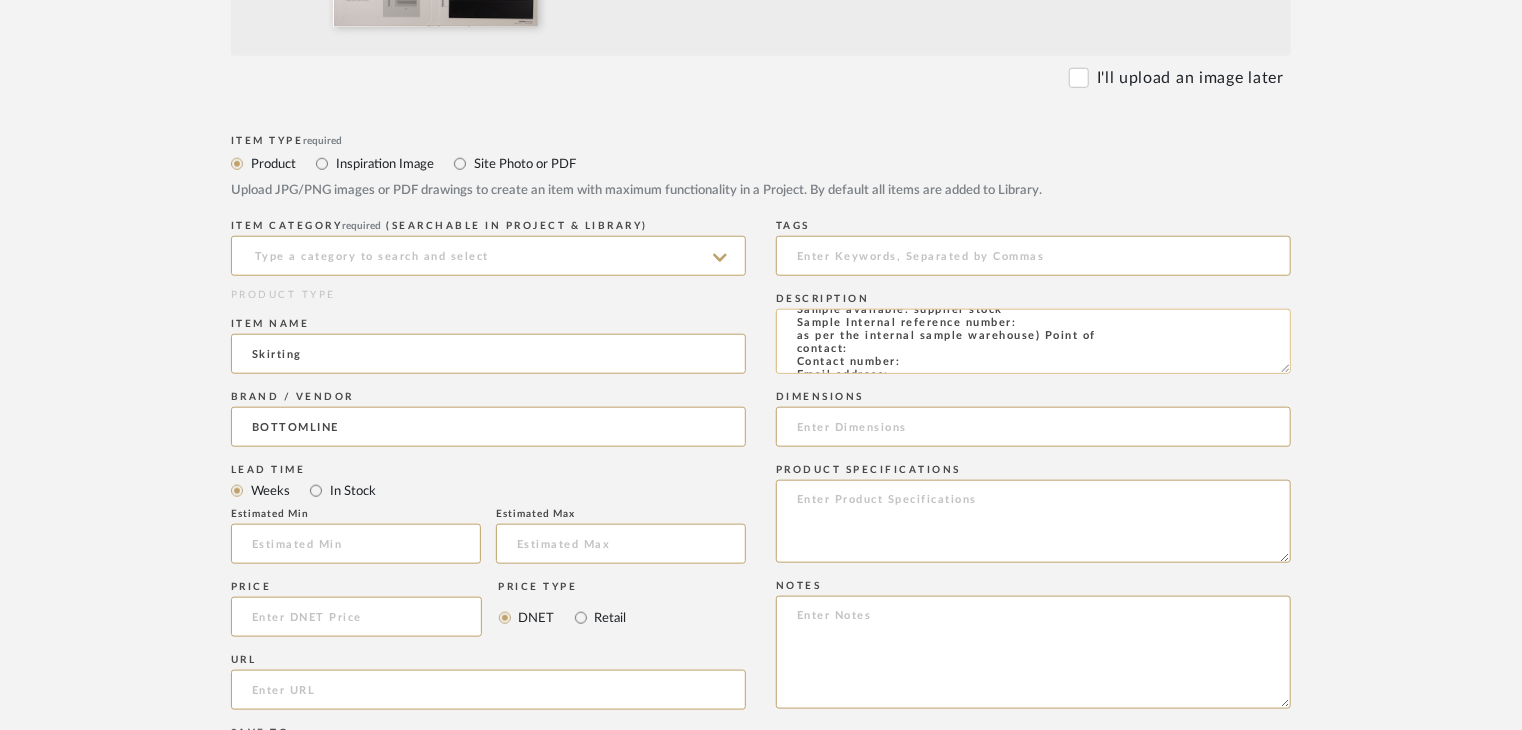 scroll, scrollTop: 100, scrollLeft: 0, axis: vertical 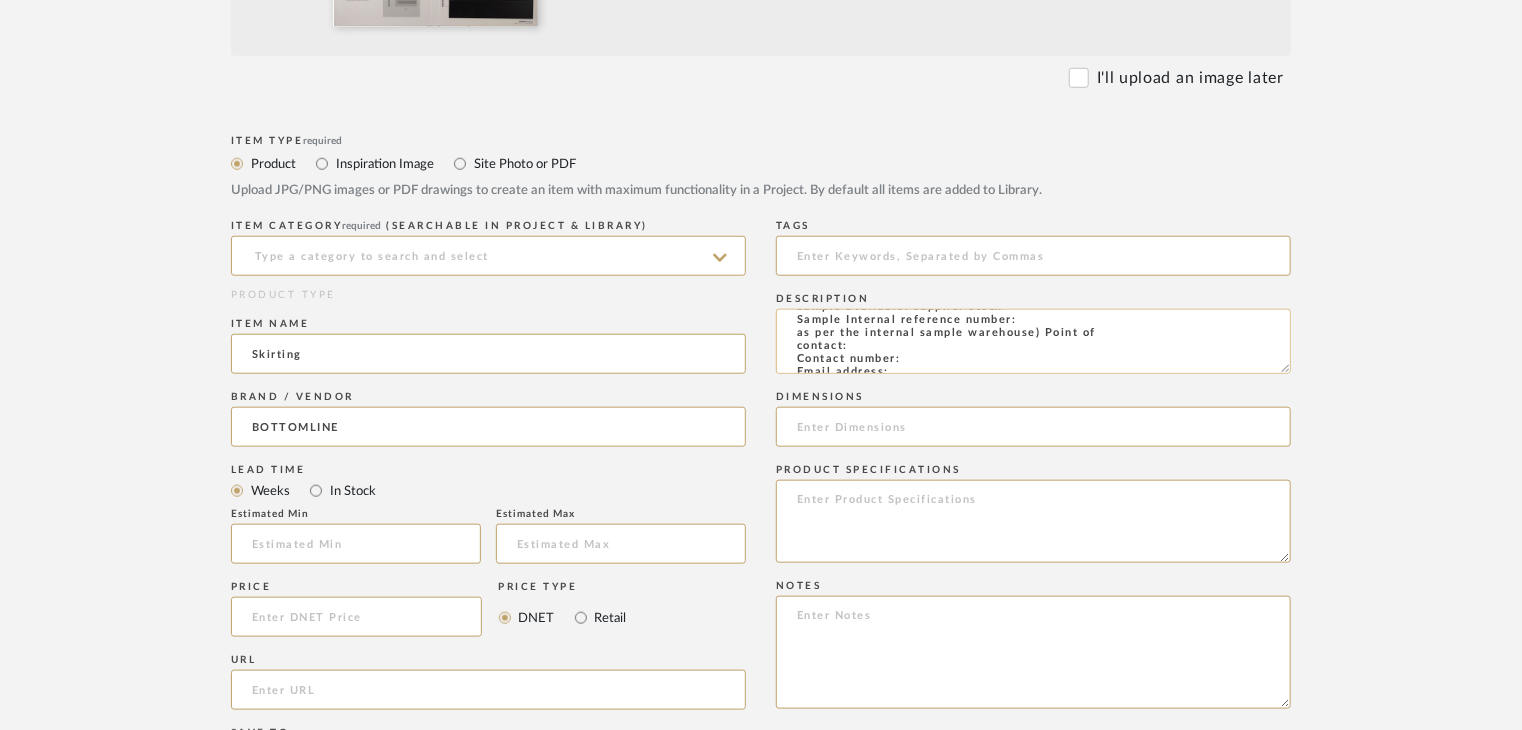 click on "Type: Wall Hardware
Dimension(s): (as mentioned)
Material/Finishes: (as mentioned)
Installation requirements, if any: (as applicable)
Price: (as mentioned)
Lead time: (as mentioned)
Sample available: supplier stock
Sample Internal reference number:
as per the internal sample warehouse) Point of
contact:
Contact number:
Email address:
Address:
Additional contact information:" 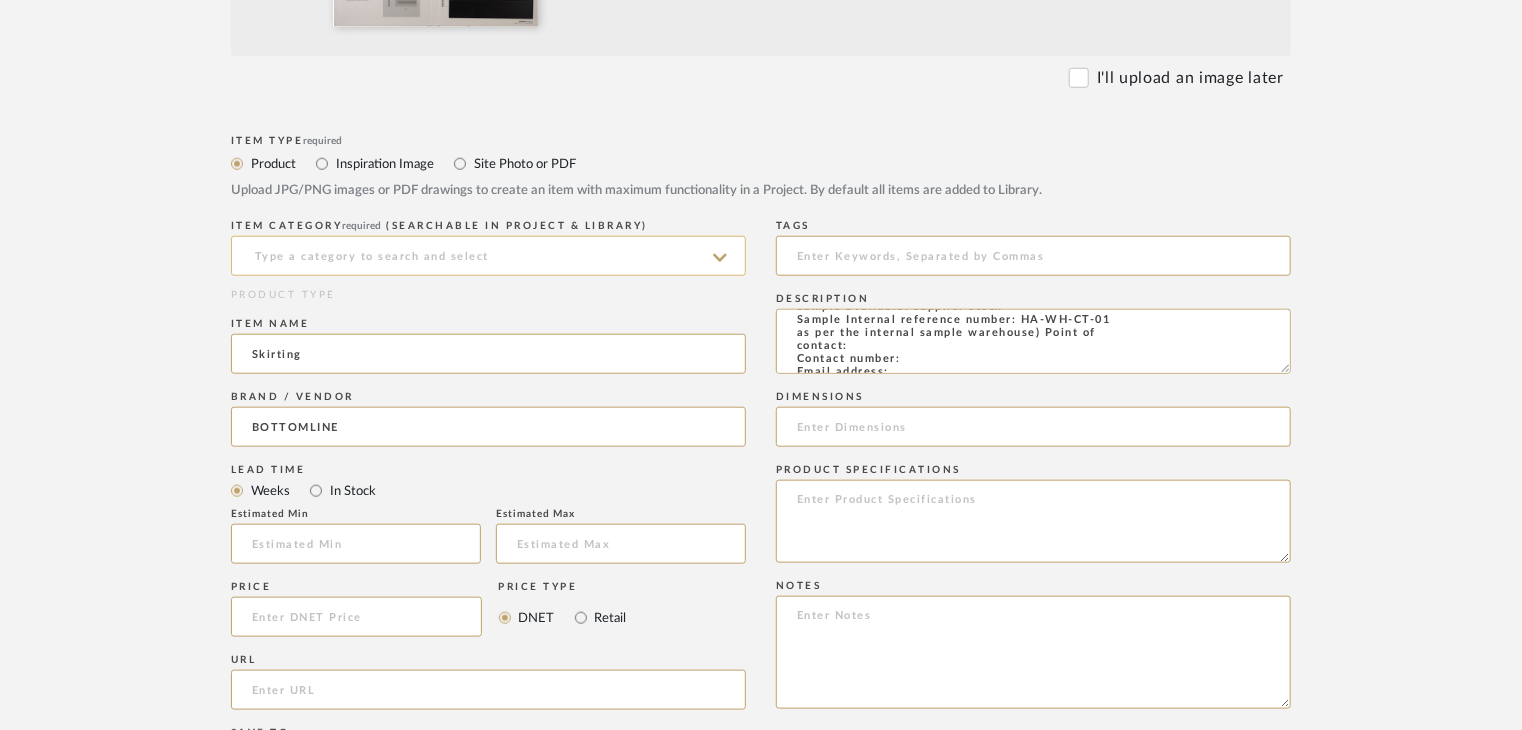 type on "Type: Wall Hardware
Dimension(s): (as mentioned)
Material/Finishes: (as mentioned)
Installation requirements, if any: (as applicable)
Price: (as mentioned)
Lead time: (as mentioned)
Sample available: supplier stock
Sample Internal reference number: HA-WH-CT-01
as per the internal sample warehouse) Point of
contact:
Contact number:
Email address:
Address:
Additional contact information:" 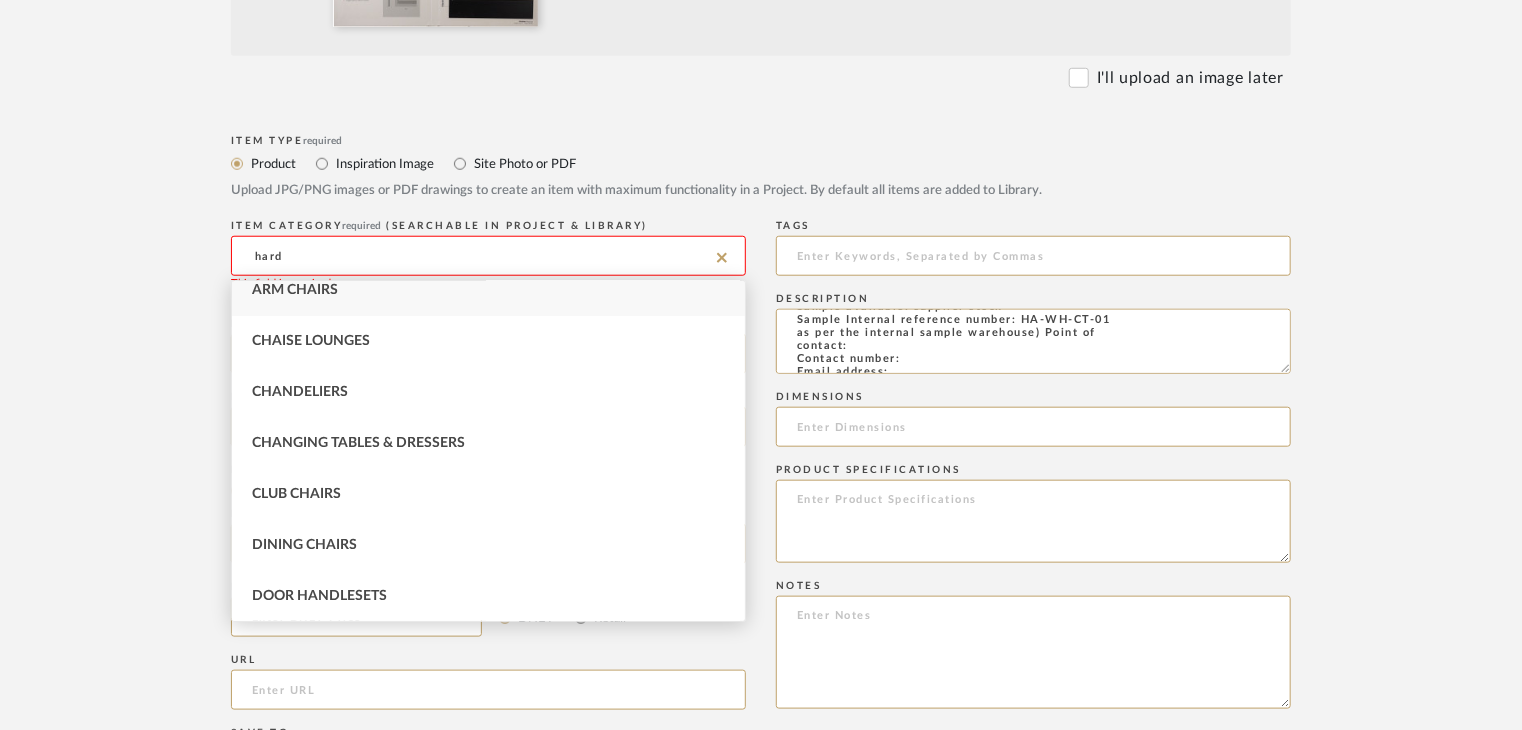 scroll, scrollTop: 0, scrollLeft: 0, axis: both 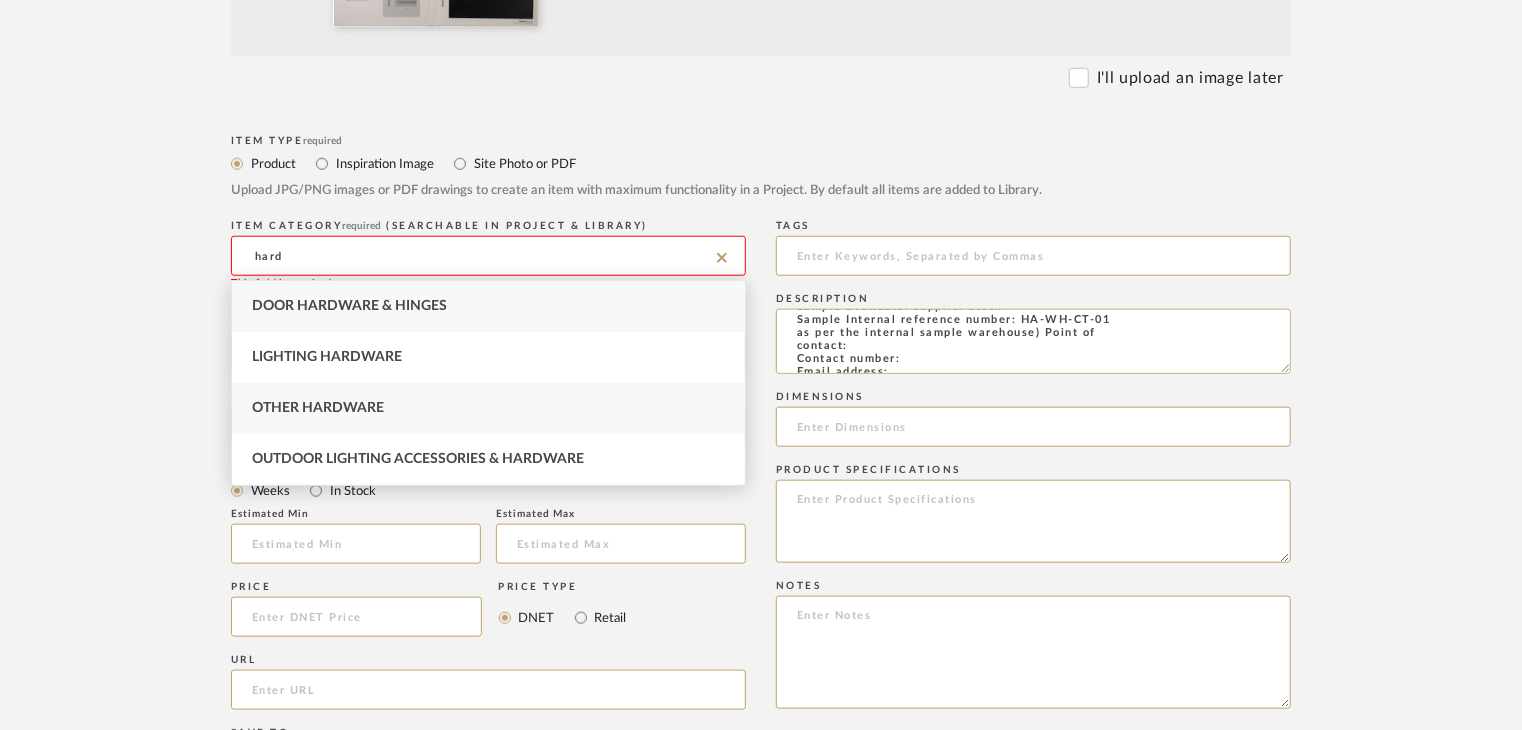 click on "Other Hardware" at bounding box center [488, 408] 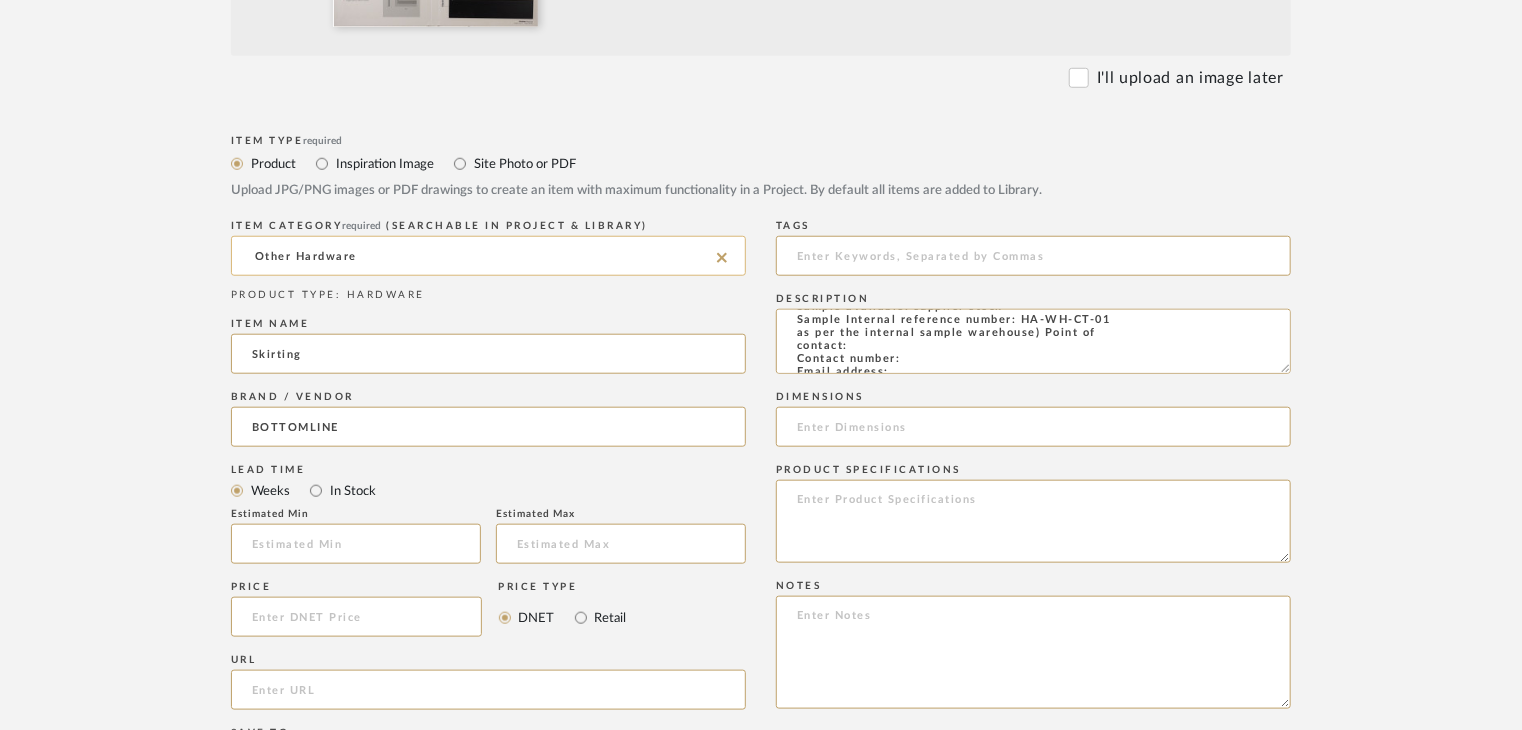 click on "Other Hardware" 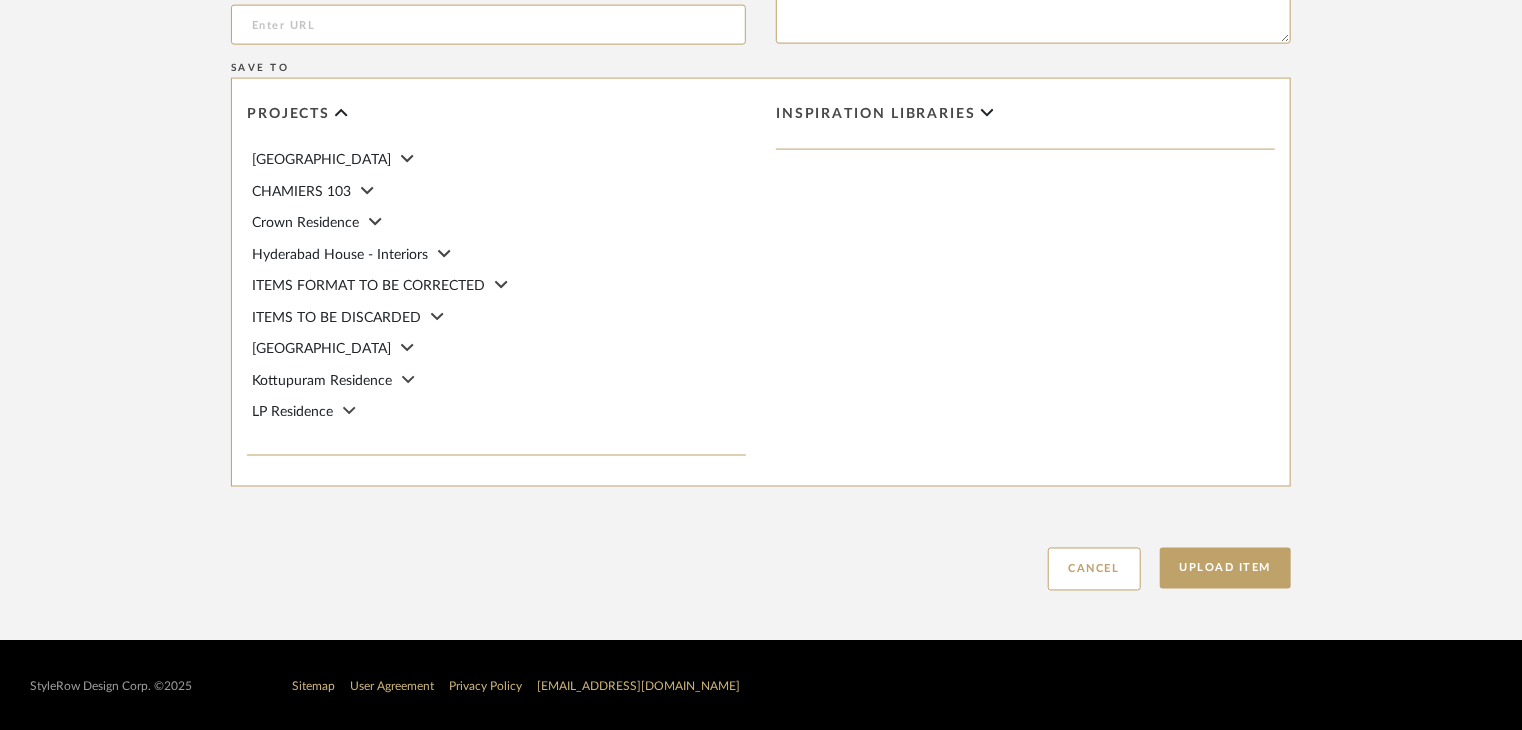 scroll, scrollTop: 1468, scrollLeft: 0, axis: vertical 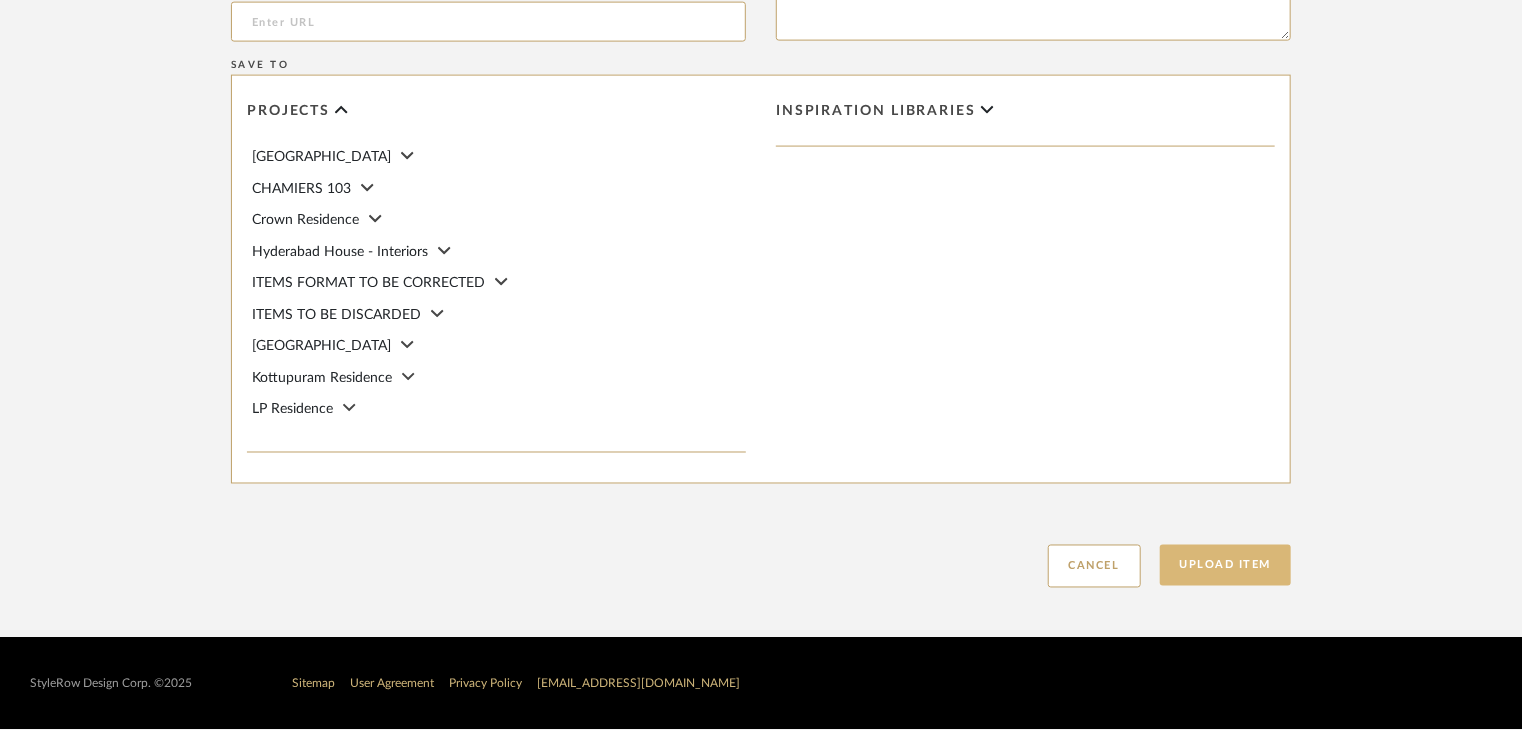 click on "Upload Item" 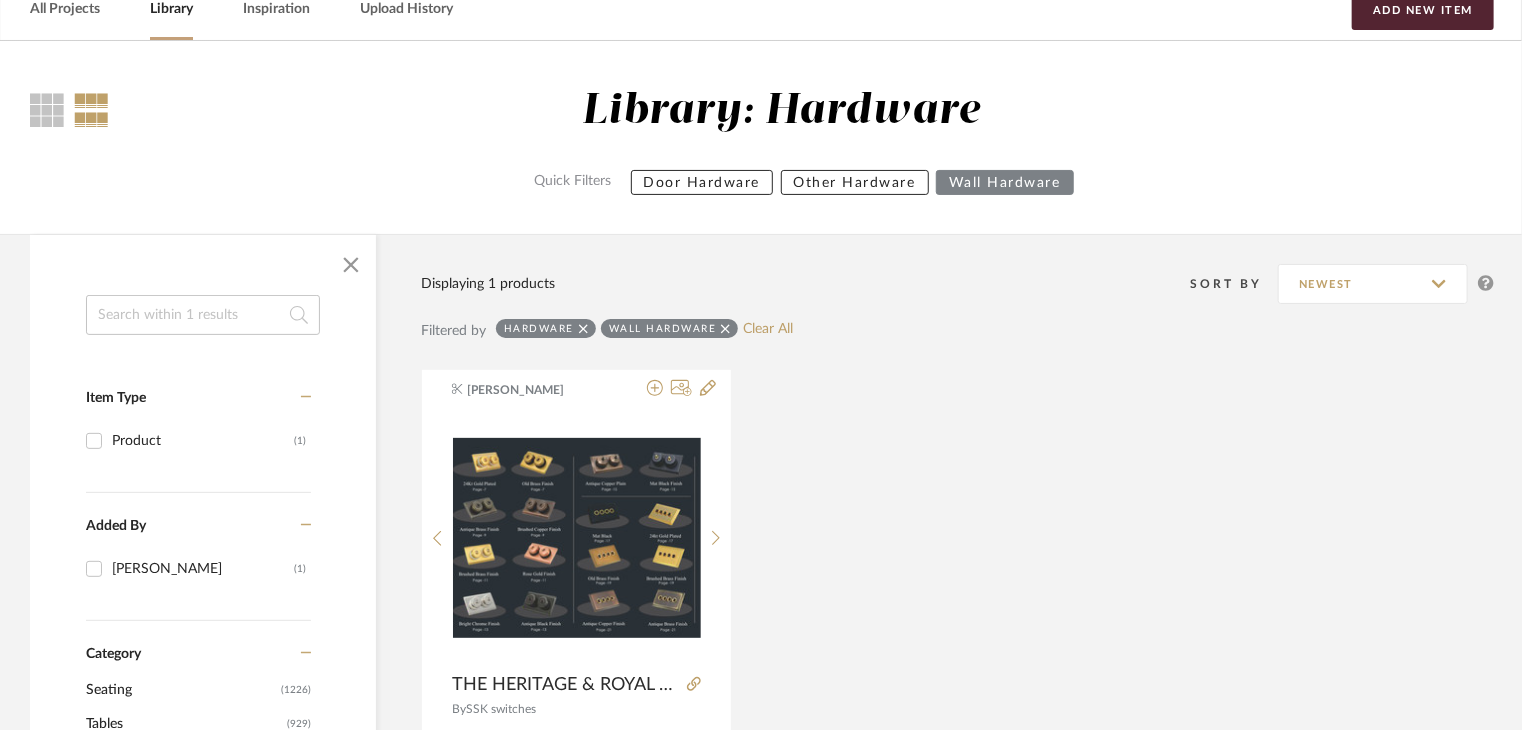 scroll, scrollTop: 100, scrollLeft: 0, axis: vertical 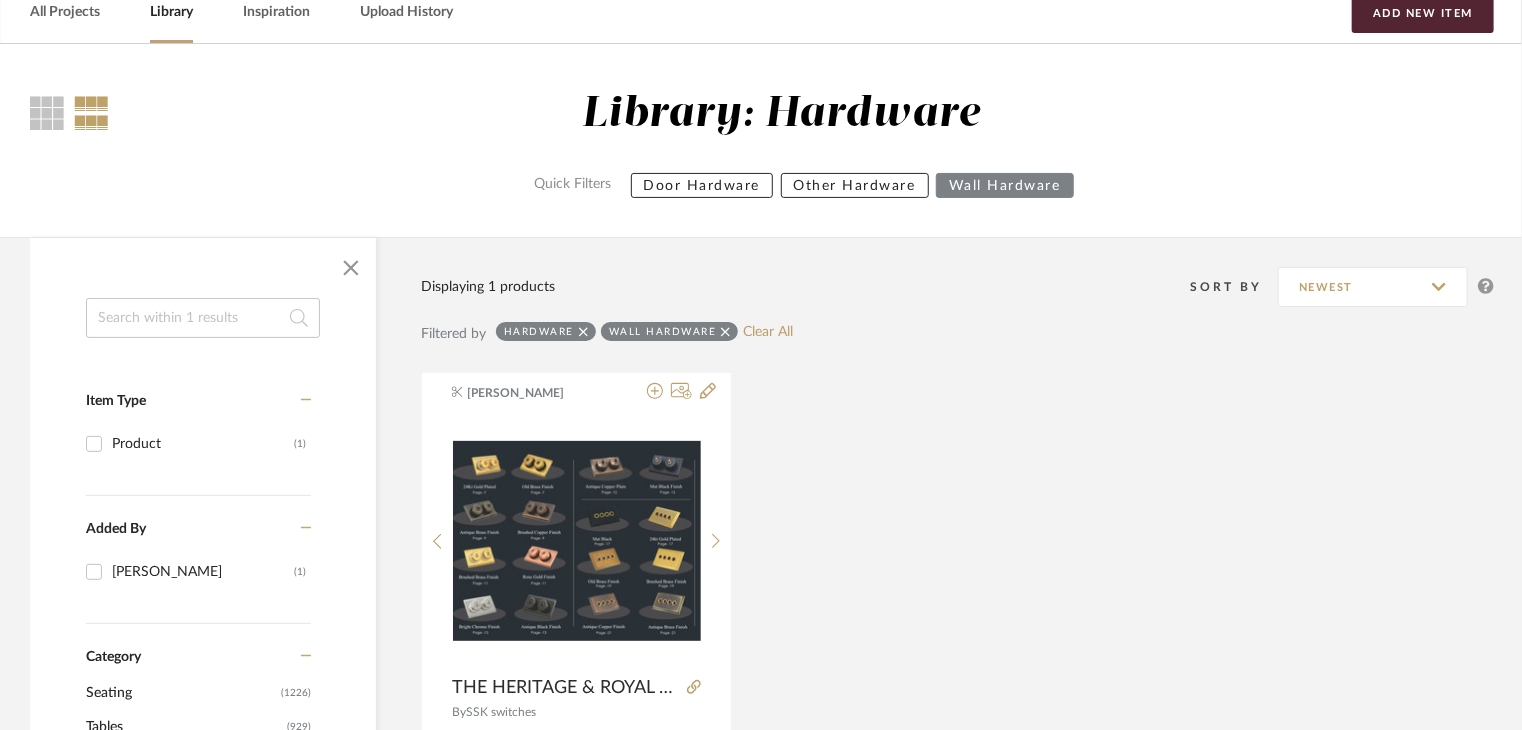 click on "Other Hardware" 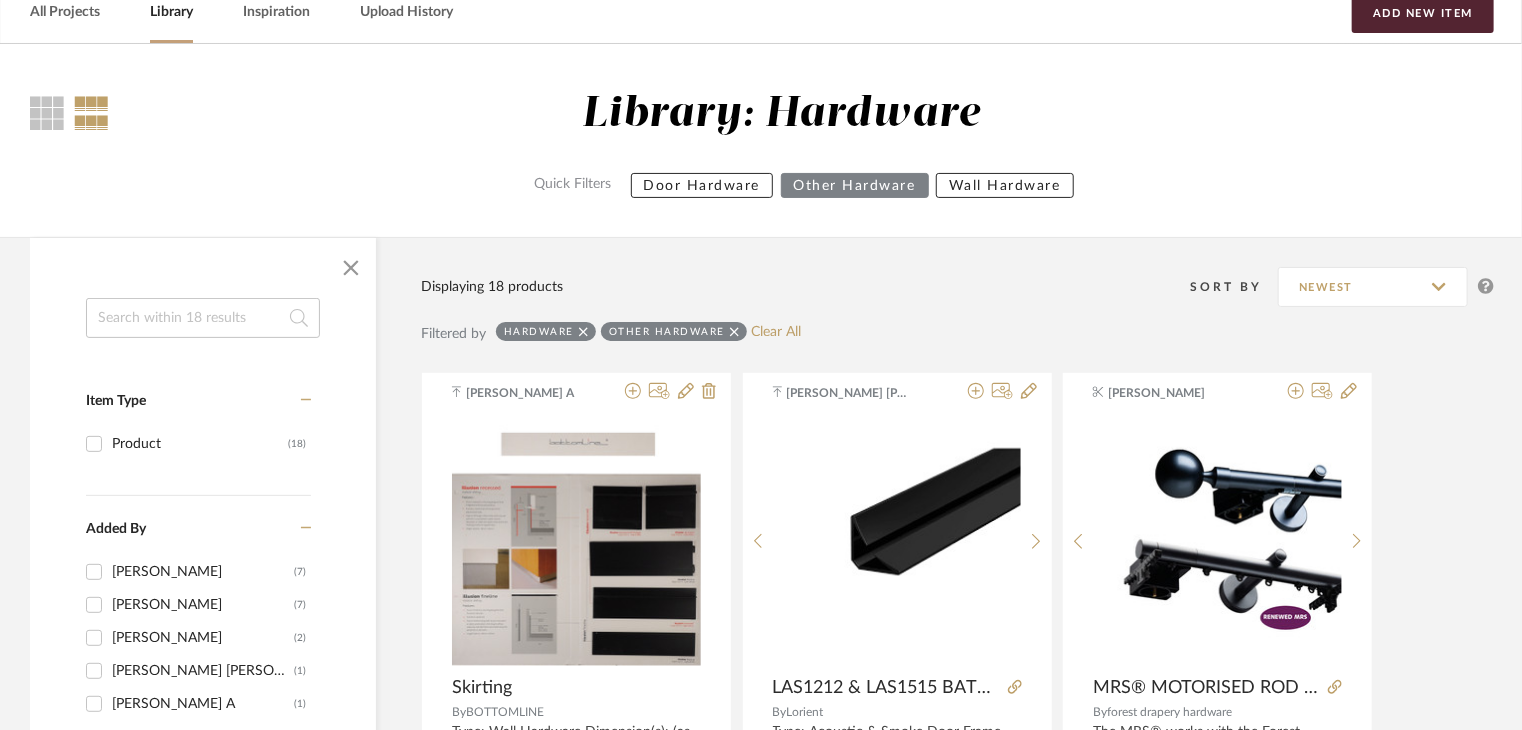 click on "Wall Hardware" 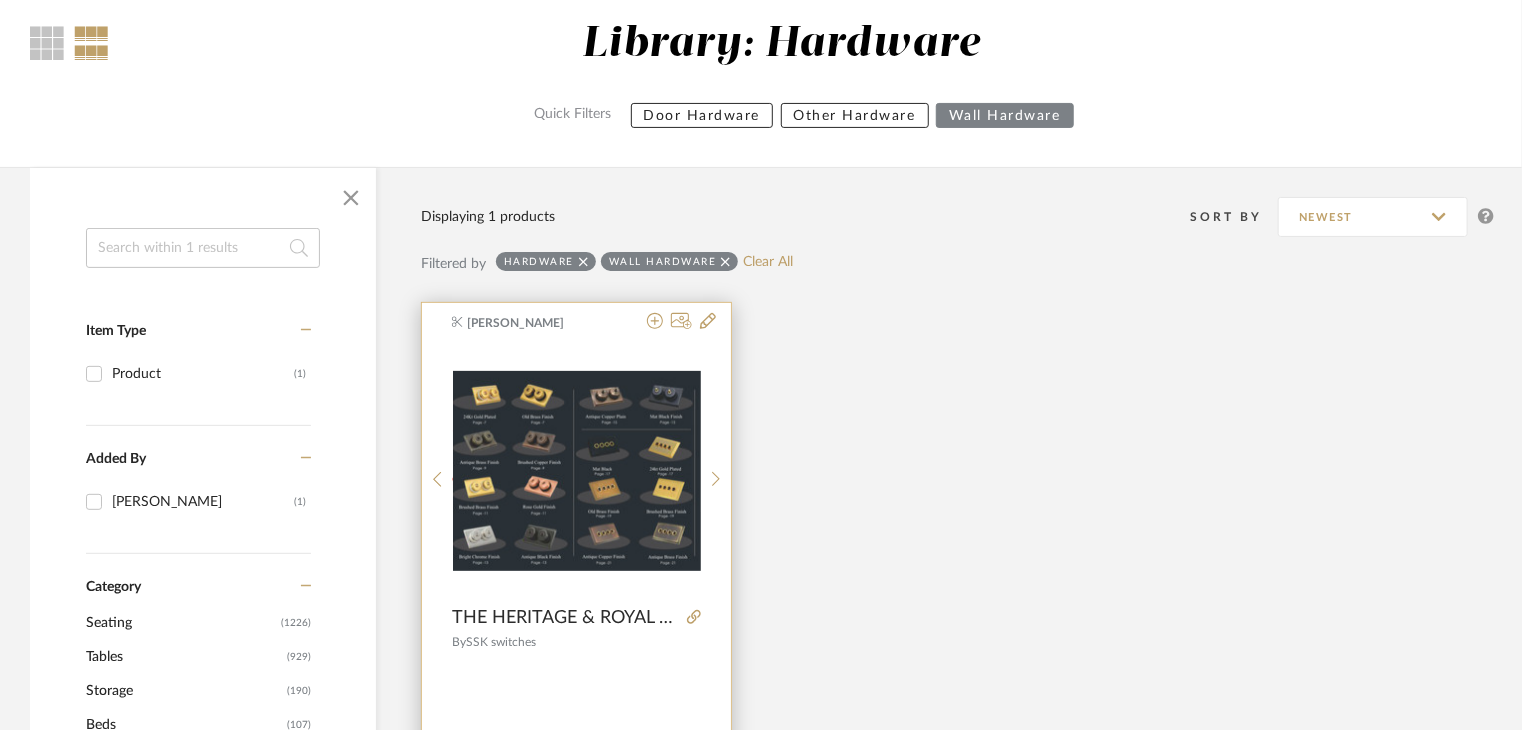 scroll, scrollTop: 100, scrollLeft: 0, axis: vertical 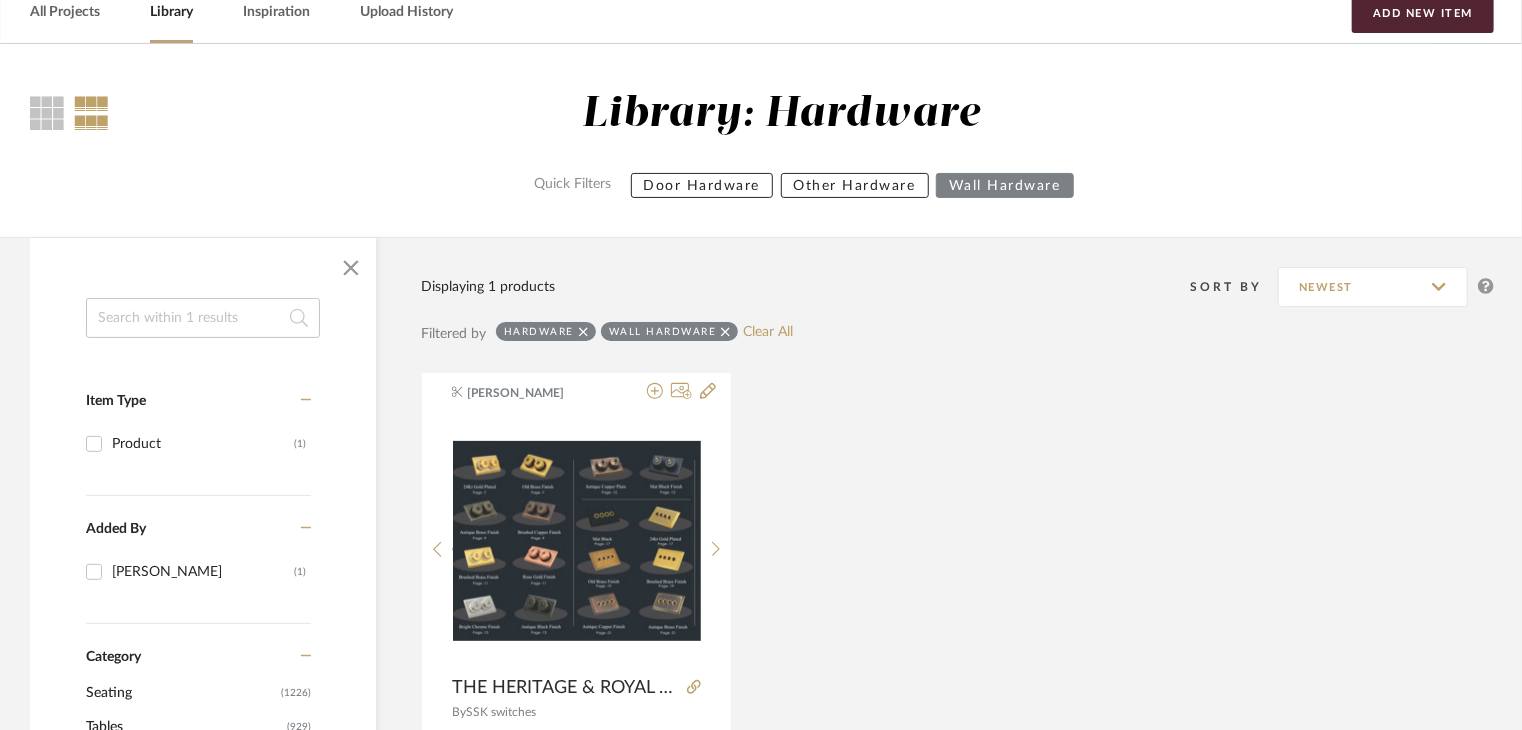 click on "Other Hardware" 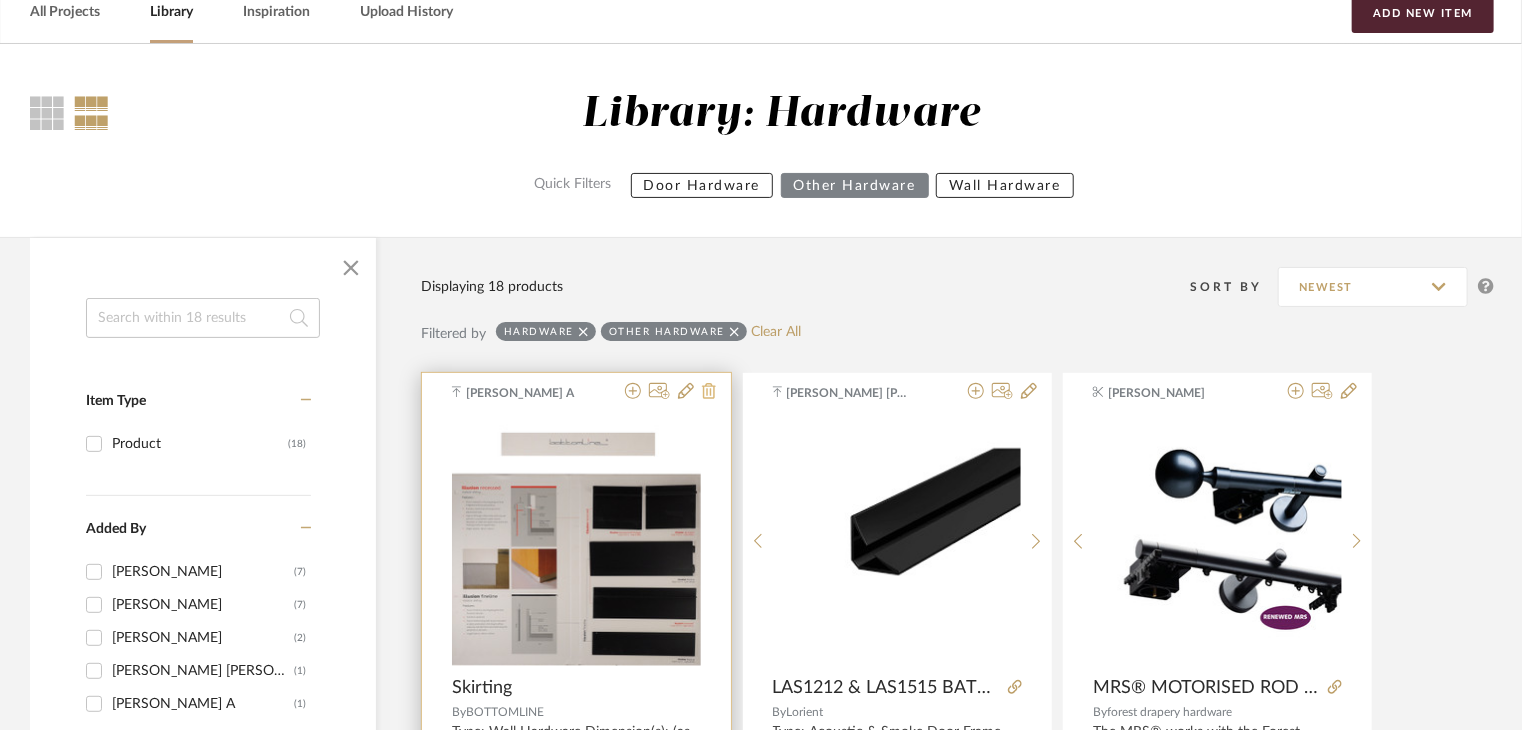 click on "[PERSON_NAME] A" at bounding box center (576, 392) 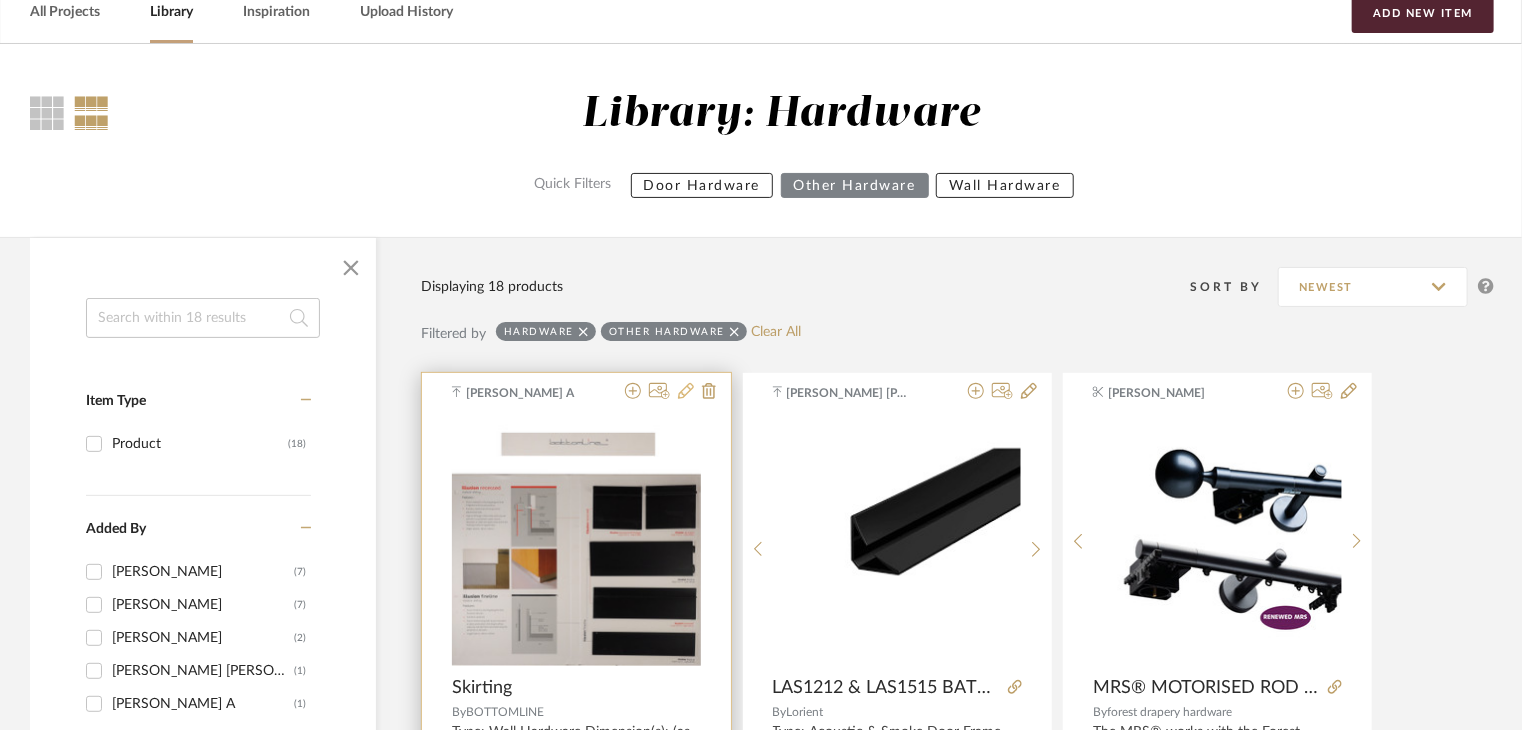 click 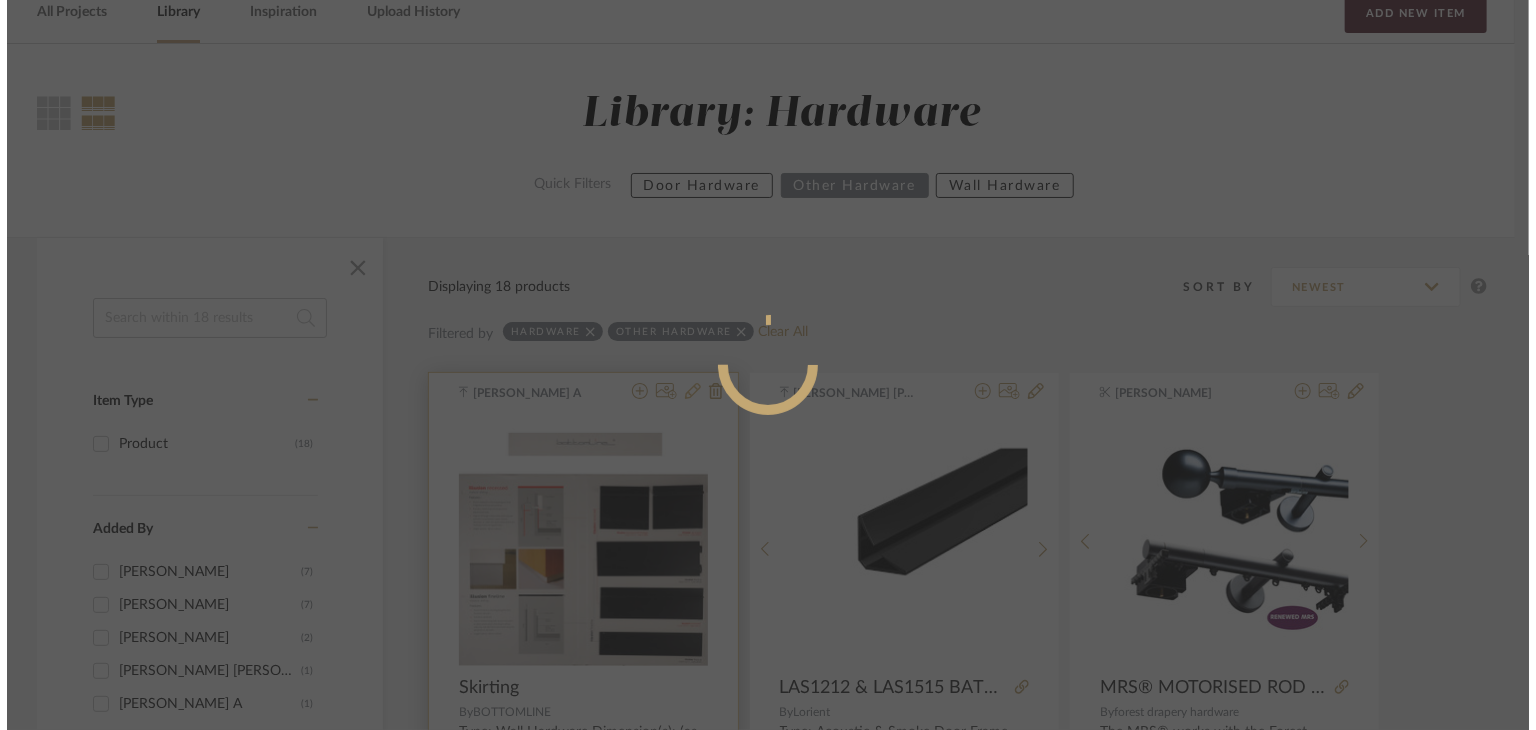 scroll, scrollTop: 0, scrollLeft: 0, axis: both 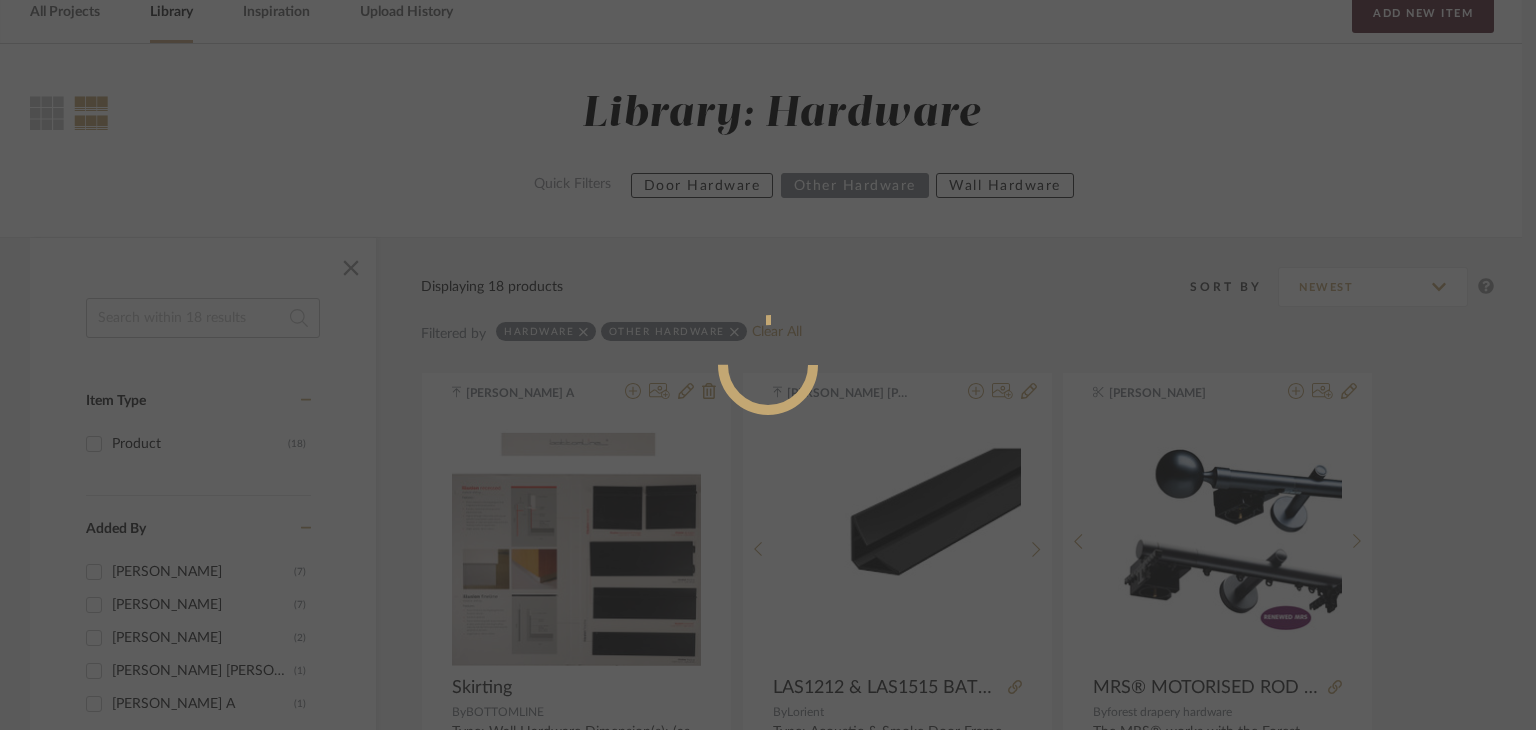 radio on "true" 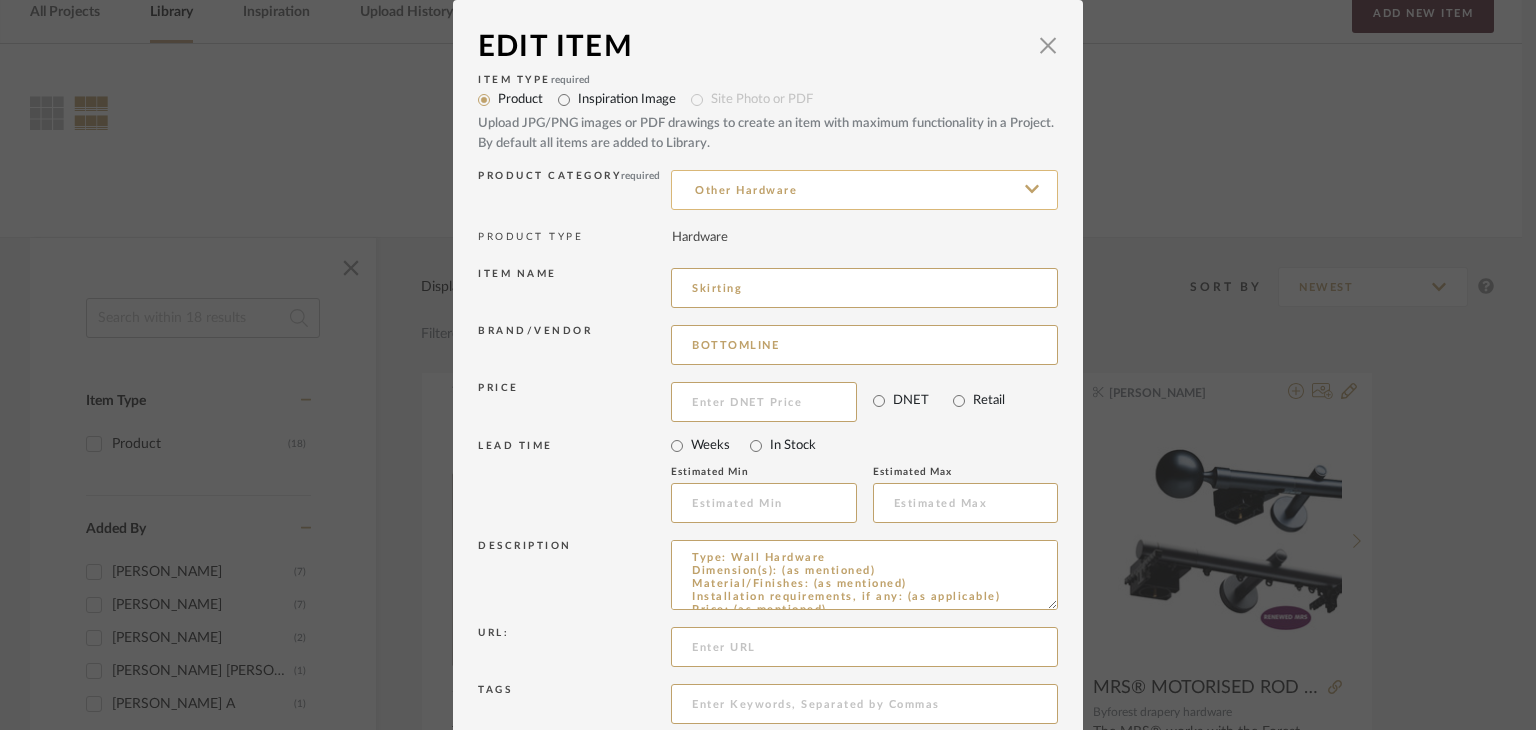 click on "Other Hardware" at bounding box center [864, 190] 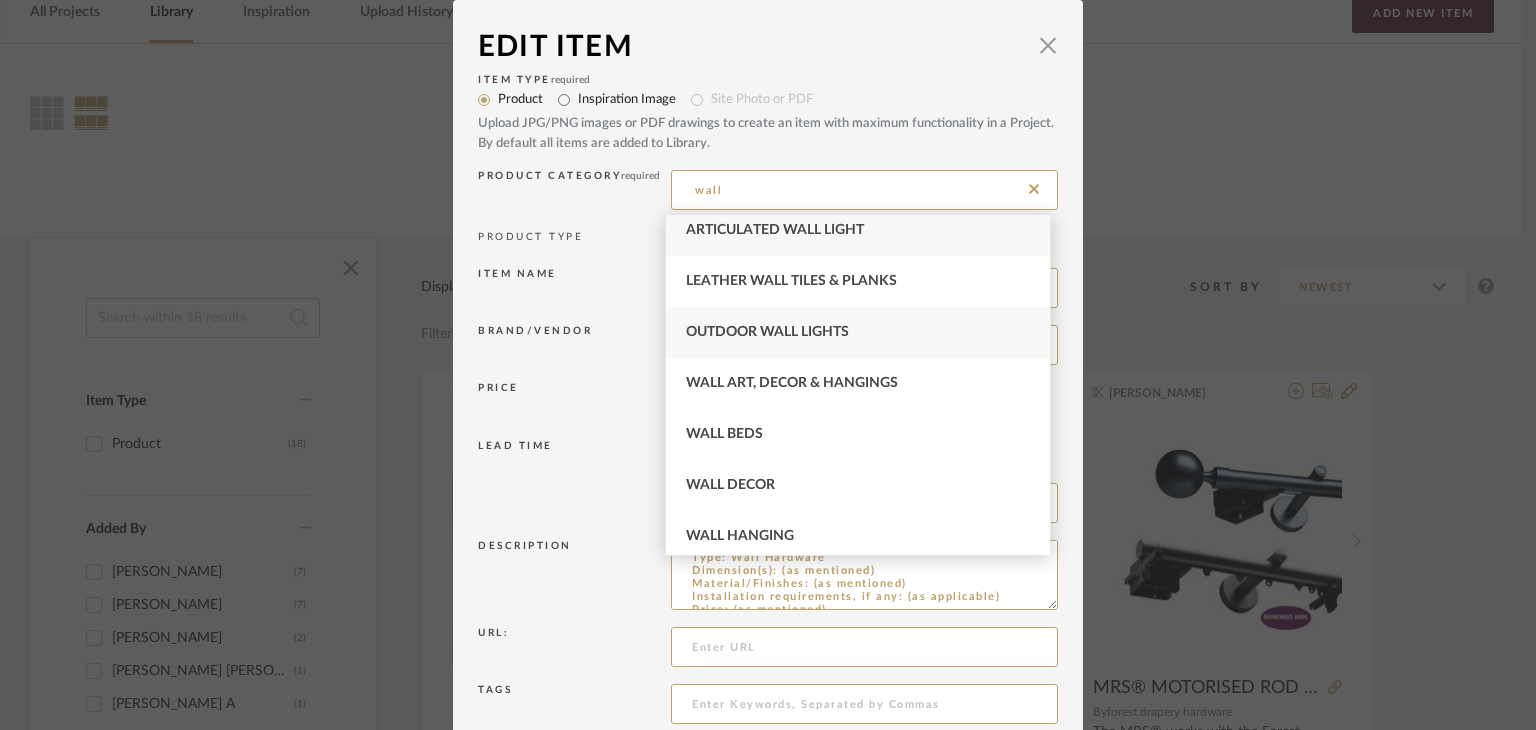 scroll, scrollTop: 0, scrollLeft: 0, axis: both 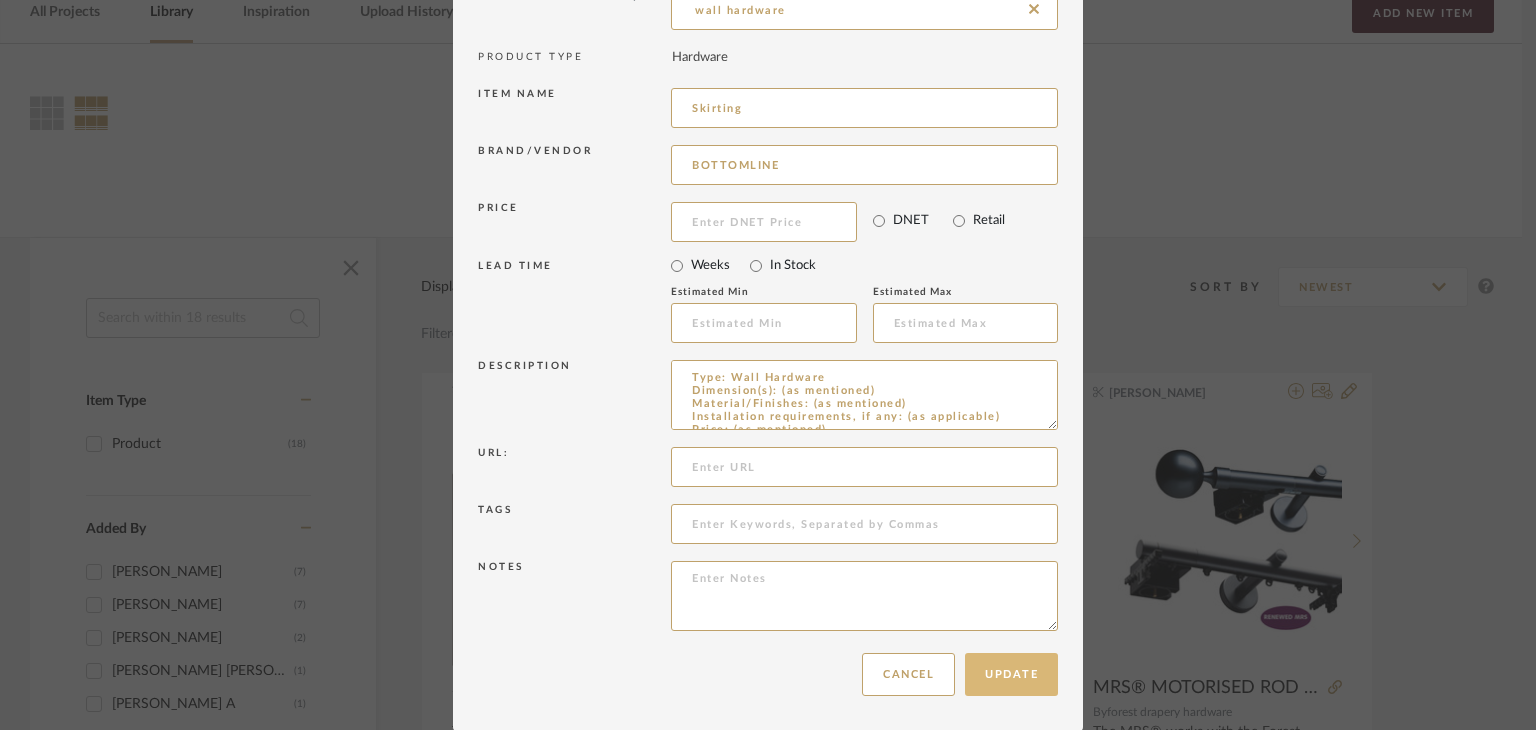type on "wall hardware" 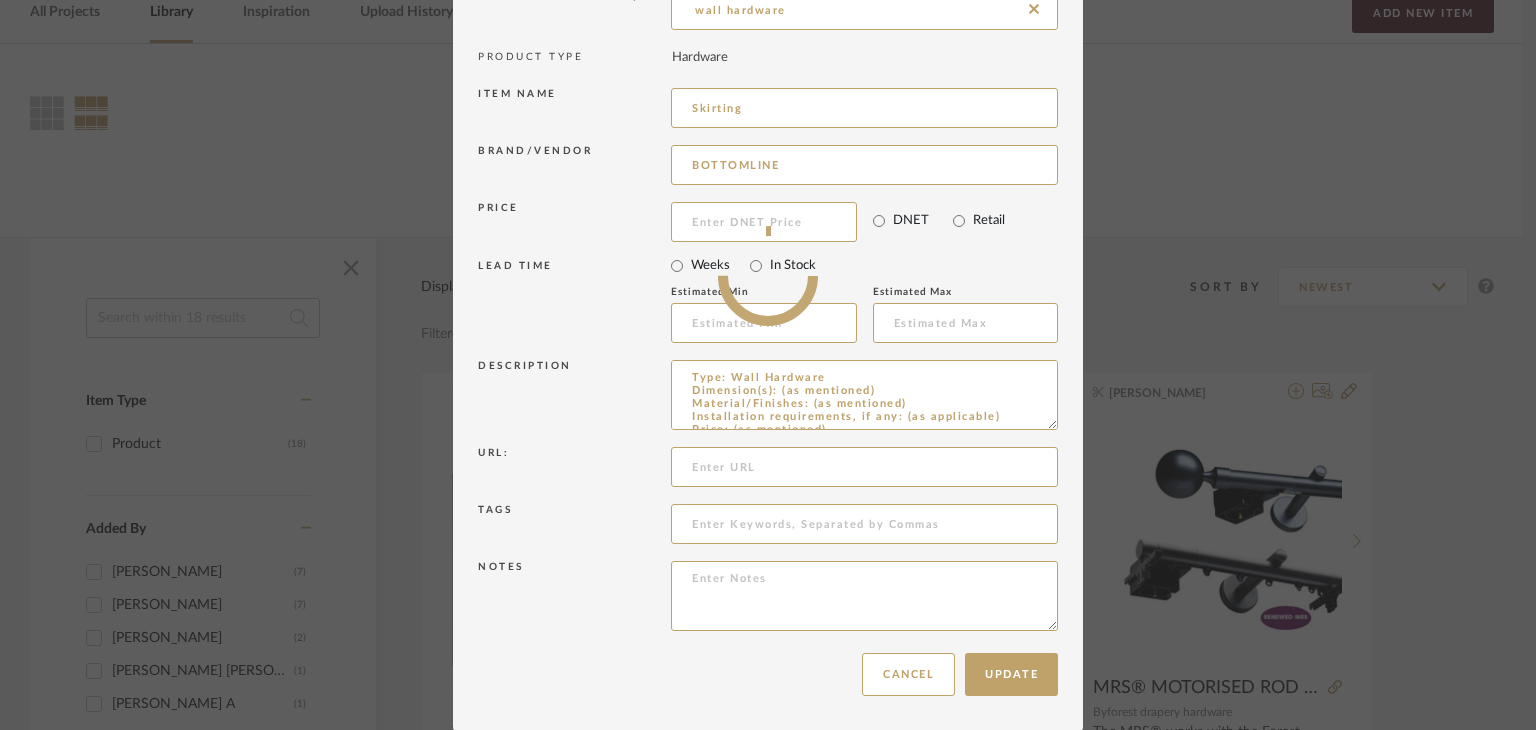 type 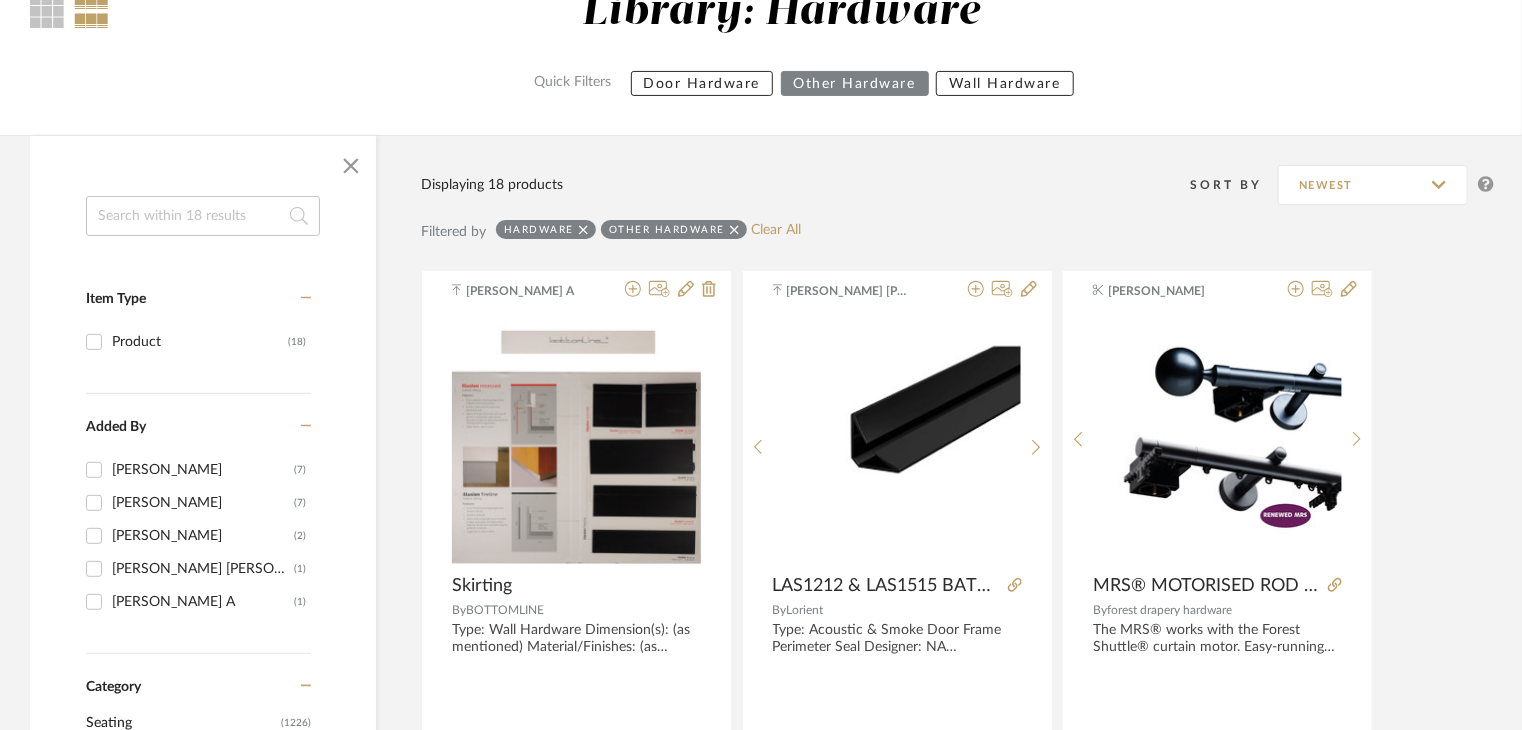 scroll, scrollTop: 200, scrollLeft: 0, axis: vertical 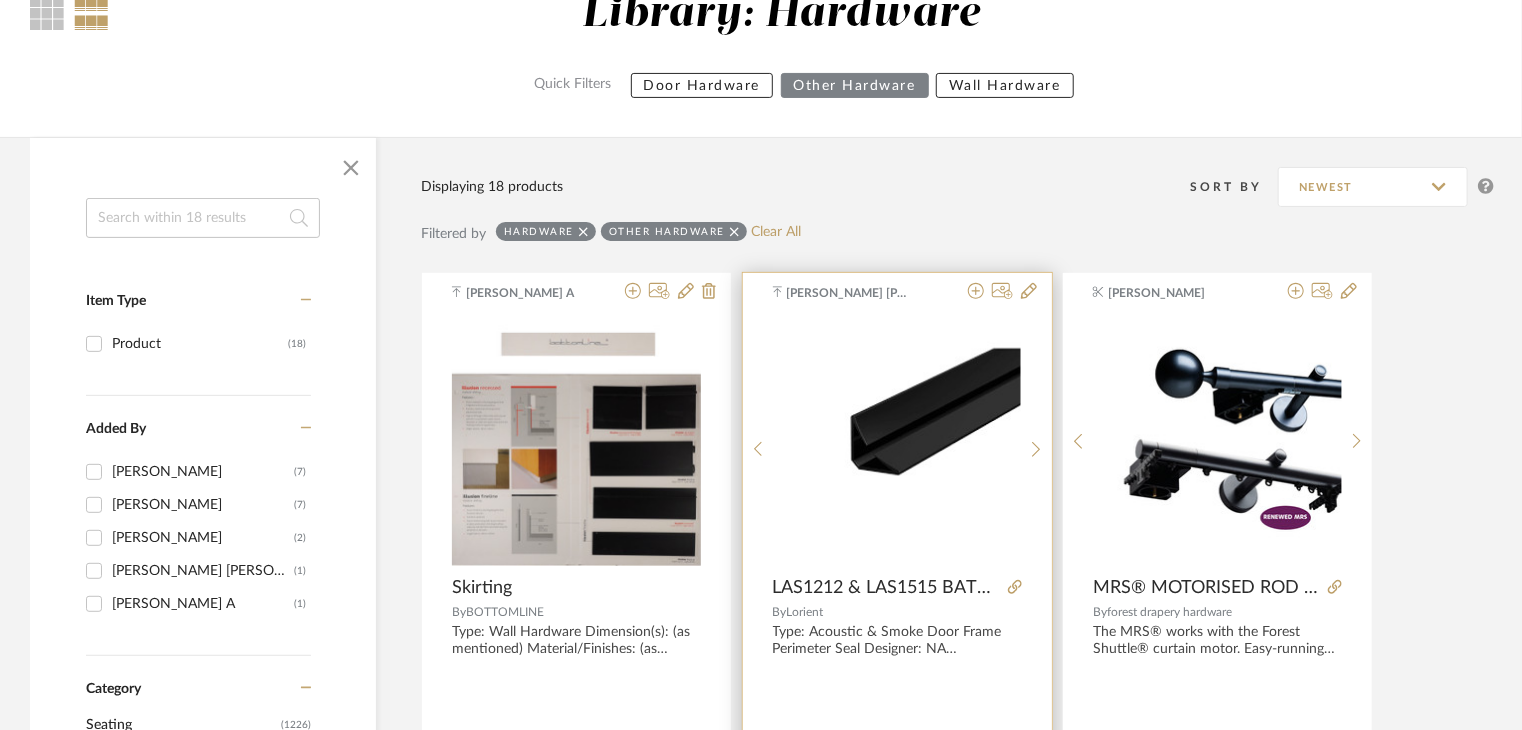 type 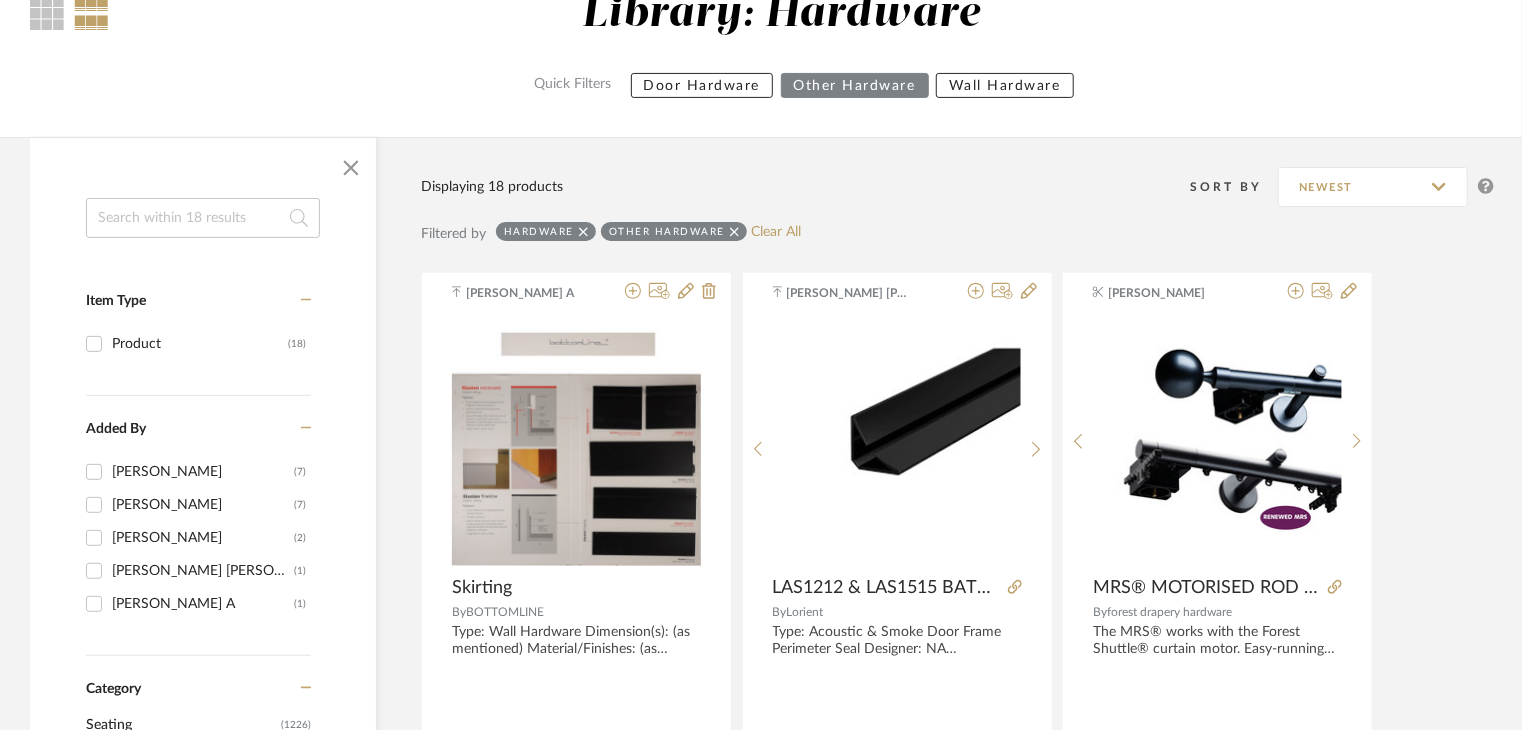 click on "Wall Hardware" 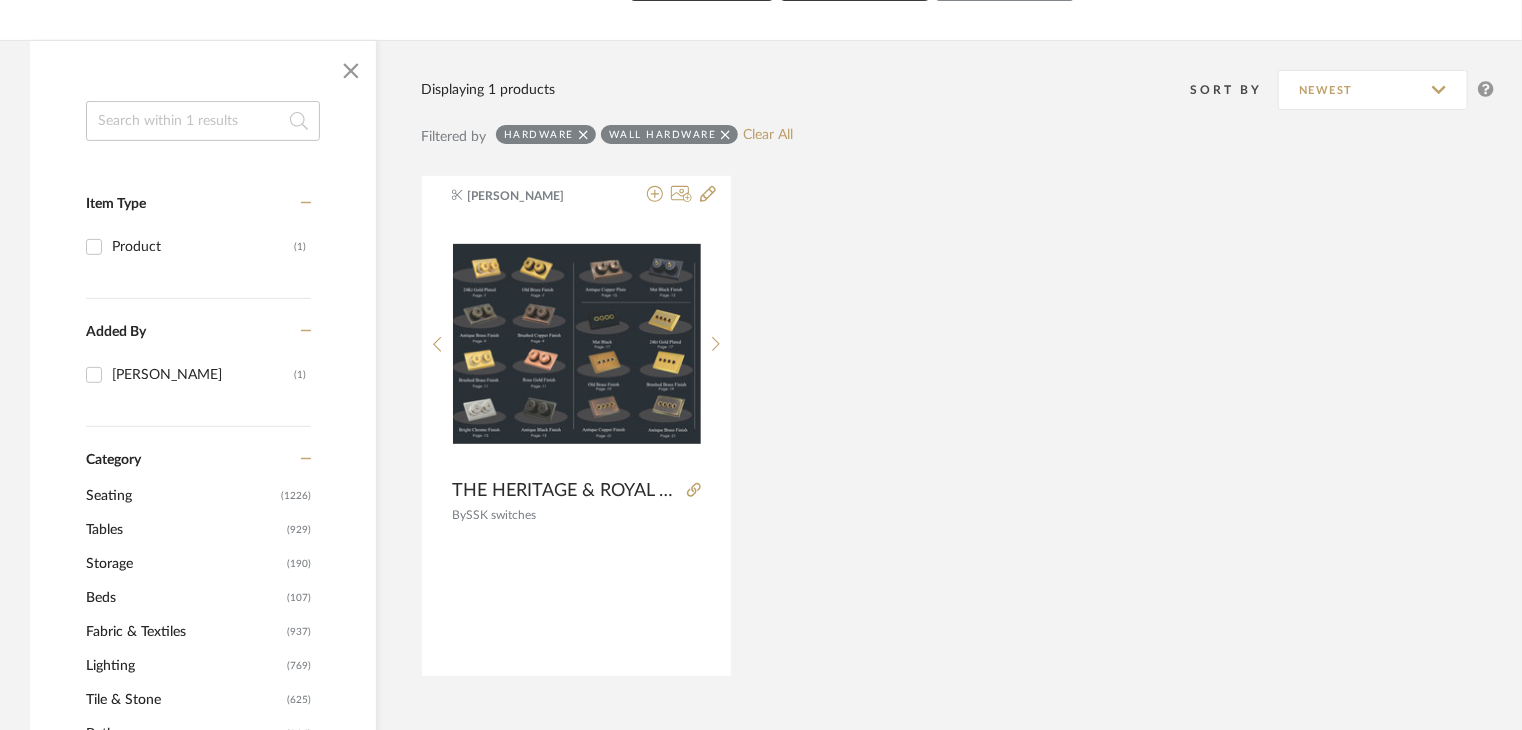 scroll, scrollTop: 300, scrollLeft: 0, axis: vertical 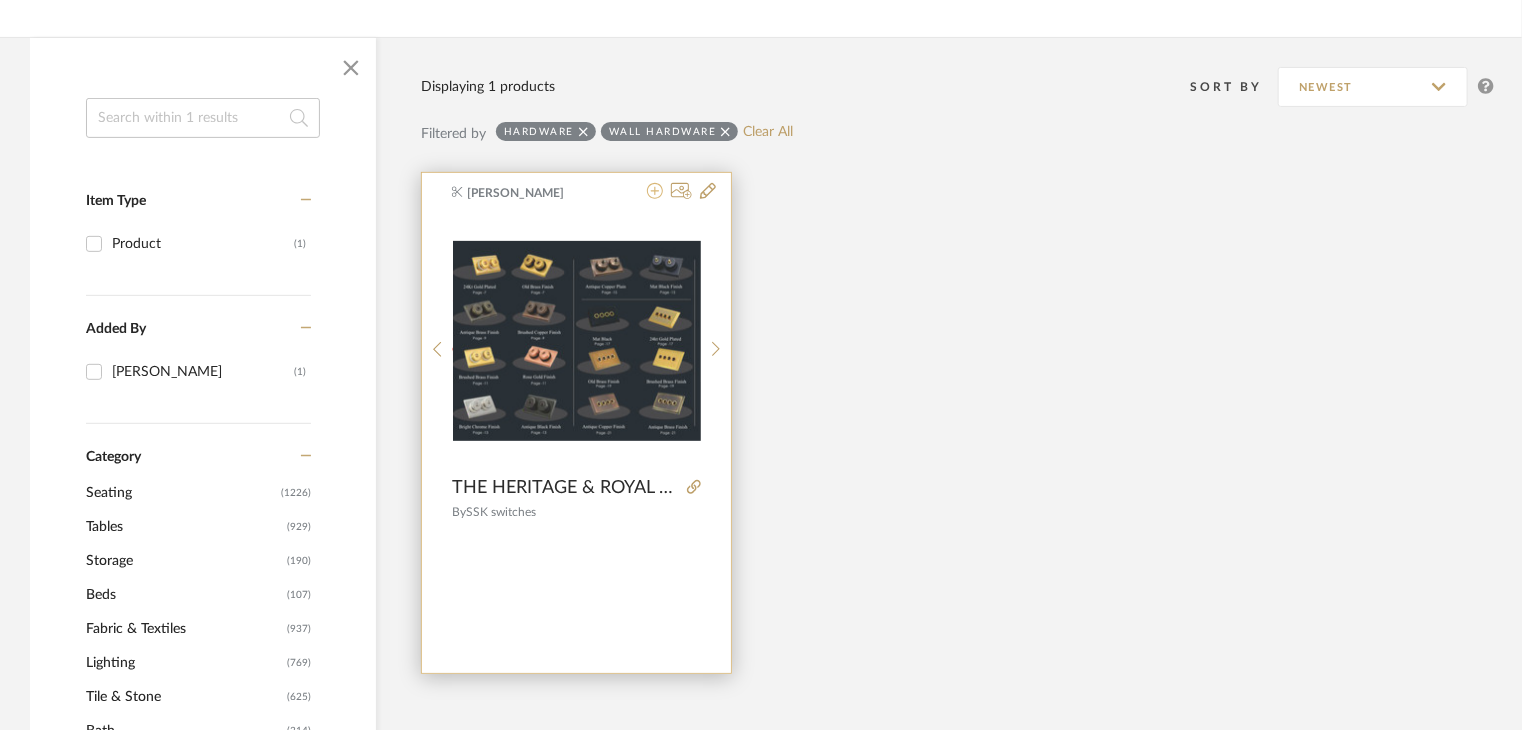 click 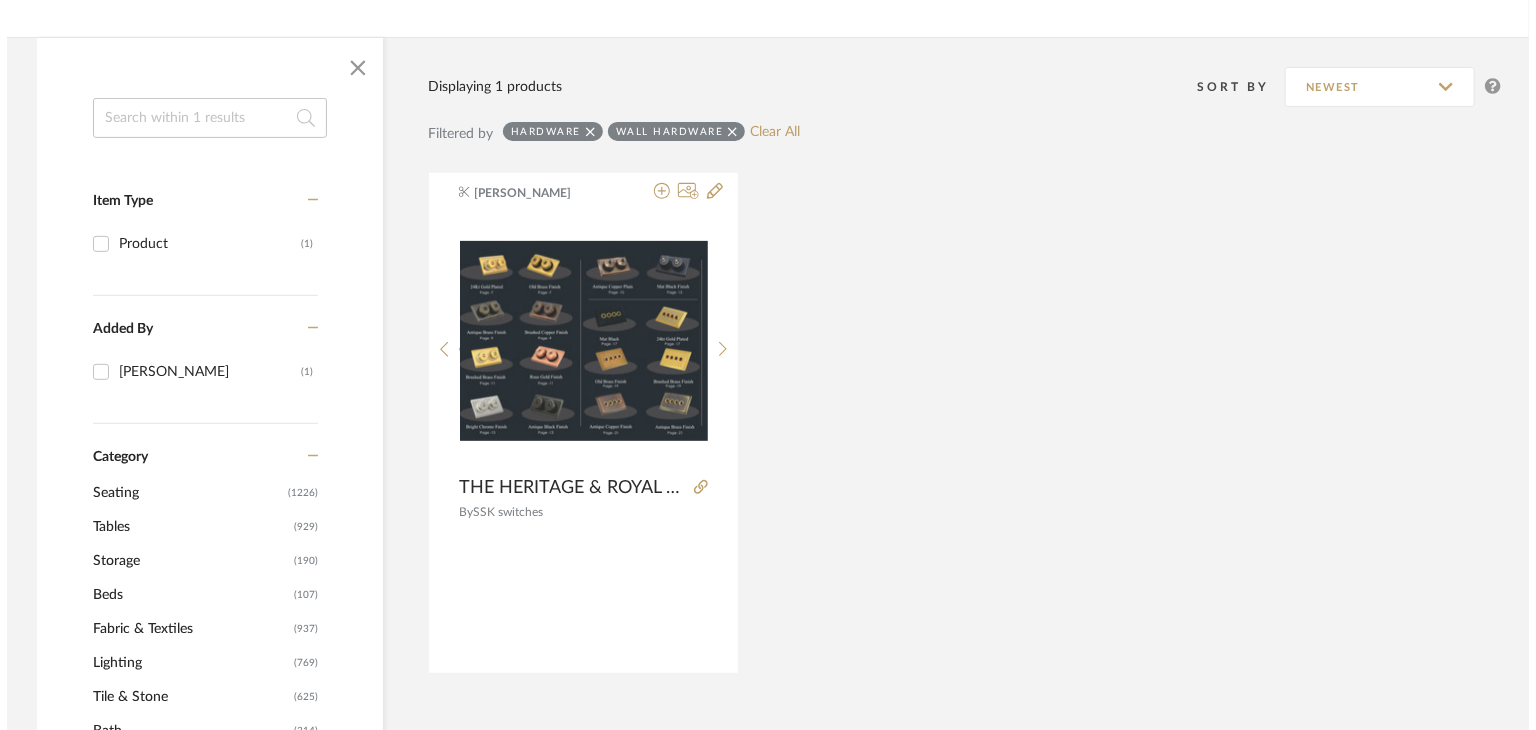 scroll, scrollTop: 0, scrollLeft: 0, axis: both 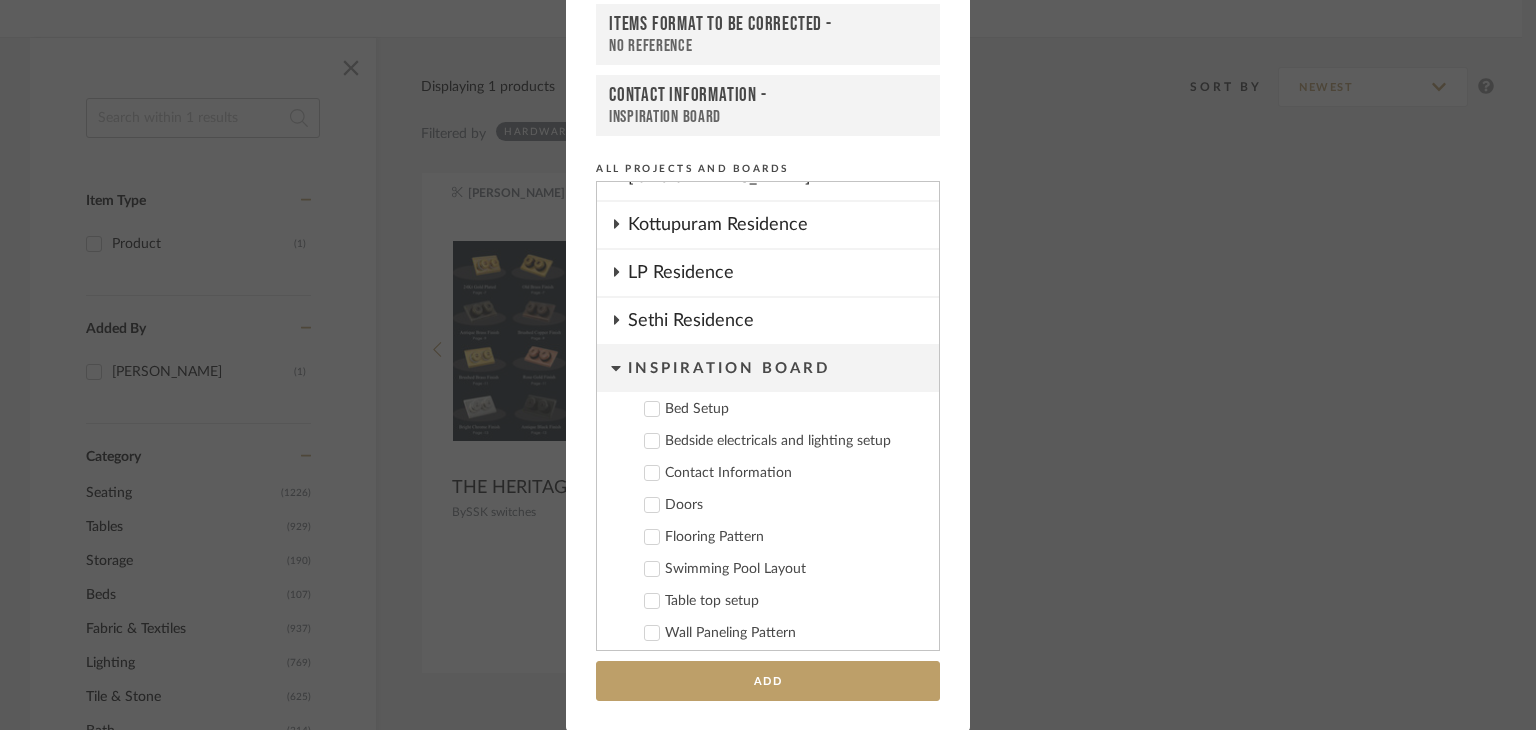 click on "Add to Projects Recent Projects, Rooms, or Boards ITEMS FORMAT TO BE CORRECTED - FORMATTED ITEMS FORMAT TO BE CORRECTED - No reference Contact Information - Inspiration Board All Projects and Boards  Projects   AK Beach House   CHAMIERS 103   Crown Residence   [GEOGRAPHIC_DATA] - Interiors   ITEMS FORMAT TO BE CORRECTED  QTY  FORMATTED  1  No reference   Products for Consideration  Total 1  ITEMS TO BE DISCARDED   Kottupuram house   [GEOGRAPHIC_DATA] Residence   LP Residence   Sethi Residence   Inspiration Board   Bed  Setup   Bedside electricals and lighting setup   Contact Information   Doors   Flooring Pattern   Swimming Pool Layout   Table top setup   Wall Paneling Pattern  + Create New Board...  Add" at bounding box center (768, 365) 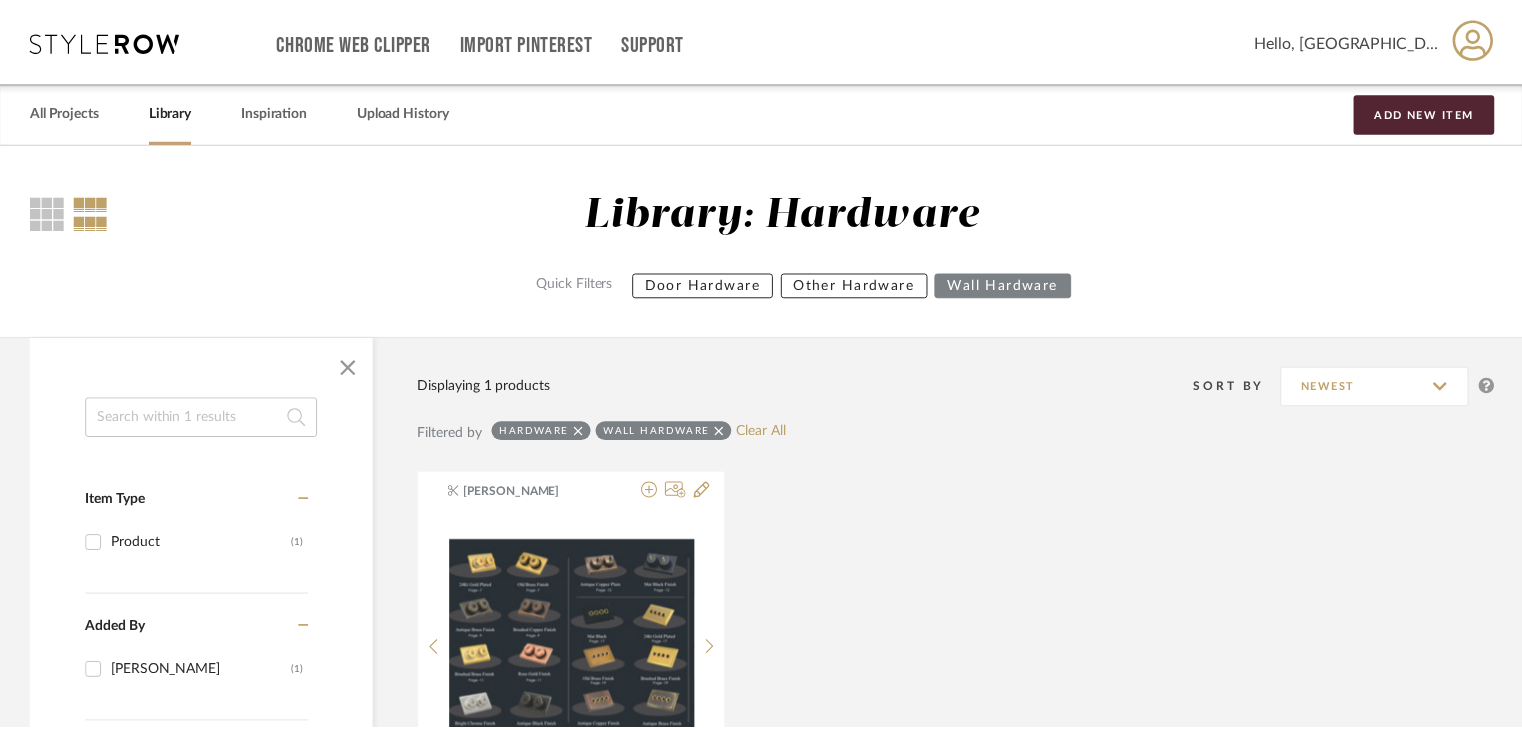 scroll, scrollTop: 300, scrollLeft: 0, axis: vertical 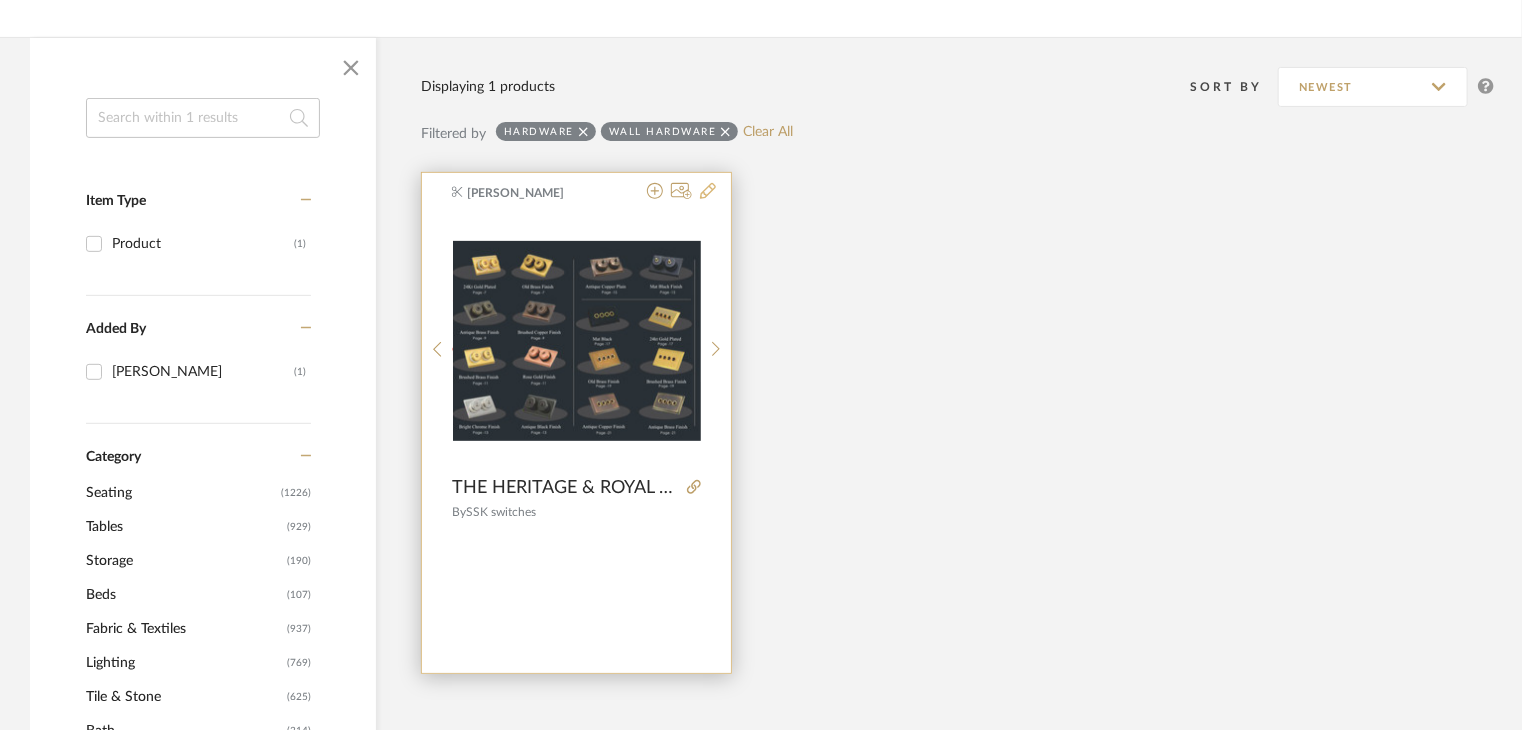 click 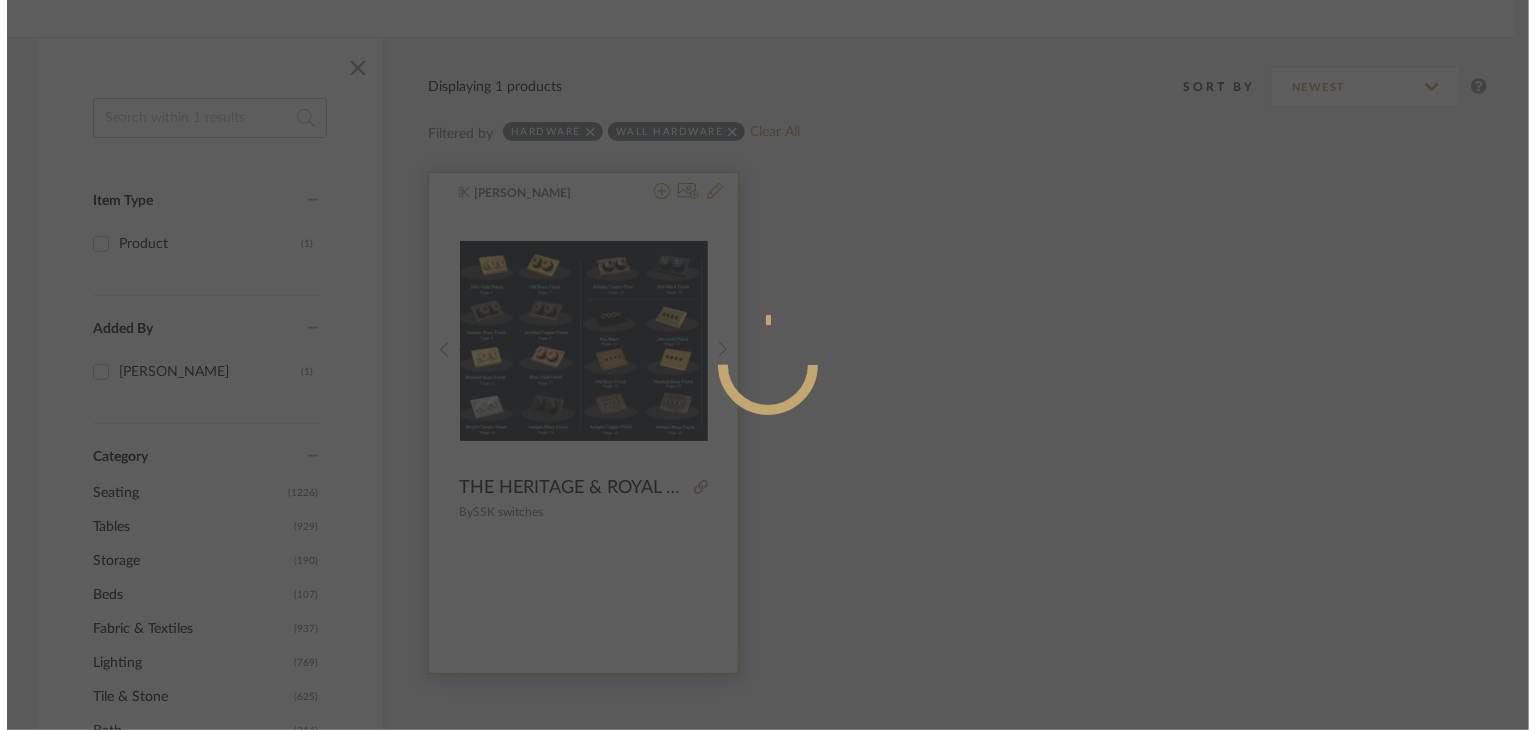 scroll, scrollTop: 0, scrollLeft: 0, axis: both 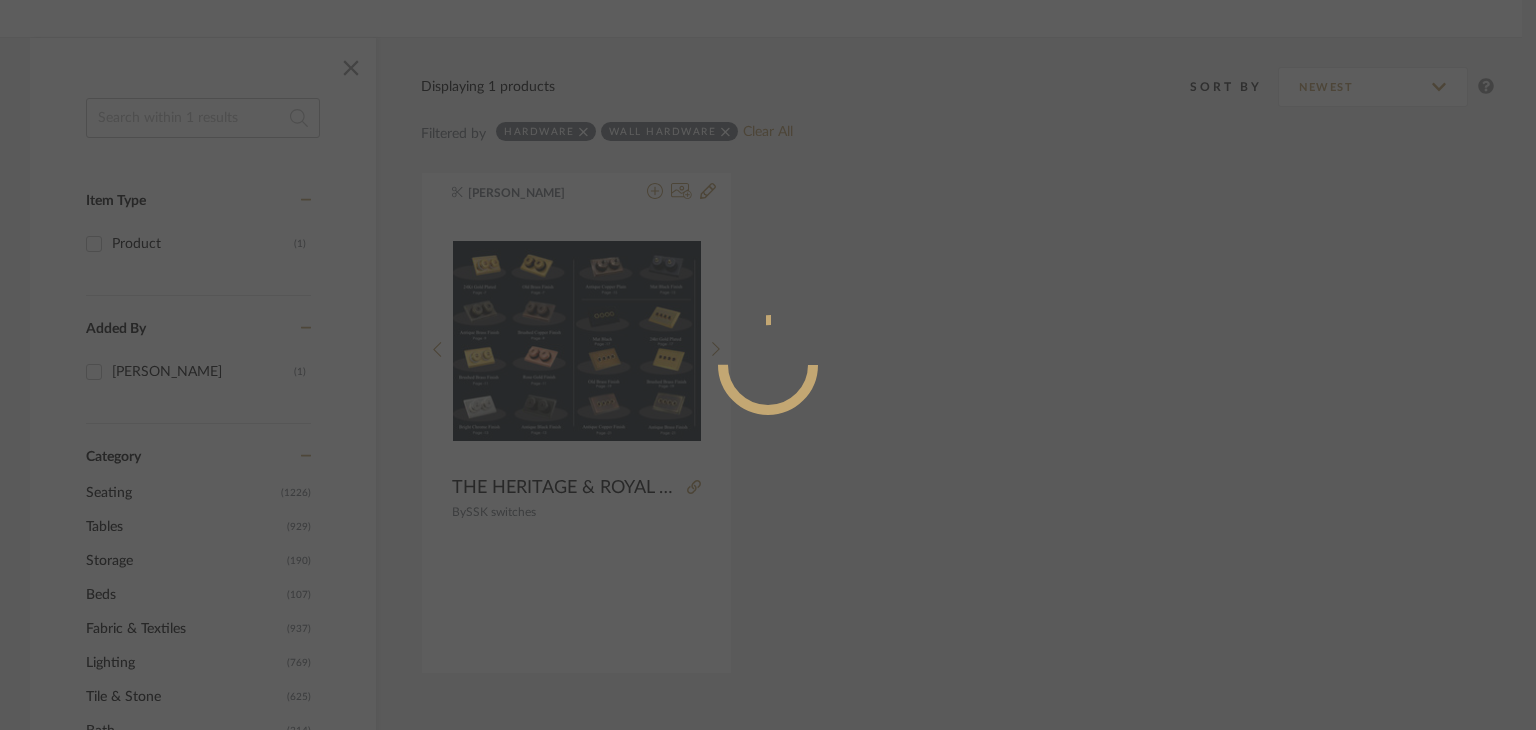 radio on "true" 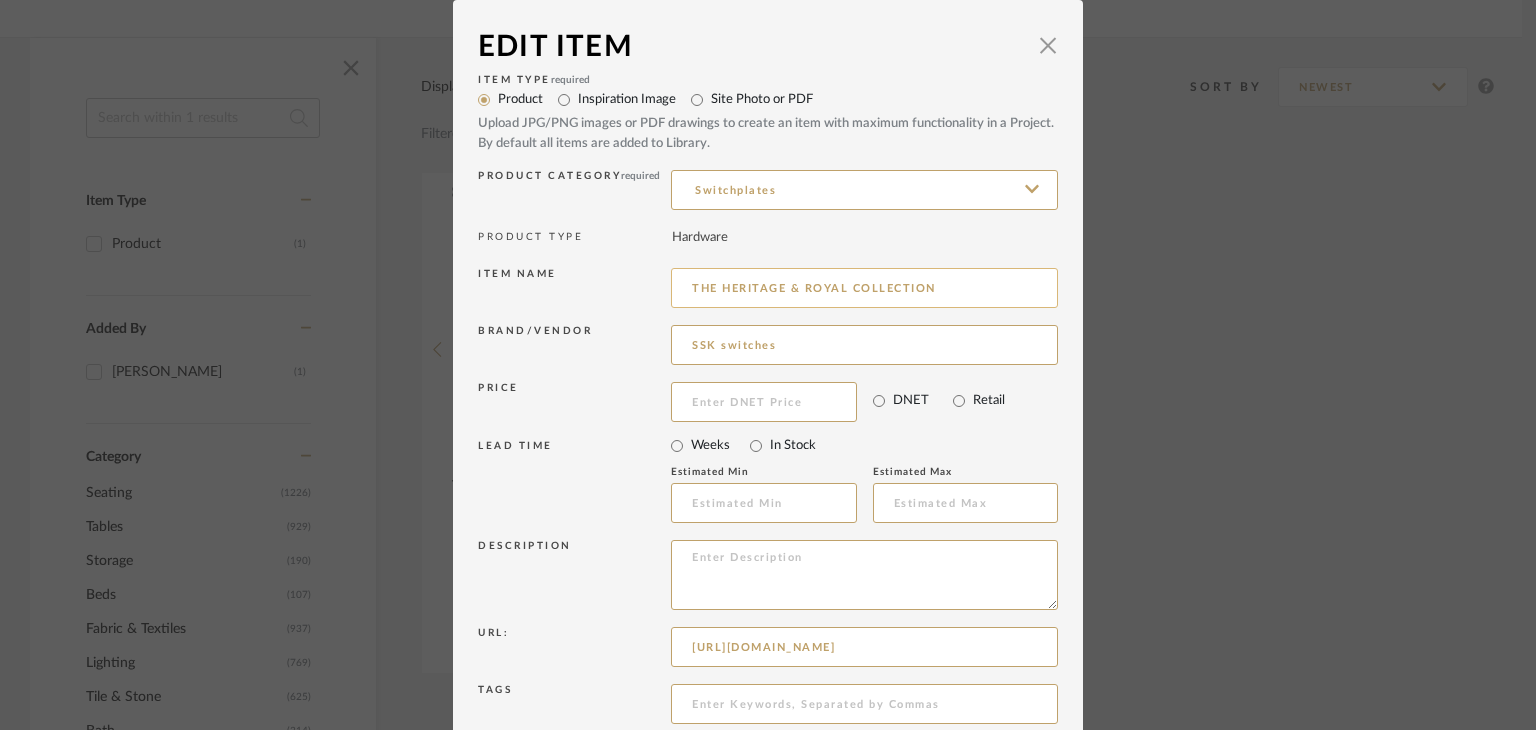 scroll, scrollTop: 0, scrollLeft: 0, axis: both 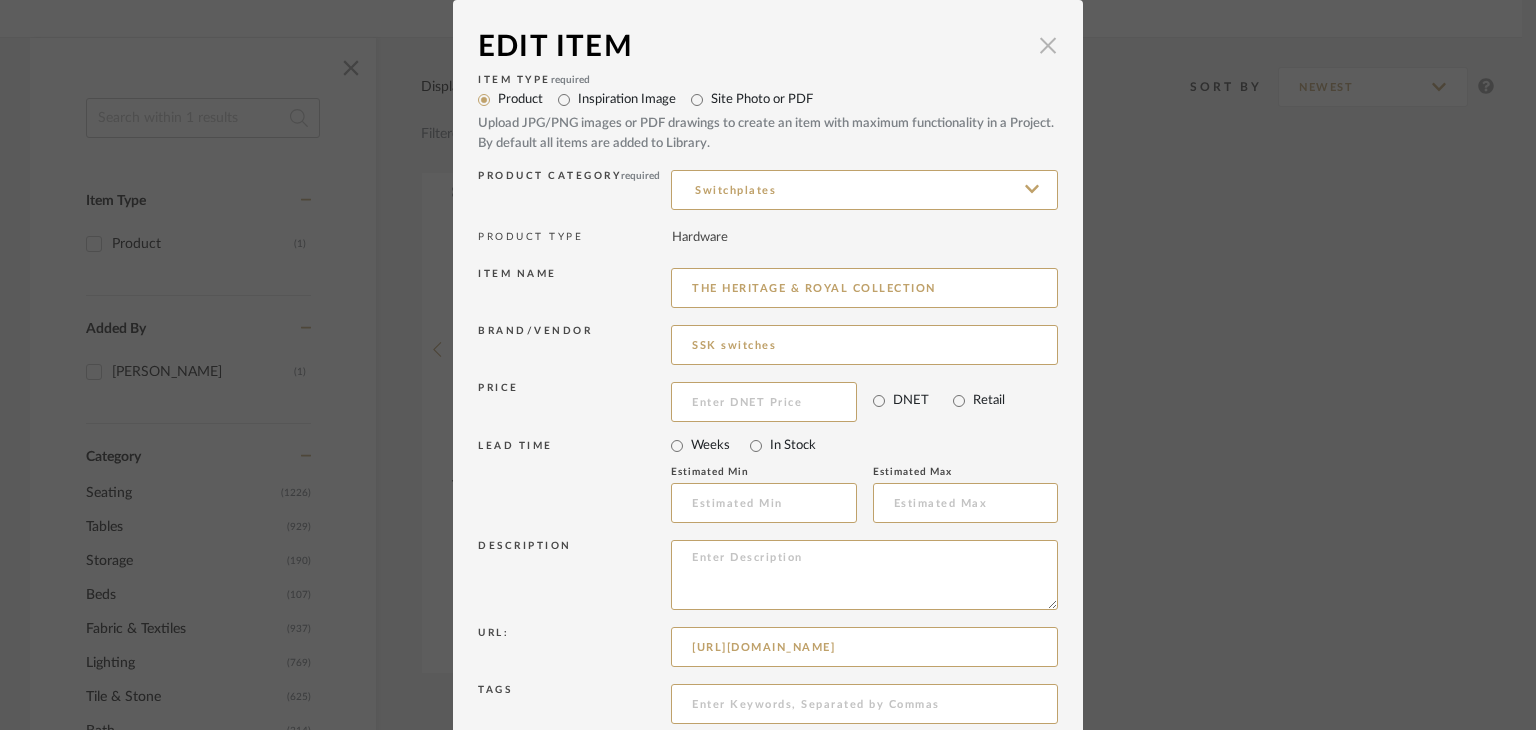 click at bounding box center (1048, 45) 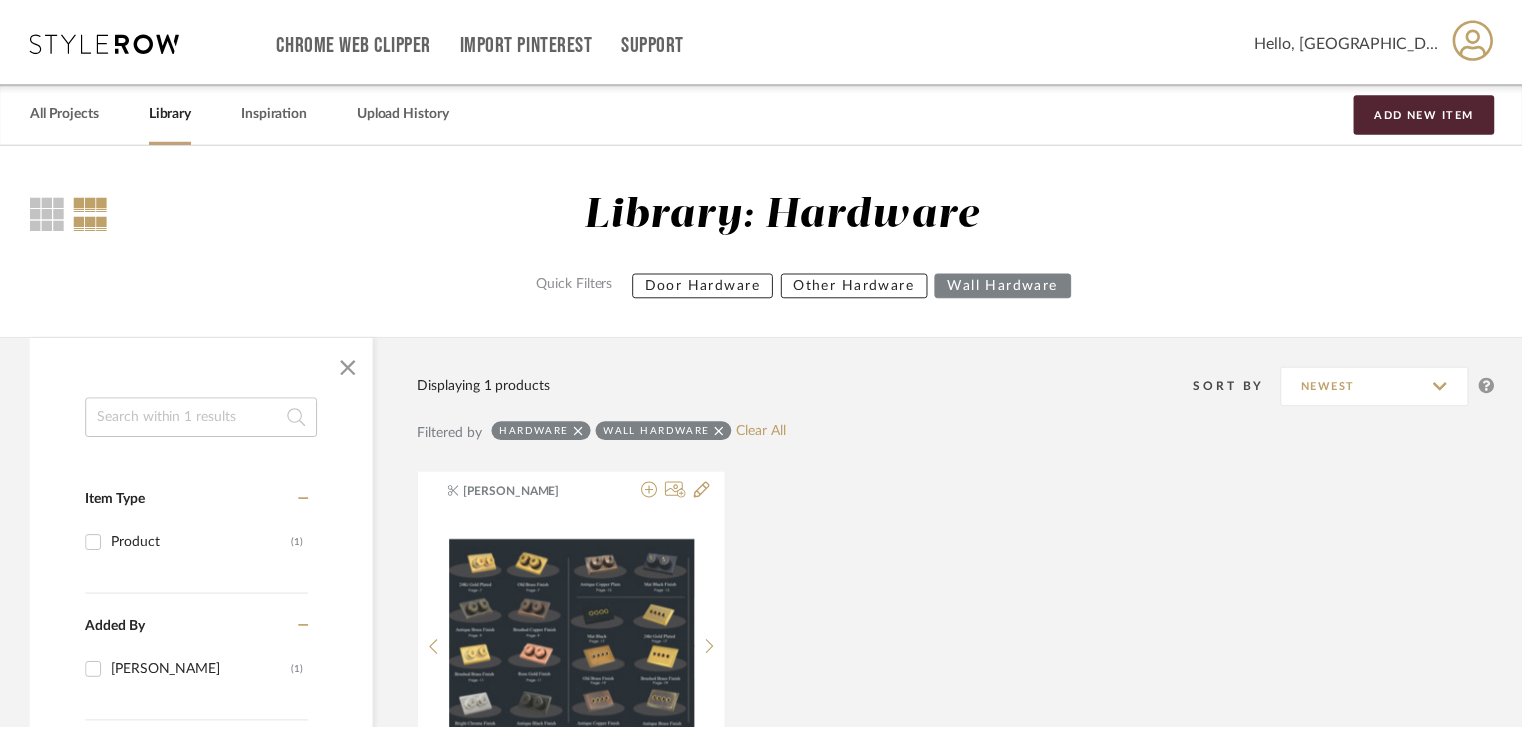 scroll, scrollTop: 300, scrollLeft: 0, axis: vertical 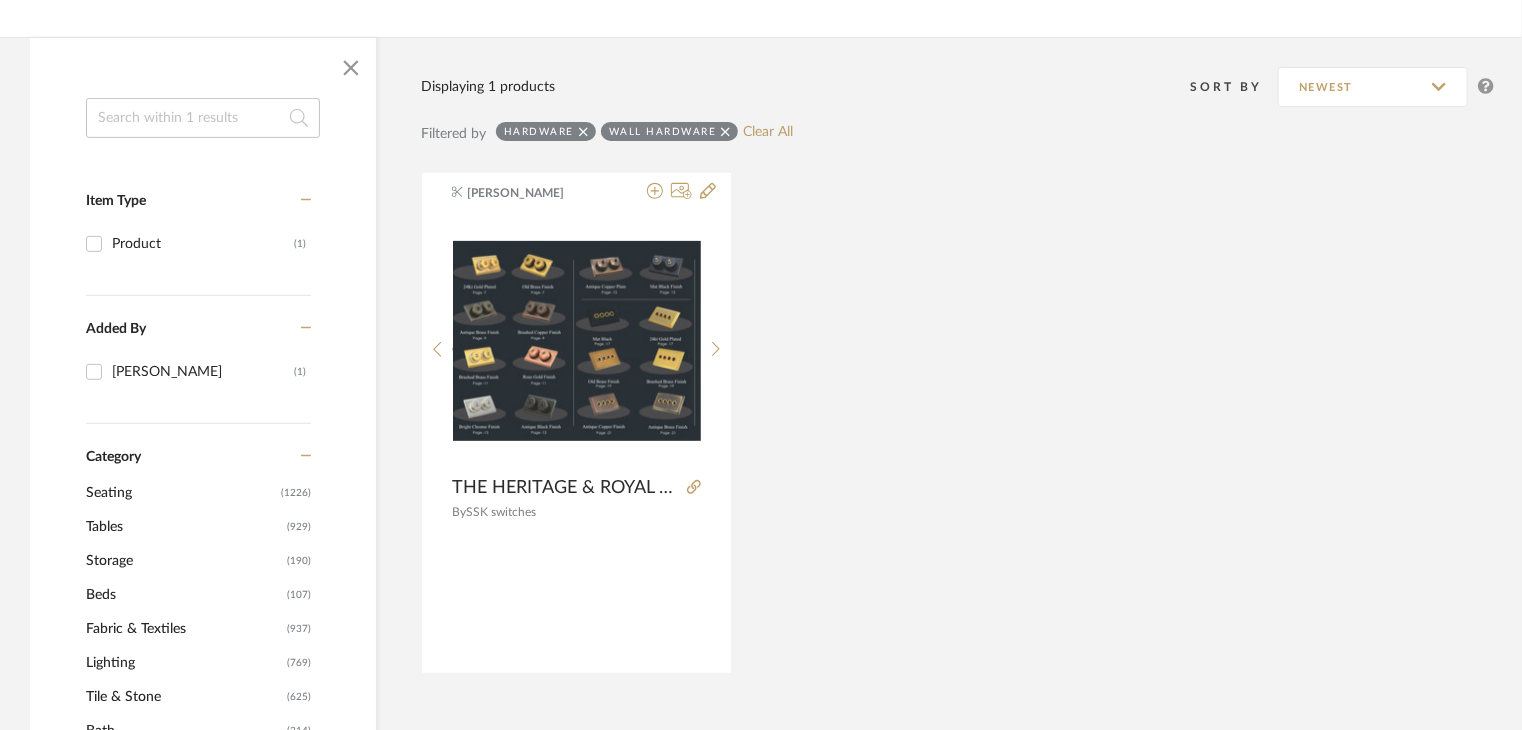 click on "Wall Hardware" 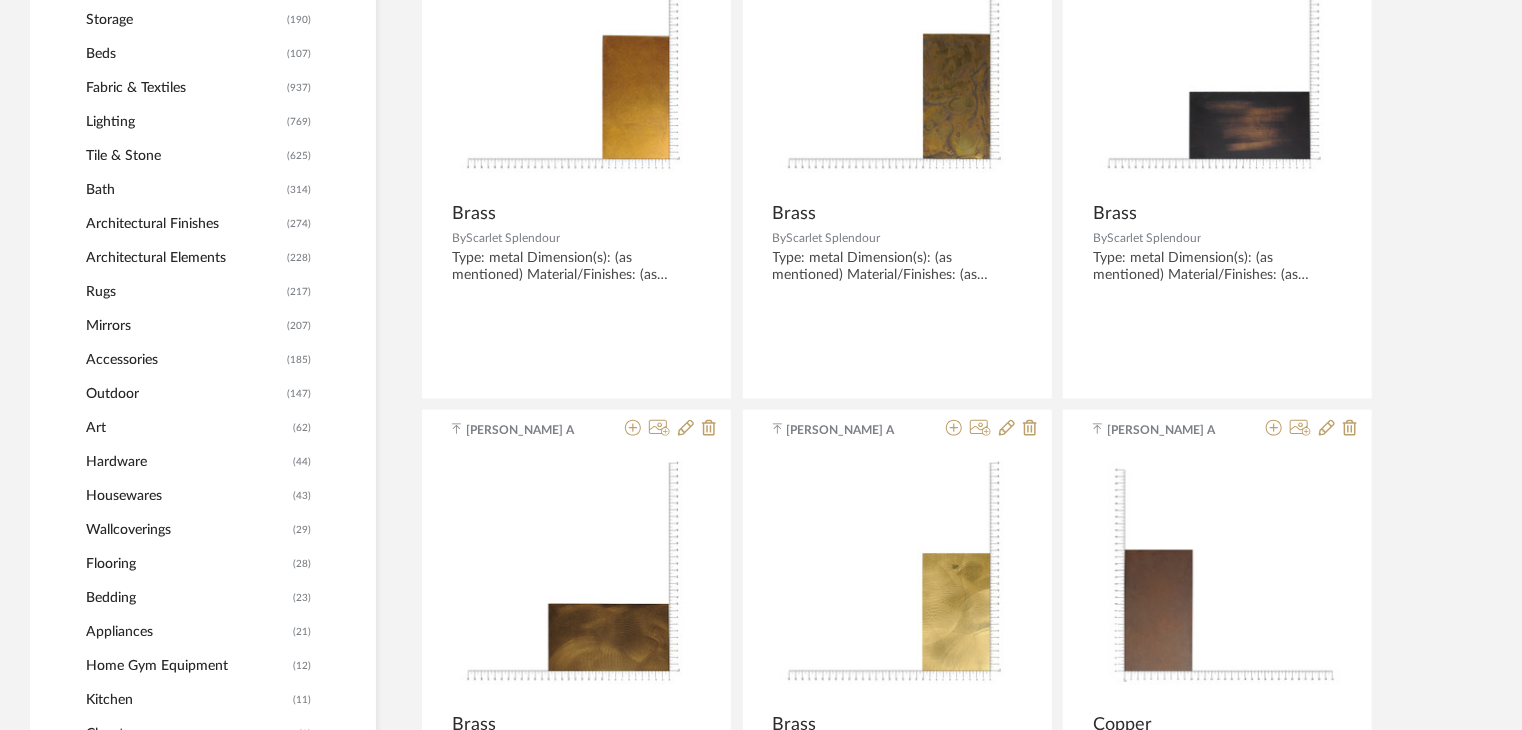 scroll, scrollTop: 1100, scrollLeft: 0, axis: vertical 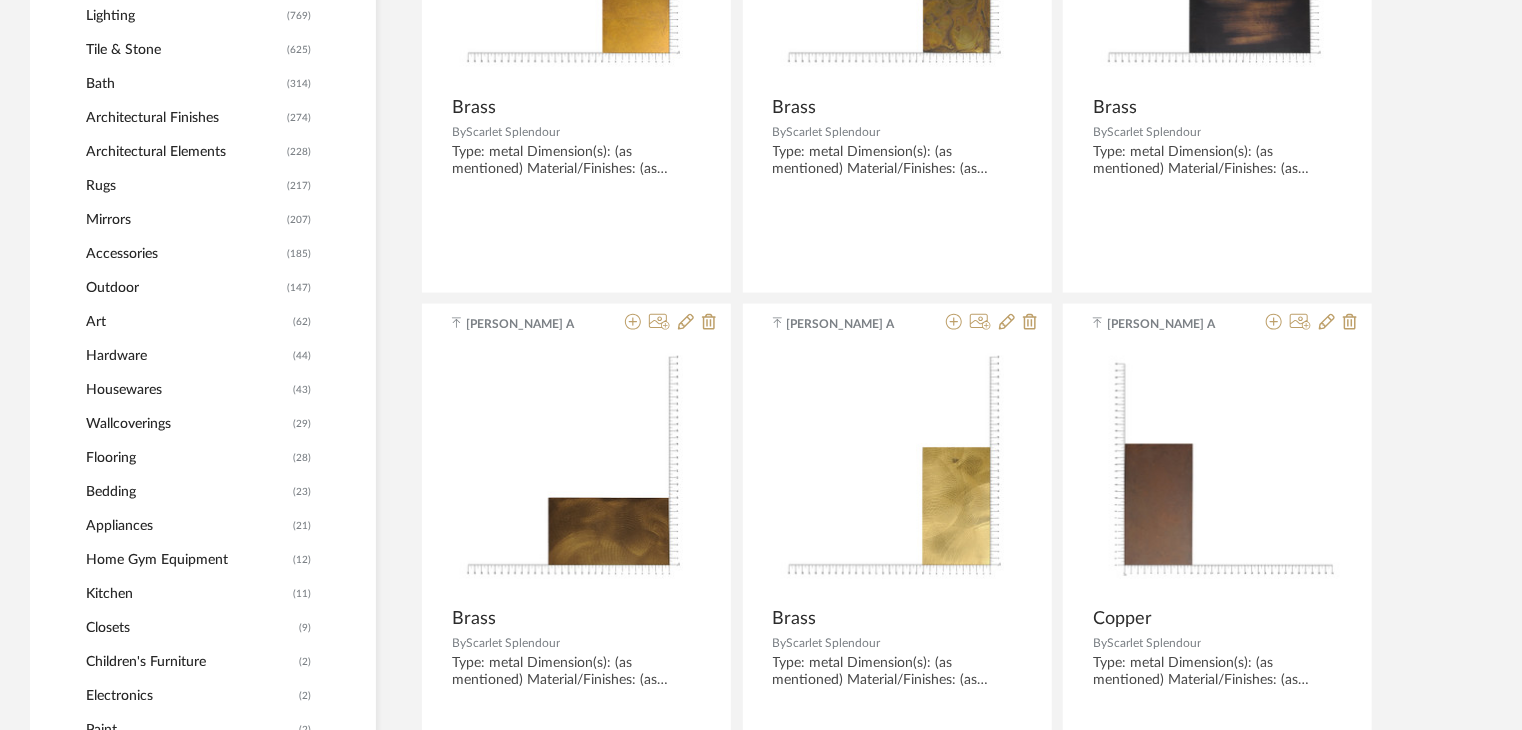 click on "Hardware" 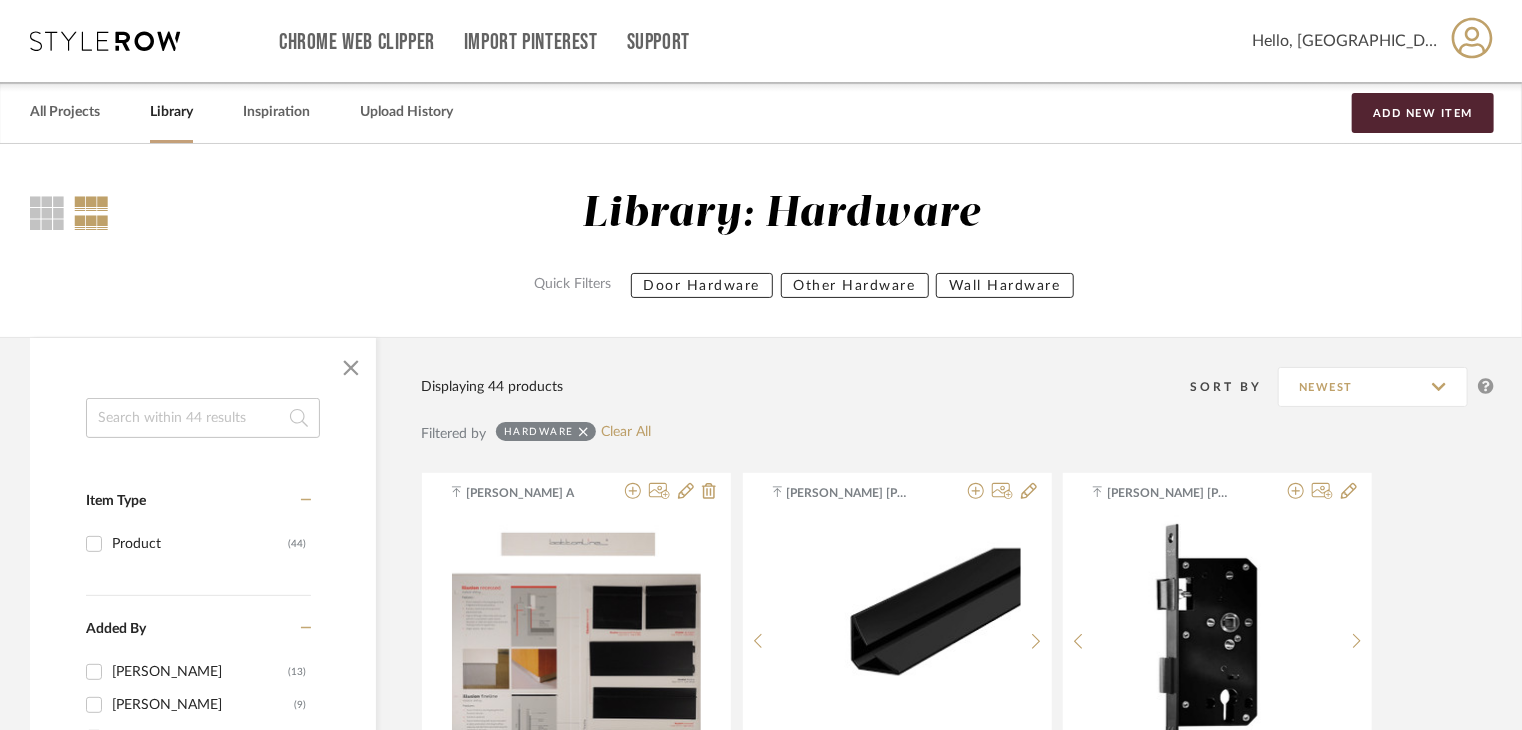 scroll, scrollTop: 0, scrollLeft: 0, axis: both 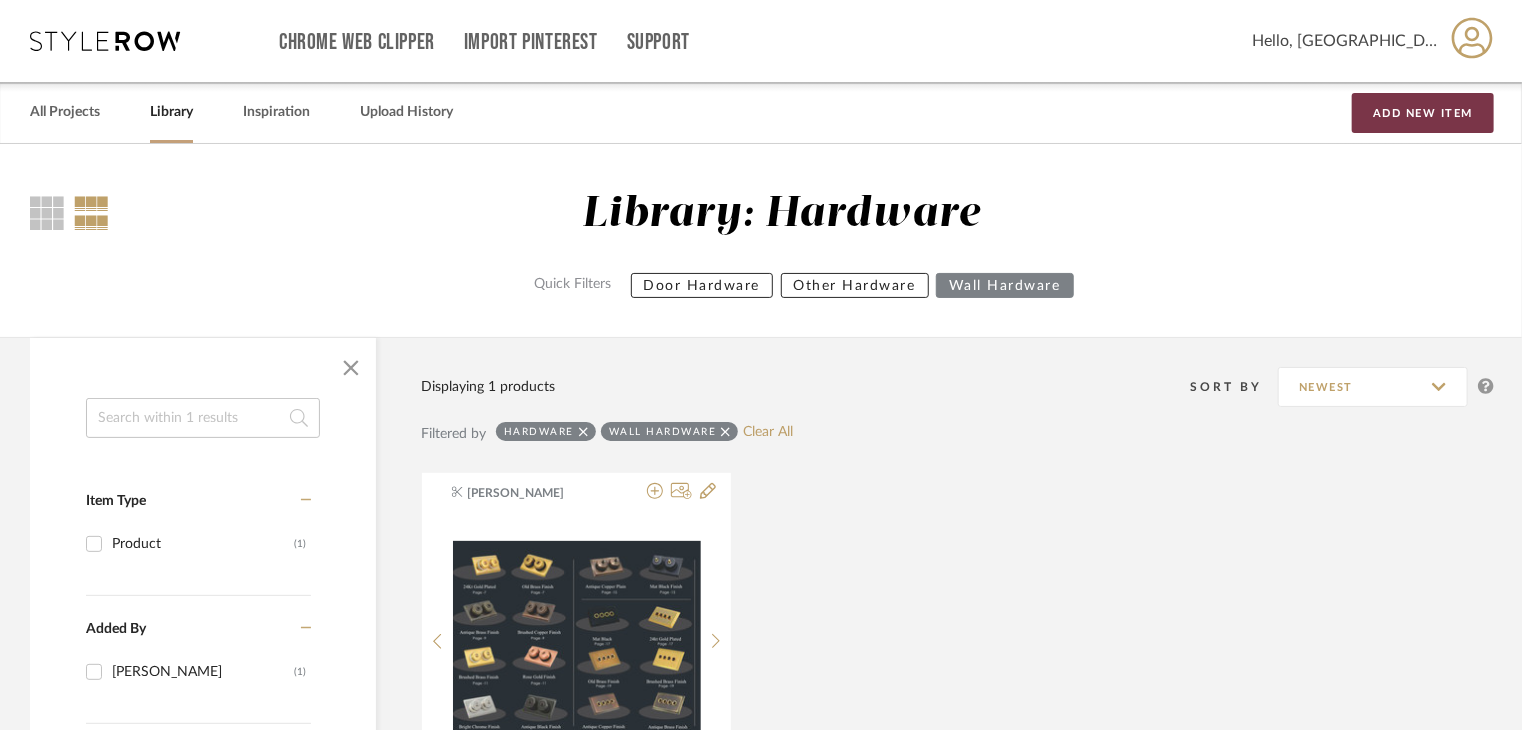 click on "Add New Item" at bounding box center (1423, 113) 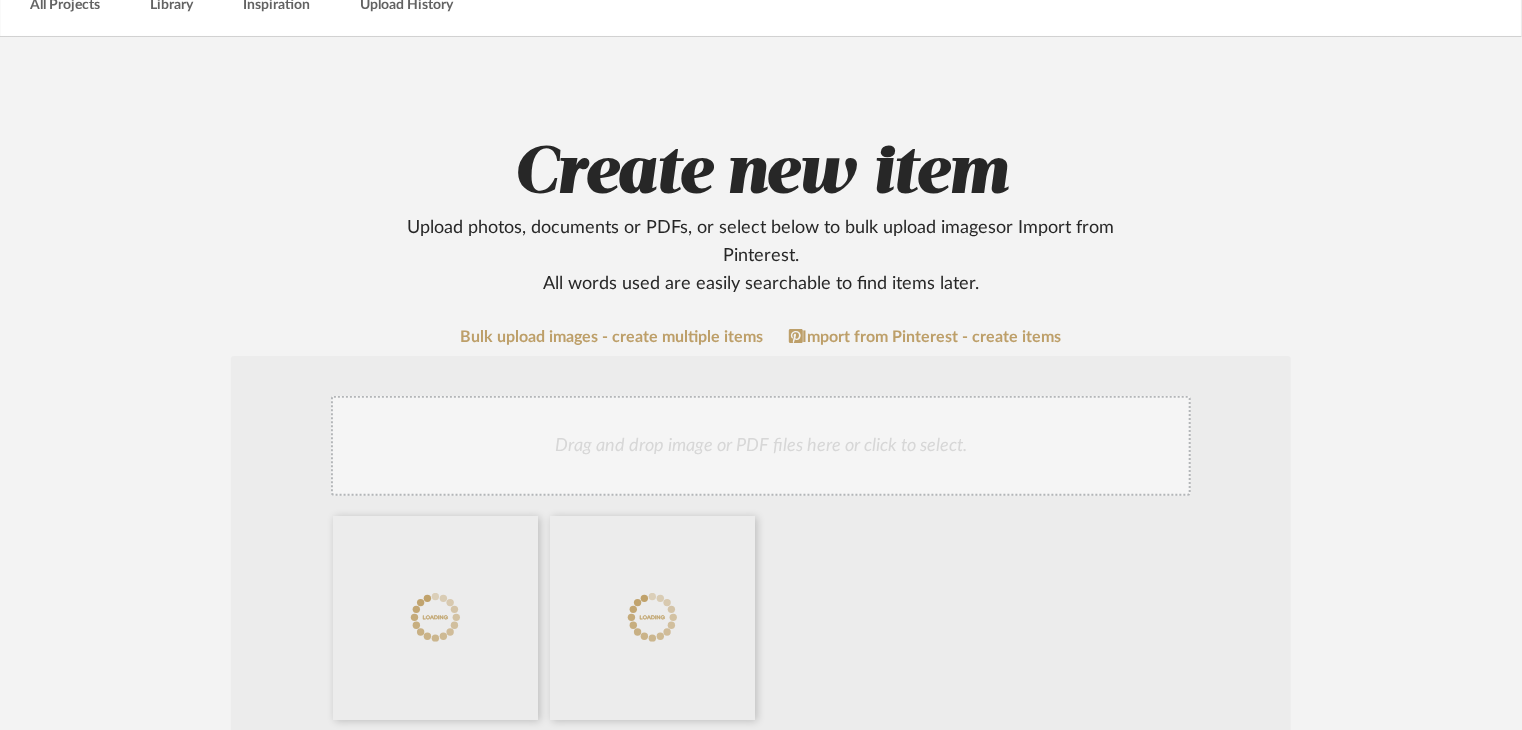 scroll, scrollTop: 600, scrollLeft: 0, axis: vertical 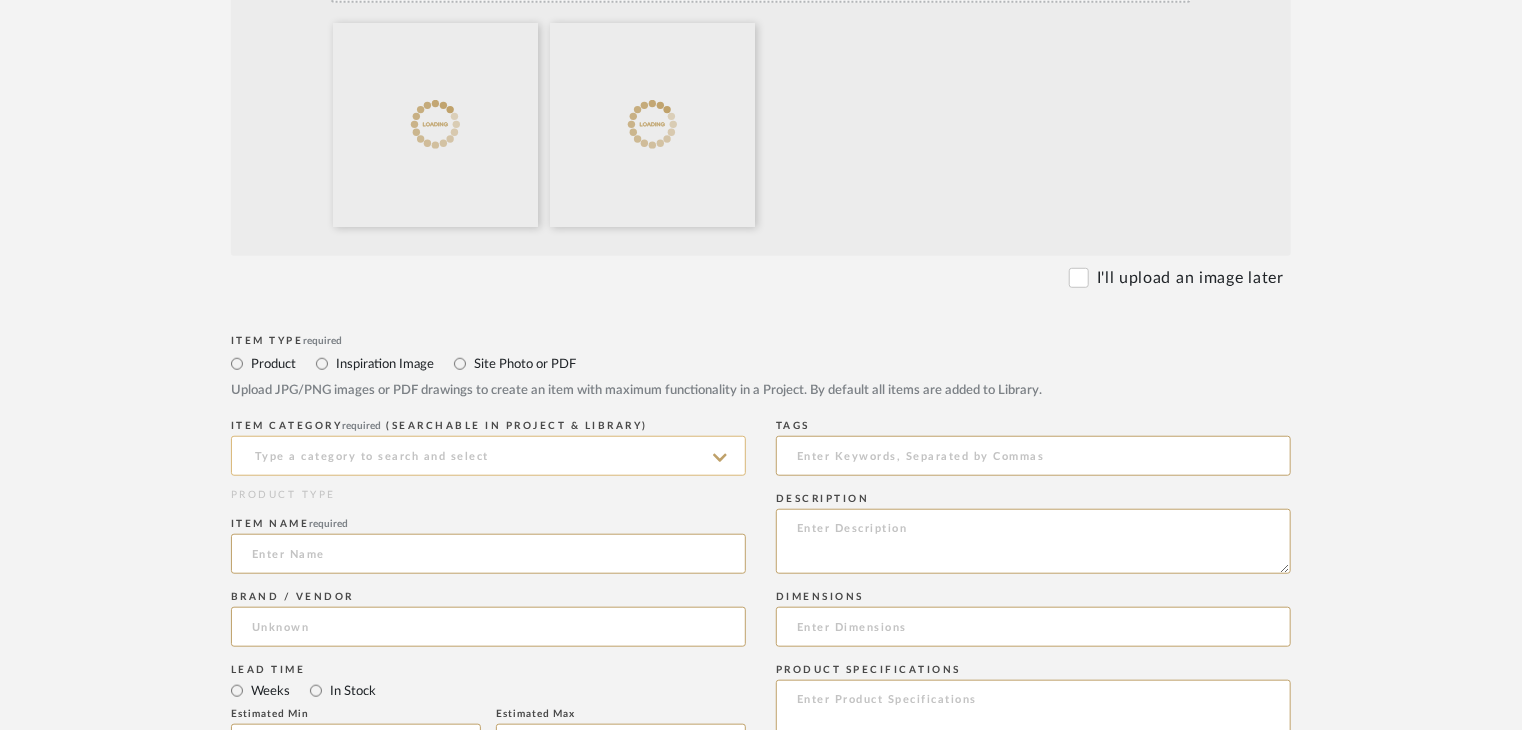 click 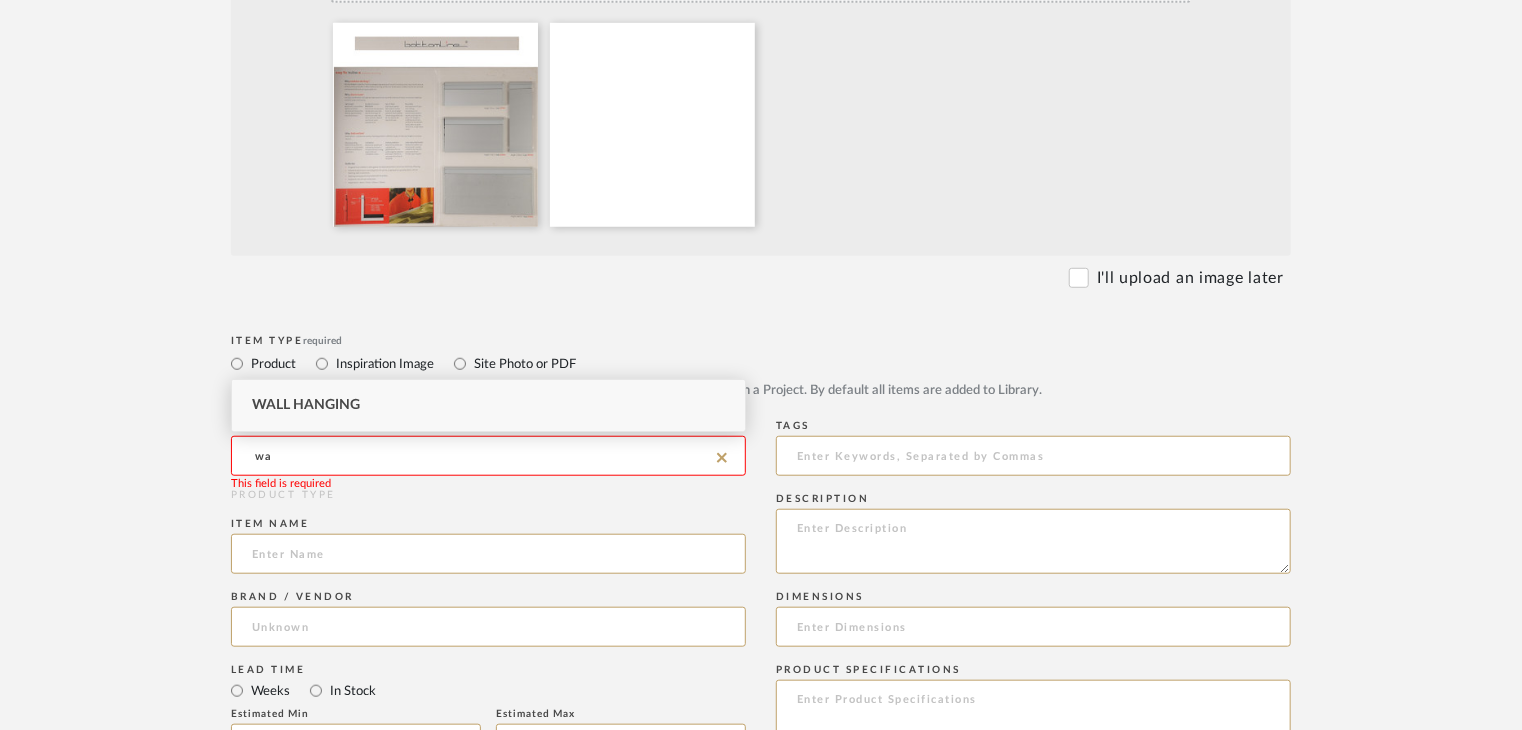 type on "w" 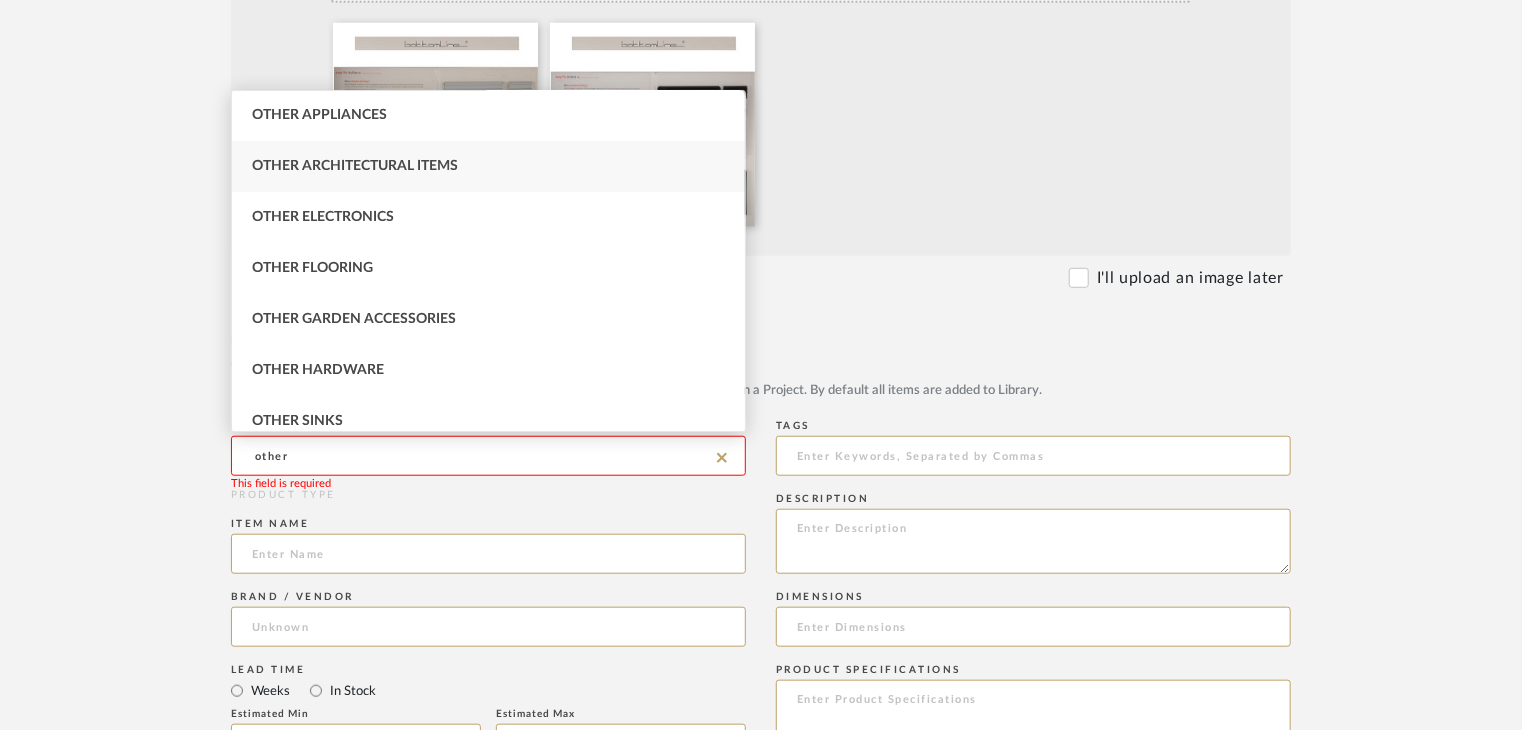 scroll, scrollTop: 118, scrollLeft: 0, axis: vertical 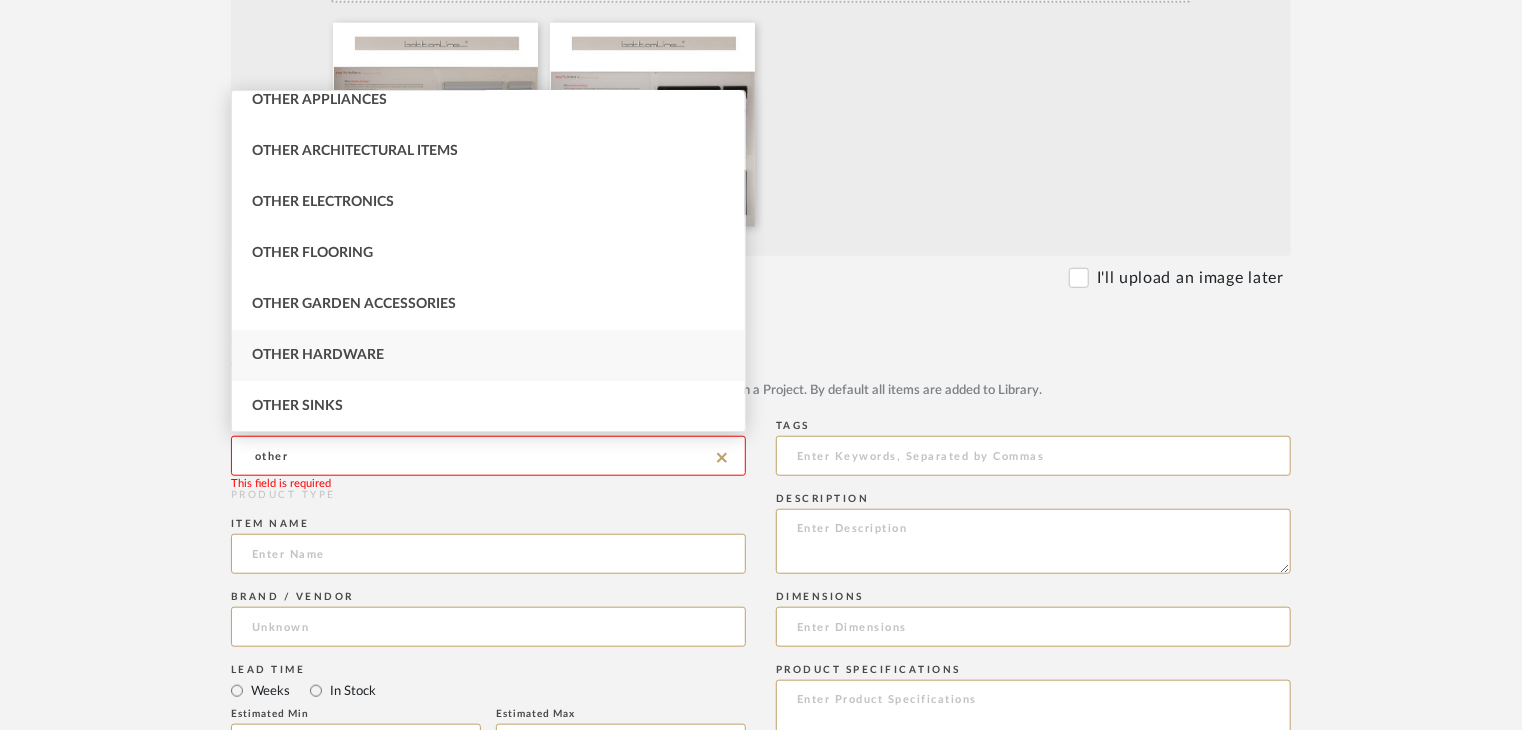 click on "Other Hardware" at bounding box center [488, 355] 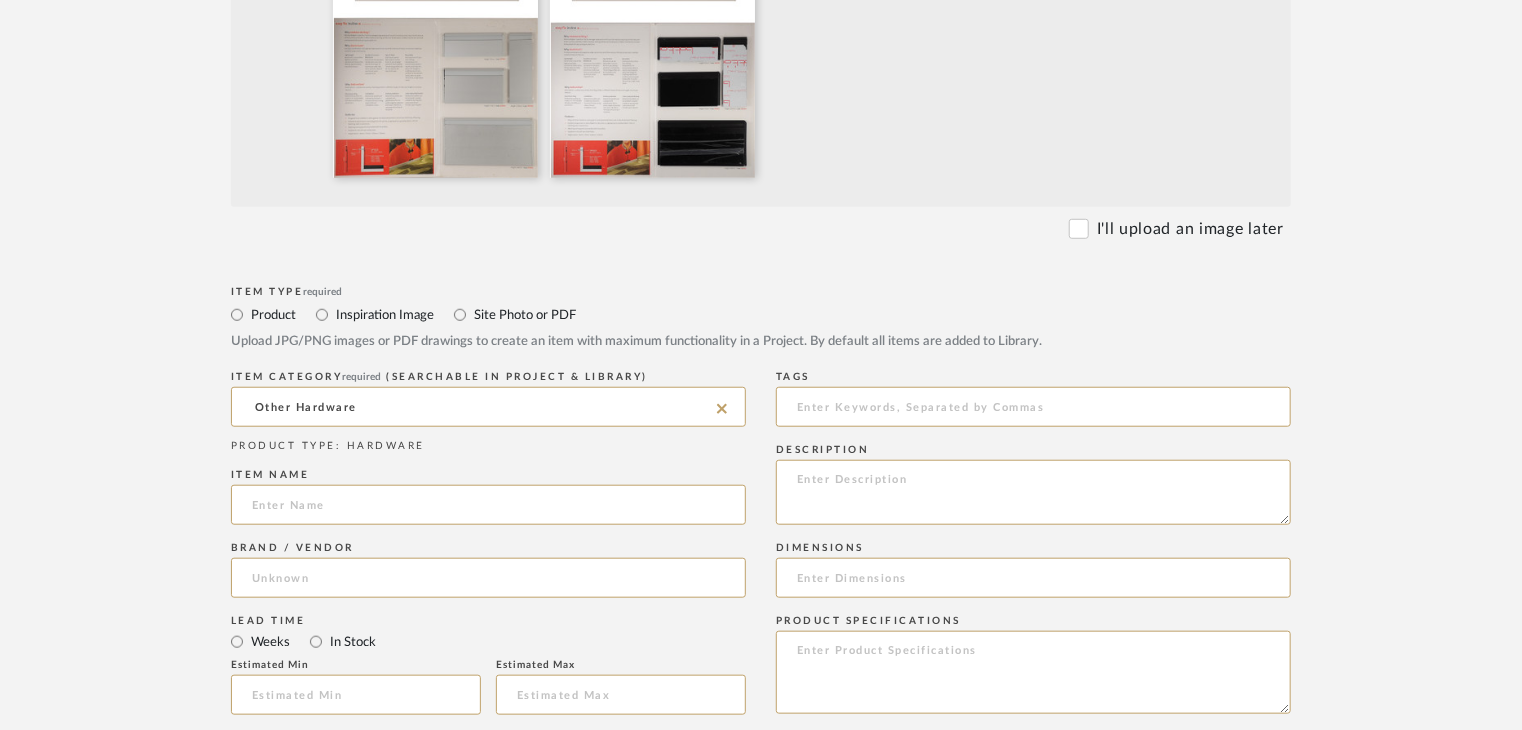scroll, scrollTop: 800, scrollLeft: 0, axis: vertical 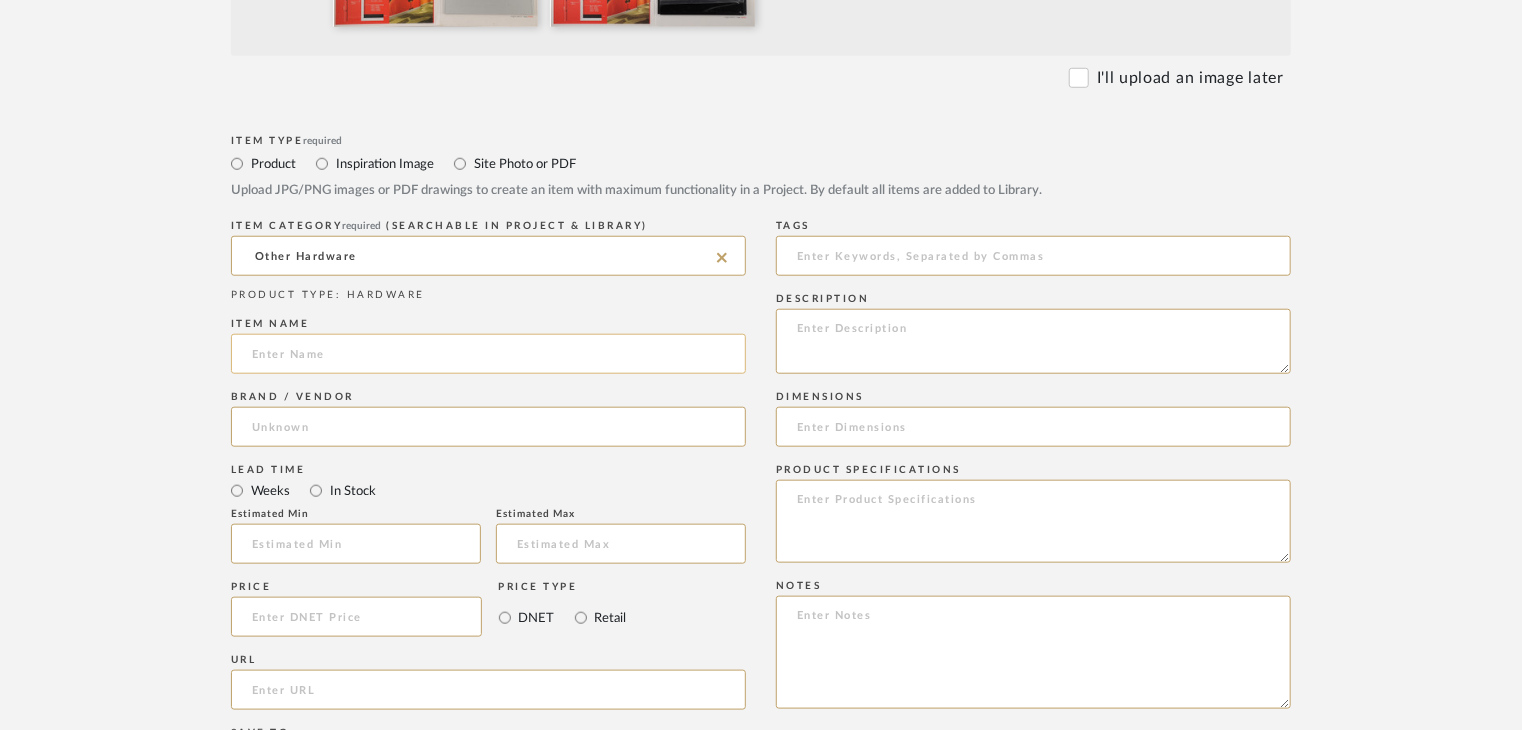 click 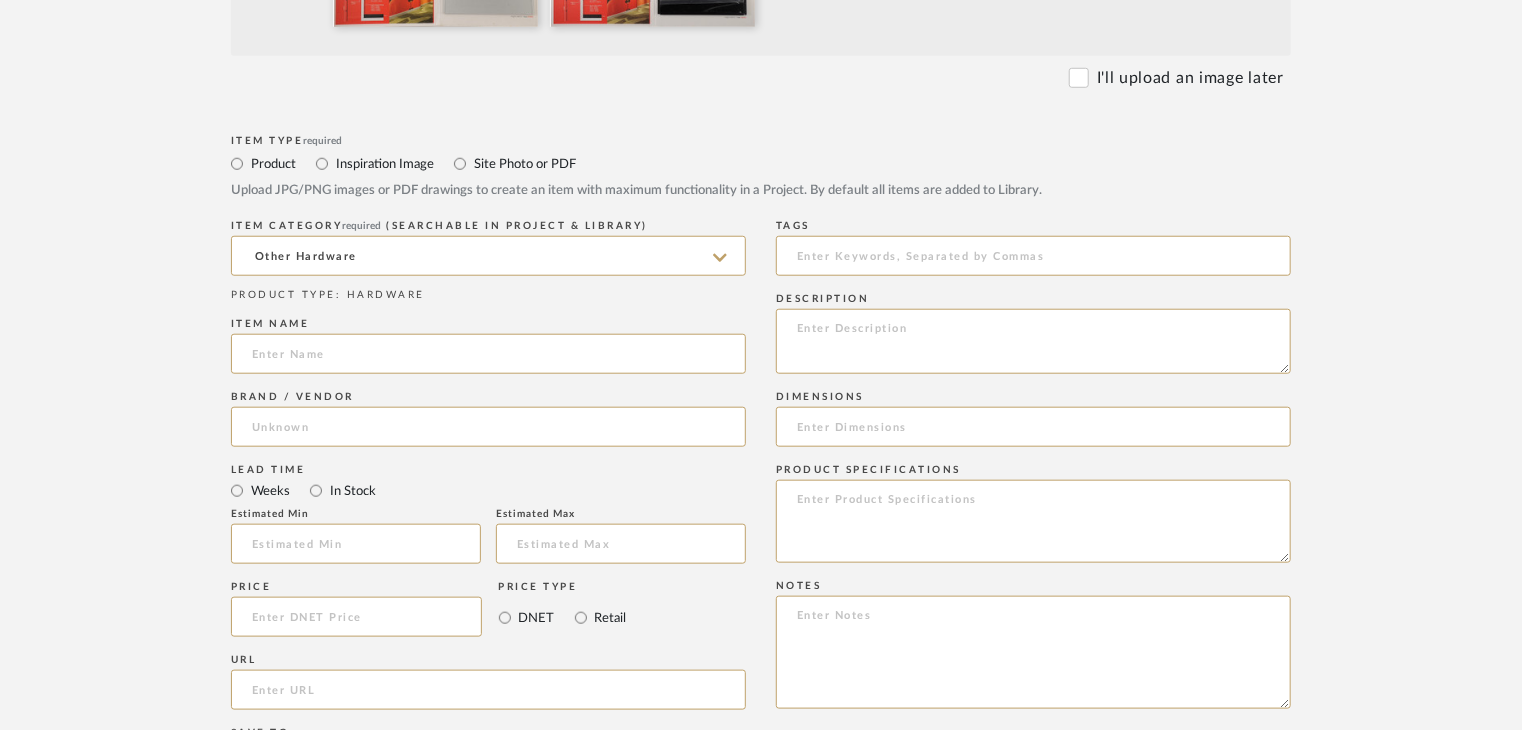 paste on "Skirting" 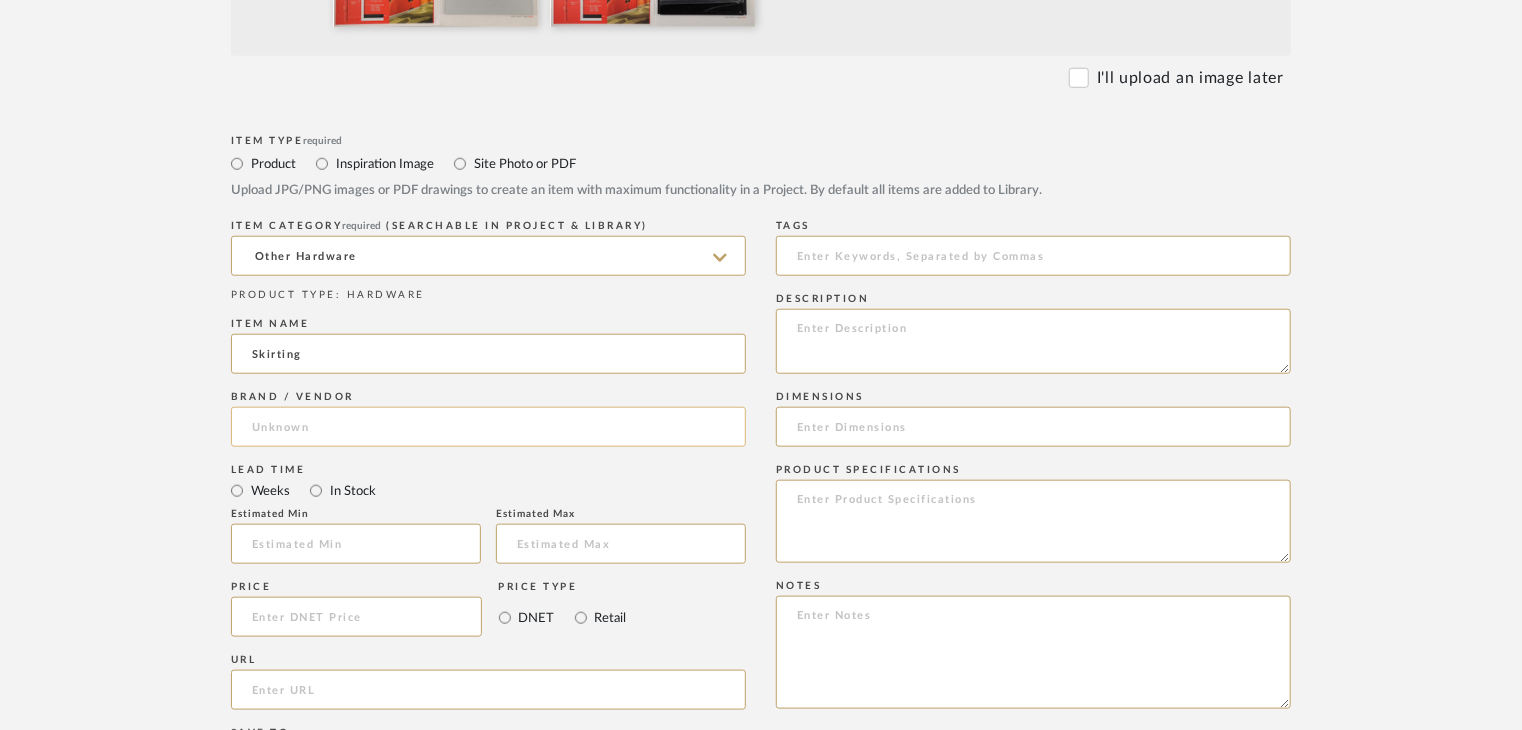 type on "Skirting" 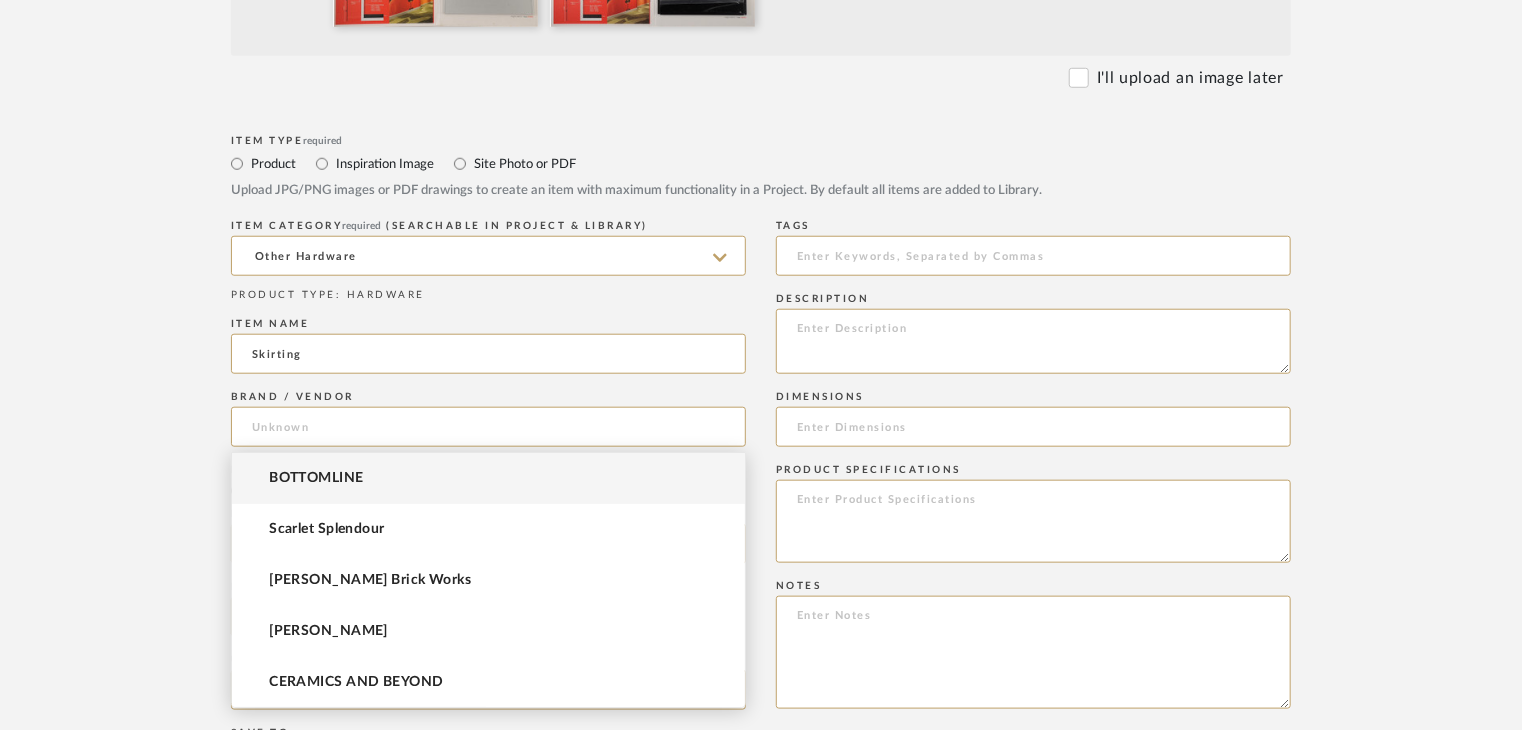 click on "BOTTOMLINE" at bounding box center (488, 478) 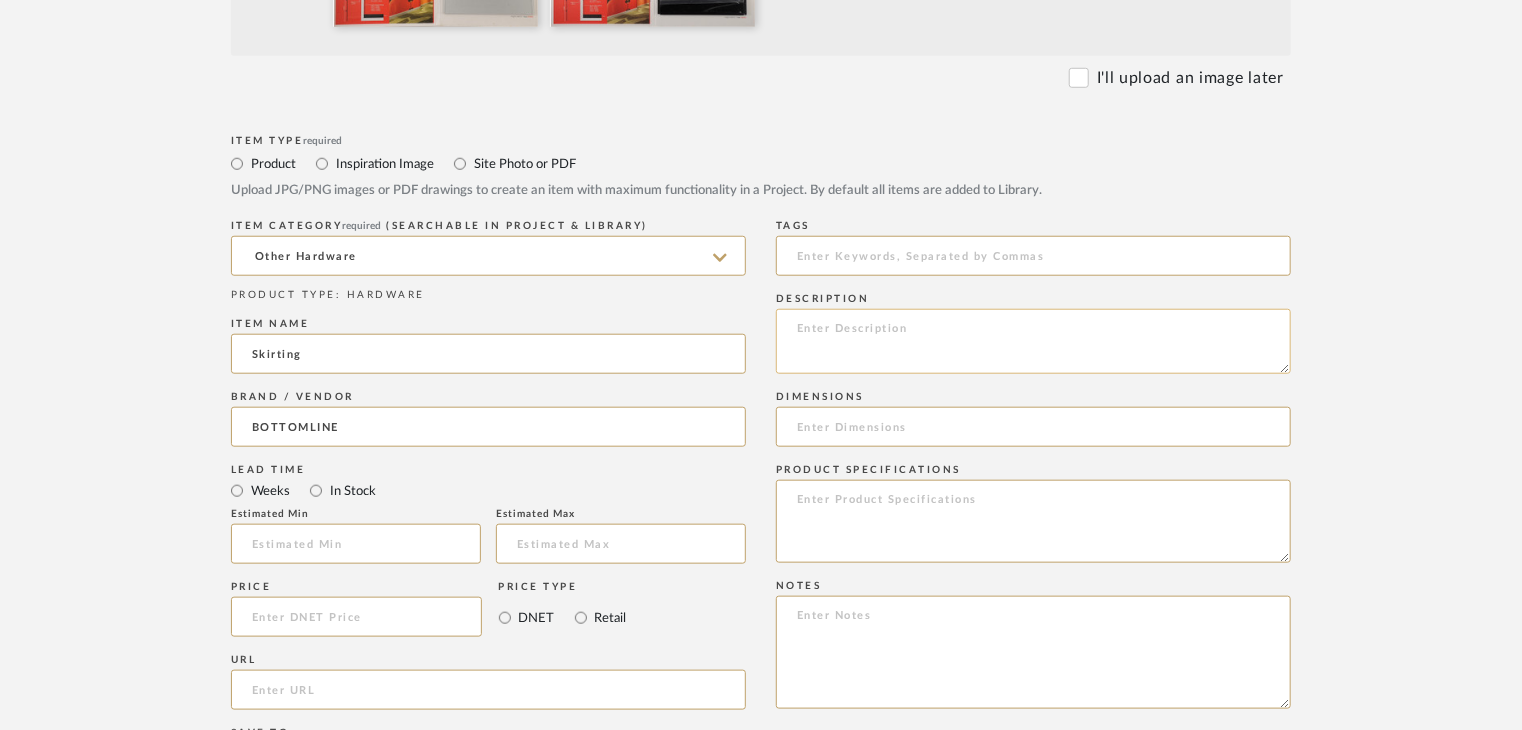 click 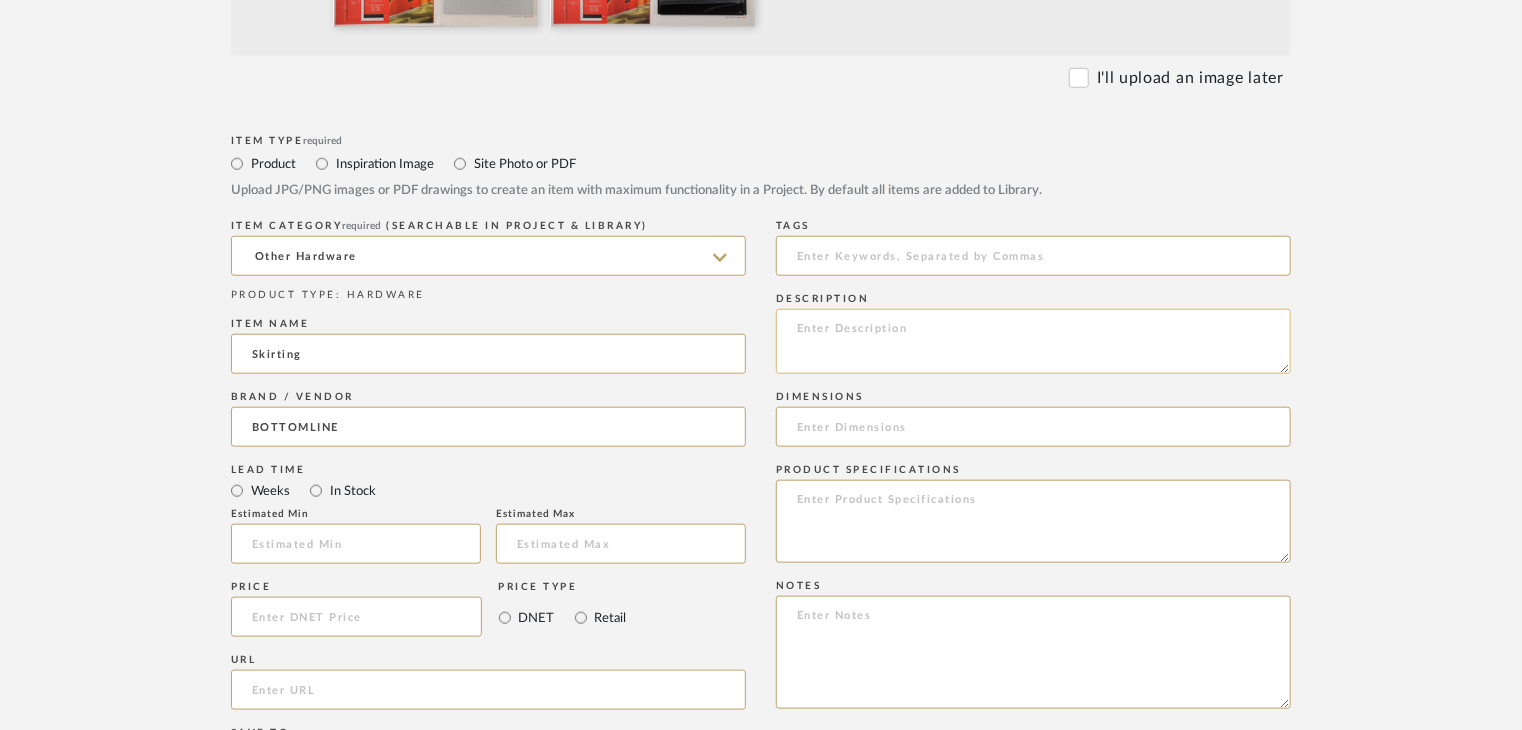 paste on "Type: Wall Hardware
Dimension(s): (as mentioned)
Material/Finishes: (as mentioned)
Installation requirements, if any: (as applicable)
Price: (as mentioned)
Lead time: (as mentioned)
Sample available: supplier stock
Sample Internal reference number:
as per the internal sample warehouse) Point of
contact:
Contact number:
Email address:
Address:
Additional contact information:" 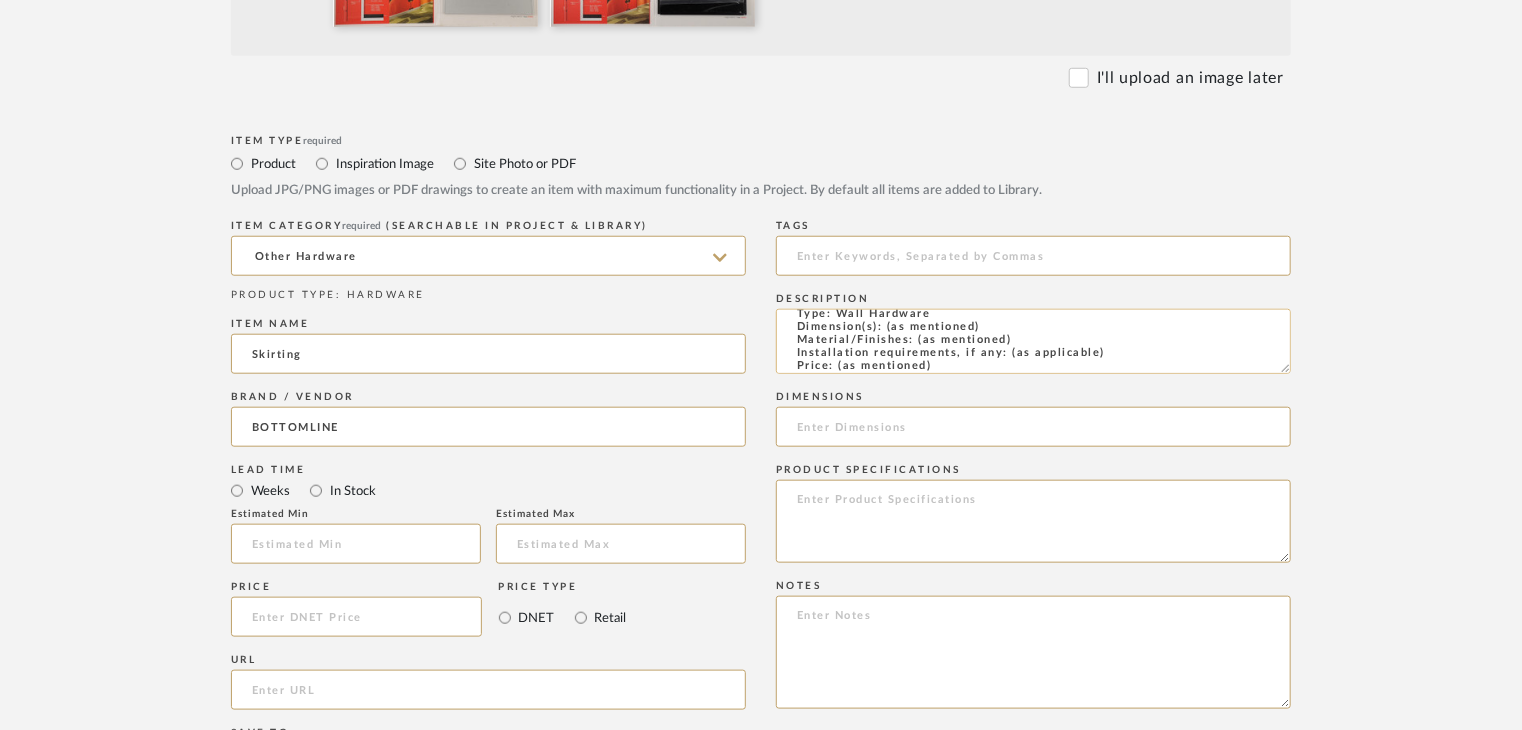 scroll, scrollTop: 0, scrollLeft: 0, axis: both 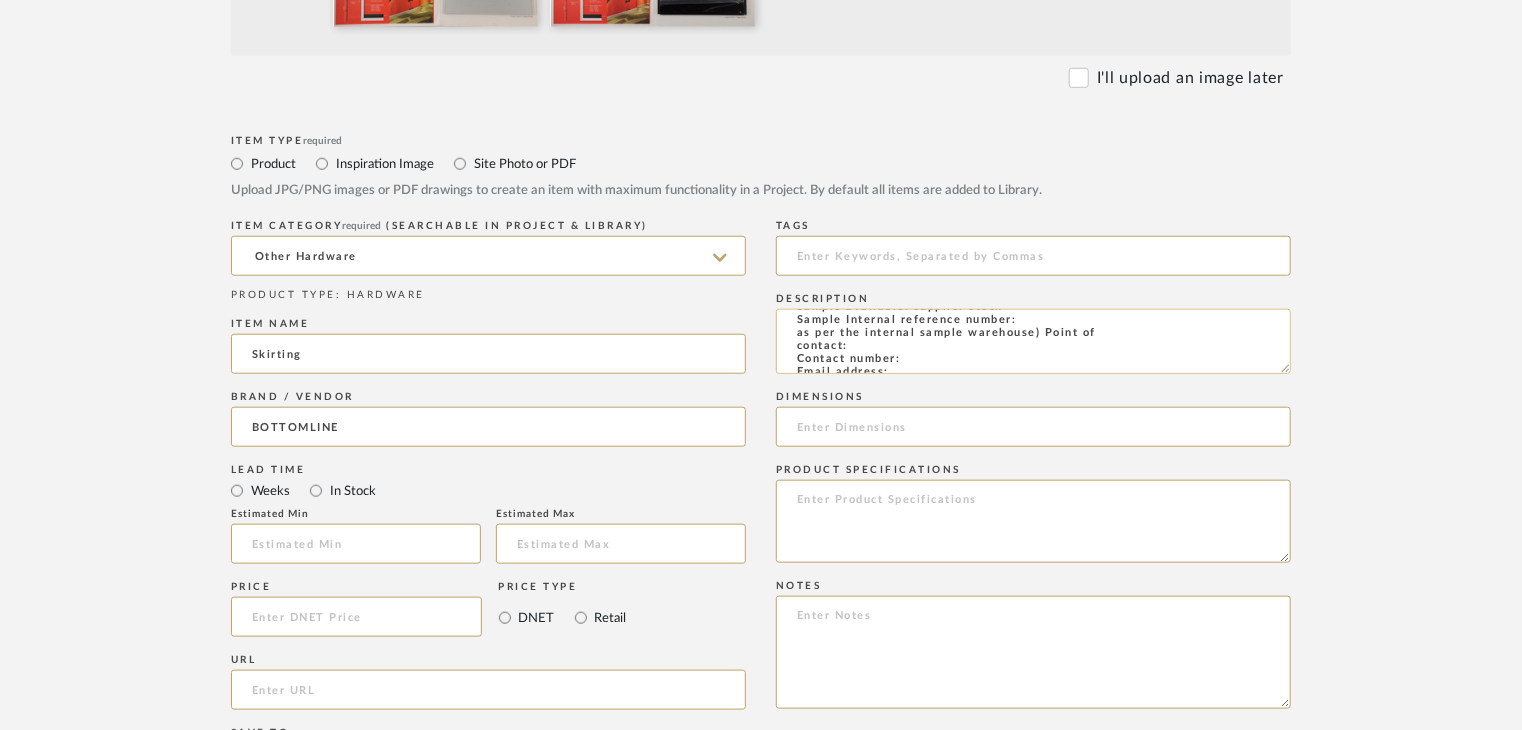 click on "Type: Wall Hardware
Dimension(s): (as mentioned)
Material/Finishes: (as mentioned)
Installation requirements, if any: (as applicable)
Price: (as mentioned)
Lead time: (as mentioned)
Sample available: supplier stock
Sample Internal reference number:
as per the internal sample warehouse) Point of
contact:
Contact number:
Email address:
Address:
Additional contact information:" 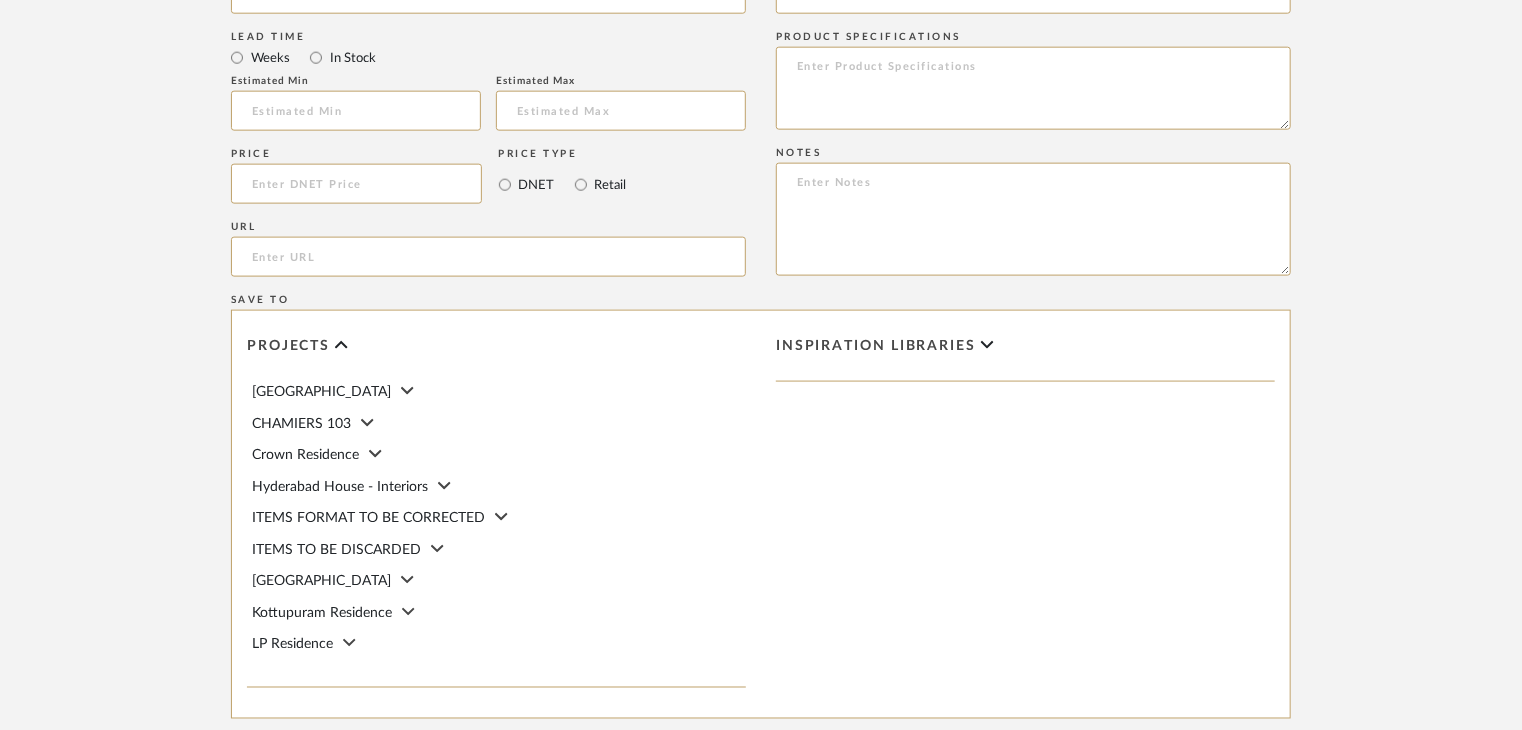 scroll, scrollTop: 1468, scrollLeft: 0, axis: vertical 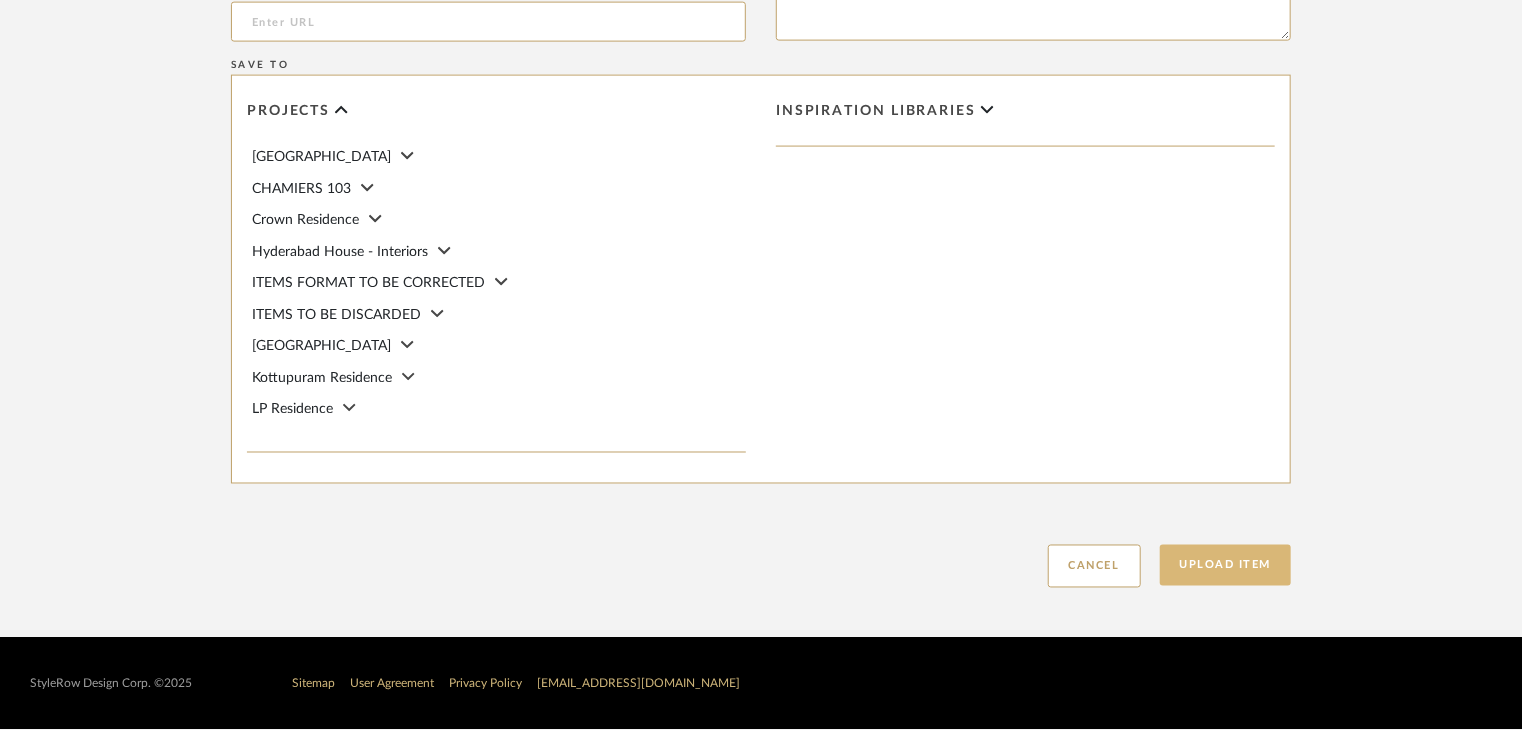 type on "Type: Wall Hardware
Dimension(s): (as mentioned)
Material/Finishes: (as mentioned)
Installation requirements, if any: (as applicable)
Price: (as mentioned)
Lead time: (as mentioned)
Sample available: supplier stock
Sample Internal reference number: HA-WH-CT-03
as per the internal sample warehouse) Point of
contact:
Contact number:
Email address:
Address:
Additional contact information:" 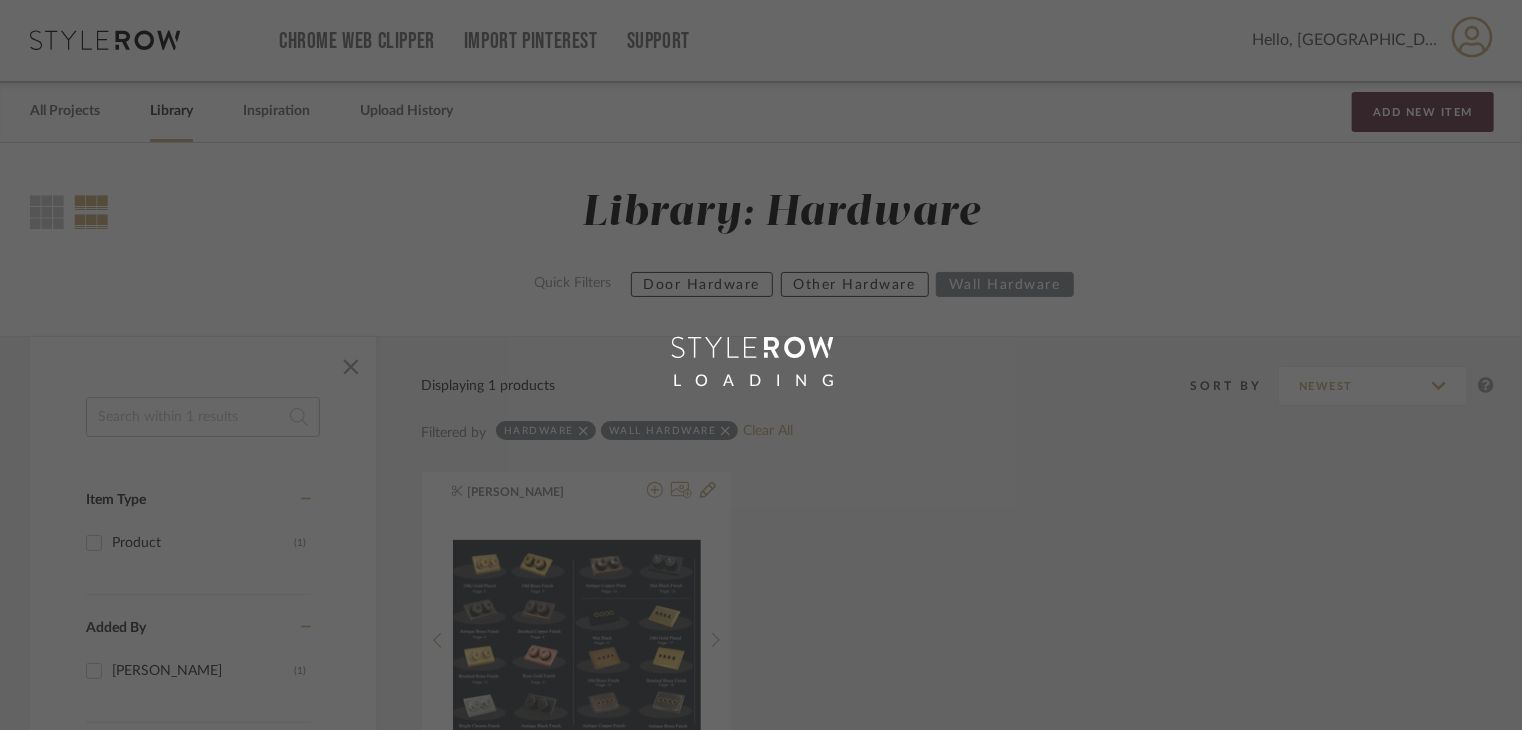 scroll, scrollTop: 0, scrollLeft: 0, axis: both 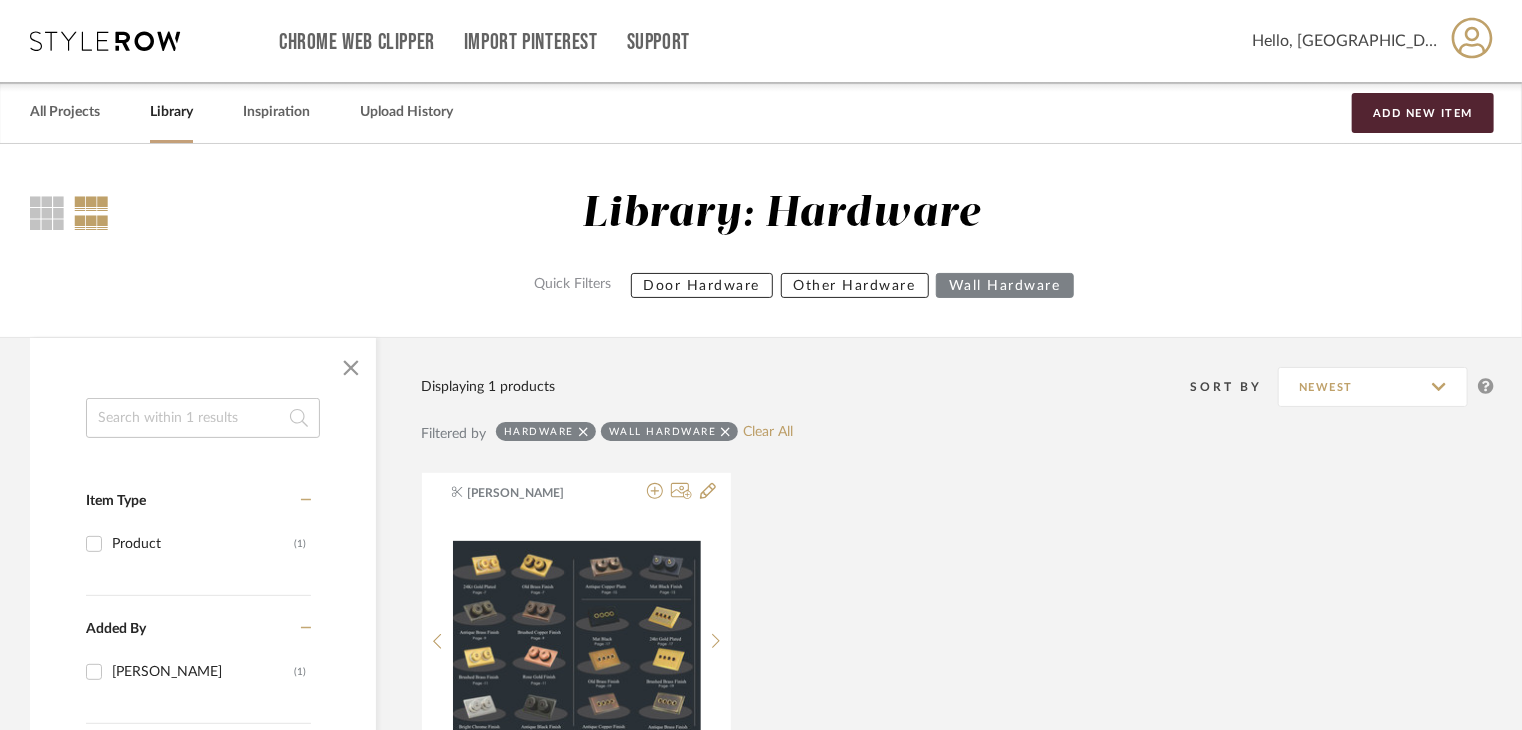 click on "Other Hardware" 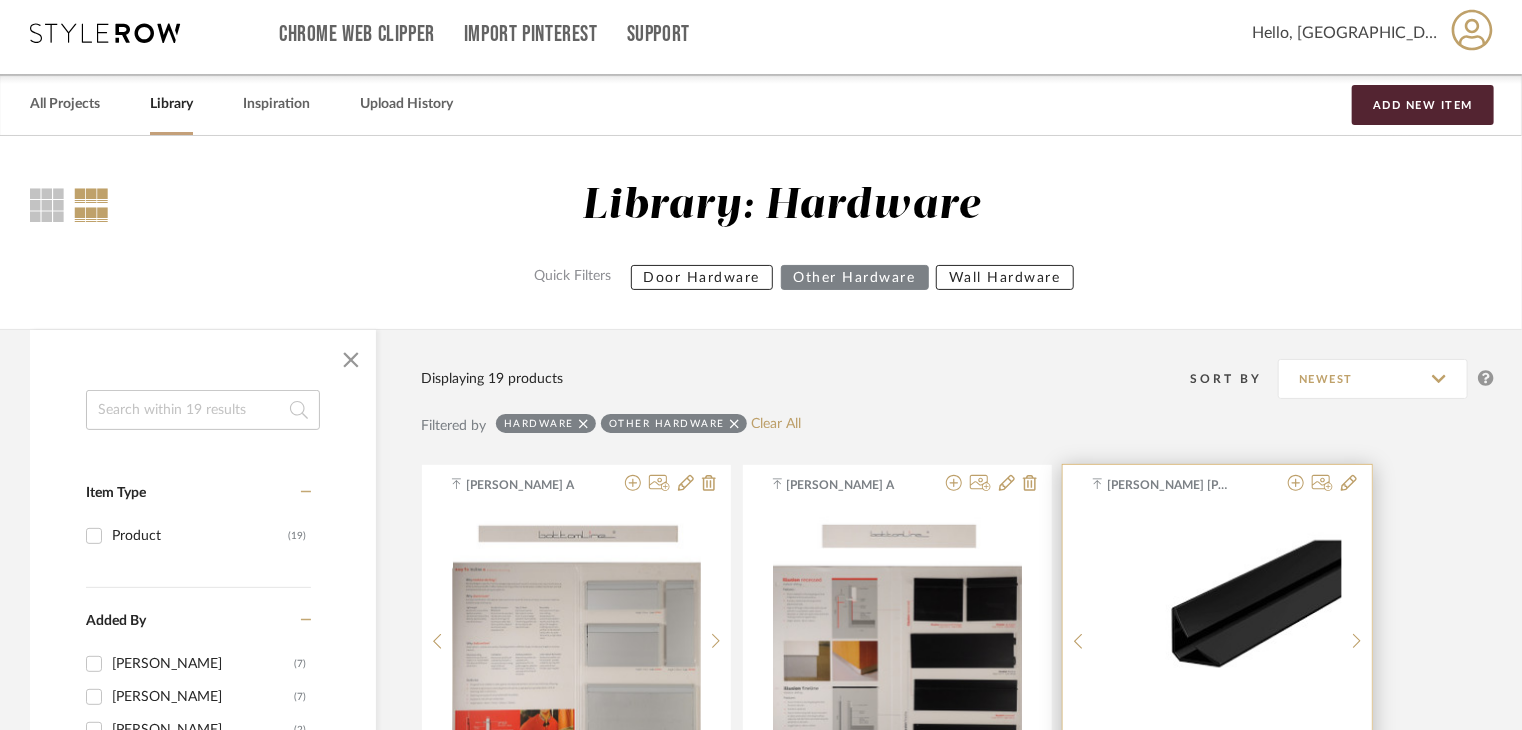 scroll, scrollTop: 0, scrollLeft: 0, axis: both 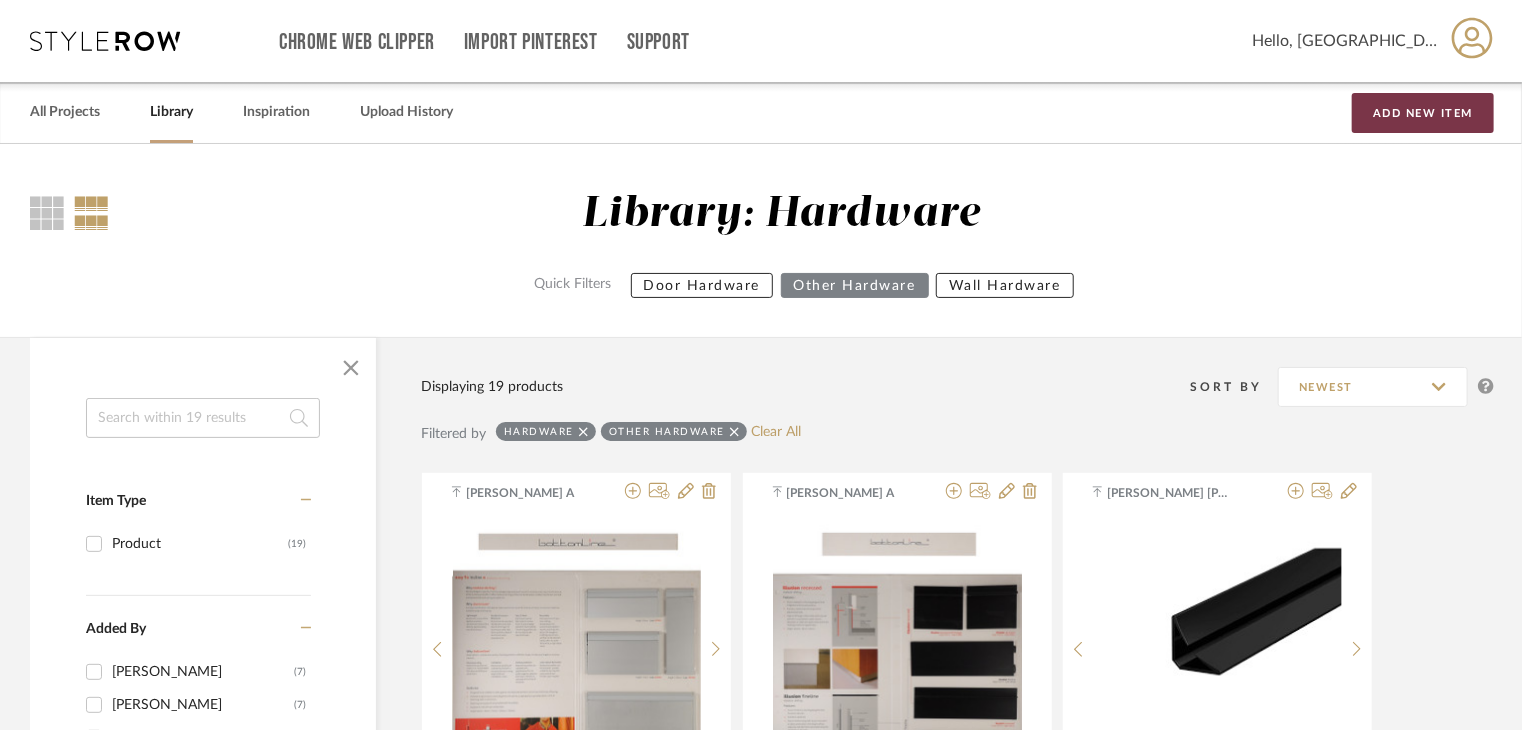 click on "Add New Item" at bounding box center [1423, 113] 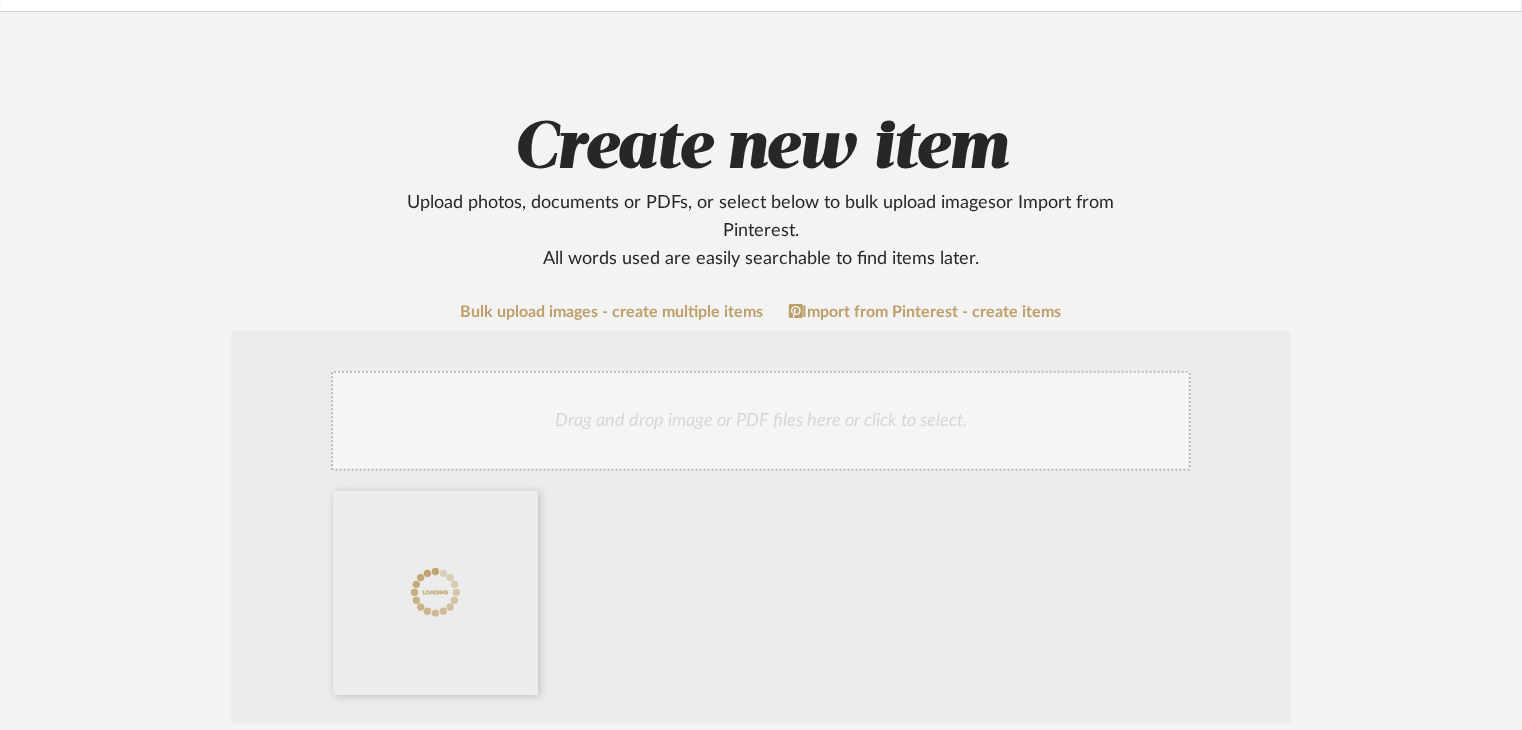 scroll, scrollTop: 600, scrollLeft: 0, axis: vertical 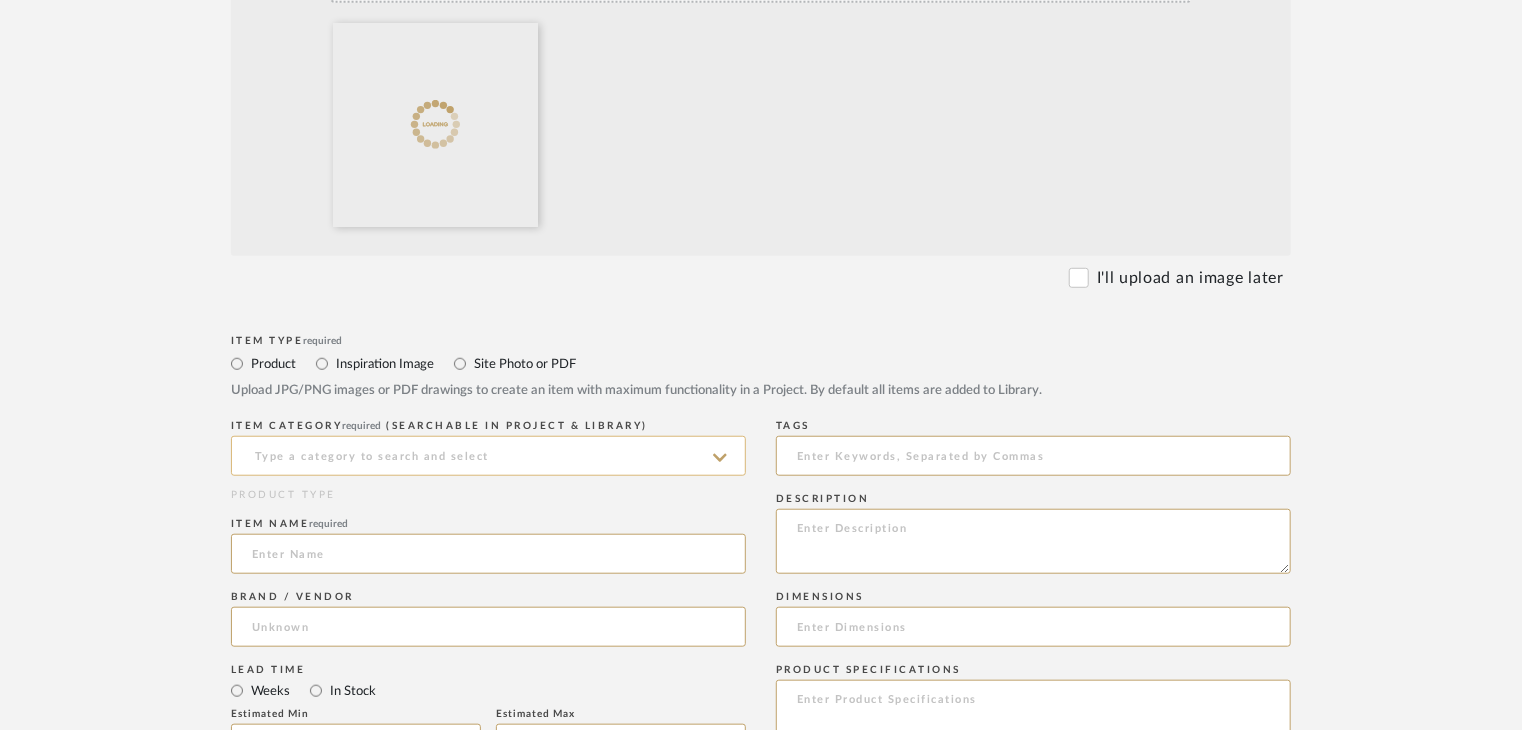 click 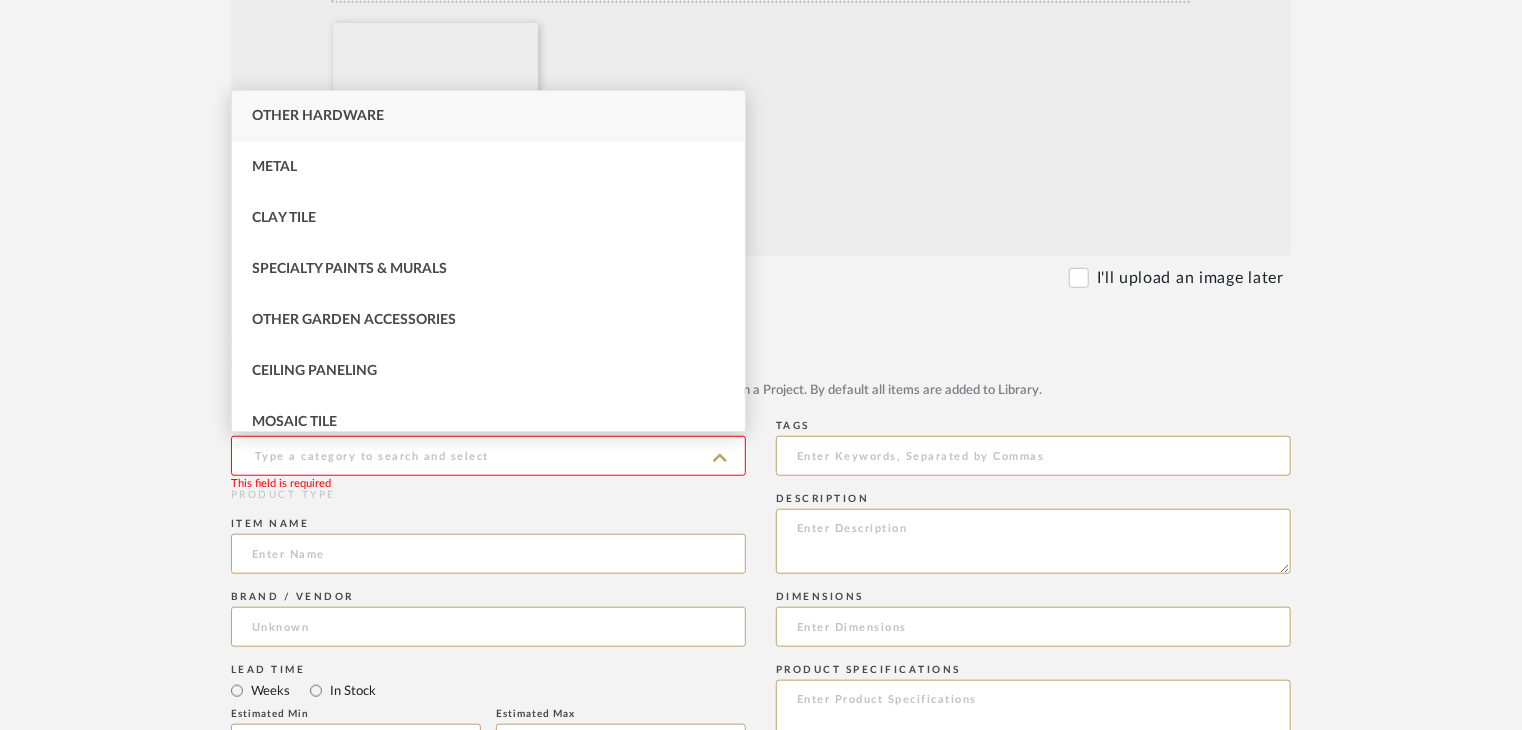 click on "Other Hardware" at bounding box center [488, 116] 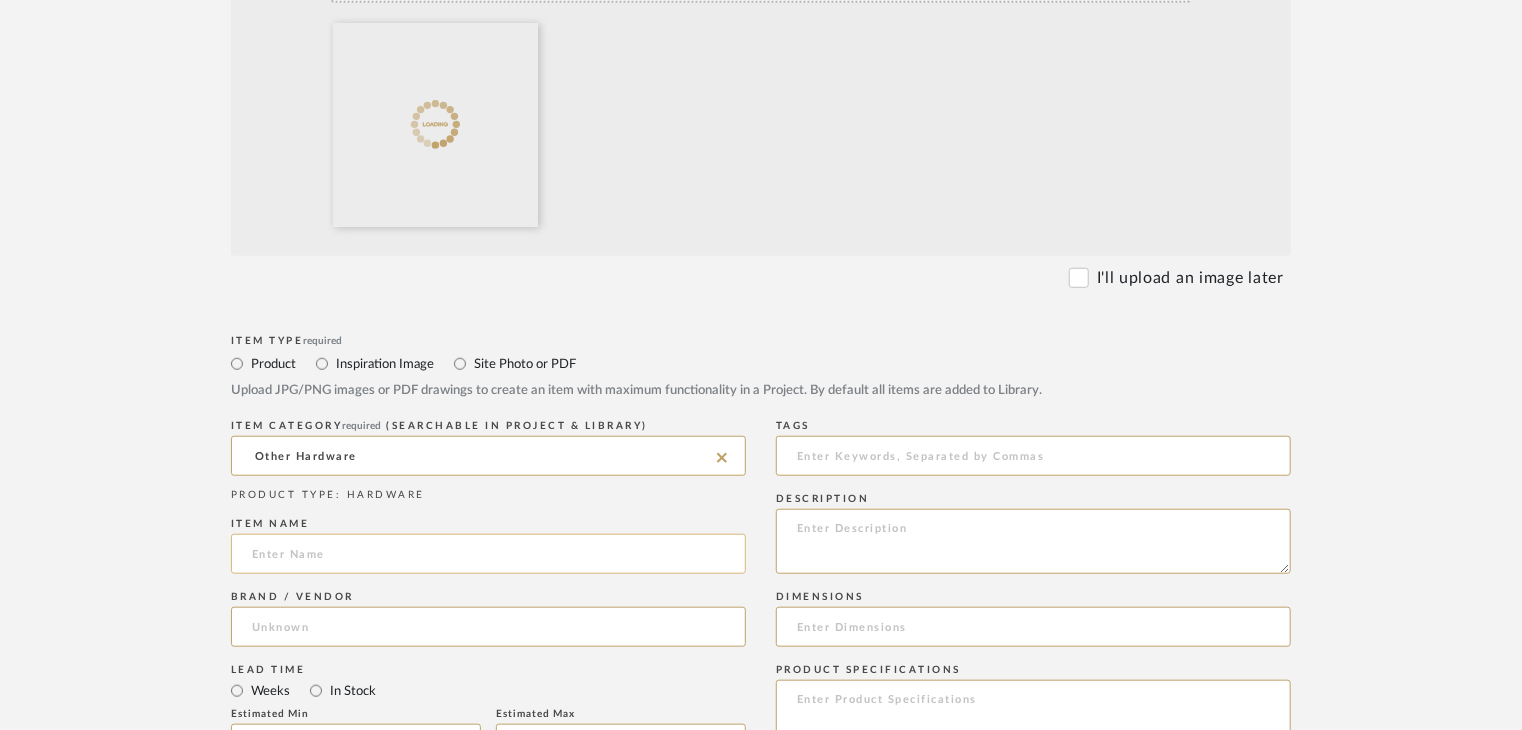 click 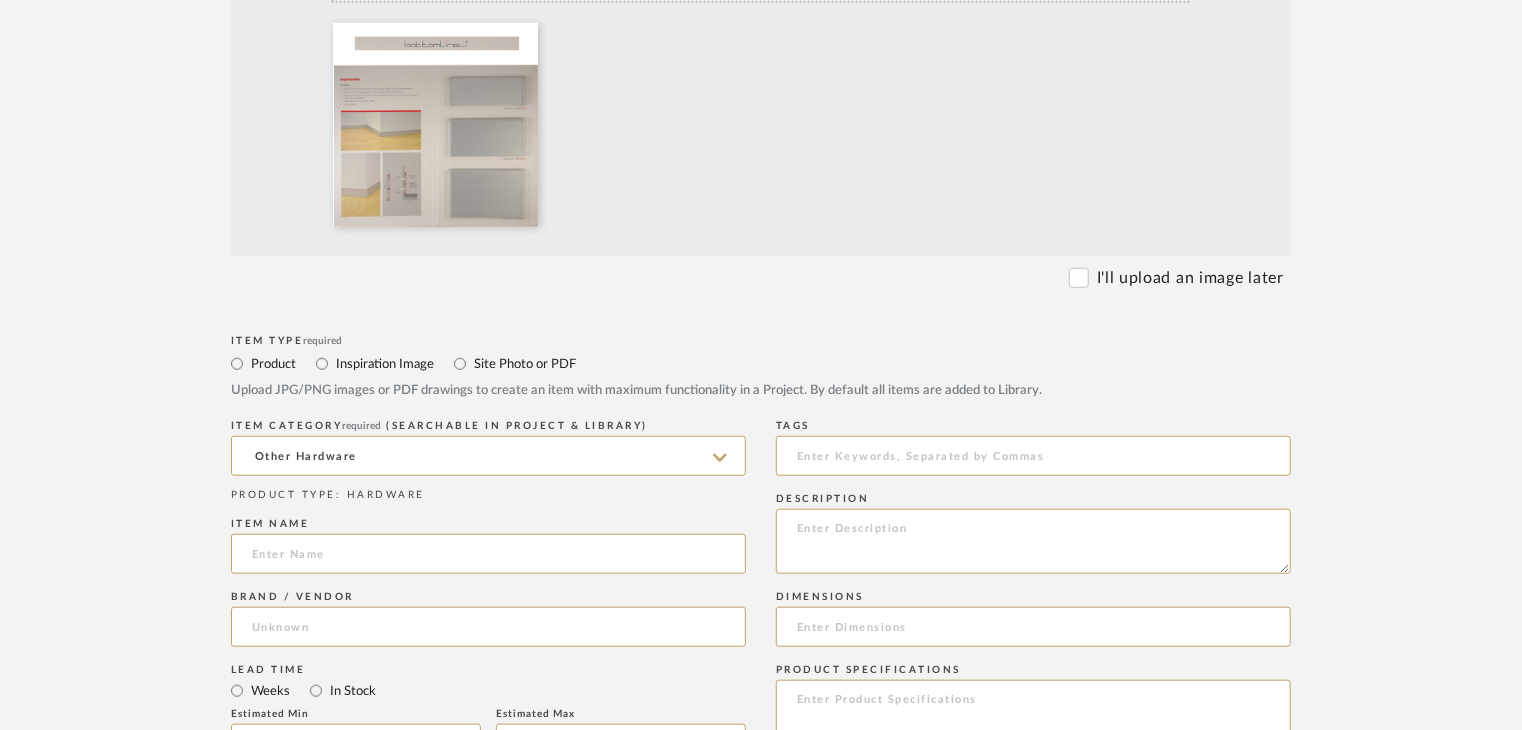 paste on "Skirting" 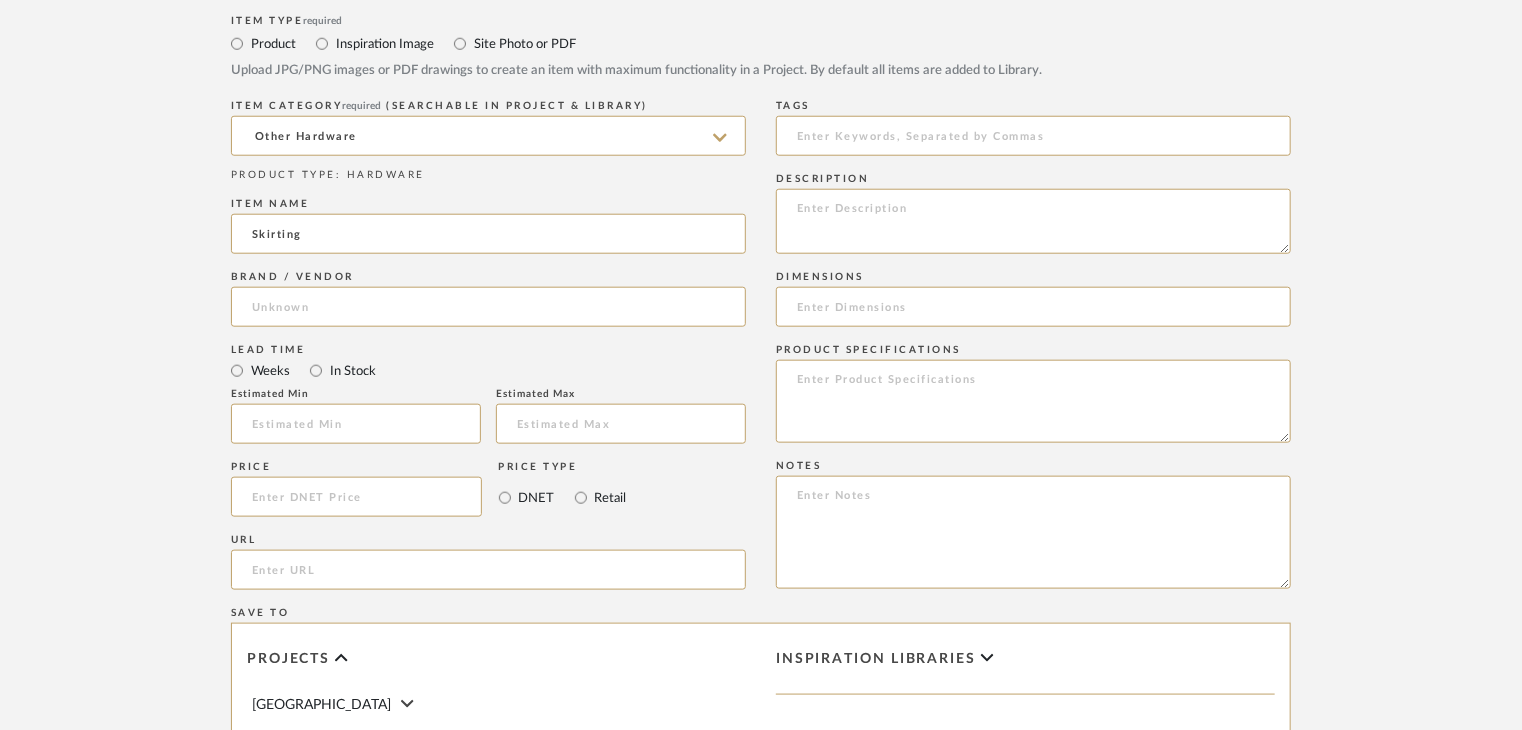 scroll, scrollTop: 1000, scrollLeft: 0, axis: vertical 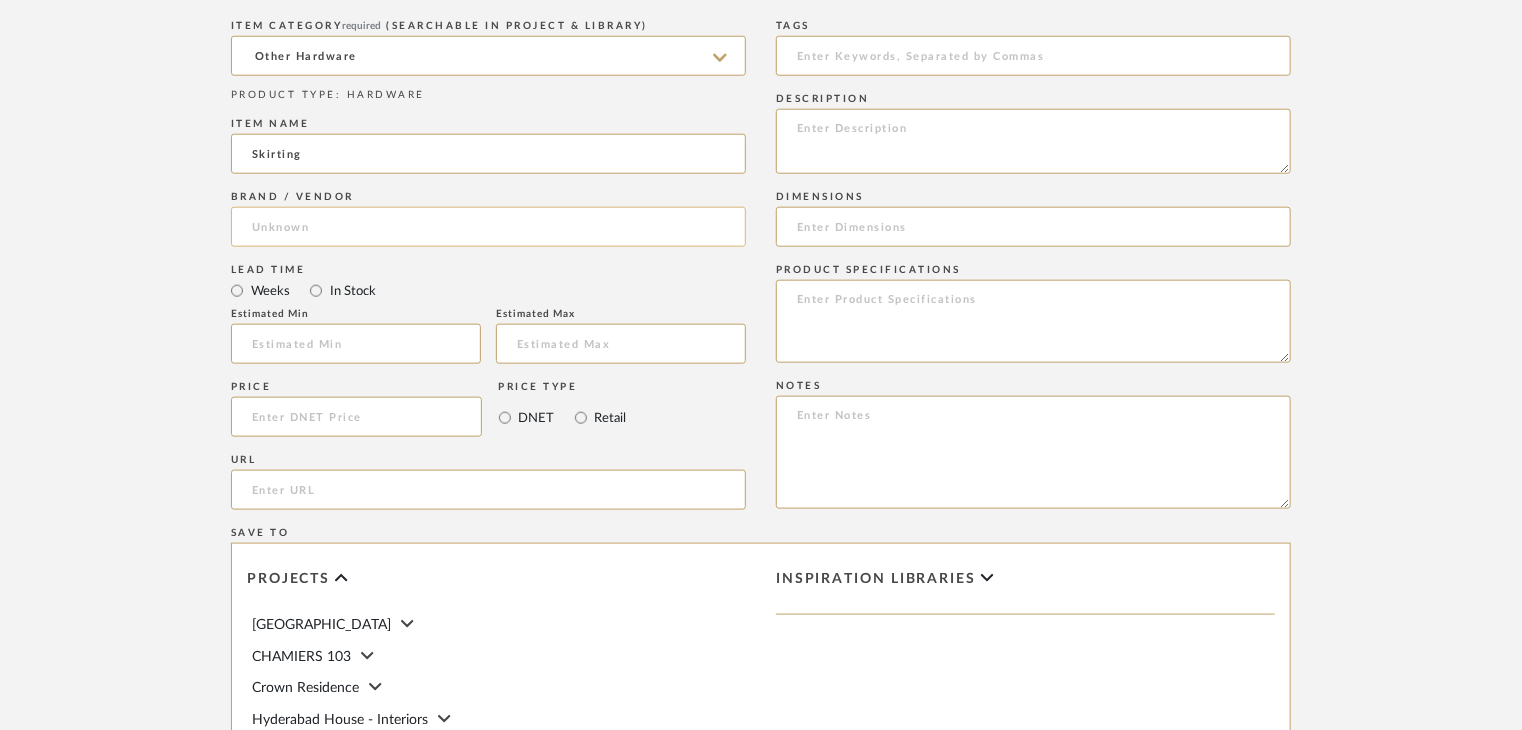 type on "Skirting" 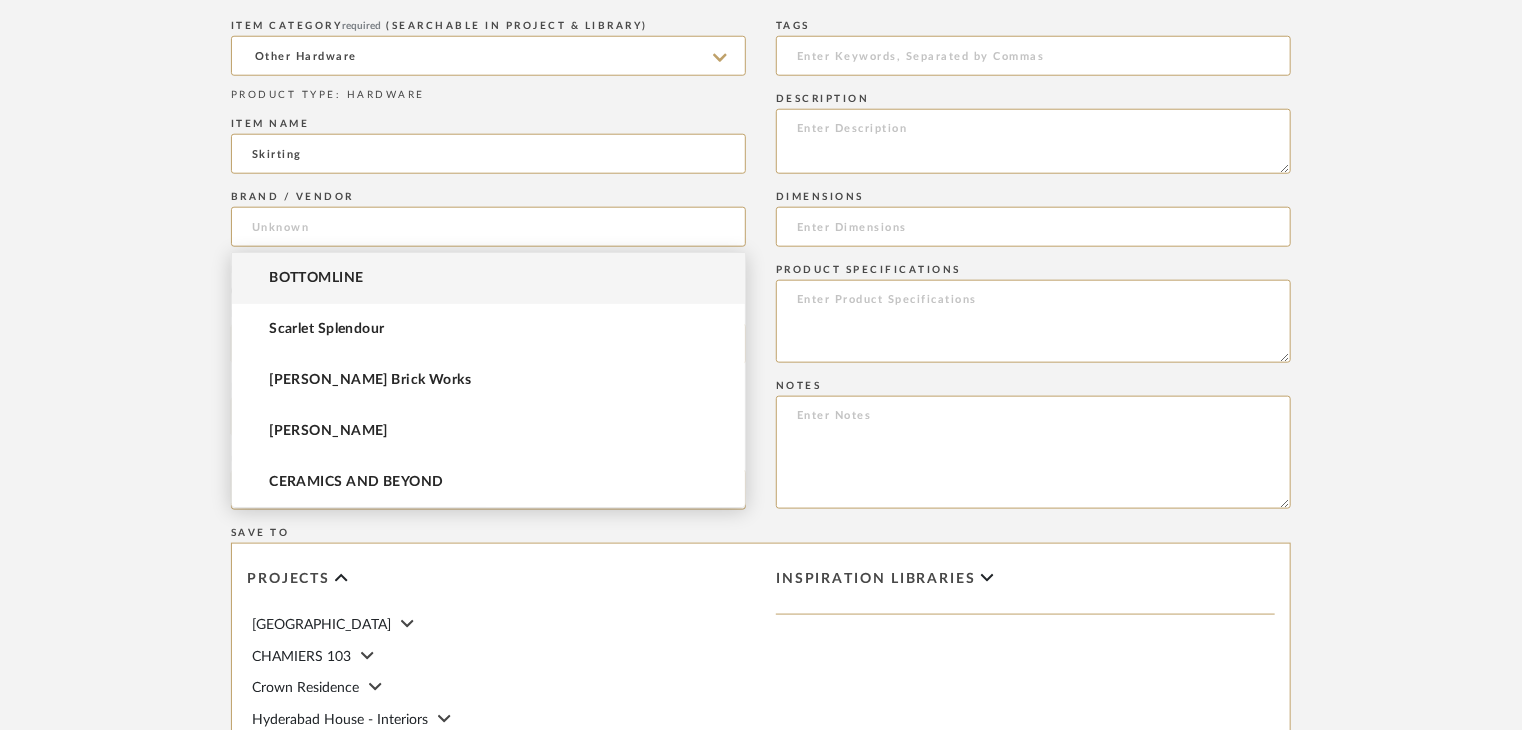 click on "BOTTOMLINE" at bounding box center [488, 278] 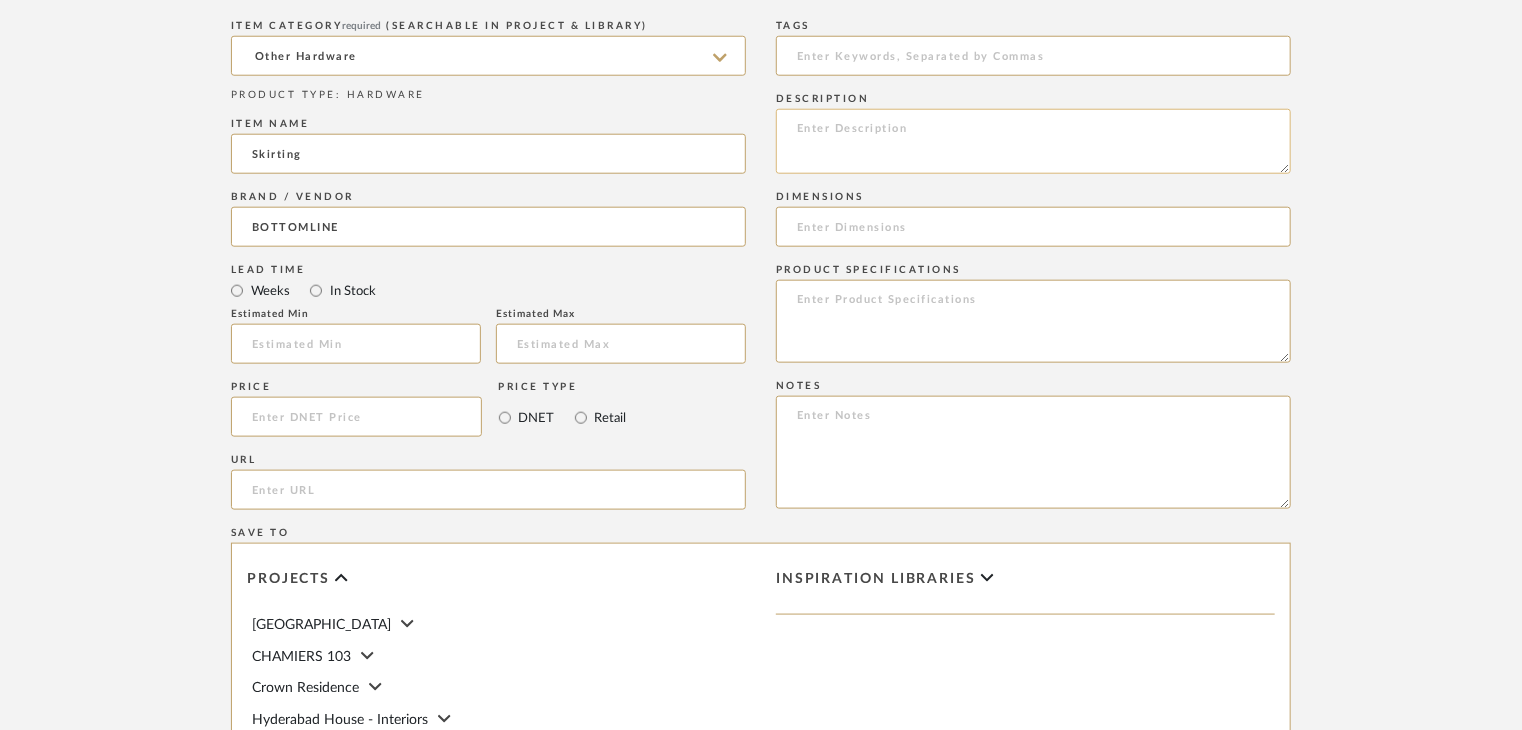 click 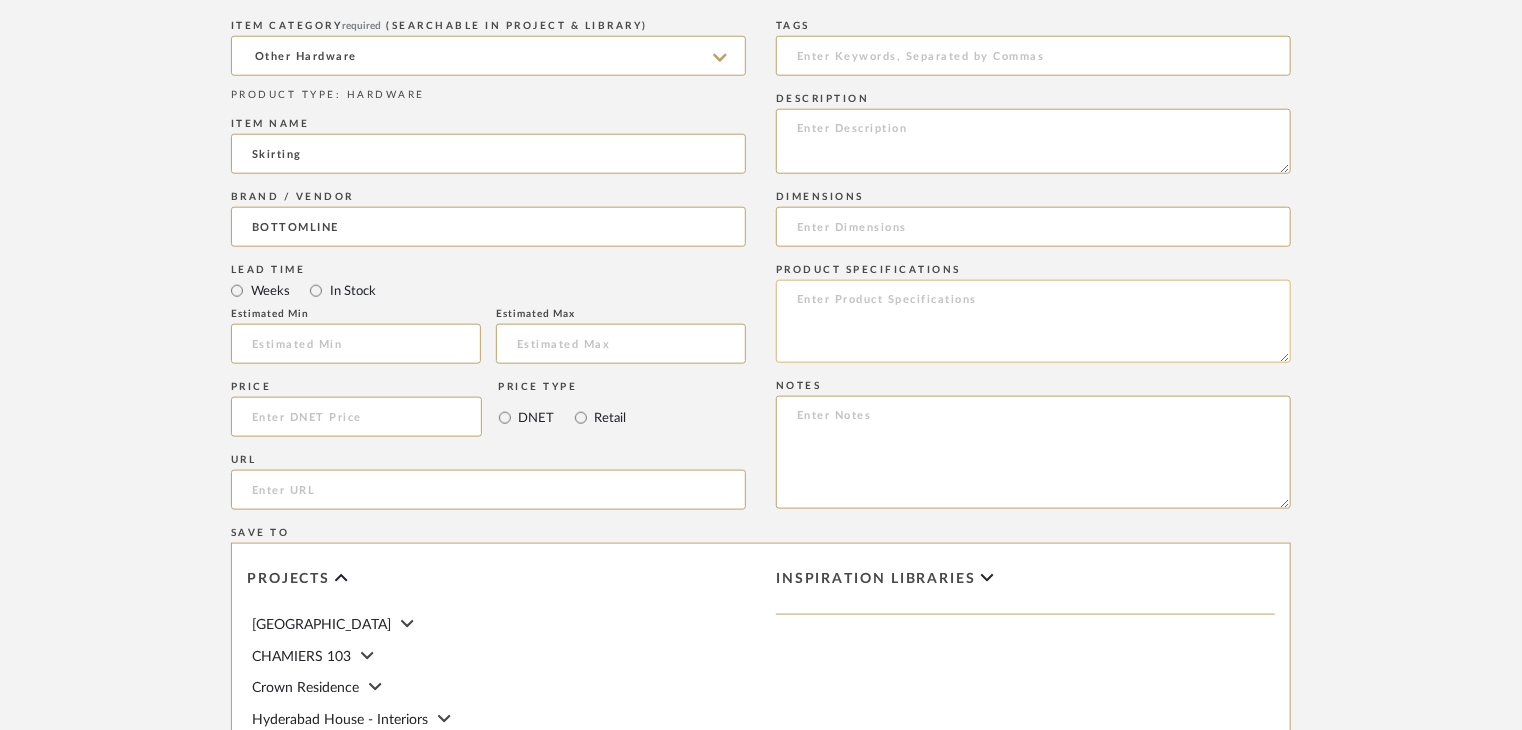 paste on "Type: Wall Hardware
Dimension(s): (as mentioned)
Material/Finishes: (as mentioned)
Installation requirements, if any: (as applicable)
Price: (as mentioned)
Lead time: (as mentioned)
Sample available: supplier stock
Sample Internal reference number:
as per the internal sample warehouse) Point of
contact:
Contact number:
Email address:
Address:
Additional contact information:" 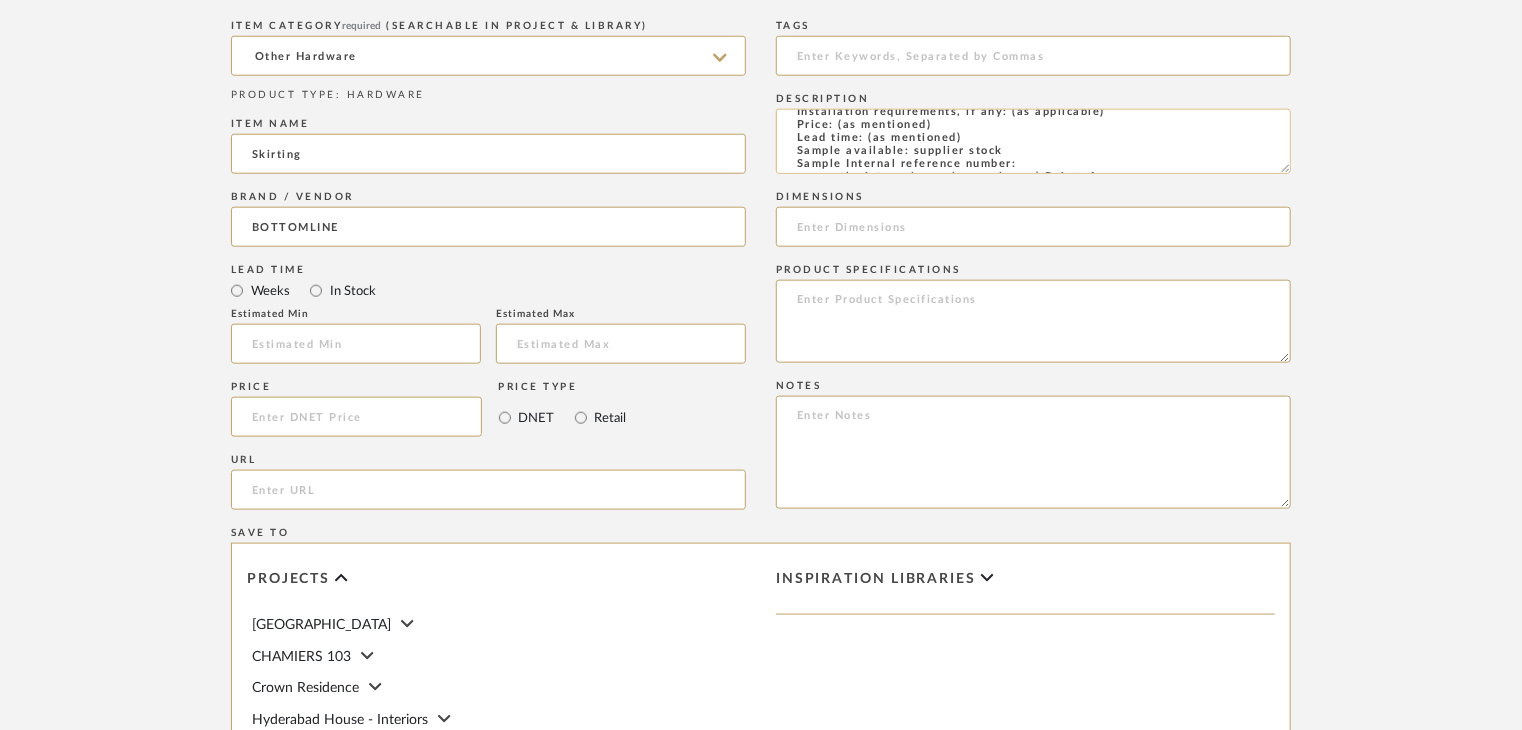 scroll, scrollTop: 51, scrollLeft: 0, axis: vertical 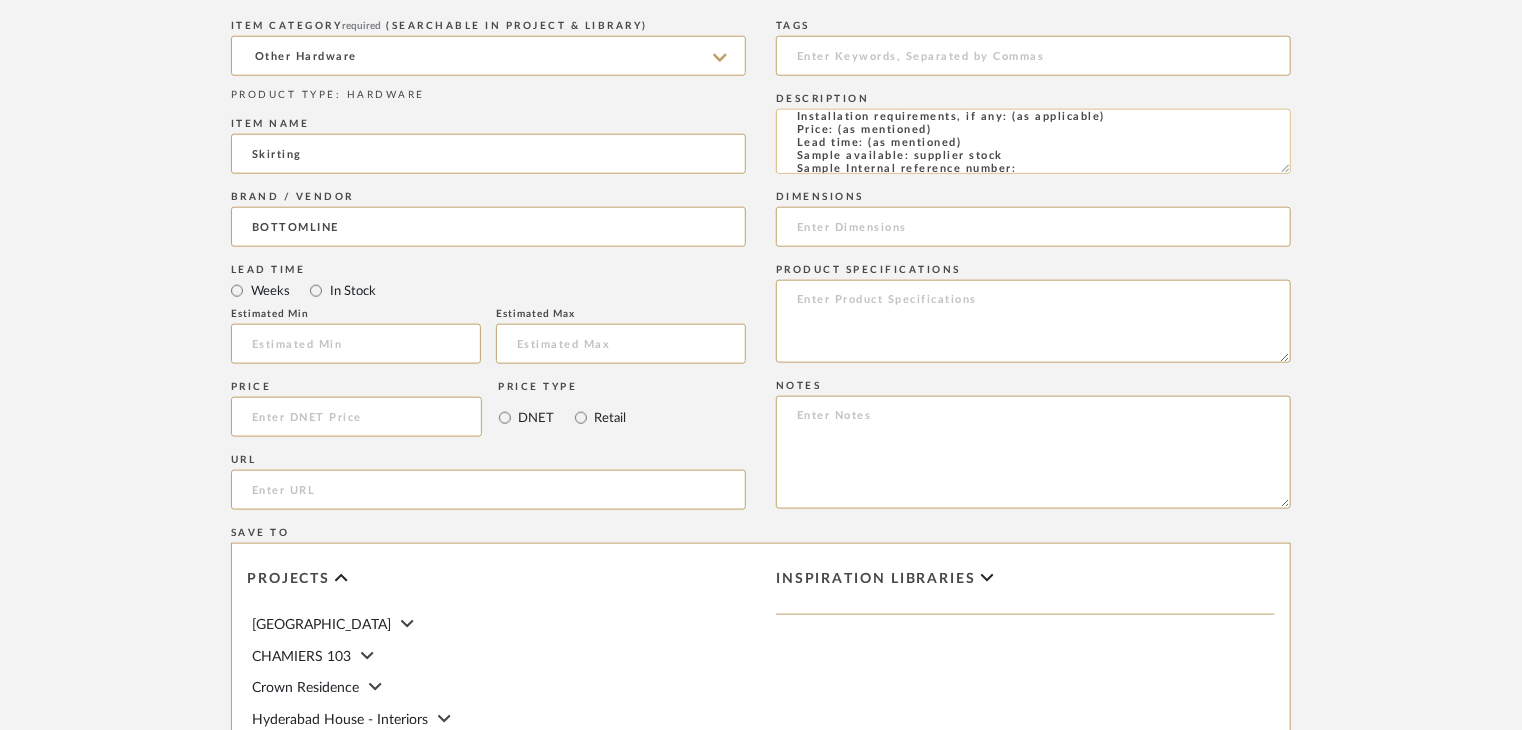 click on "Type: Wall Hardware
Dimension(s): (as mentioned)
Material/Finishes: (as mentioned)
Installation requirements, if any: (as applicable)
Price: (as mentioned)
Lead time: (as mentioned)
Sample available: supplier stock
Sample Internal reference number:
as per the internal sample warehouse) Point of
contact:
Contact number:
Email address:
Address:
Additional contact information:" 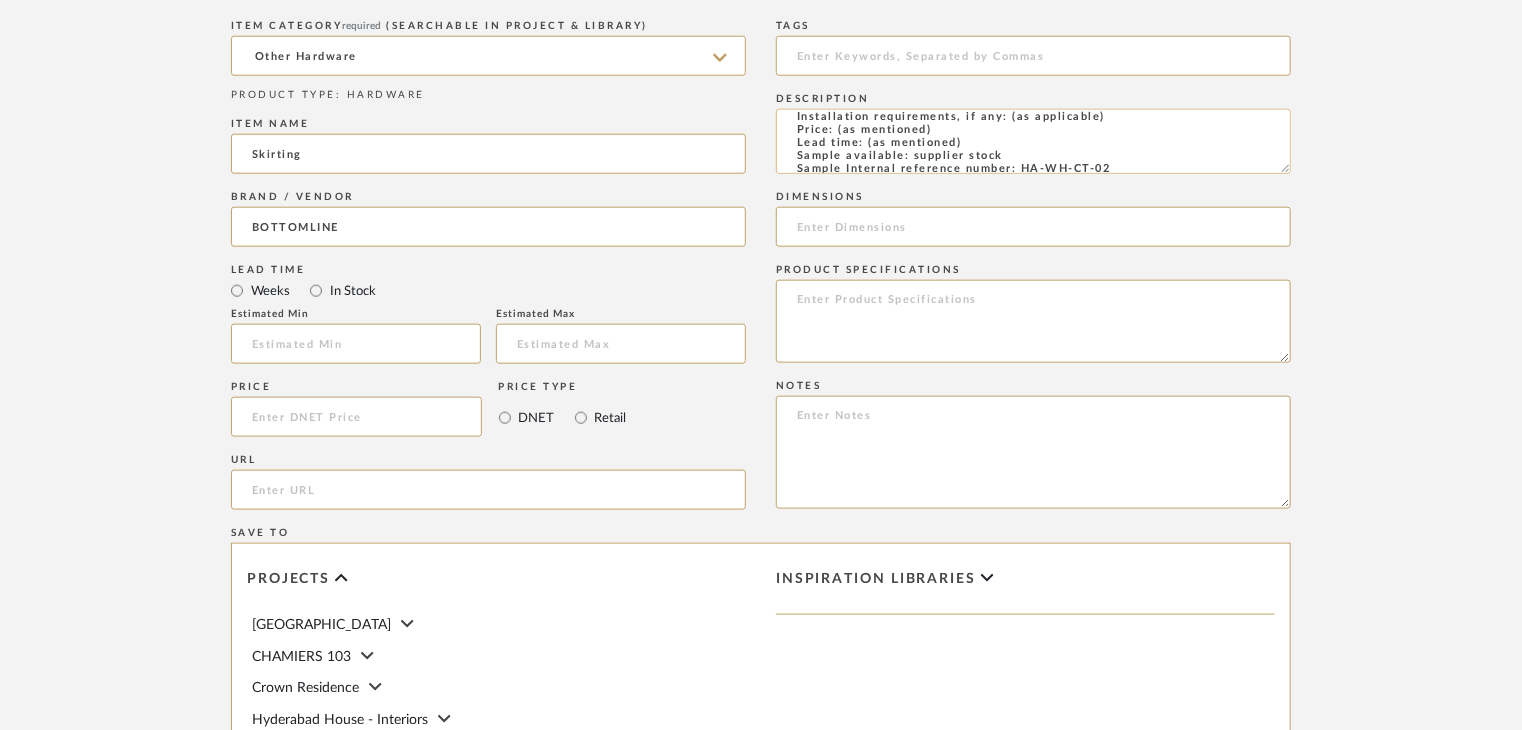 scroll, scrollTop: 69, scrollLeft: 0, axis: vertical 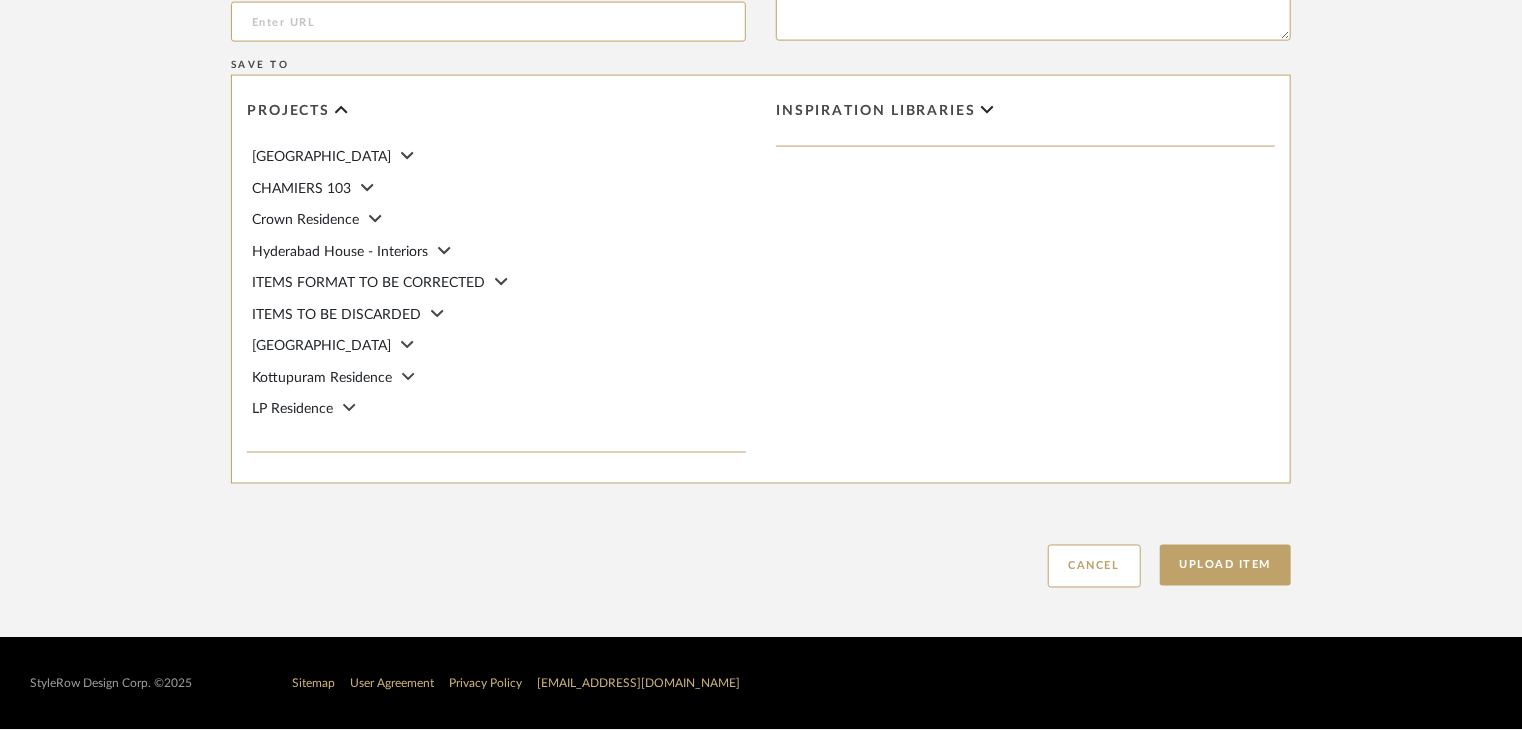 type on "Type: Wall Hardware
Dimension(s): (as mentioned)
Material/Finishes: (as mentioned)
Installation requirements, if any: (as applicable)
Price: (as mentioned)
Lead time: (as mentioned)
Sample available: supplier stock
Sample Internal reference number: HA-WH-CT-02
as per the internal sample warehouse) Point of
contact:
Contact number:
Email address:
Address:
Additional contact information:" 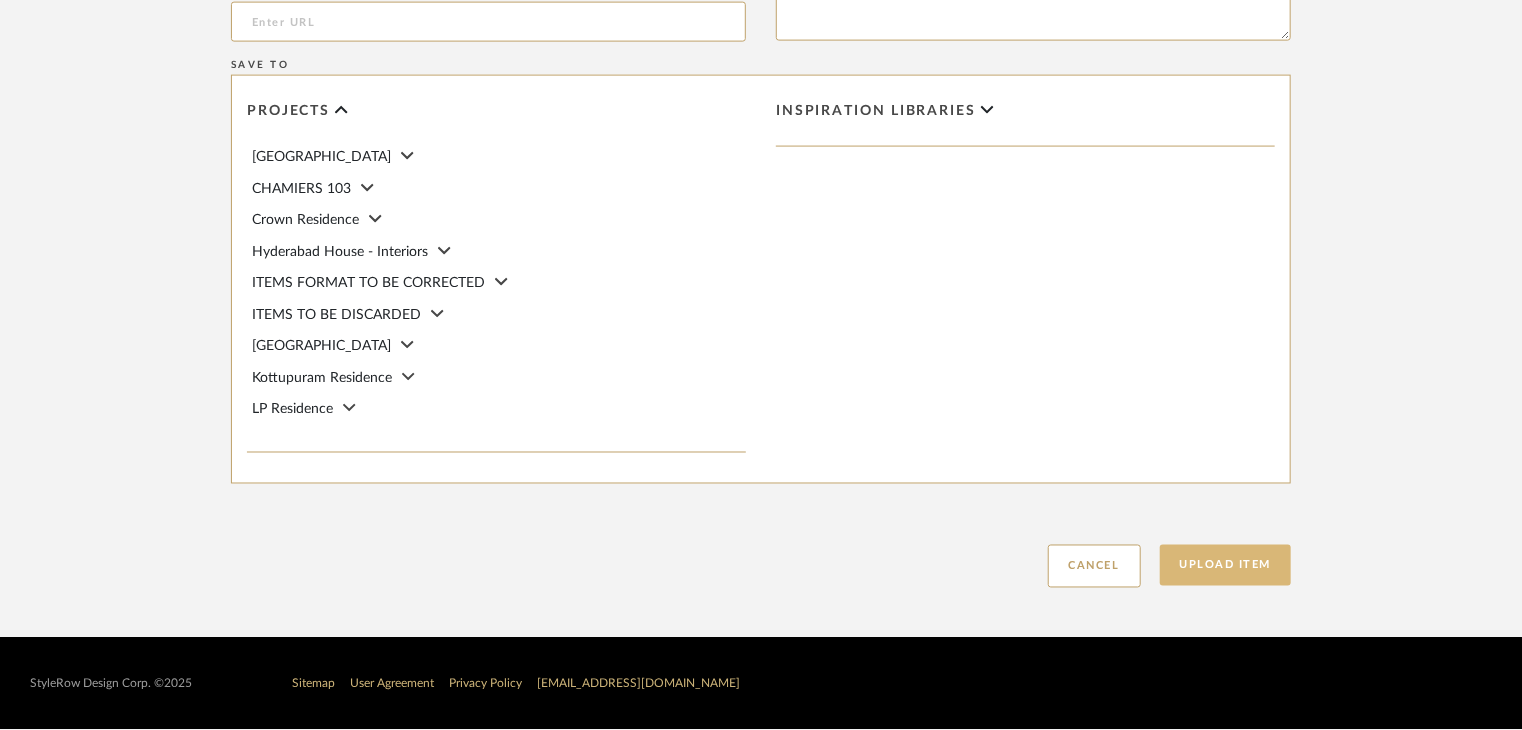 click on "Upload Item" 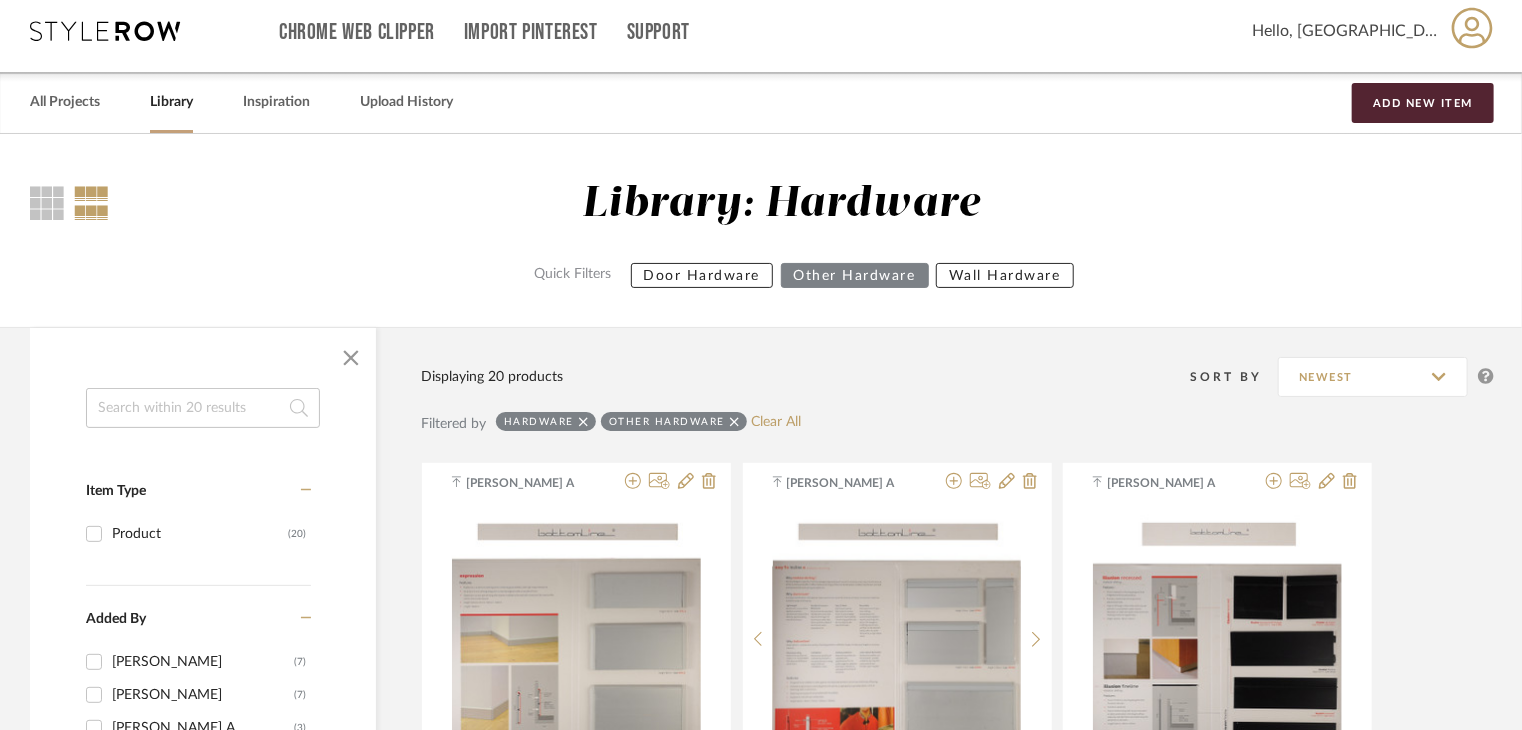 scroll, scrollTop: 0, scrollLeft: 0, axis: both 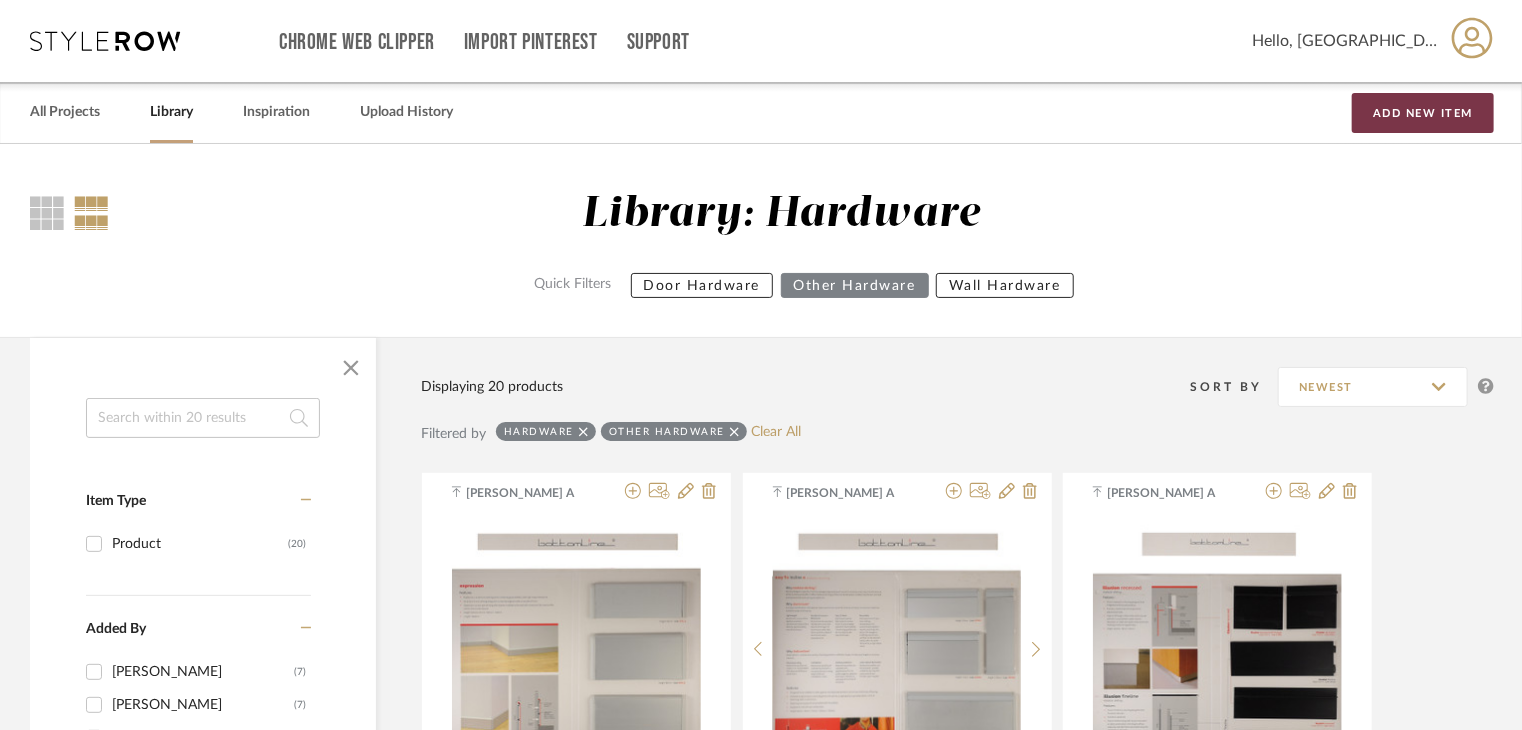 click on "Add New Item" at bounding box center (1423, 113) 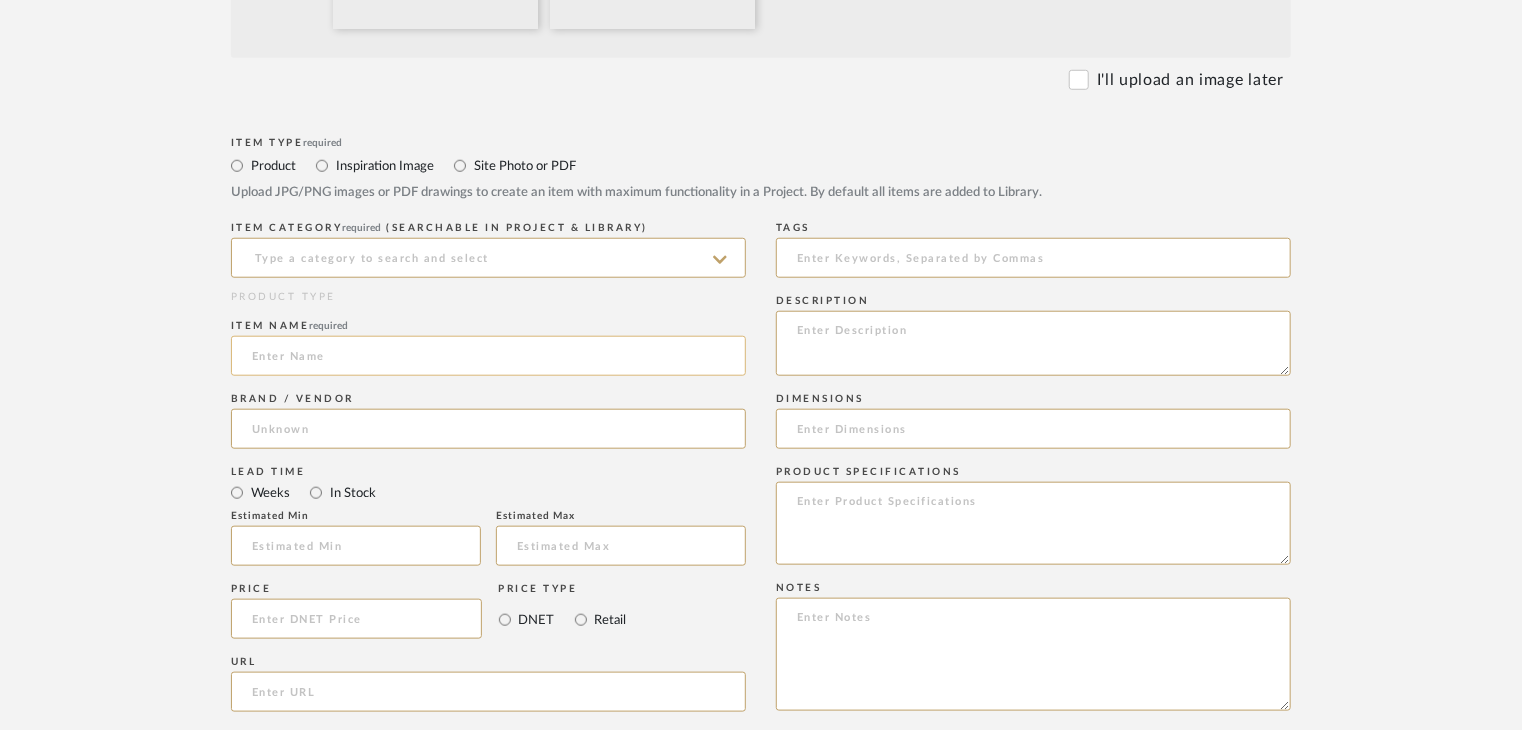 scroll, scrollTop: 800, scrollLeft: 0, axis: vertical 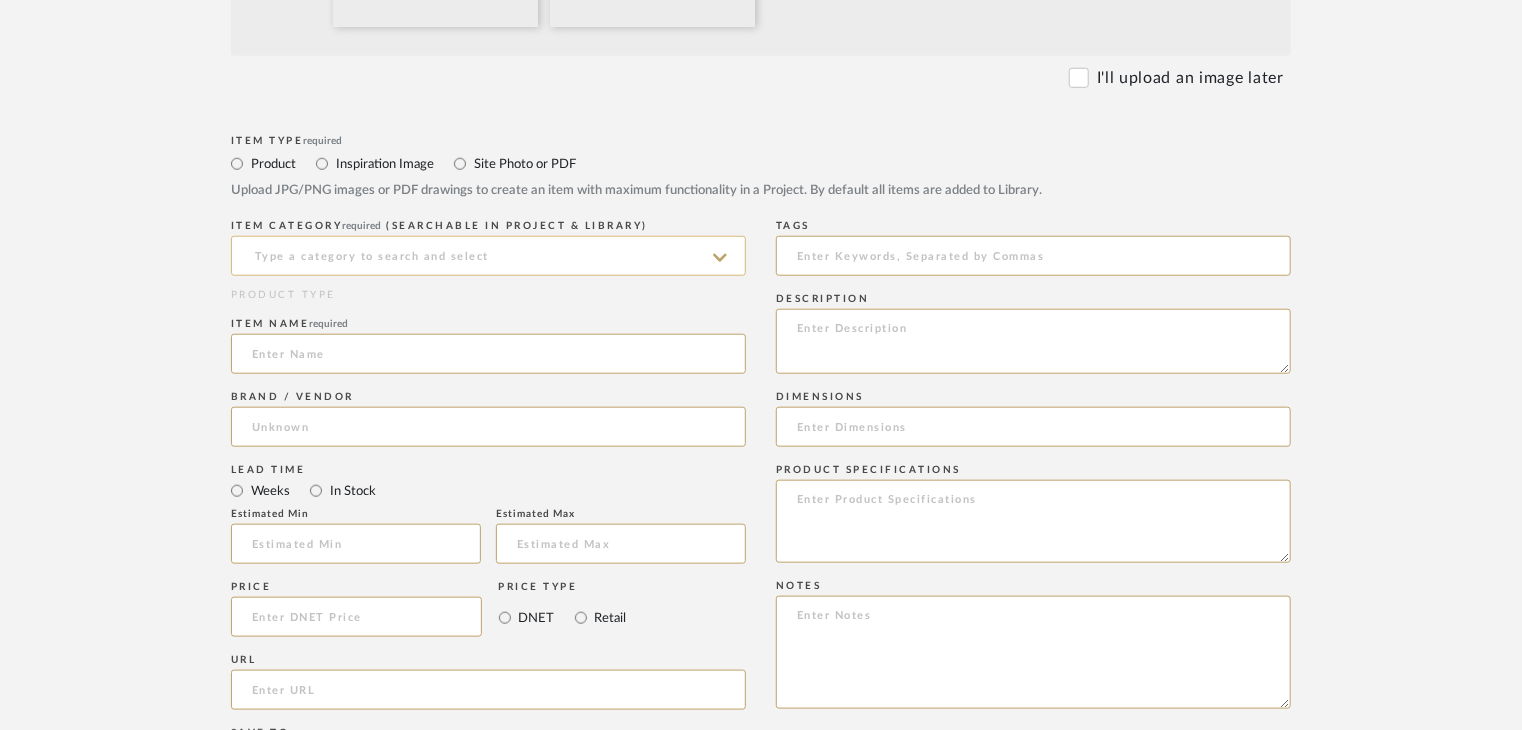 click 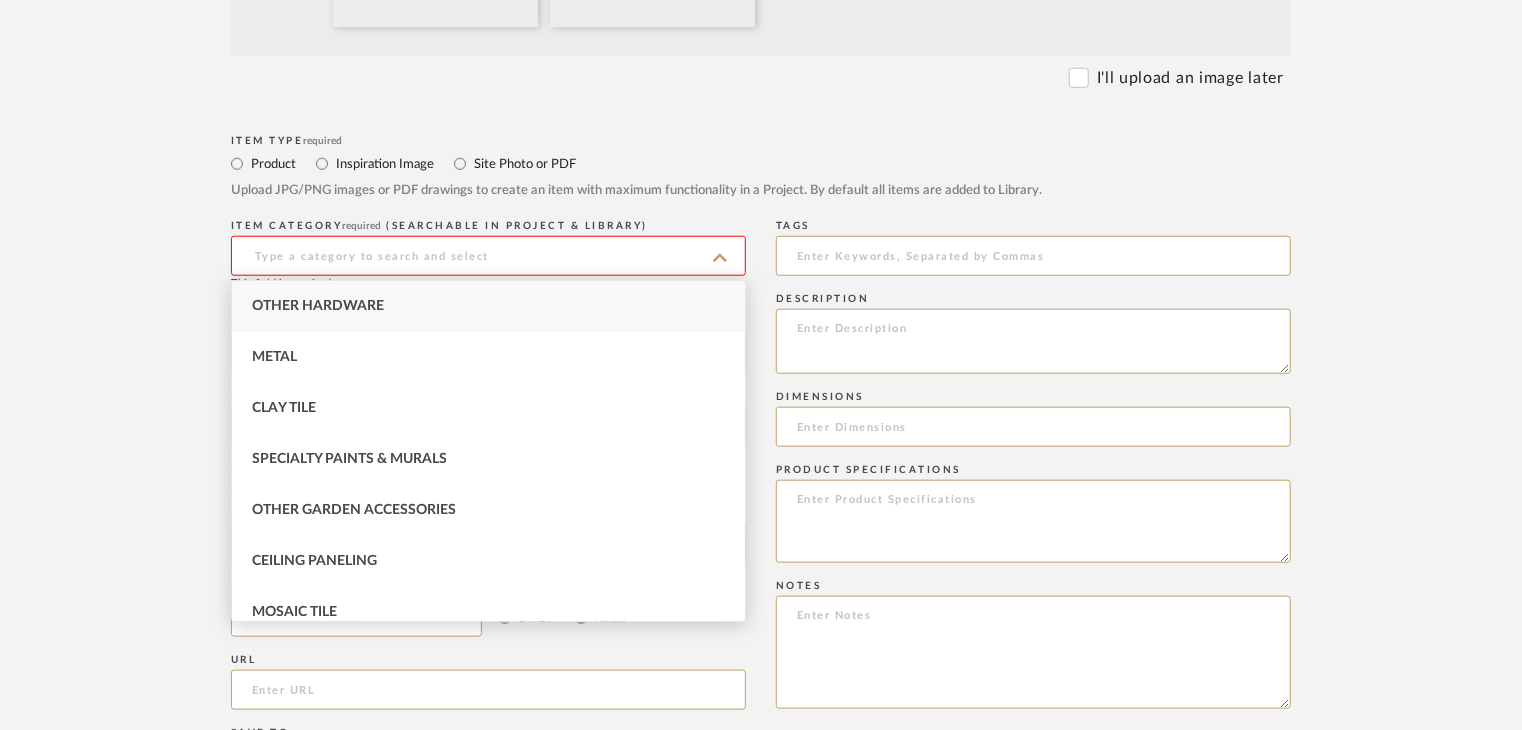 click on "Other Hardware" at bounding box center (488, 306) 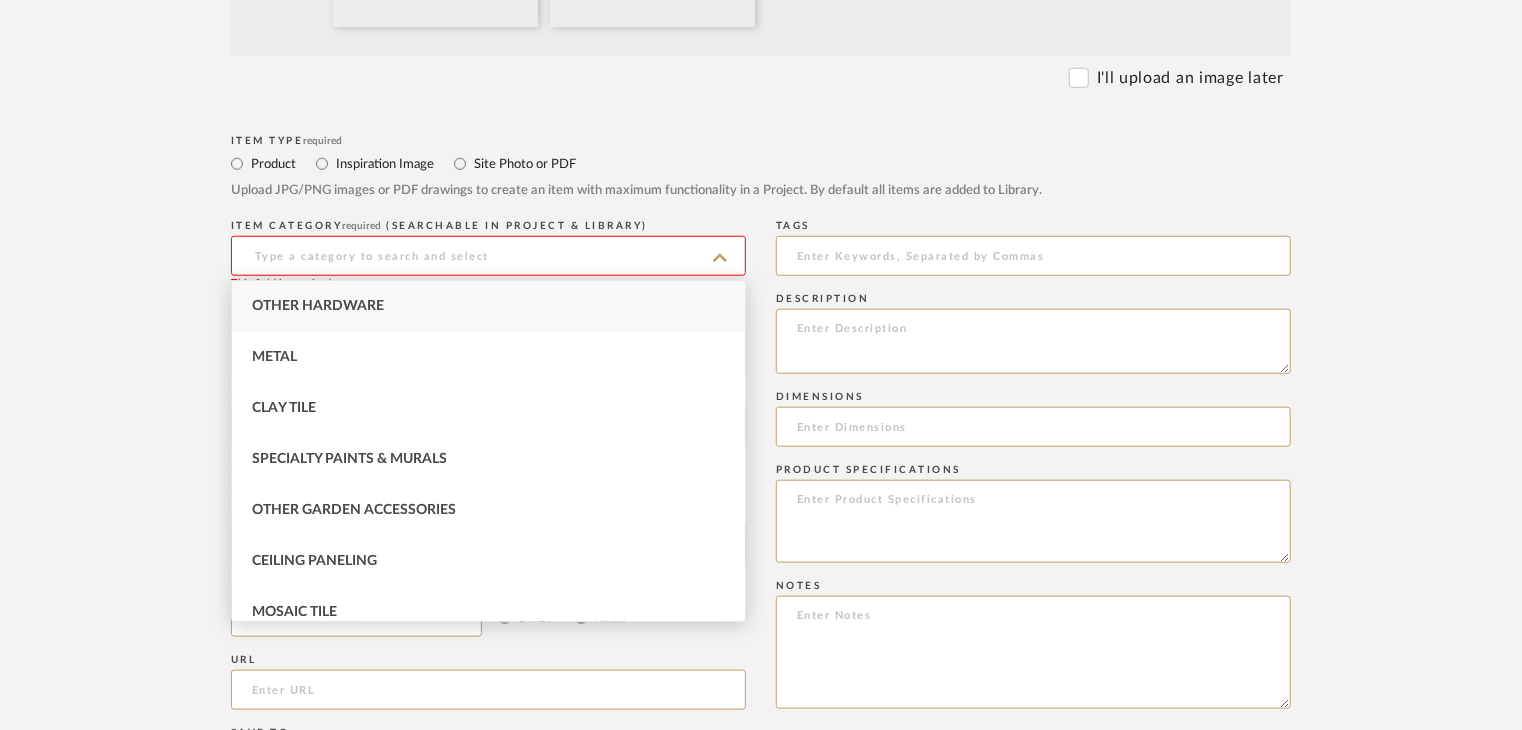 type on "Other Hardware" 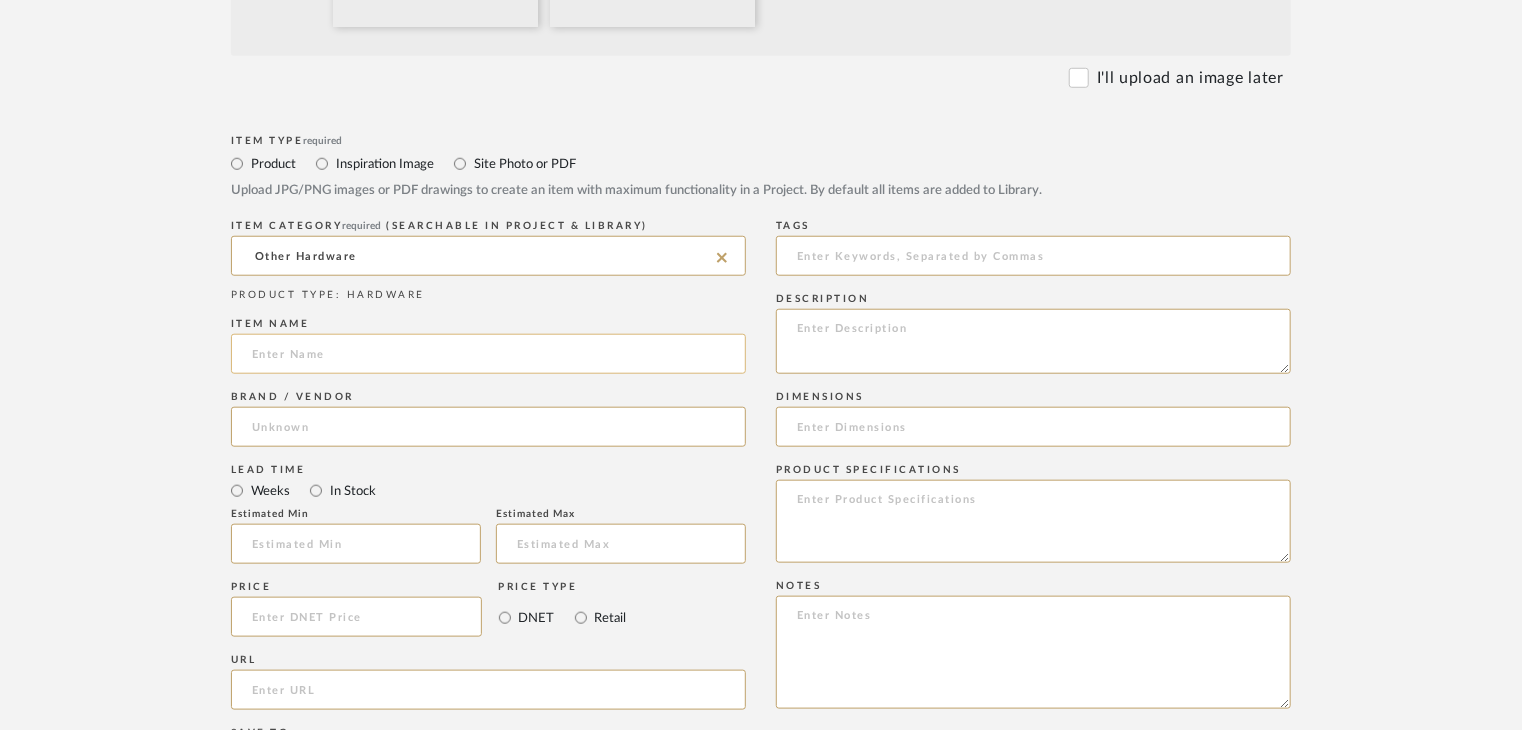 click 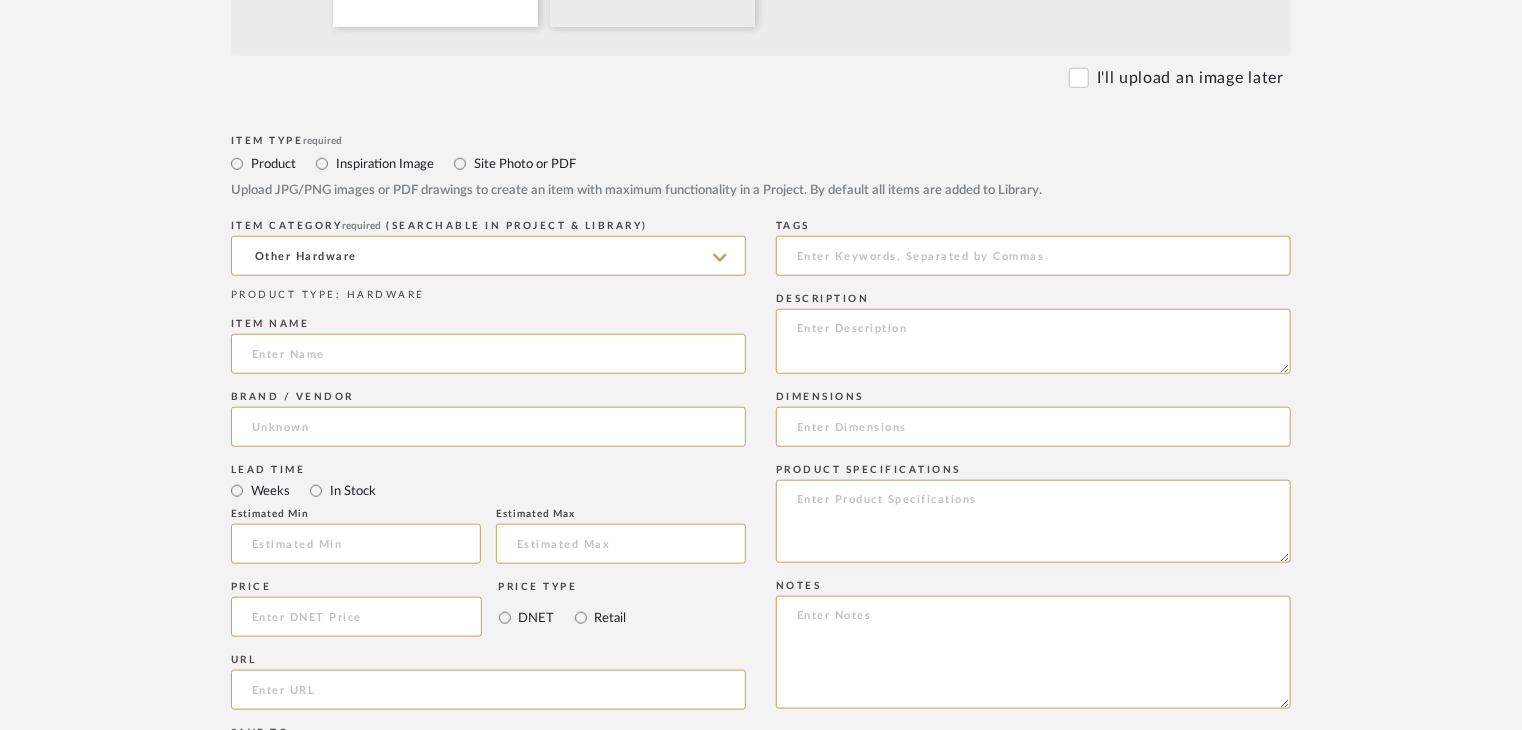 paste on "Skirting" 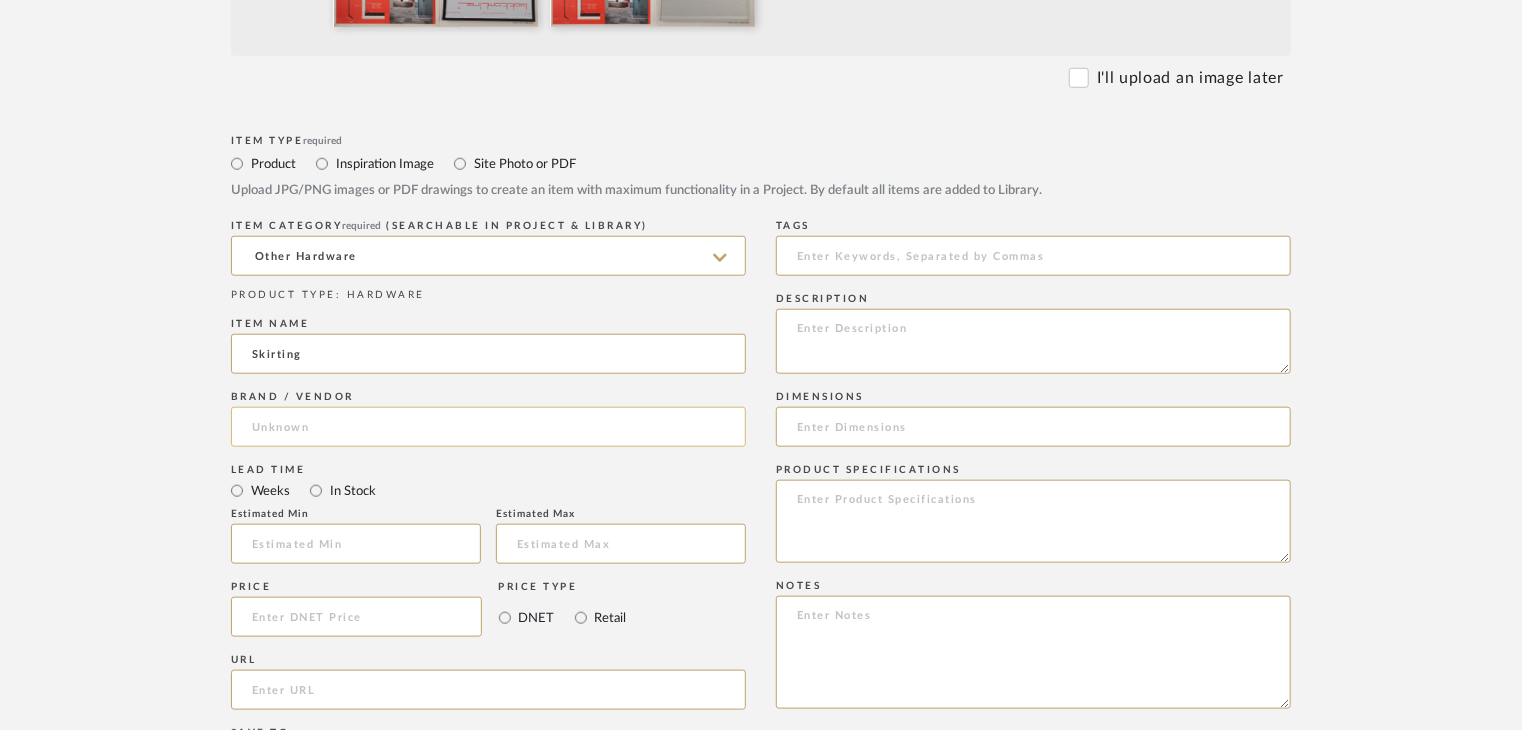 type on "Skirting" 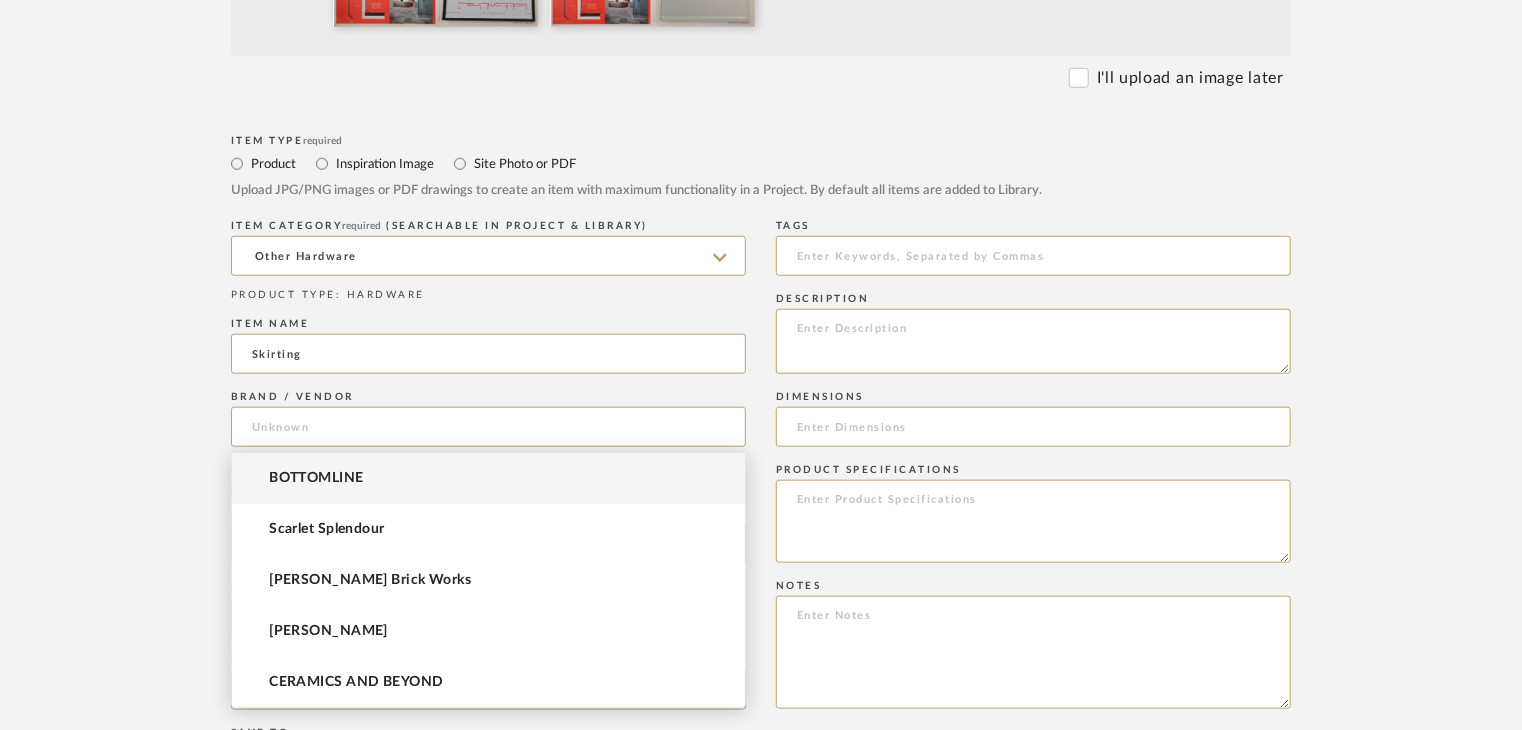 click on "BOTTOMLINE" at bounding box center (488, 478) 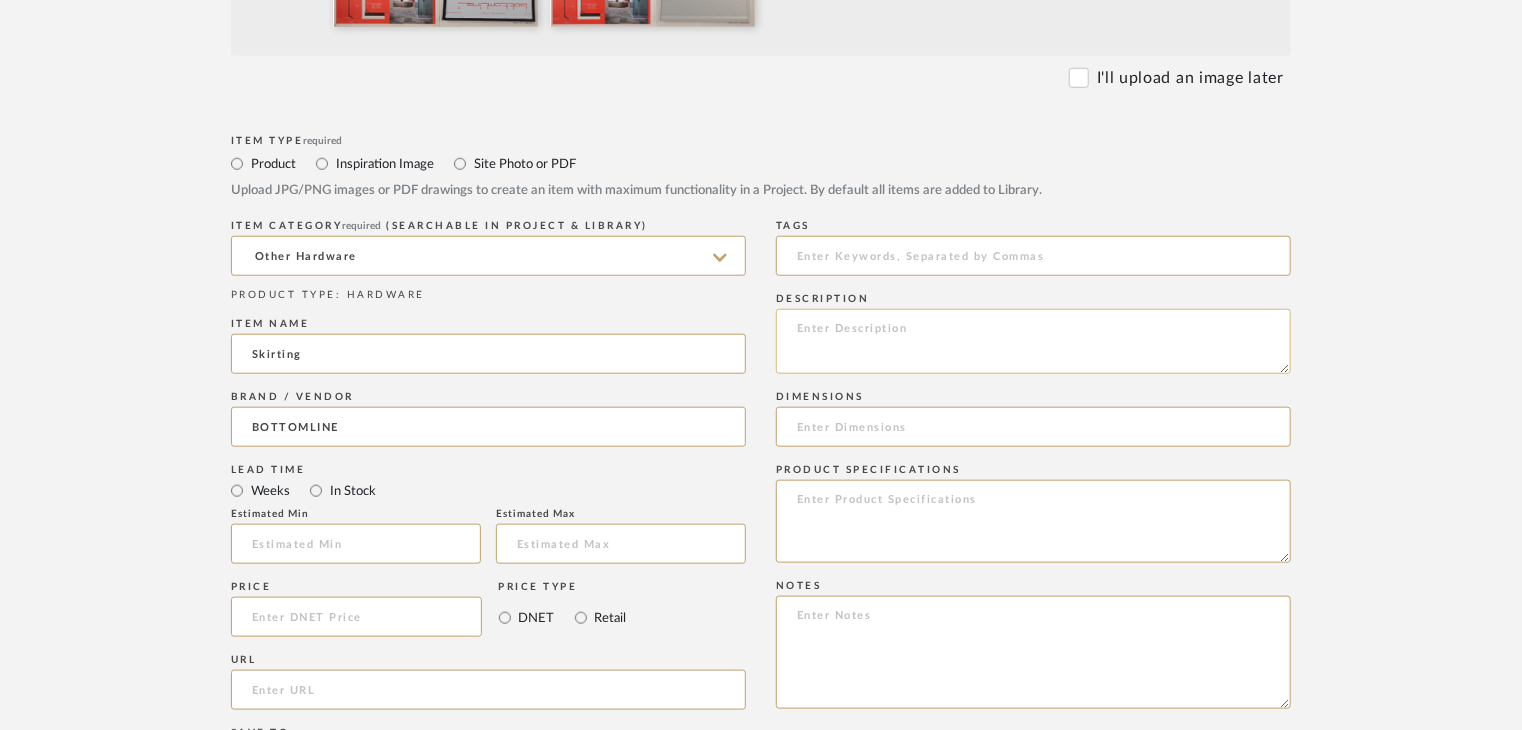 click 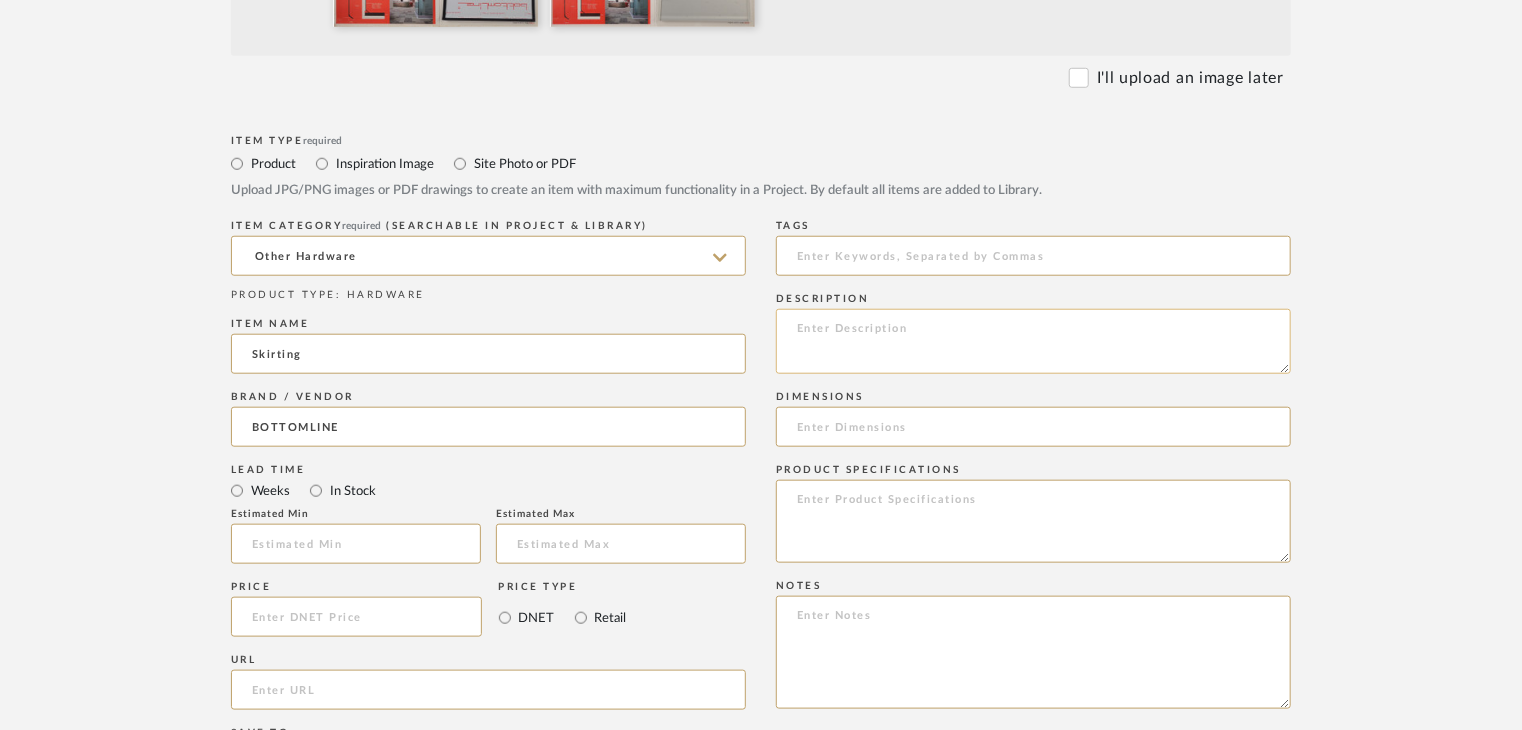 paste on "Type: Wall Hardware
Dimension(s): (as mentioned)
Material/Finishes: (as mentioned)
Installation requirements, if any: (as applicable)
Price: (as mentioned)
Lead time: (as mentioned)
Sample available: supplier stock
Sample Internal reference number:
as per the internal sample warehouse) Point of
contact:
Contact number:
Email address:
Address:
Additional contact information:" 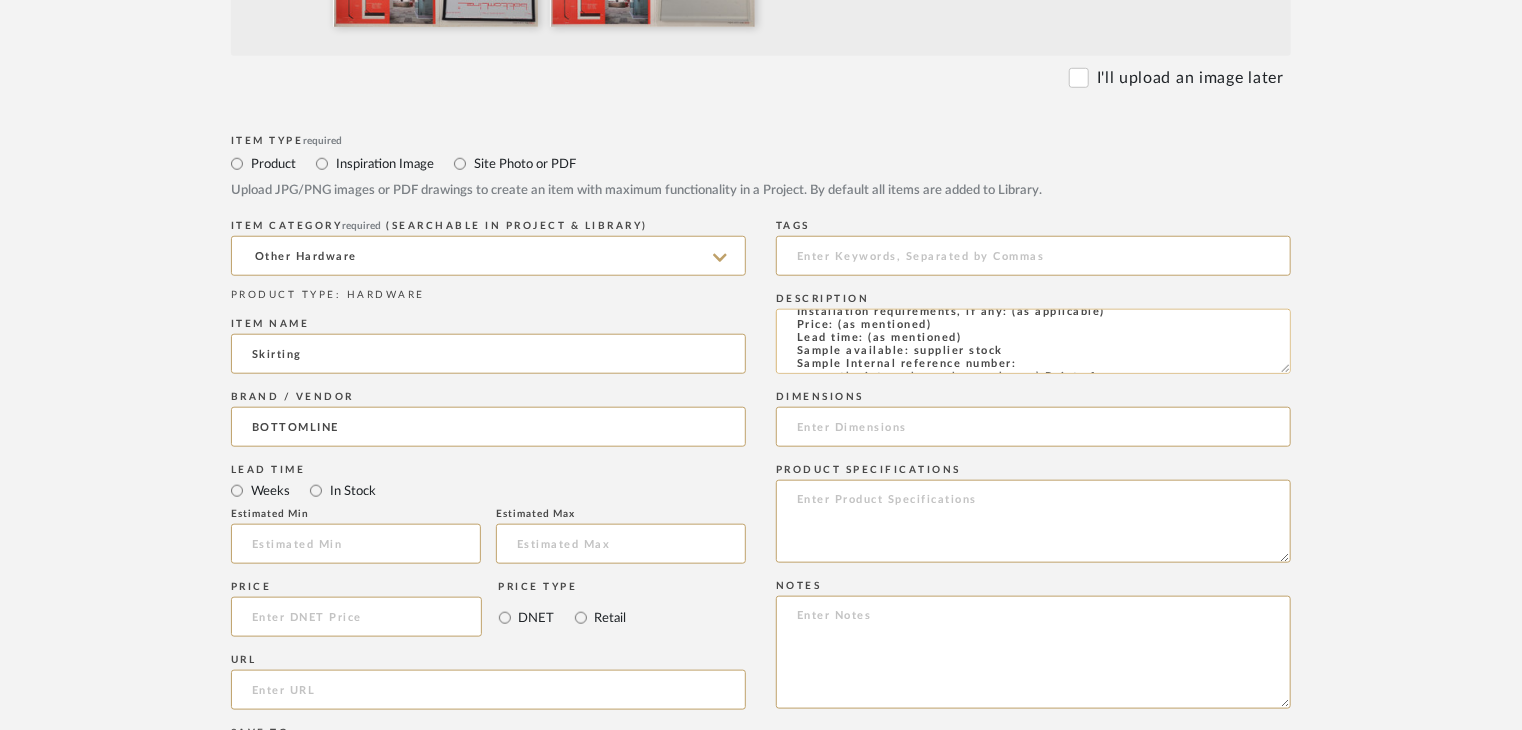 scroll, scrollTop: 51, scrollLeft: 0, axis: vertical 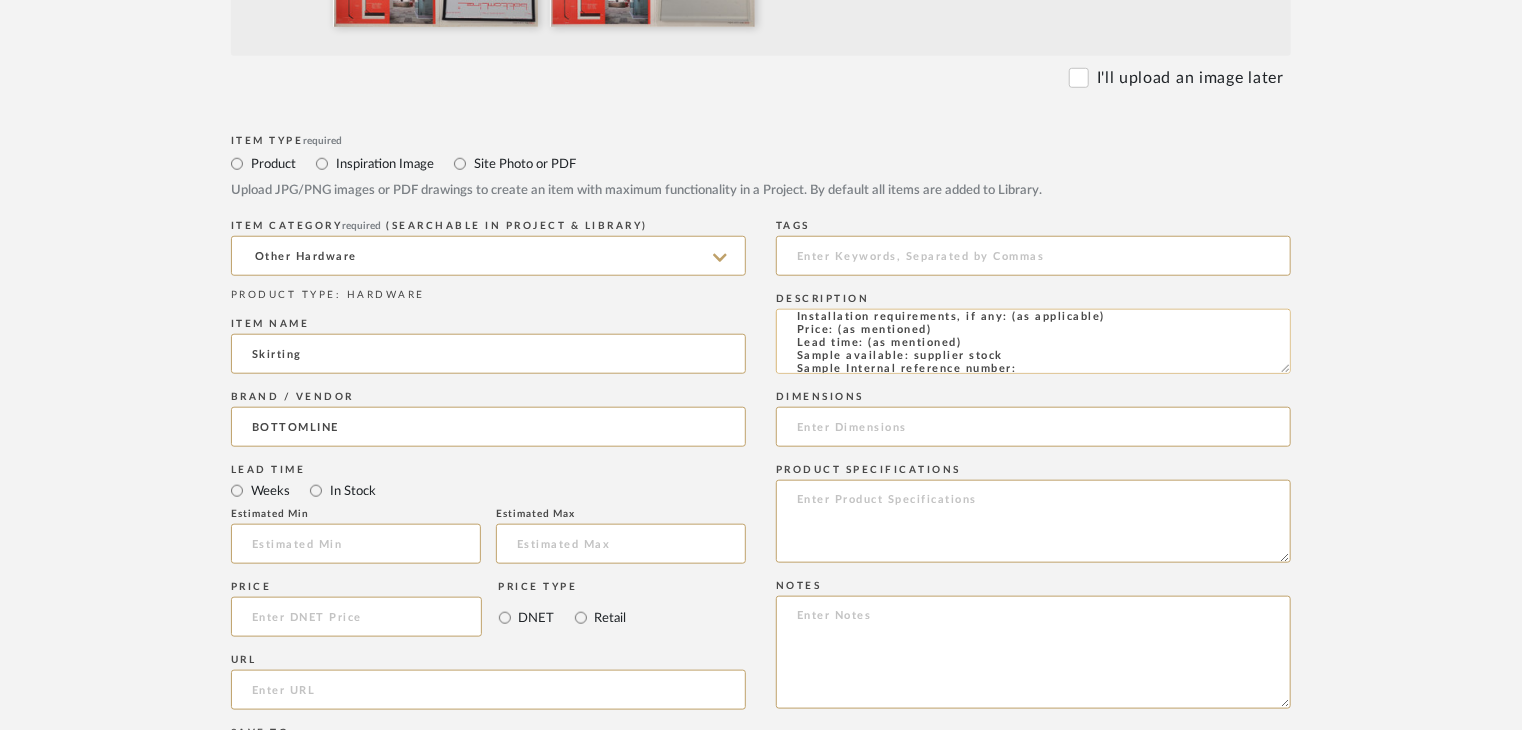 click on "Type: Wall Hardware
Dimension(s): (as mentioned)
Material/Finishes: (as mentioned)
Installation requirements, if any: (as applicable)
Price: (as mentioned)
Lead time: (as mentioned)
Sample available: supplier stock
Sample Internal reference number:
as per the internal sample warehouse) Point of
contact:
Contact number:
Email address:
Address:
Additional contact information:" 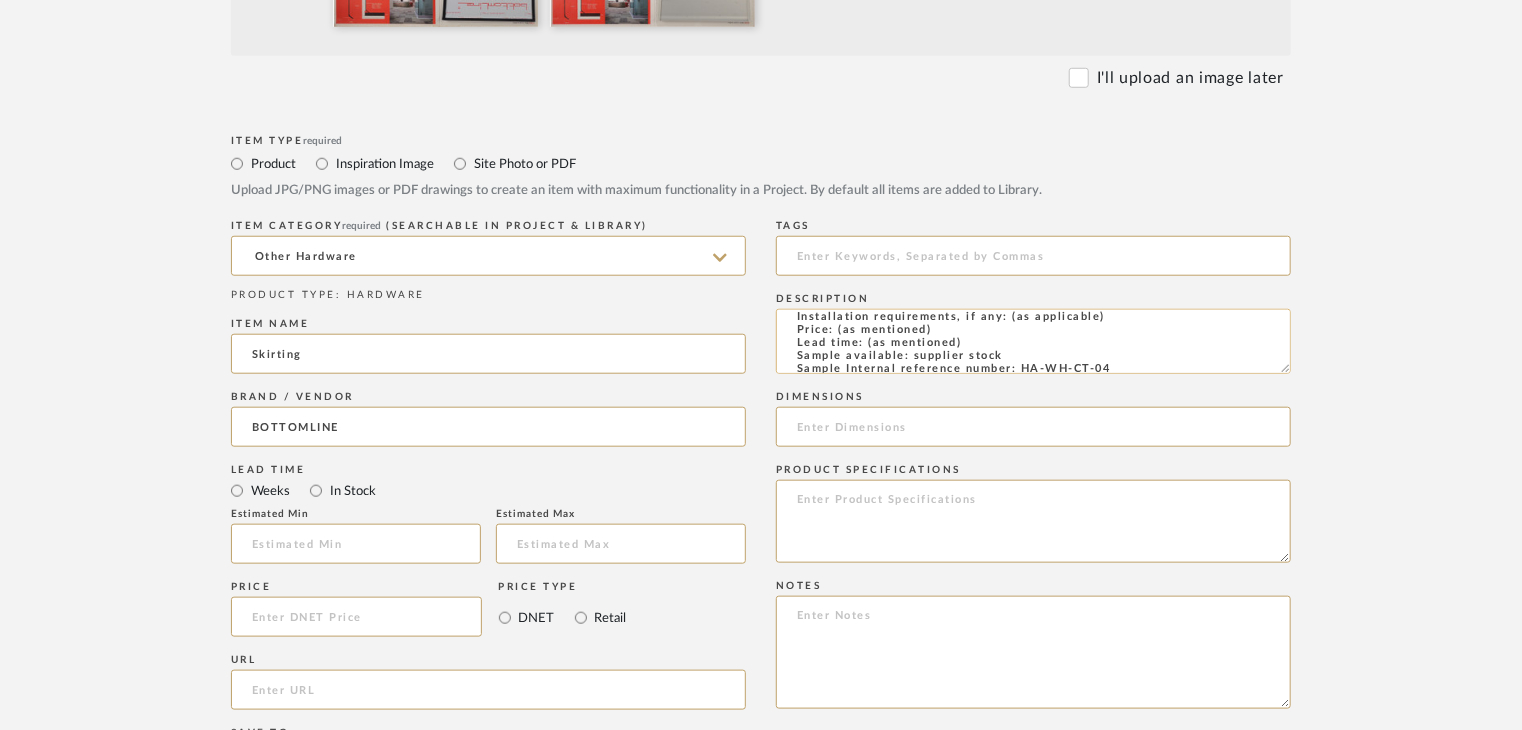 scroll, scrollTop: 69, scrollLeft: 0, axis: vertical 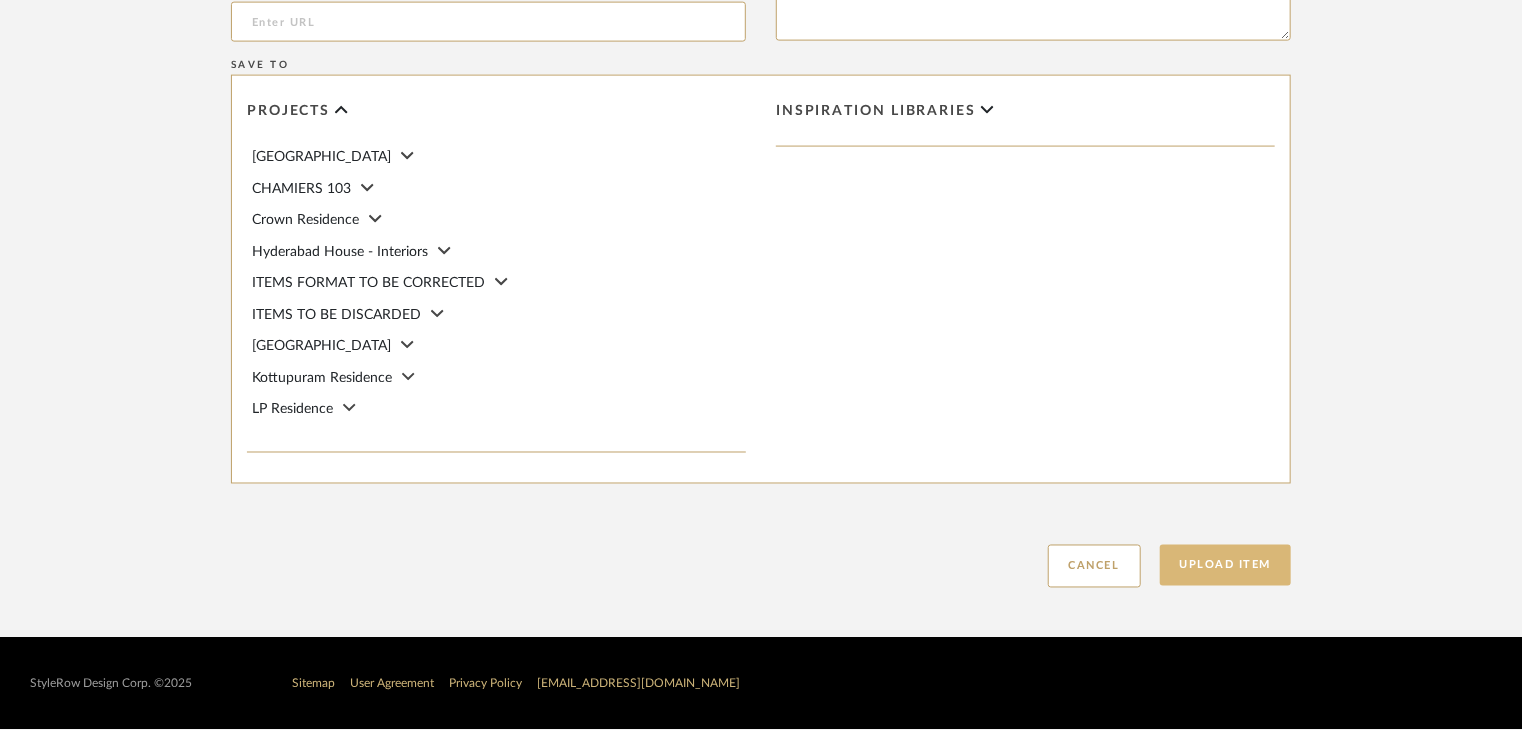 type on "Type: Wall Hardware
Dimension(s): (as mentioned)
Material/Finishes: (as mentioned)
Installation requirements, if any: (as applicable)
Price: (as mentioned)
Lead time: (as mentioned)
Sample available: supplier stock
Sample Internal reference number: HA-WH-CT-04
as per the internal sample warehouse) Point of
contact:
Contact number:
Email address:
Address:
Additional contact information:" 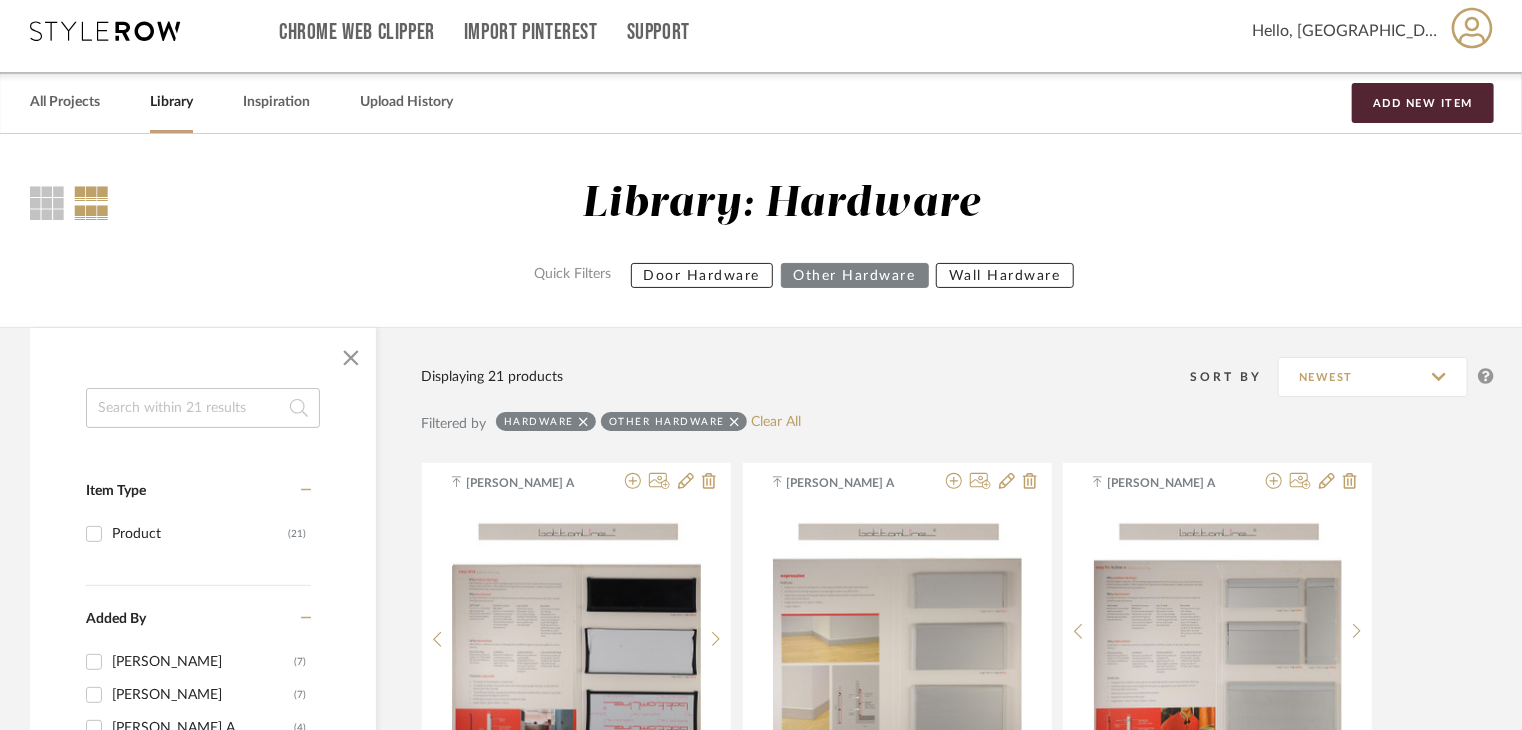 scroll, scrollTop: 0, scrollLeft: 0, axis: both 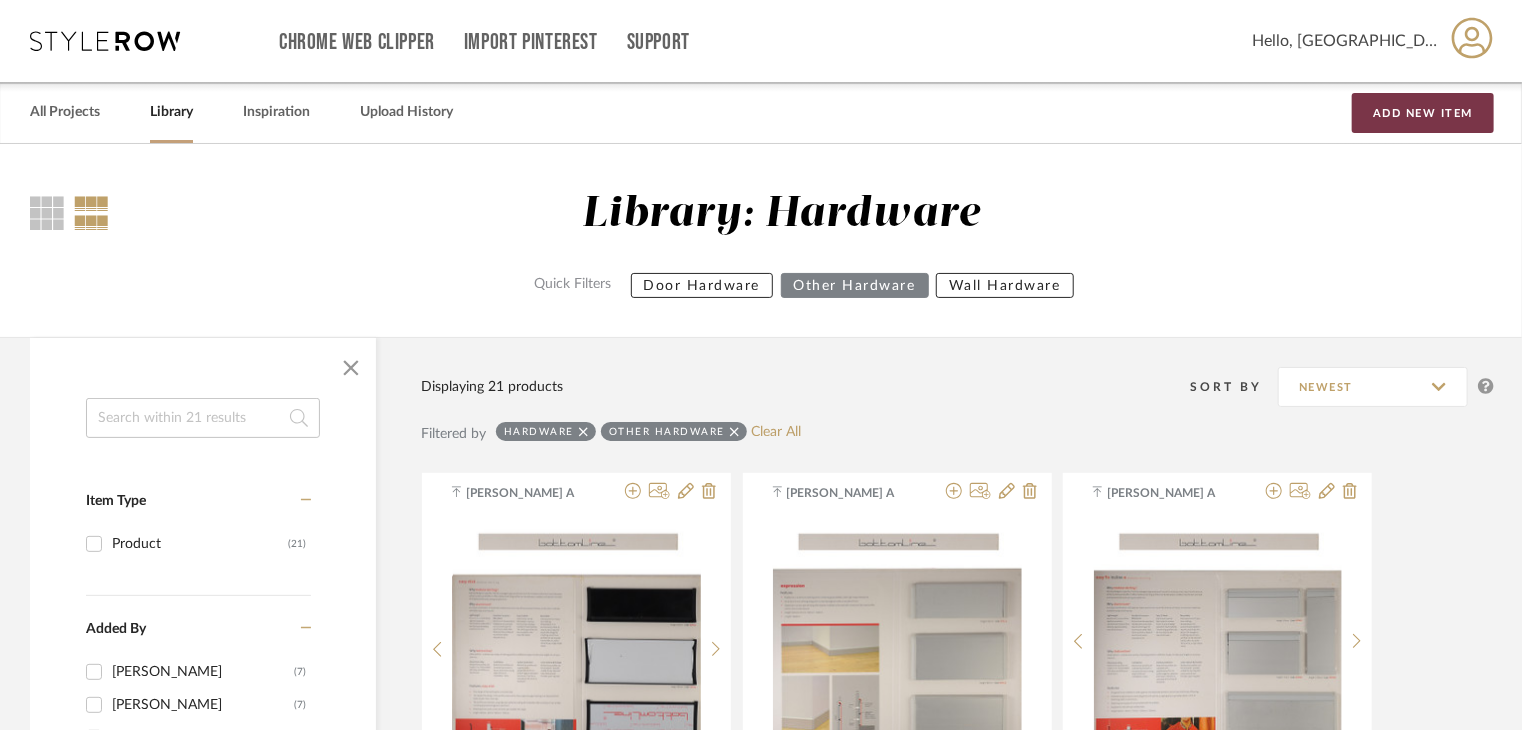 click on "Add New Item" at bounding box center [1423, 113] 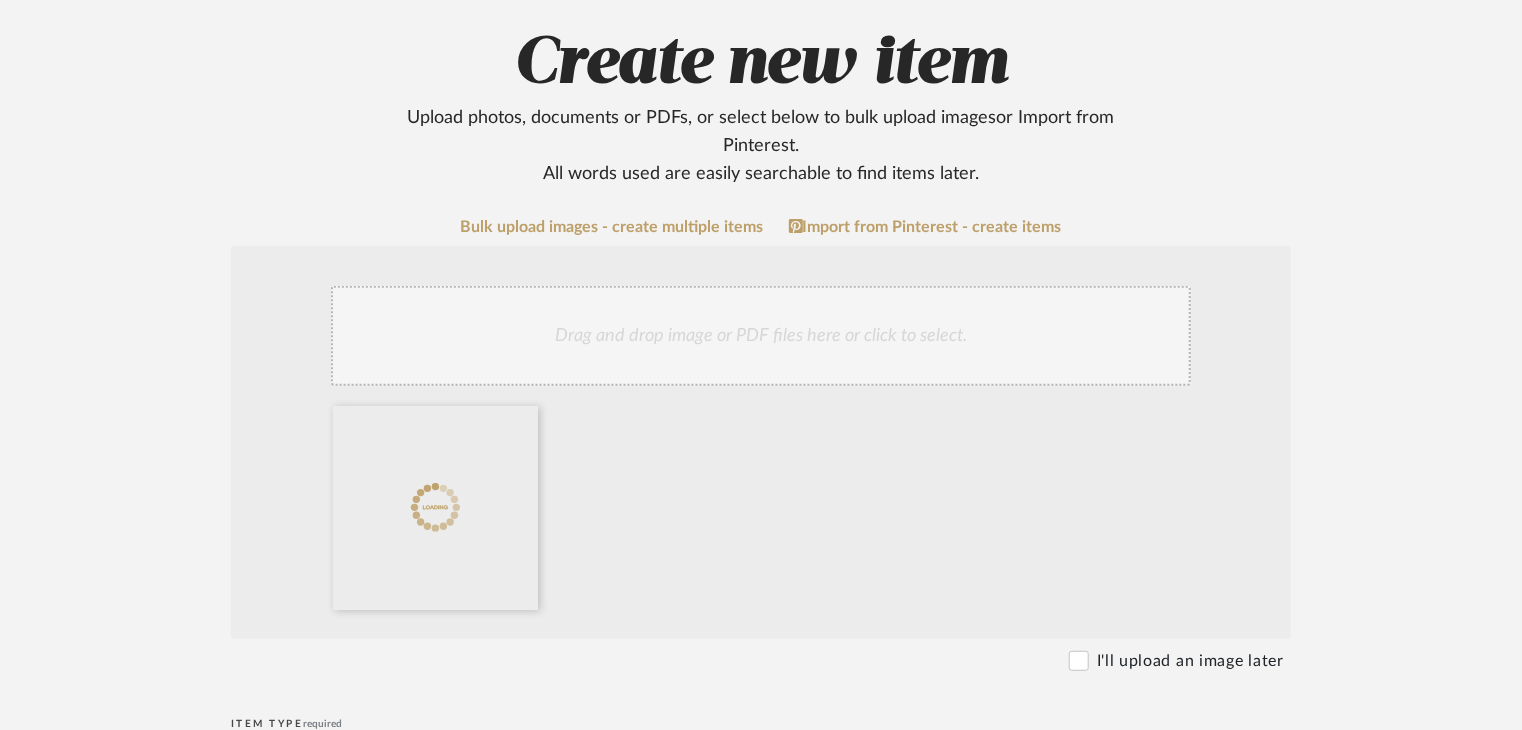 scroll, scrollTop: 600, scrollLeft: 0, axis: vertical 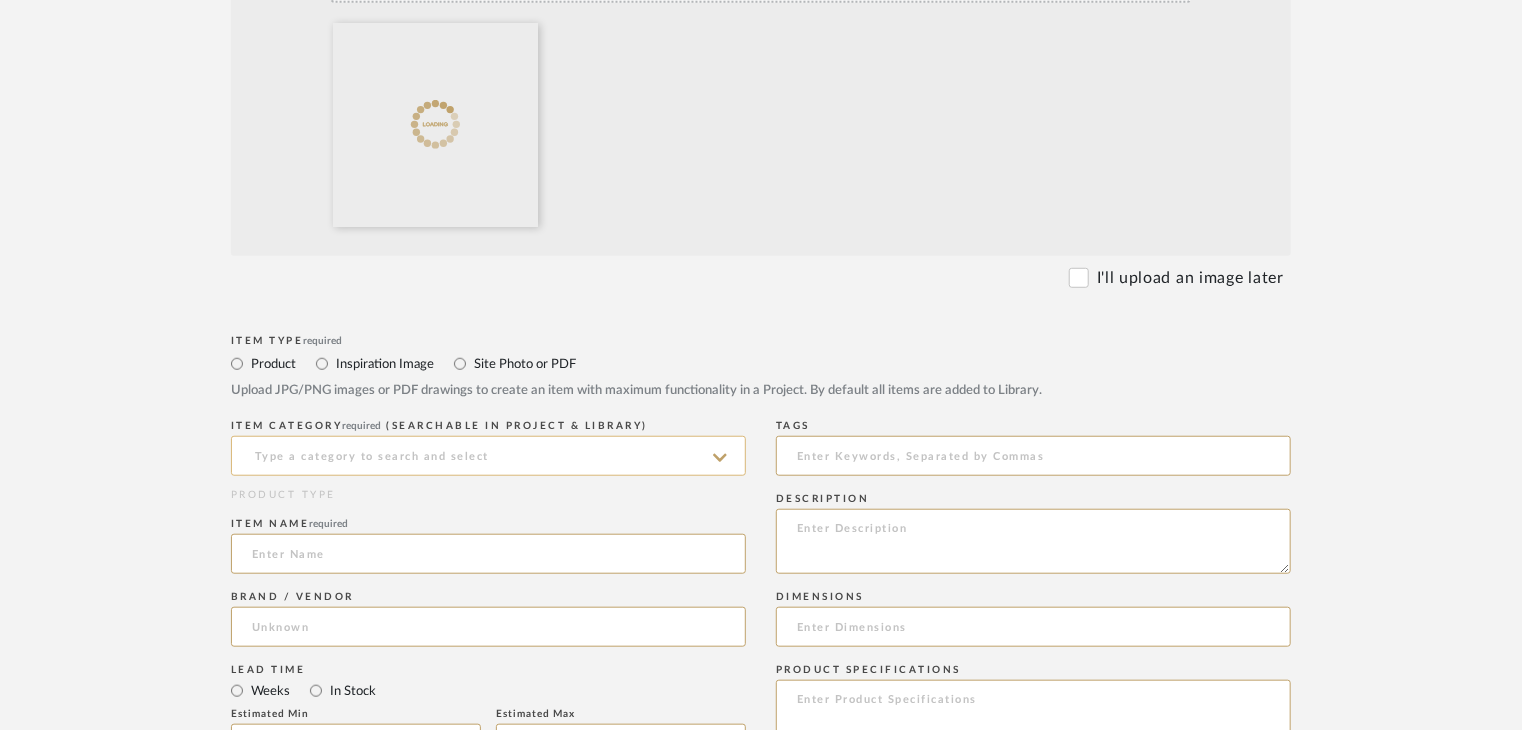 click 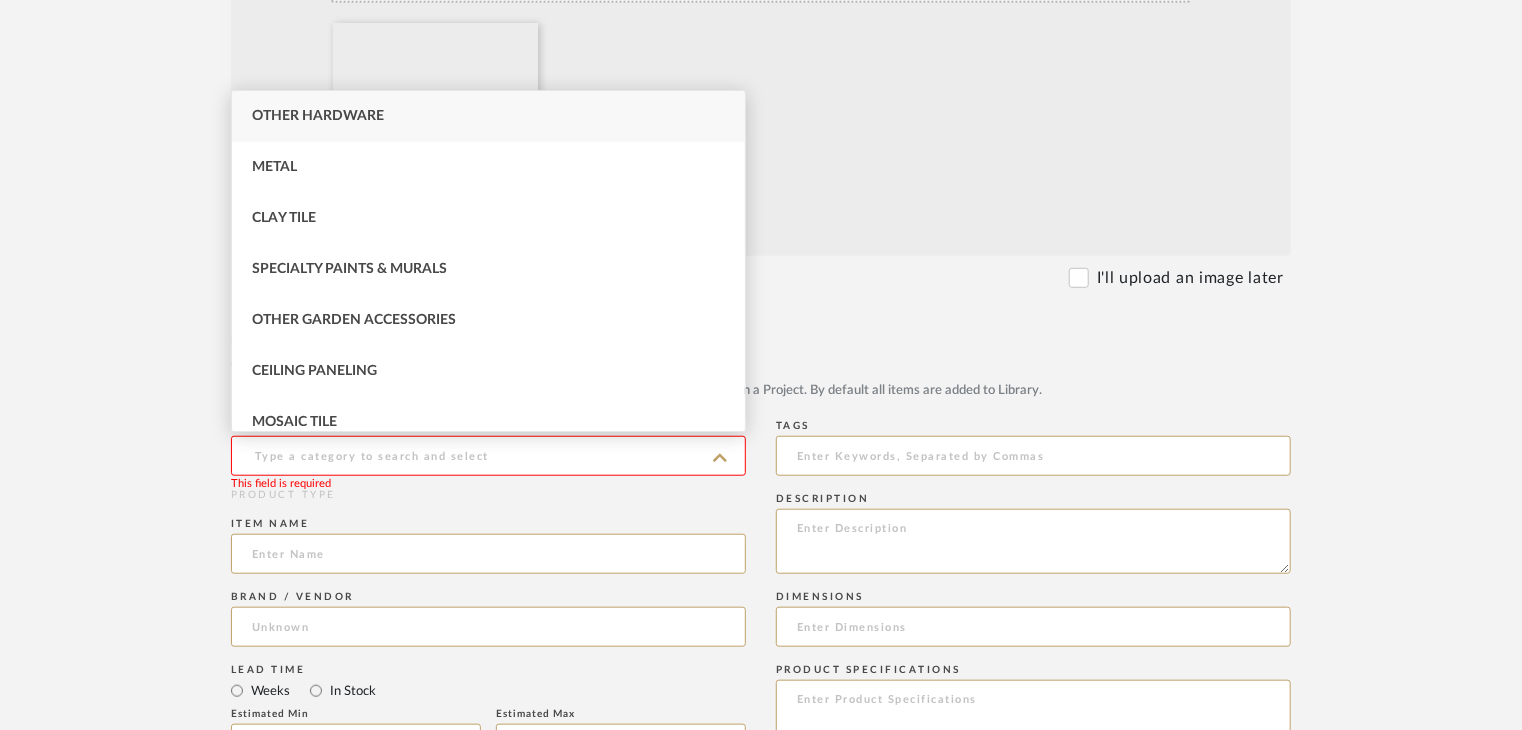 click on "Other Hardware" at bounding box center (488, 116) 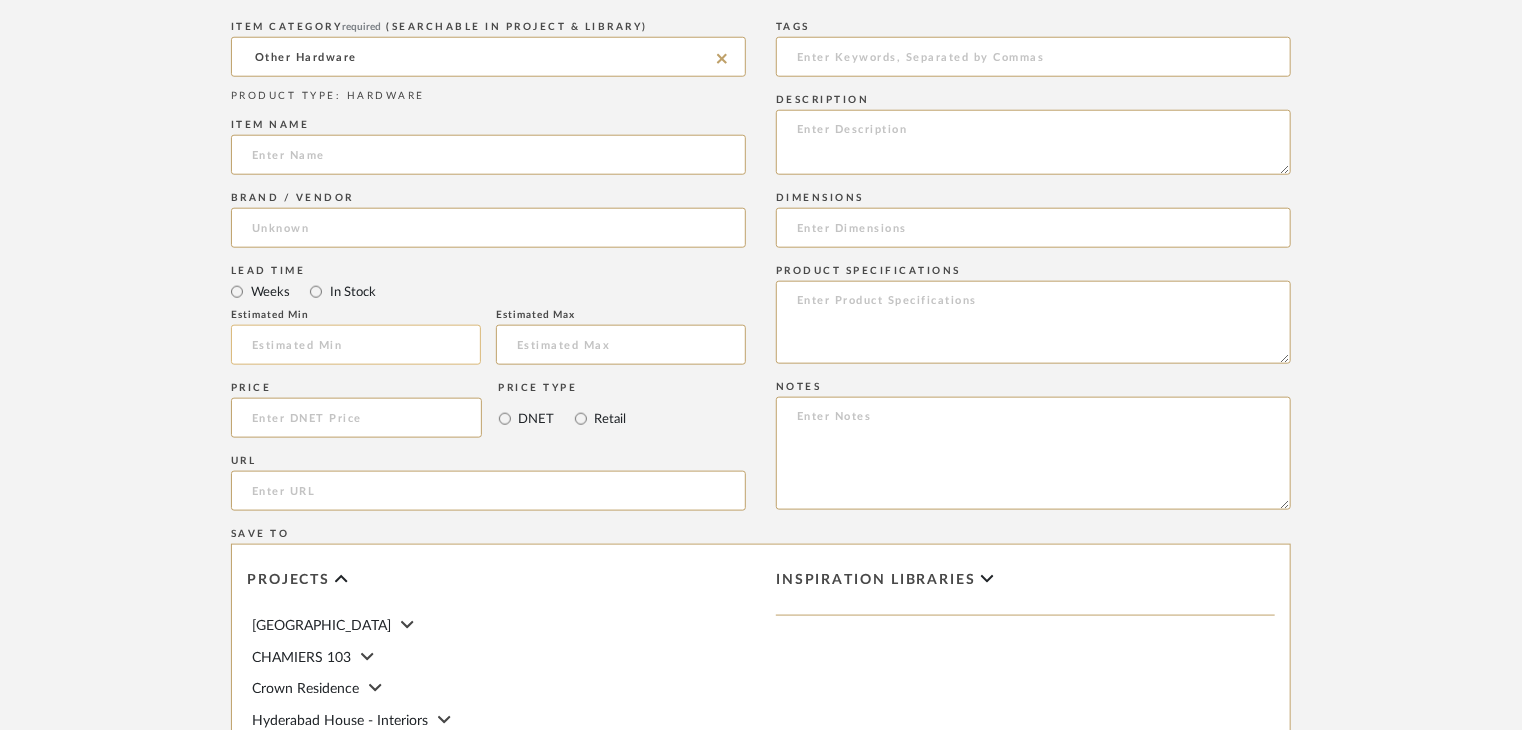 scroll, scrollTop: 1000, scrollLeft: 0, axis: vertical 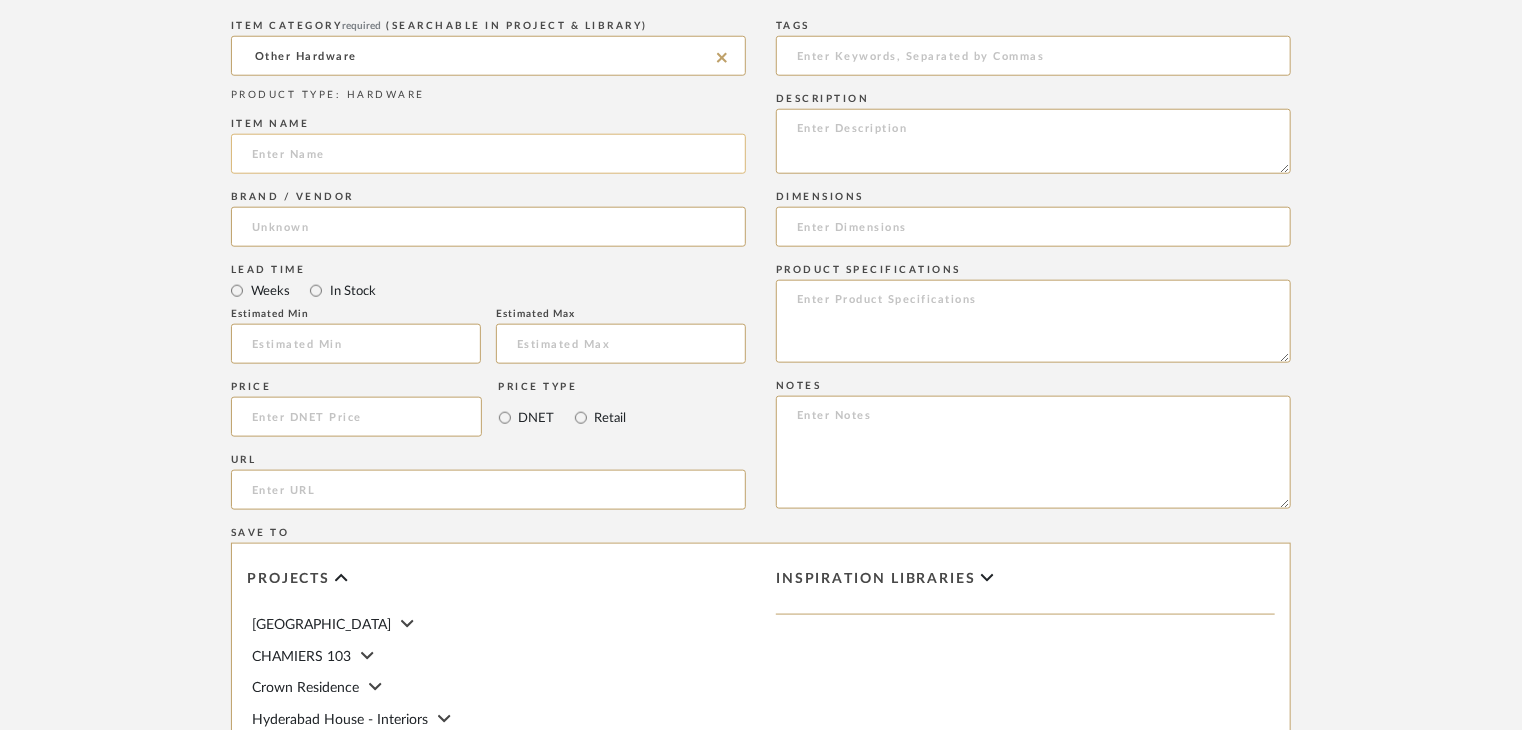 click 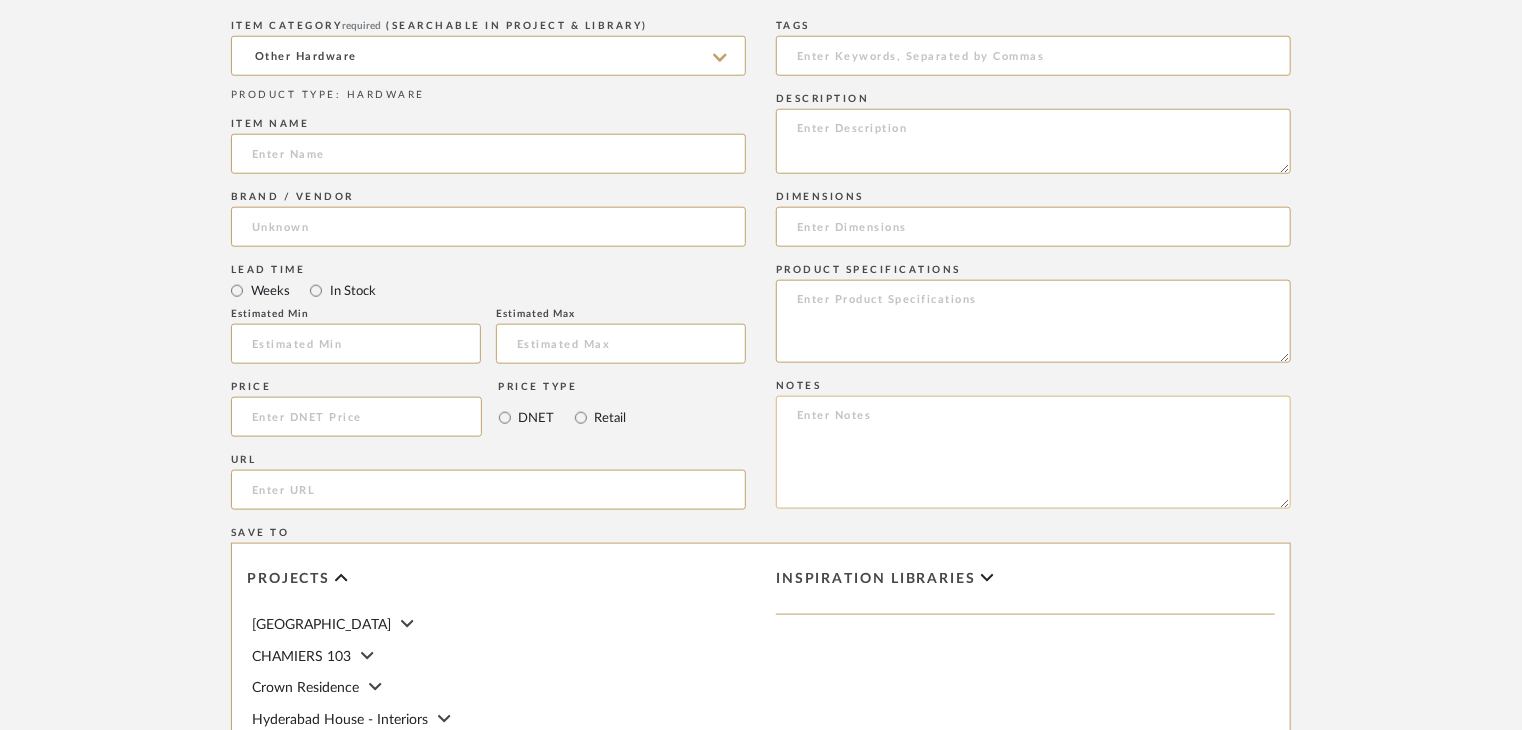 paste on "Skirting" 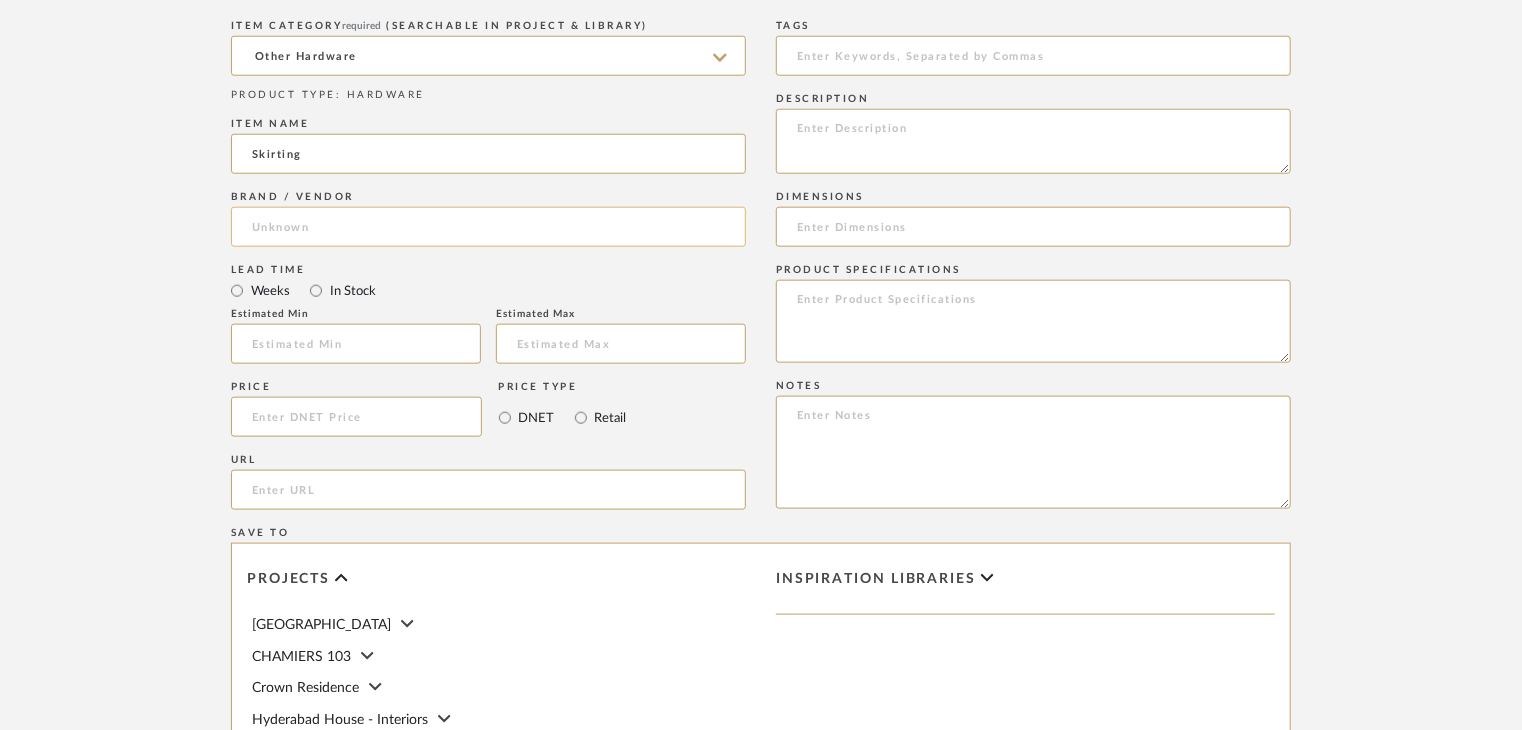 type on "Skirting" 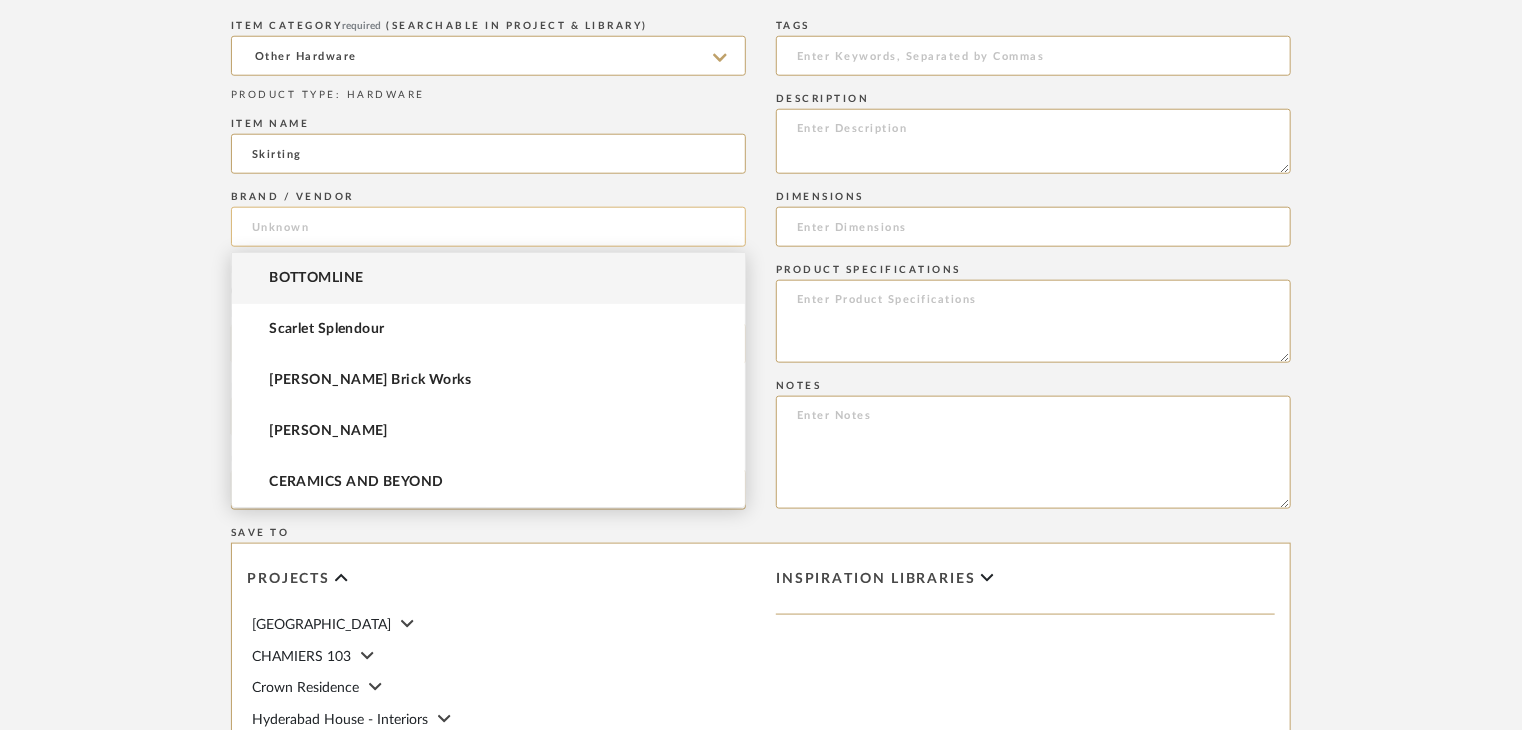 click 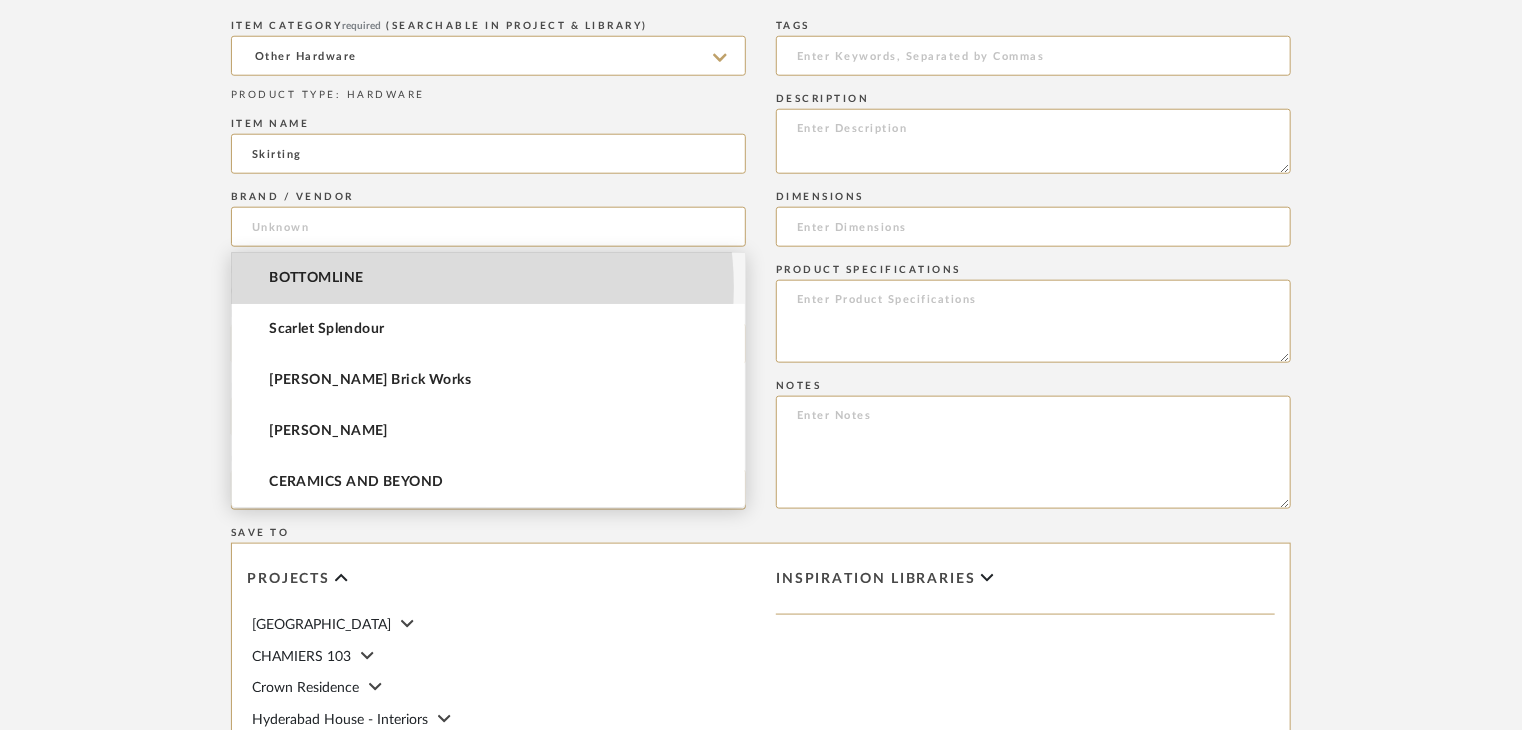click on "BOTTOMLINE" at bounding box center [488, 278] 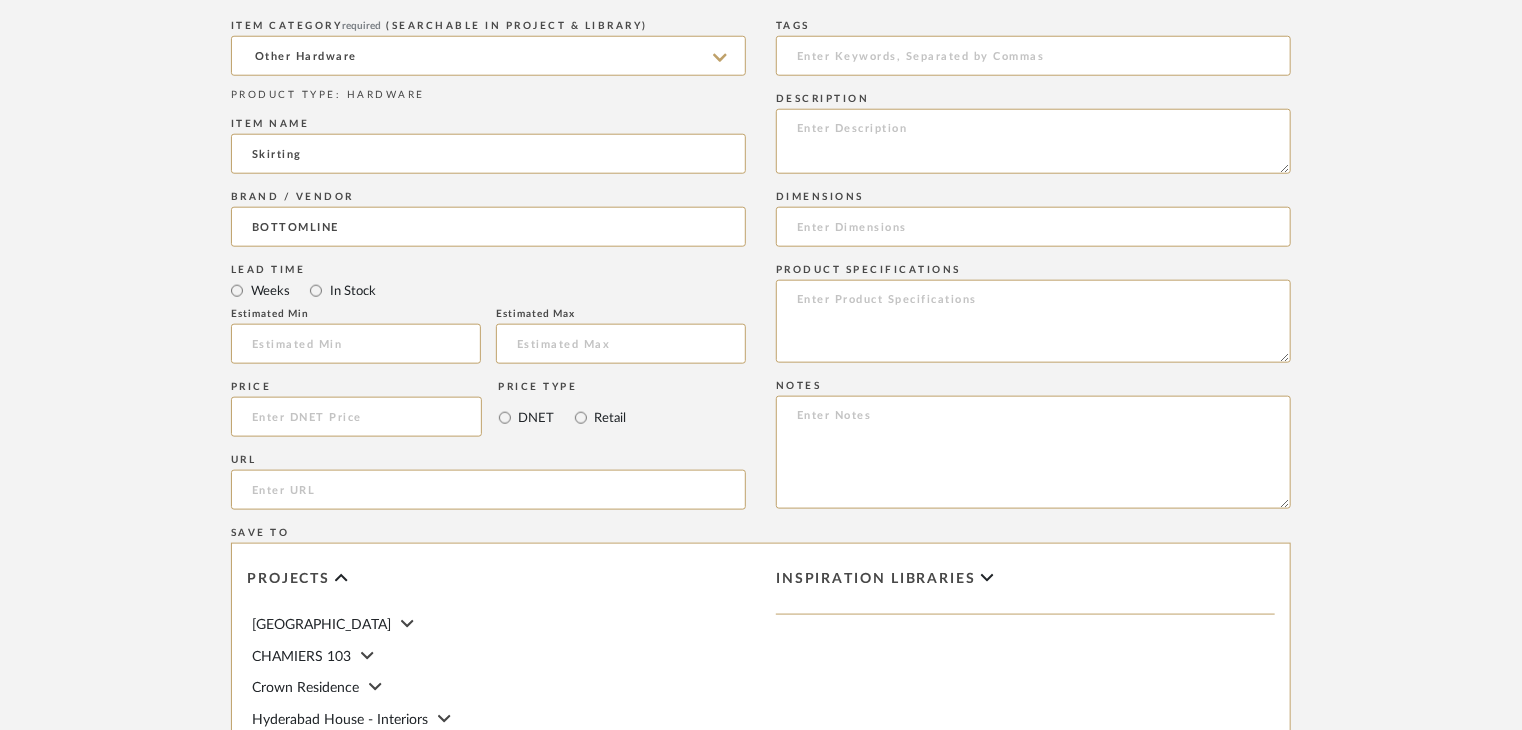 click on "Description" 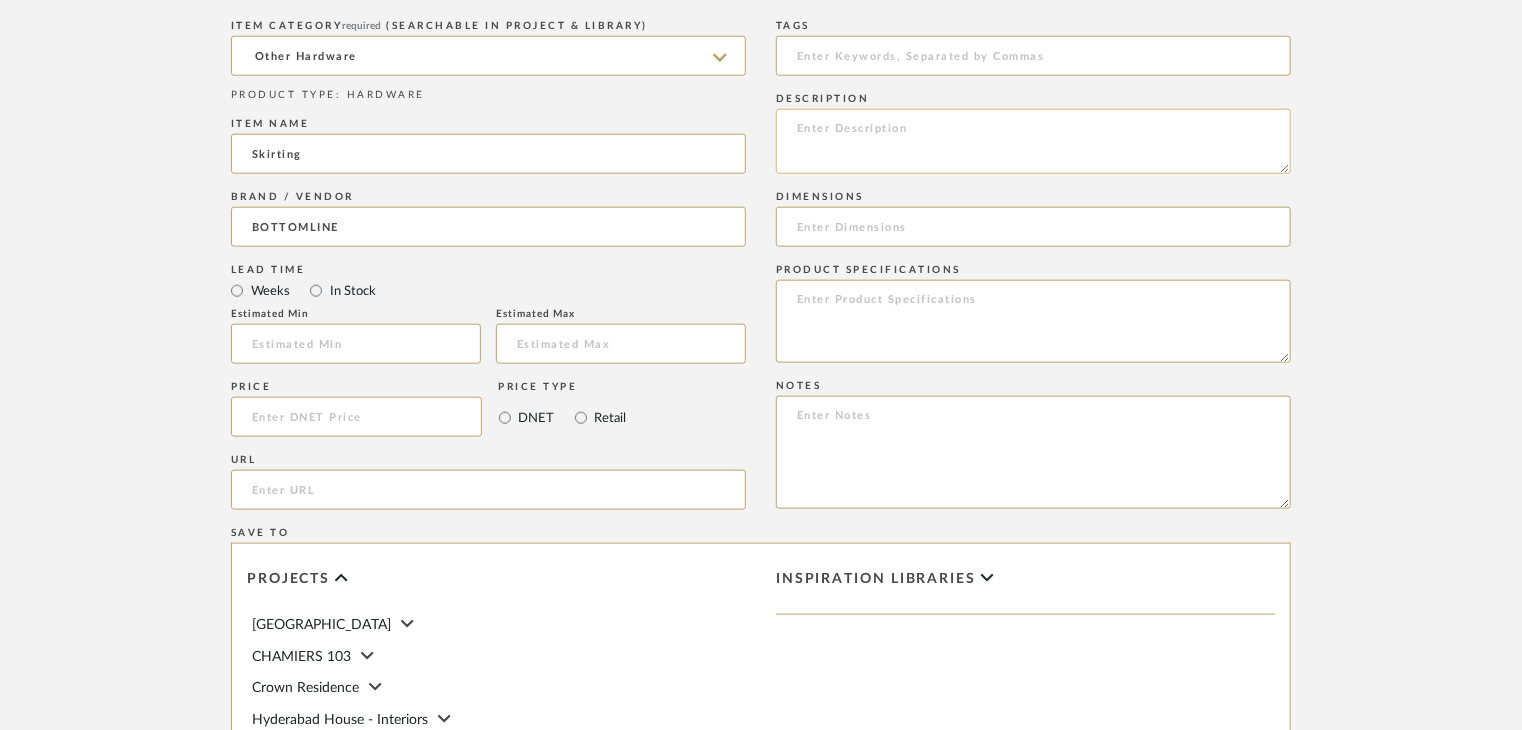 click 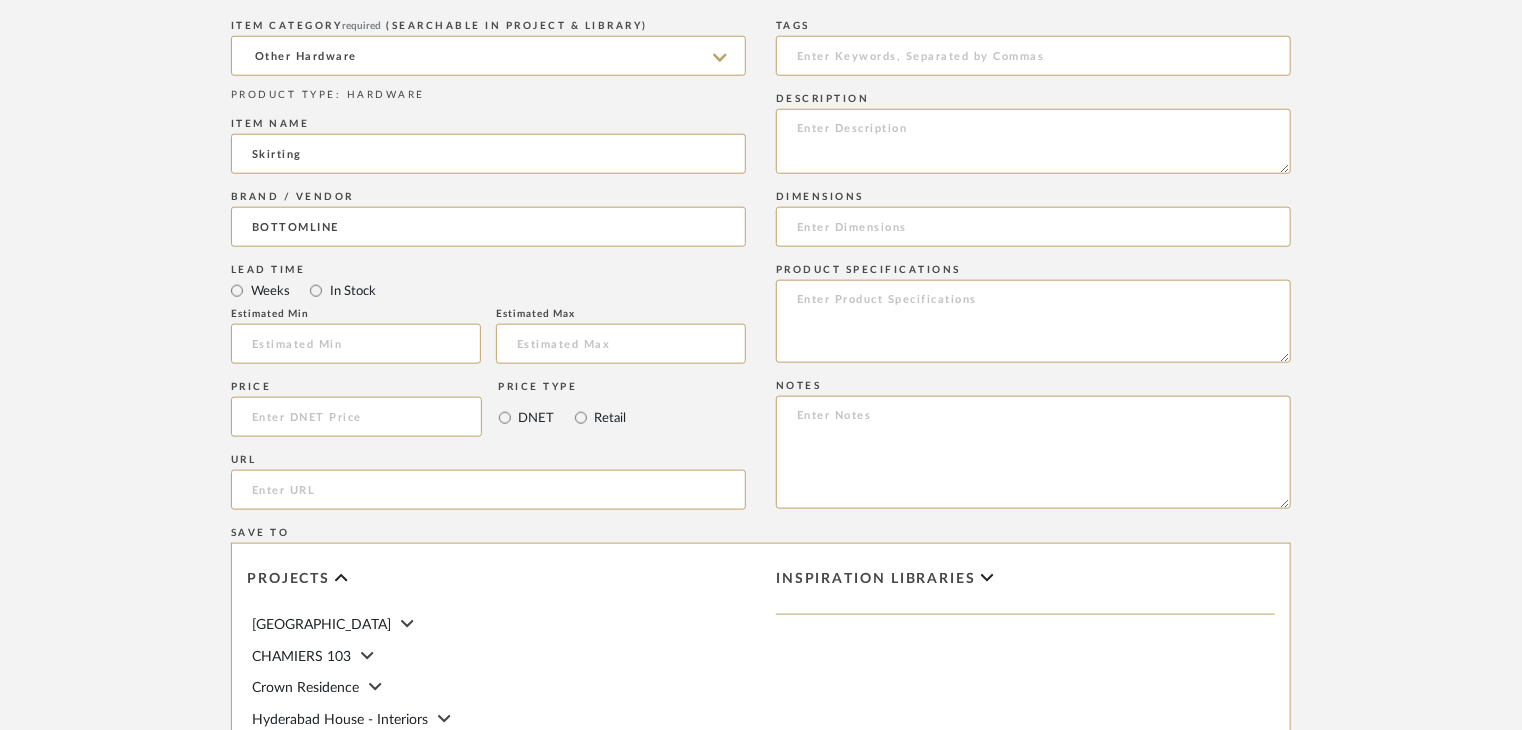 paste on "Type: Wall Hardware
Dimension(s): (as mentioned)
Material/Finishes: (as mentioned)
Installation requirements, if any: (as applicable)
Price: (as mentioned)
Lead time: (as mentioned)
Sample available: supplier stock
Sample Internal reference number:
as per the internal sample warehouse) Point of
contact:
Contact number:
Email address:
Address:
Additional contact information:" 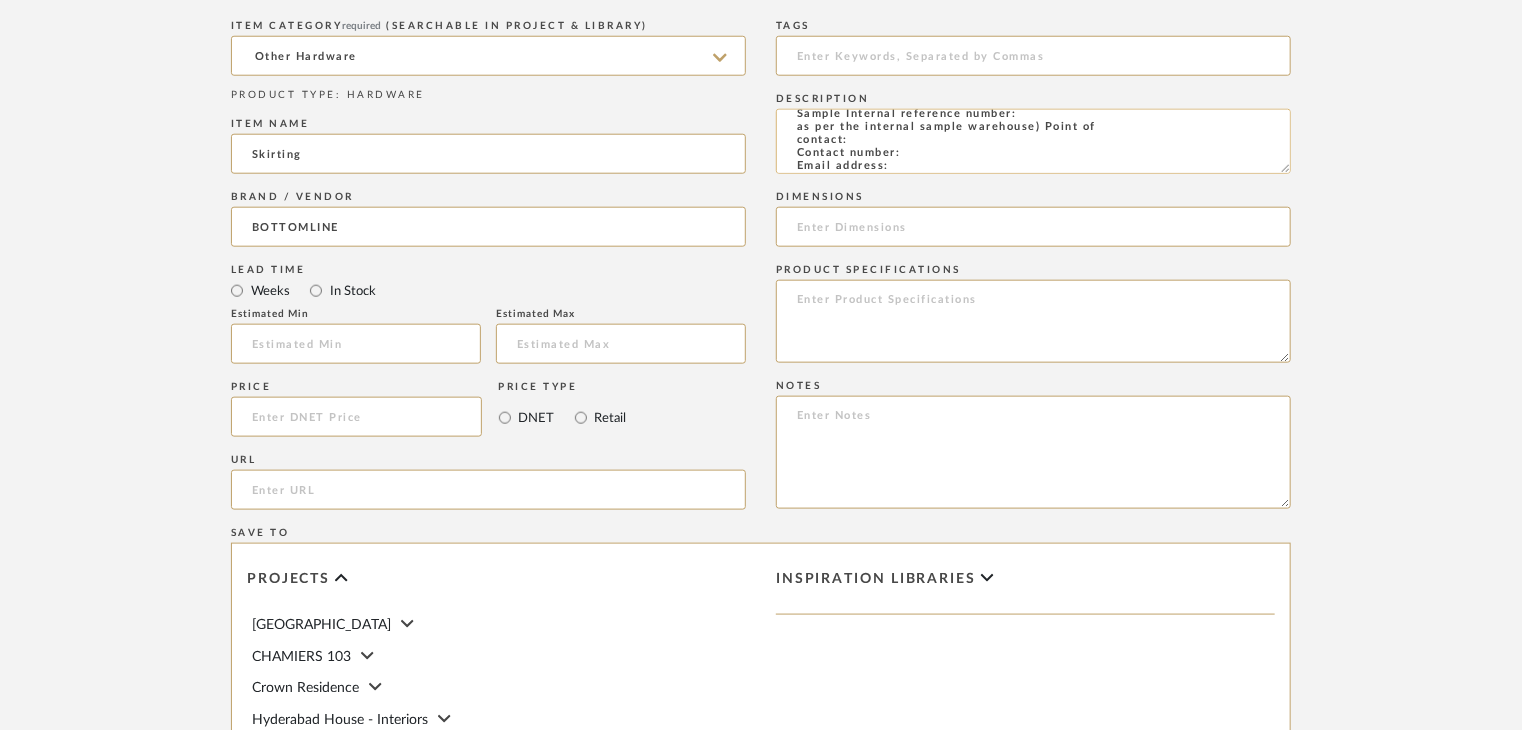scroll, scrollTop: 0, scrollLeft: 0, axis: both 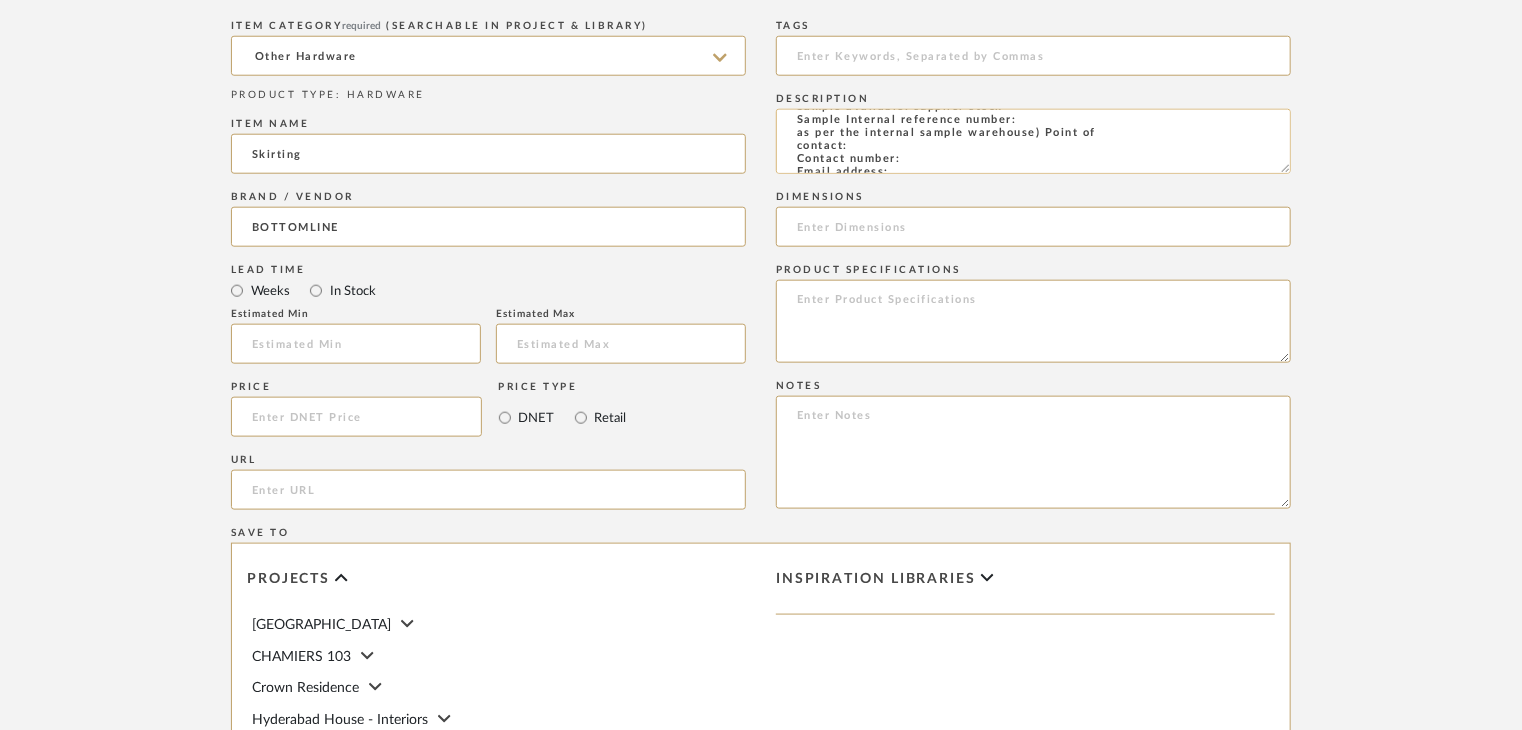 click on "Type: Wall Hardware
Dimension(s): (as mentioned)
Material/Finishes: (as mentioned)
Installation requirements, if any: (as applicable)
Price: (as mentioned)
Lead time: (as mentioned)
Sample available: supplier stock
Sample Internal reference number:
as per the internal sample warehouse) Point of
contact:
Contact number:
Email address:
Address:
Additional contact information:" 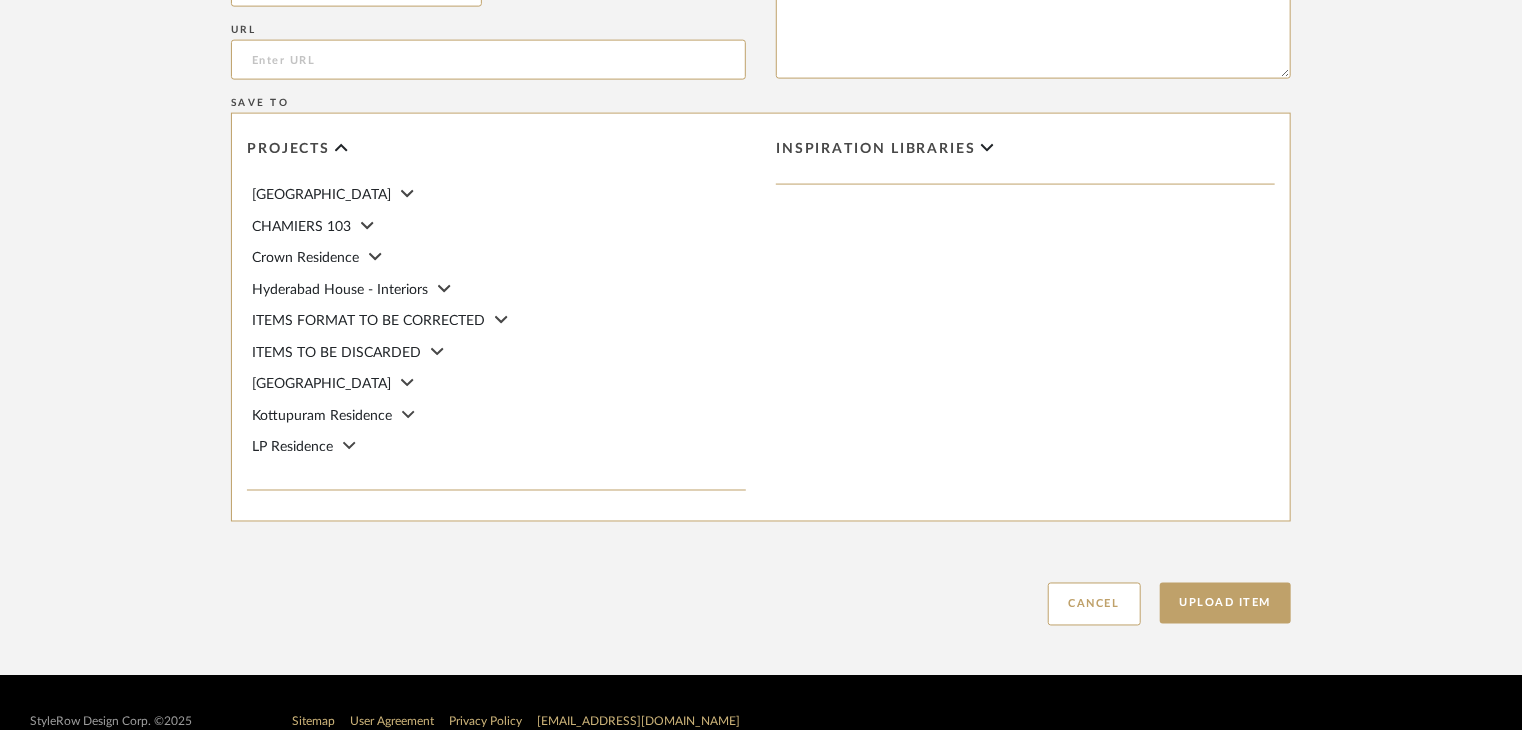 scroll, scrollTop: 1468, scrollLeft: 0, axis: vertical 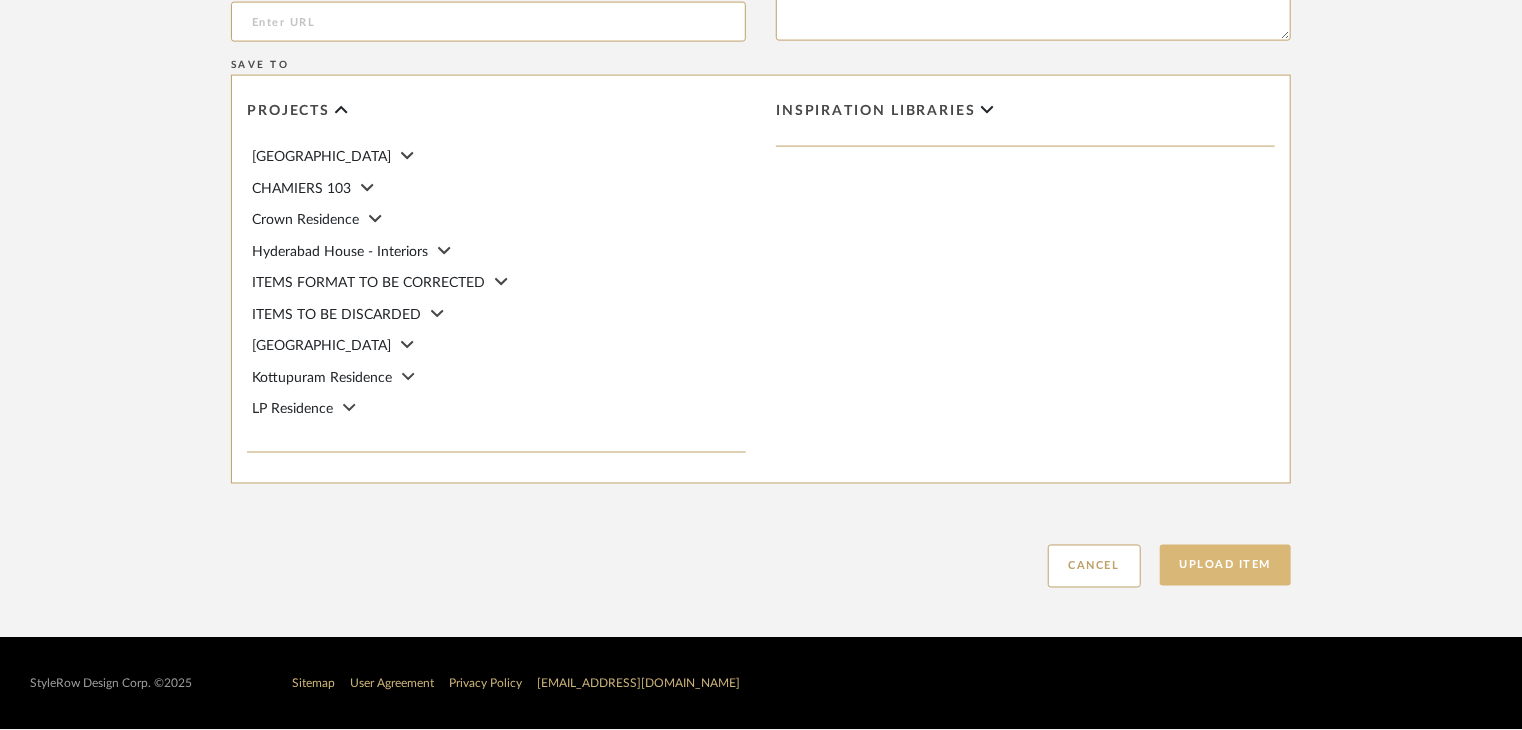 type on "Type: Wall Hardware
Dimension(s): (as mentioned)
Material/Finishes: (as mentioned)
Installation requirements, if any: (as applicable)
Price: (as mentioned)
Lead time: (as mentioned)
Sample available: supplier stock
Sample Internal reference number: HA-WH-CT-05
as per the internal sample warehouse) Point of
contact:
Contact number:
Email address:
Address:
Additional contact information:" 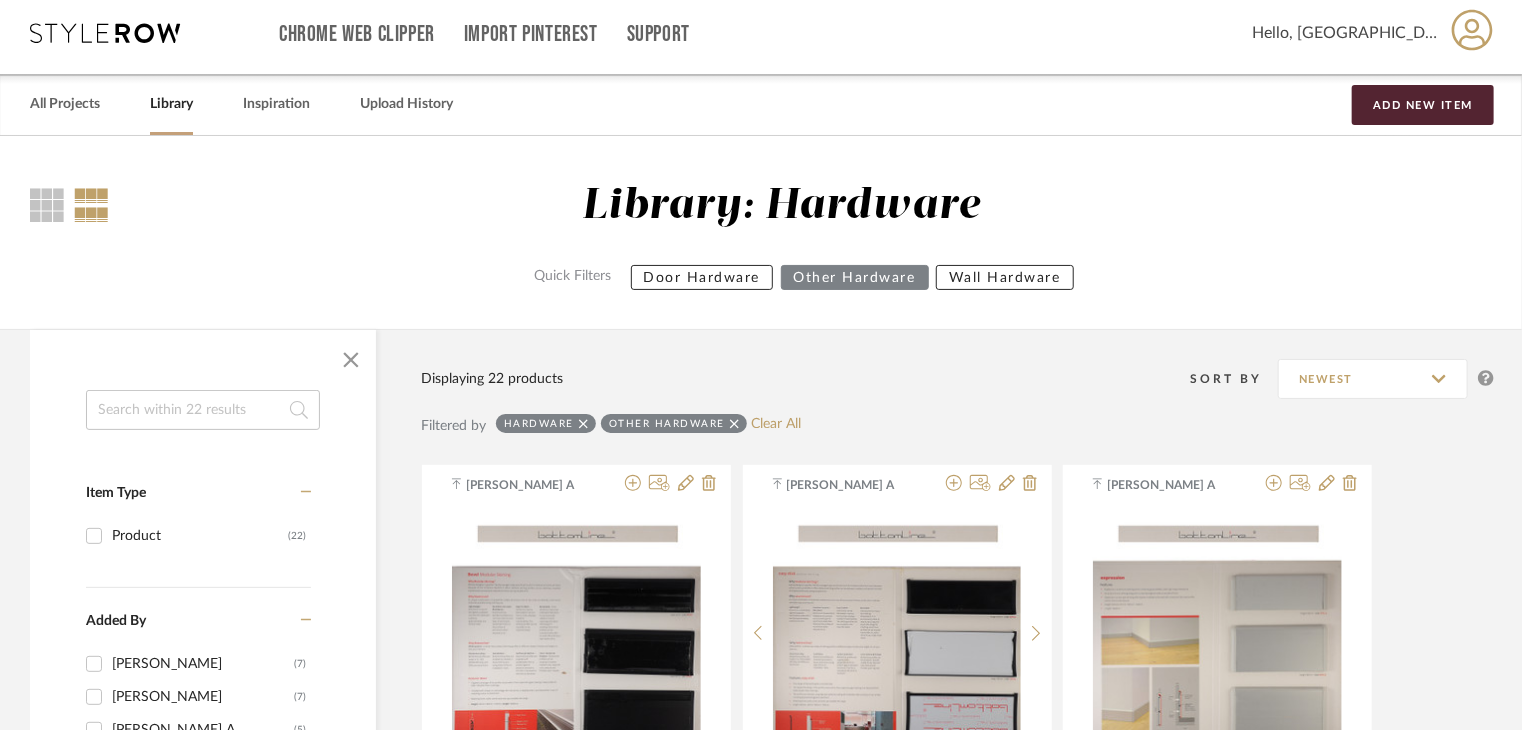 scroll, scrollTop: 0, scrollLeft: 0, axis: both 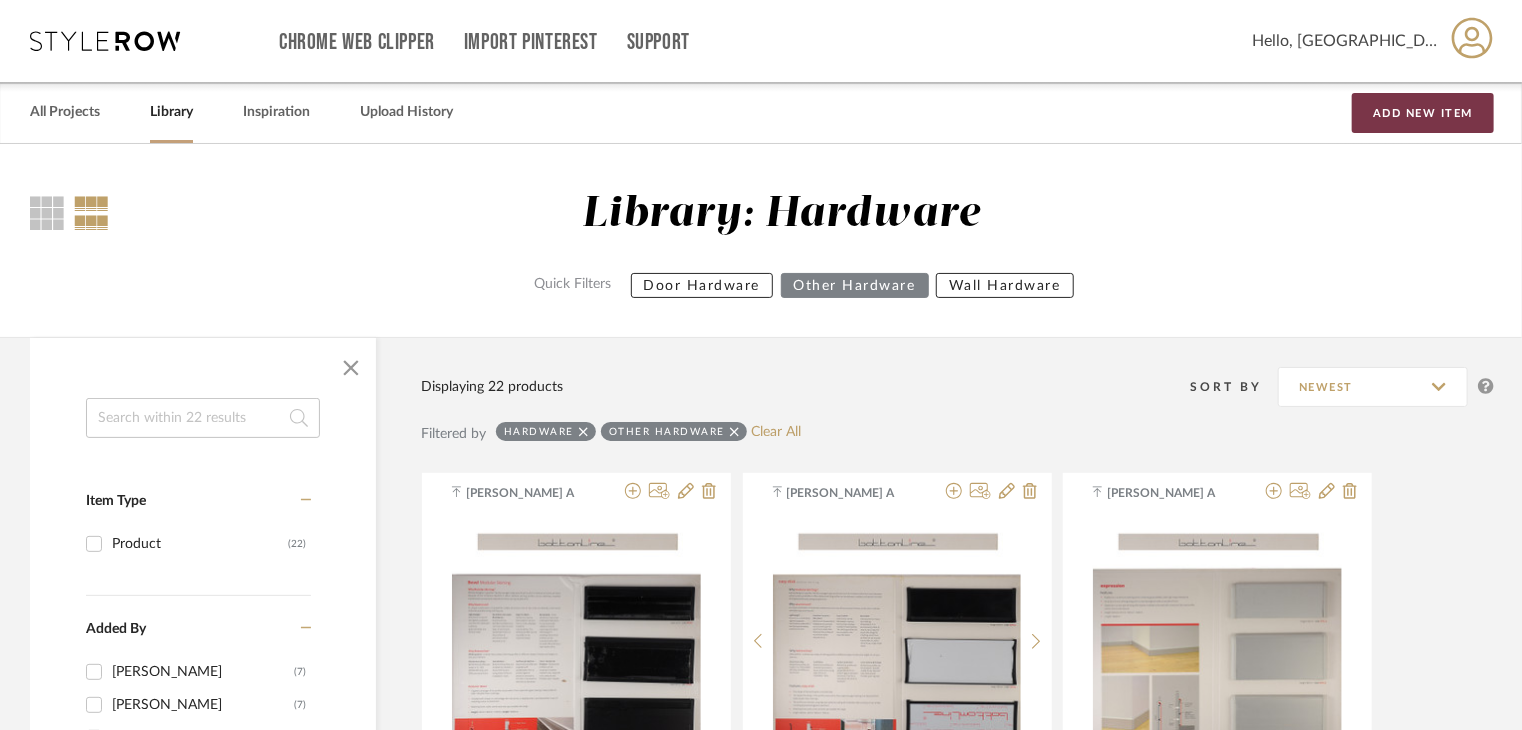 click on "Add New Item" at bounding box center [1423, 113] 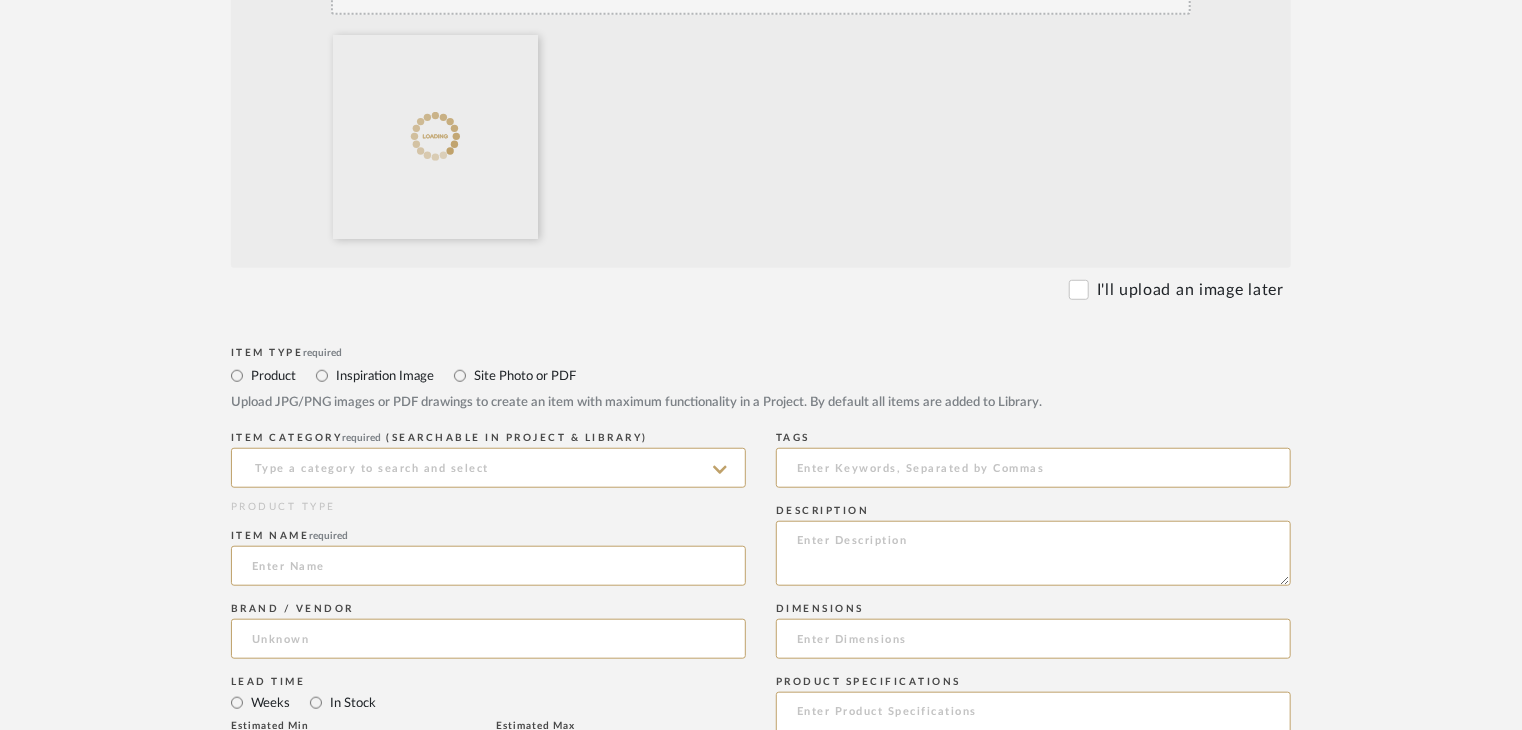 scroll, scrollTop: 600, scrollLeft: 0, axis: vertical 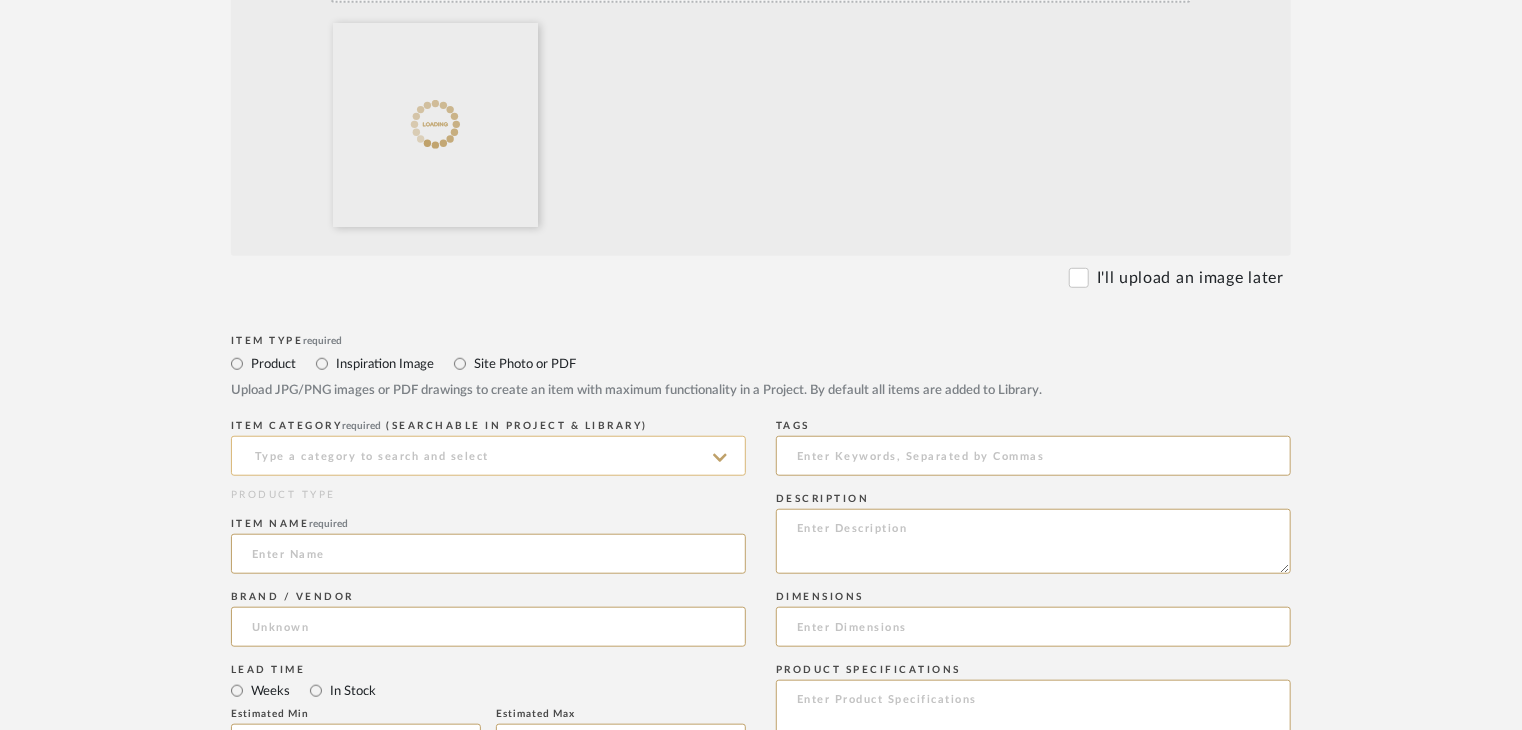 click 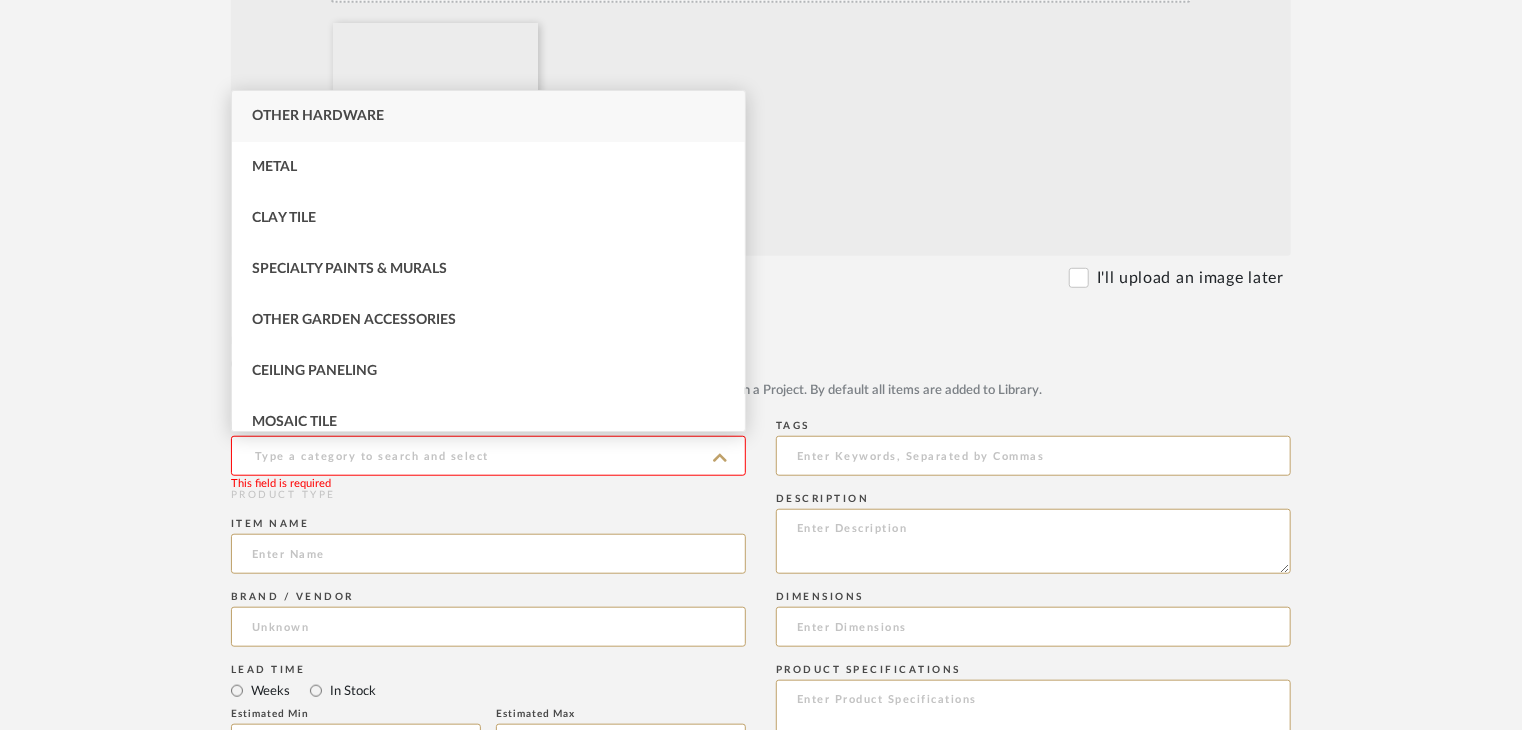 click on "Other Hardware" at bounding box center (488, 116) 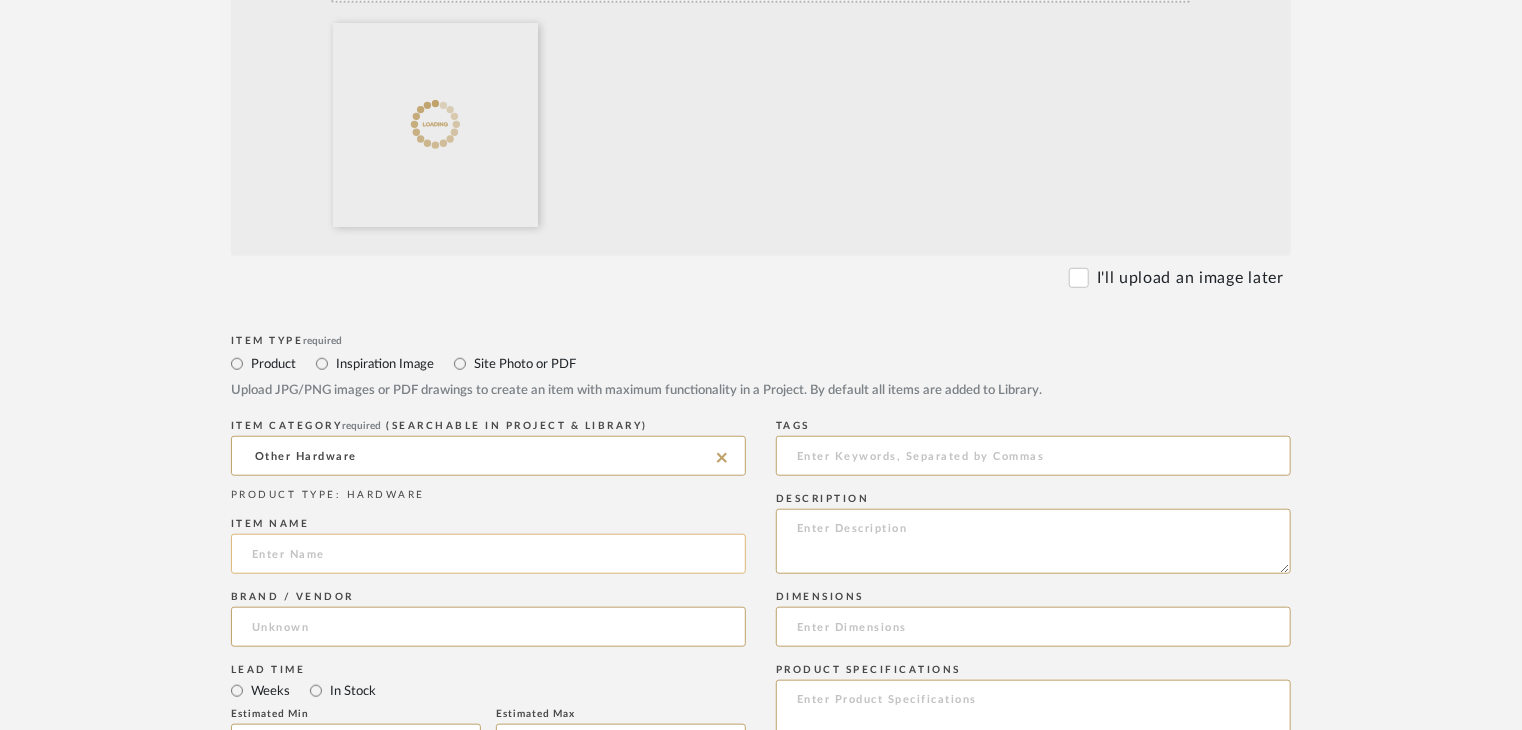 click 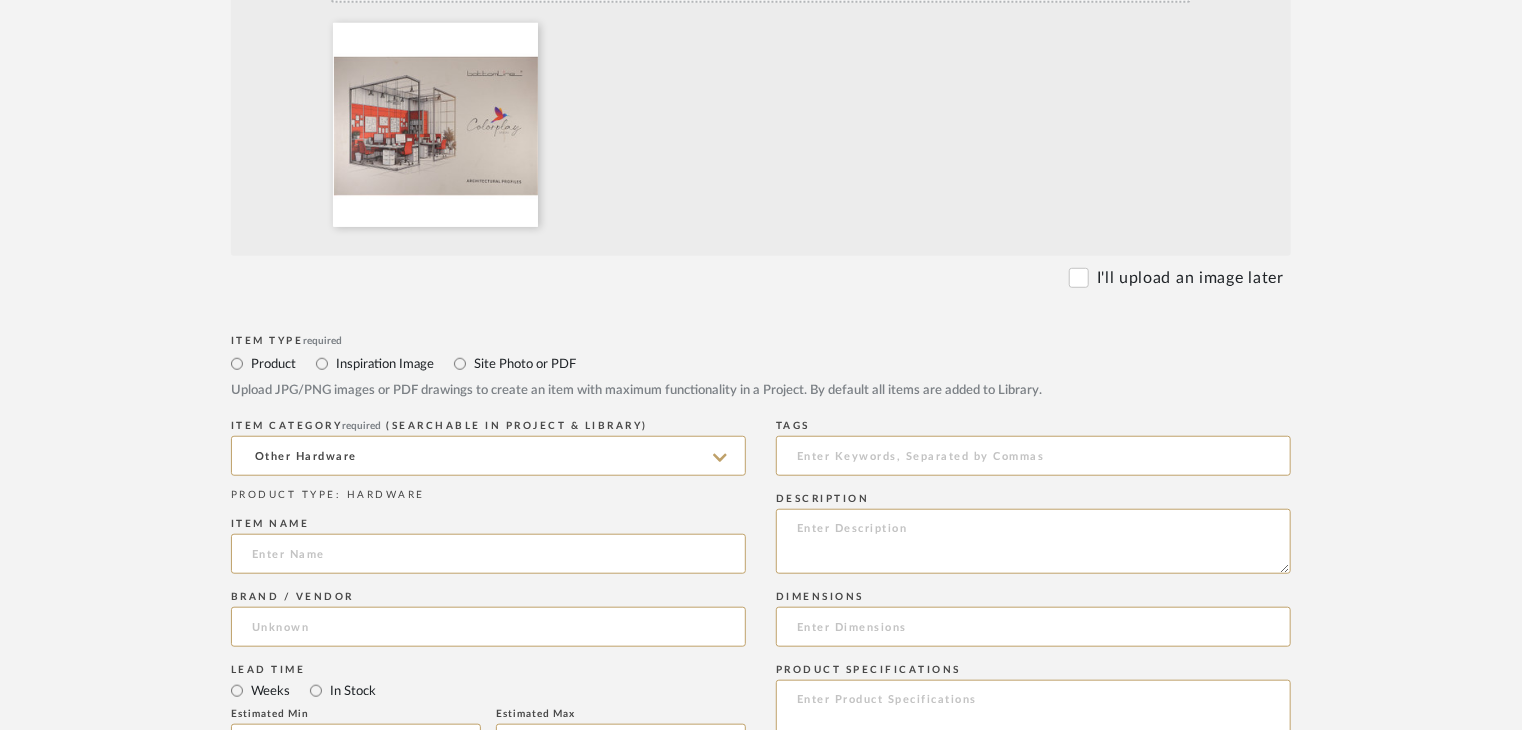paste on "Architectural Profile" 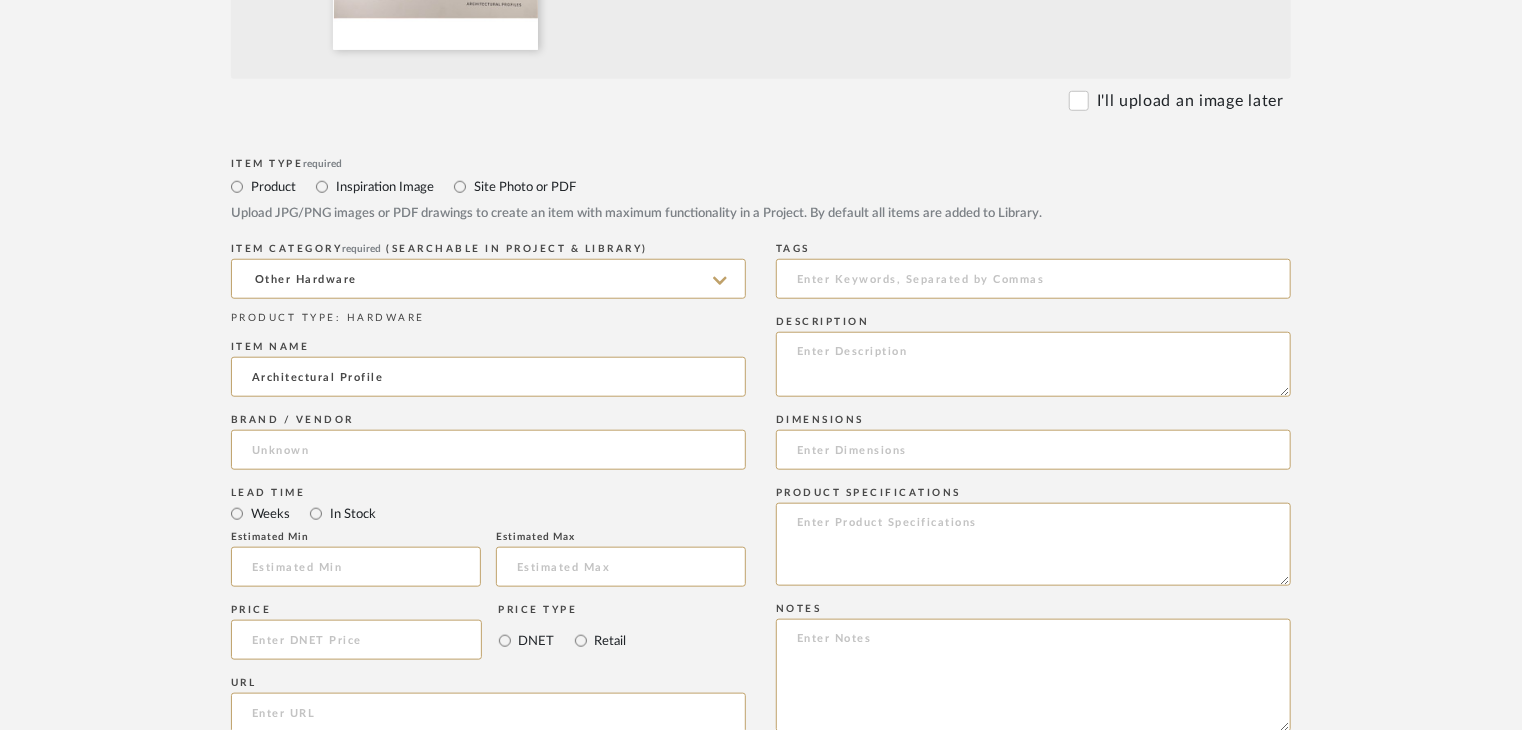 scroll, scrollTop: 800, scrollLeft: 0, axis: vertical 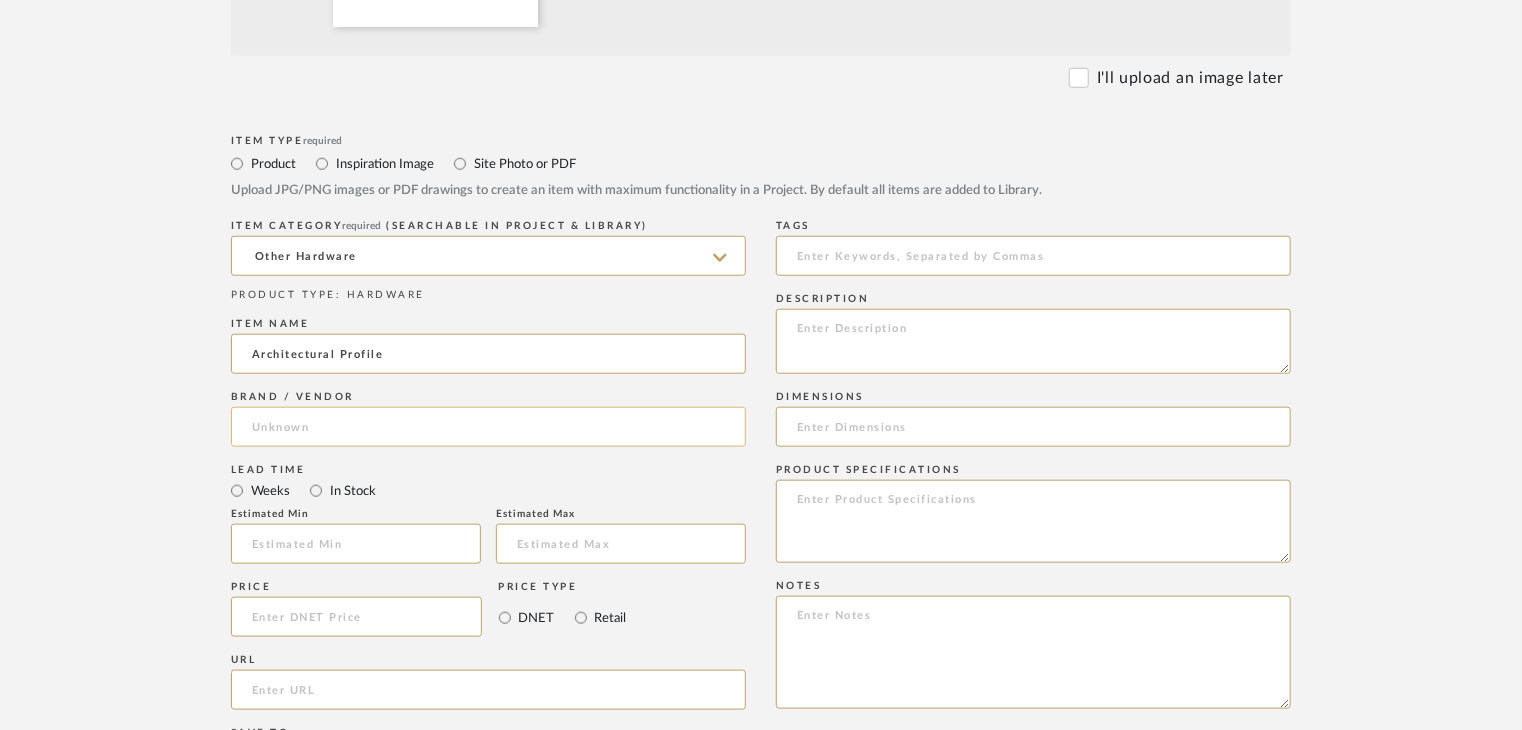 type on "Architectural Profile" 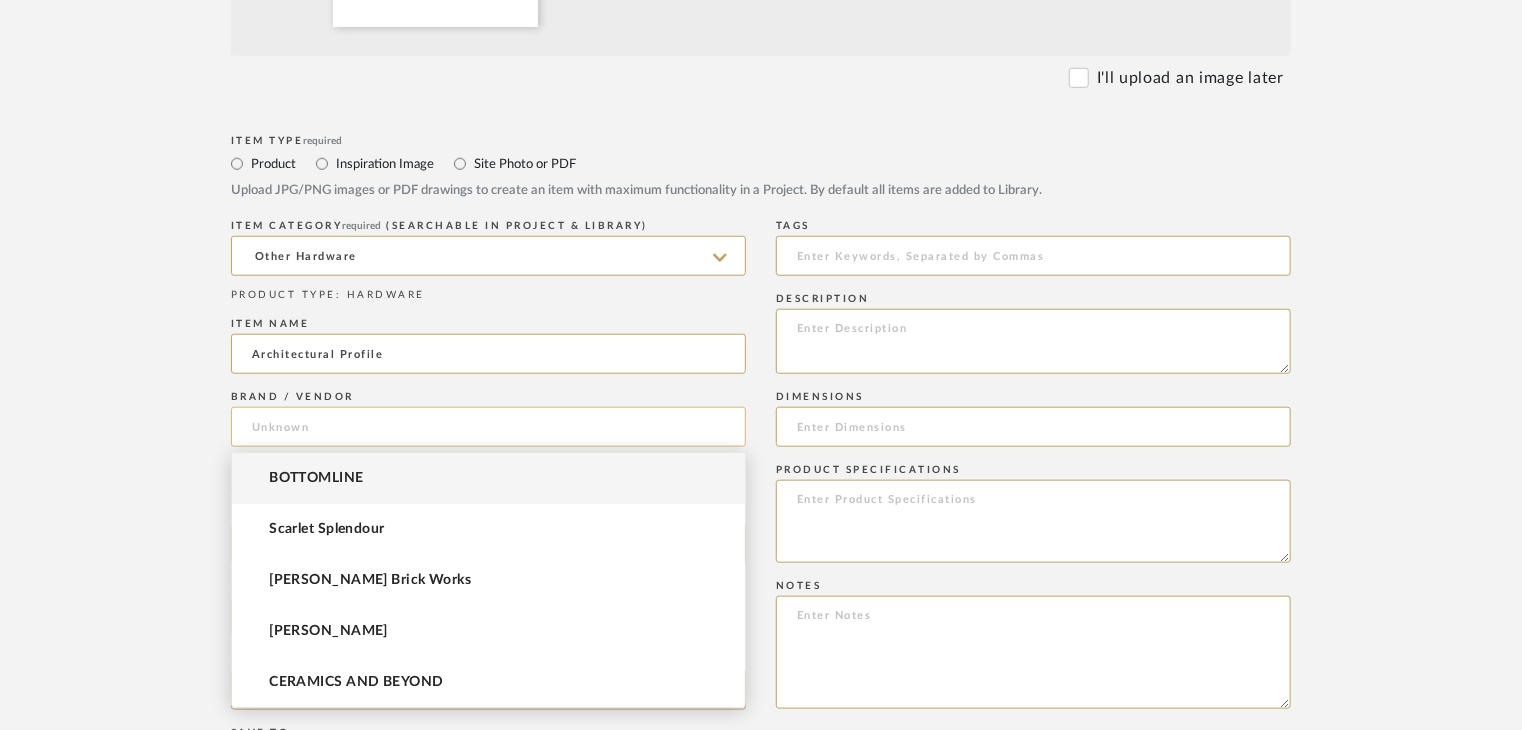 click 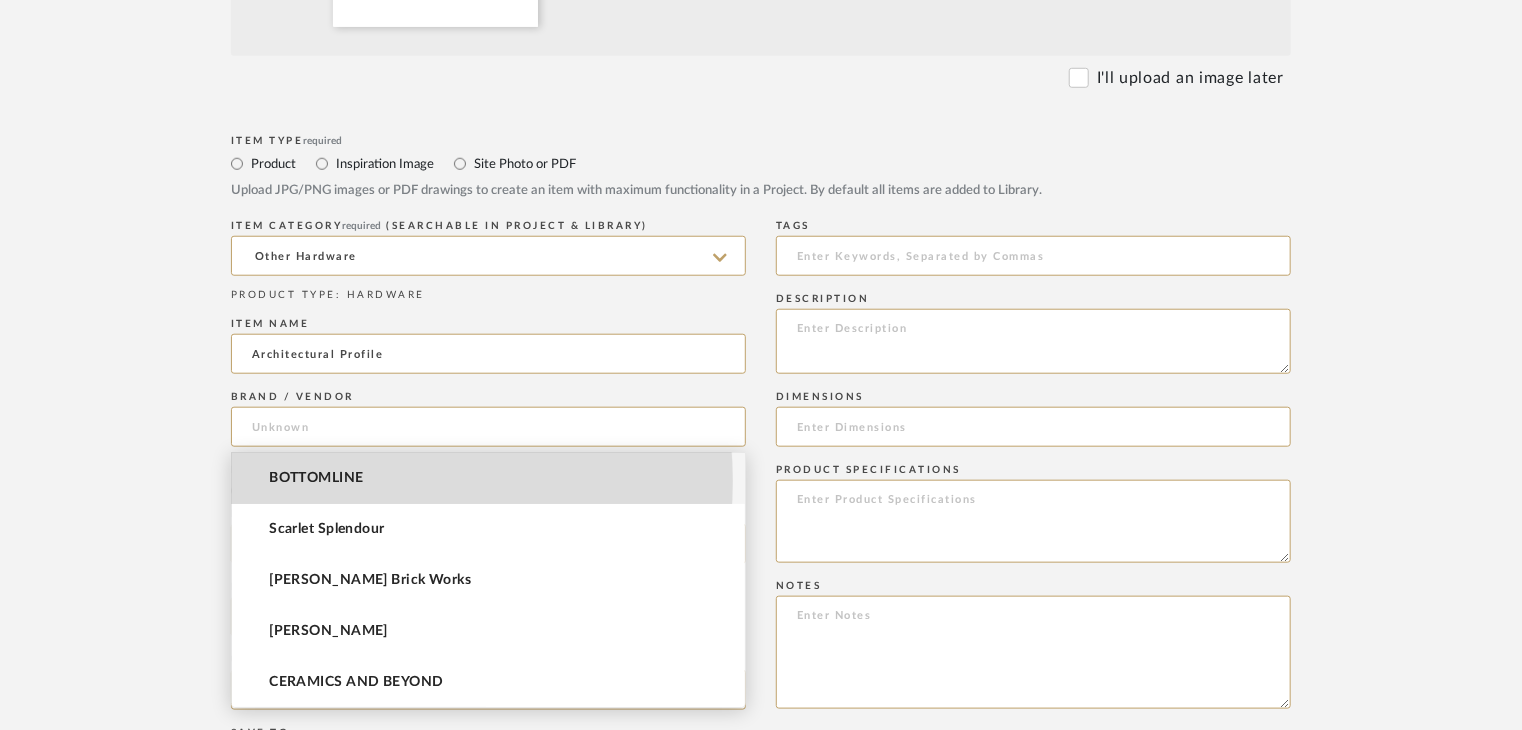 click on "BOTTOMLINE" at bounding box center [316, 478] 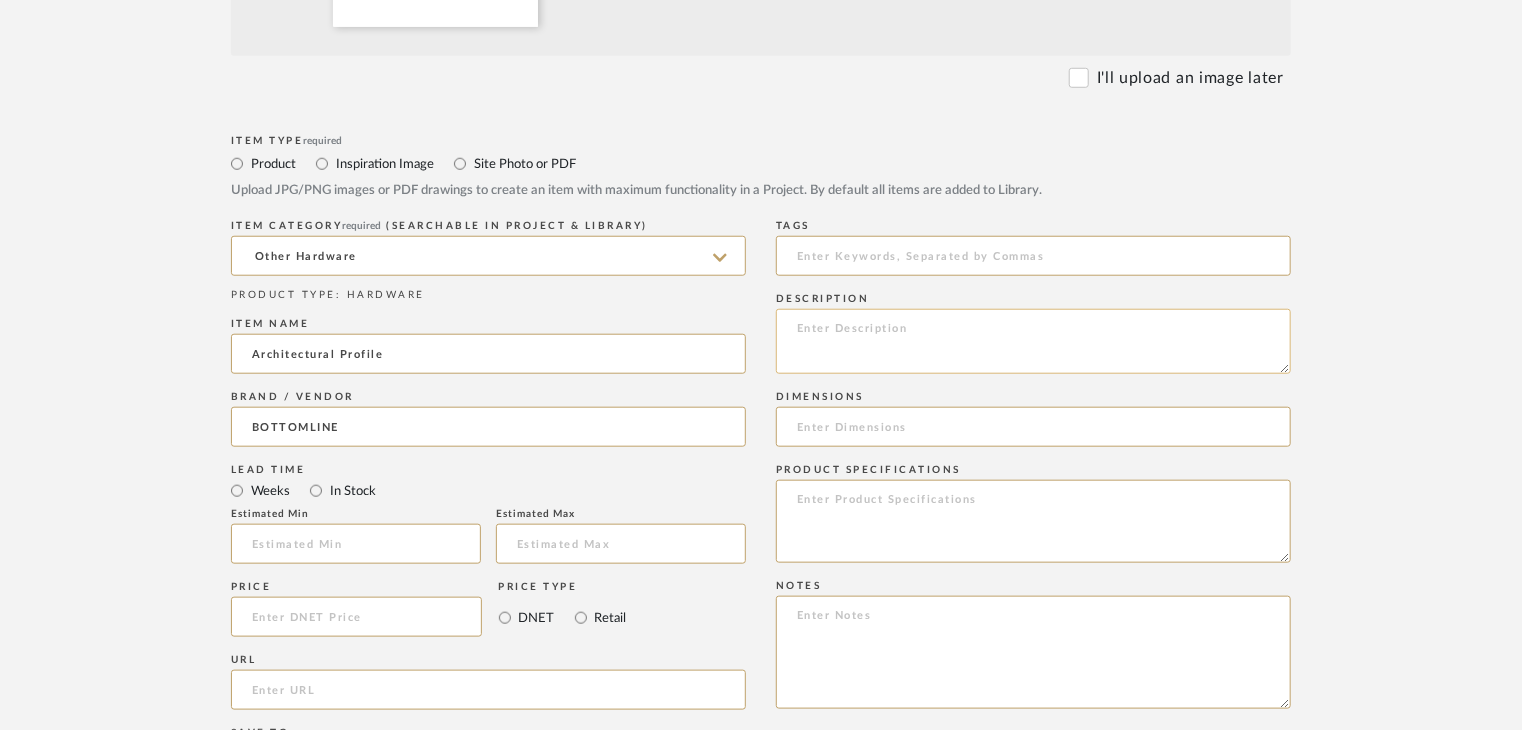 click 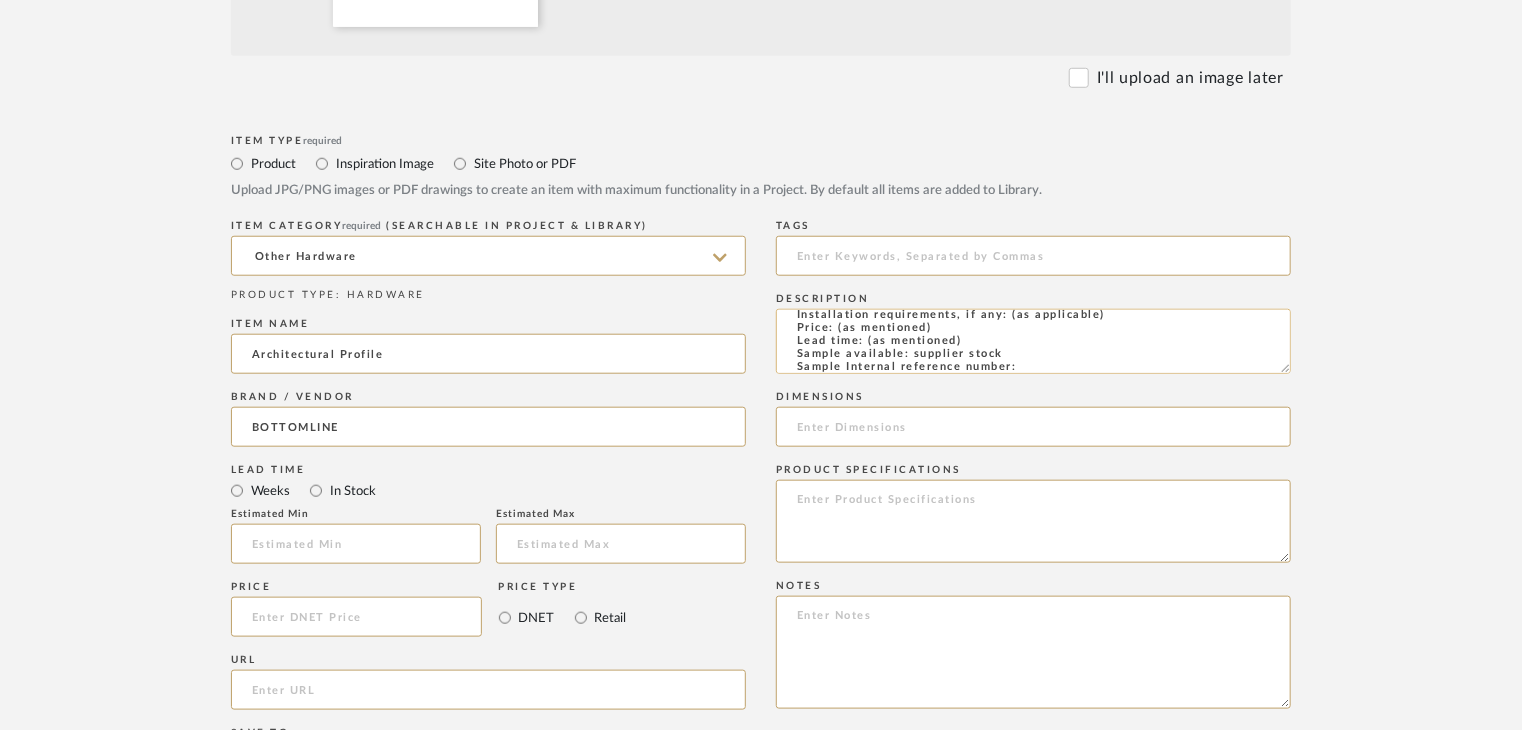 scroll, scrollTop: 51, scrollLeft: 0, axis: vertical 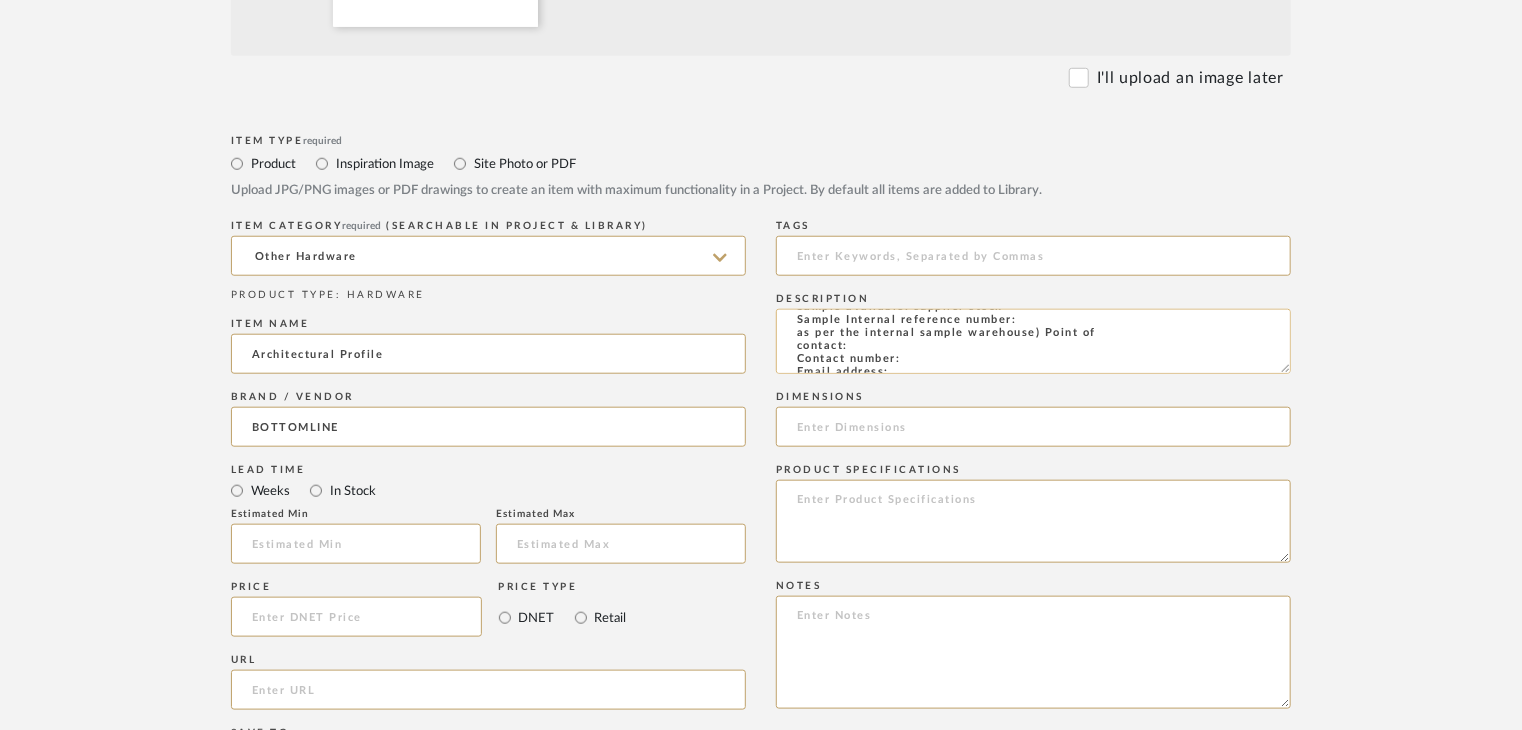 click on "Type: Wall Hardware
Dimension(s): (as mentioned)
Material/Finishes: (as mentioned)
Installation requirements, if any: (as applicable)
Price: (as mentioned)
Lead time: (as mentioned)
Sample available: supplier stock
Sample Internal reference number:
as per the internal sample warehouse) Point of
contact:
Contact number:
Email address:
Address:
Additional contact information:" 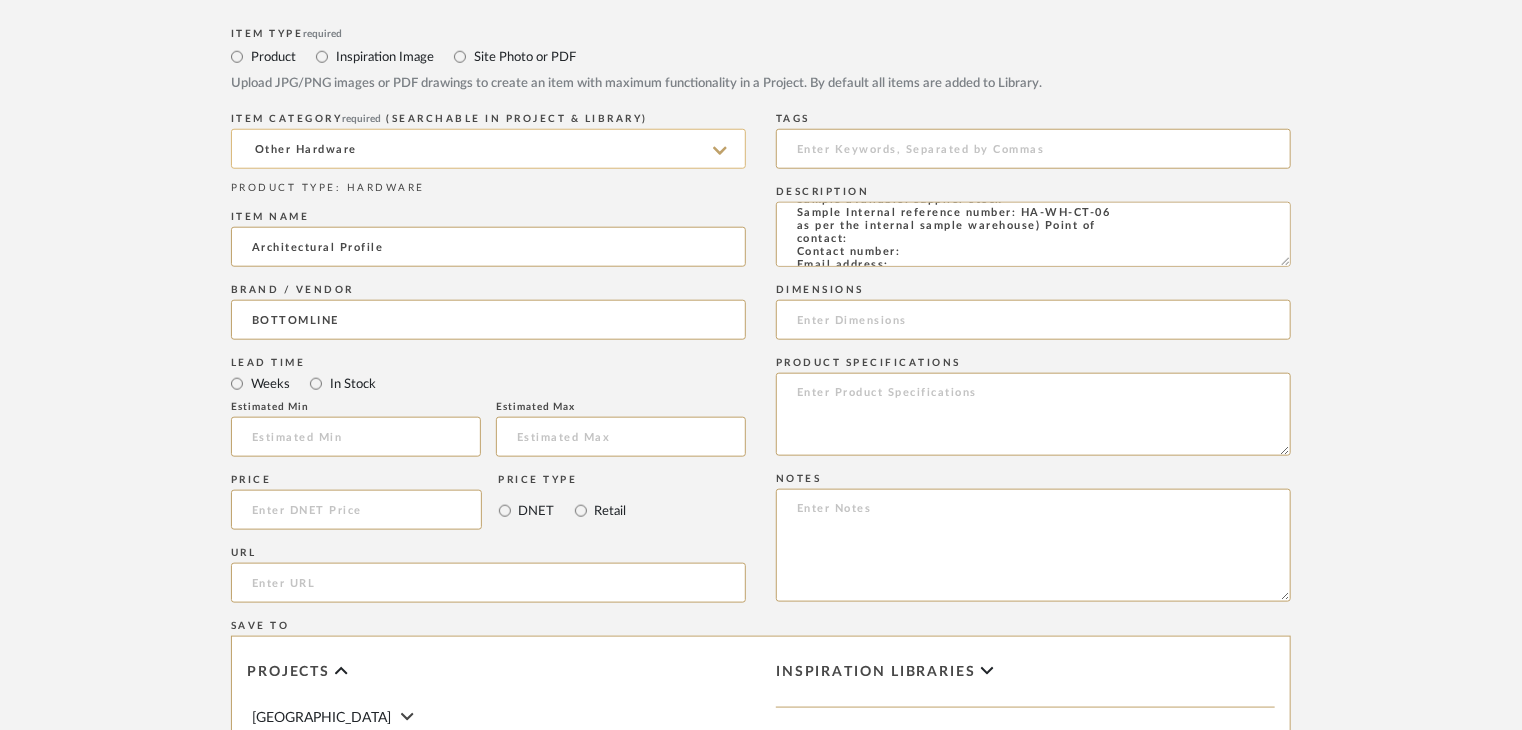 scroll, scrollTop: 900, scrollLeft: 0, axis: vertical 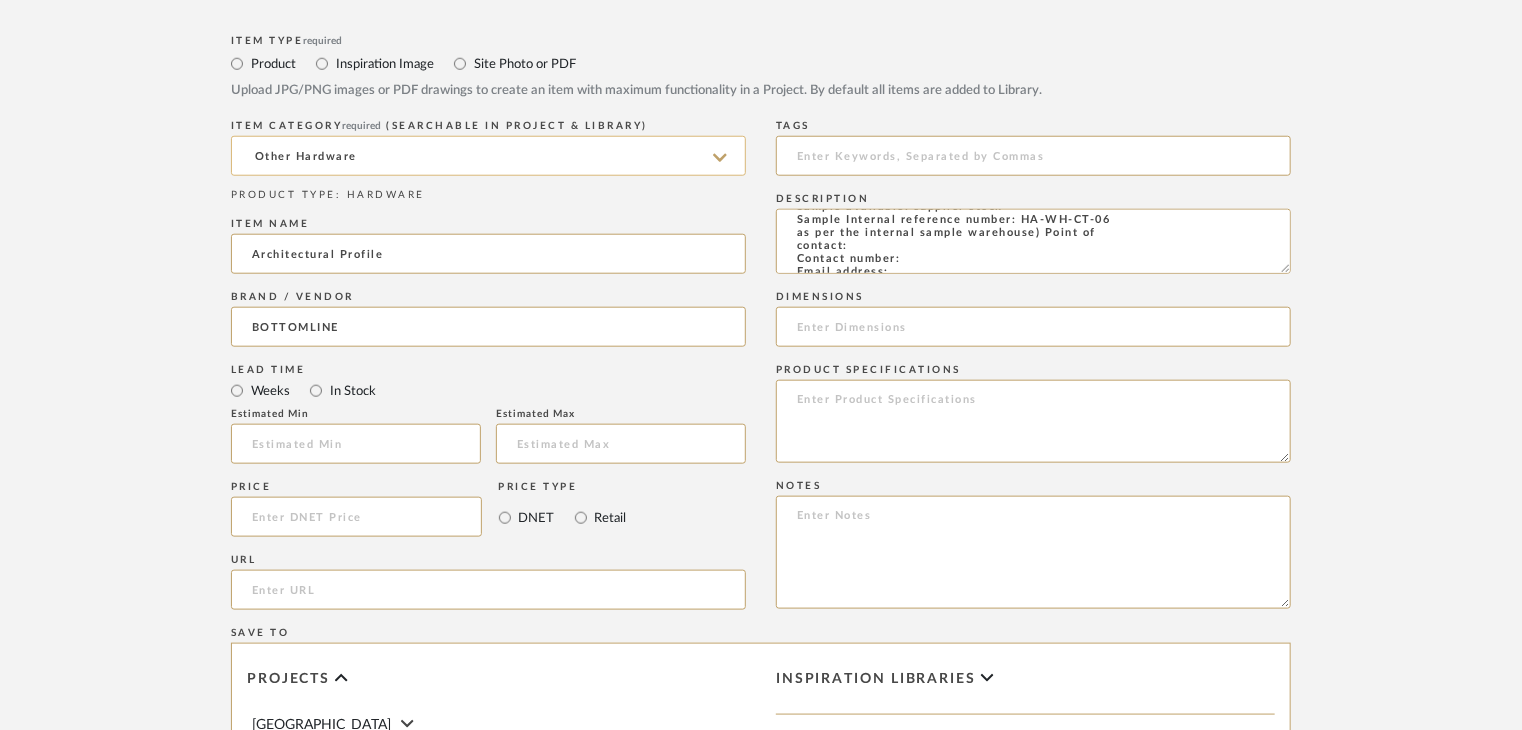 type on "Type: Wall Hardware
Dimension(s): (as mentioned)
Material/Finishes: (as mentioned)
Installation requirements, if any: (as applicable)
Price: (as mentioned)
Lead time: (as mentioned)
Sample available: supplier stock
Sample Internal reference number: HA-WH-CT-06
as per the internal sample warehouse) Point of
contact:
Contact number:
Email address:
Address:
Additional contact information:" 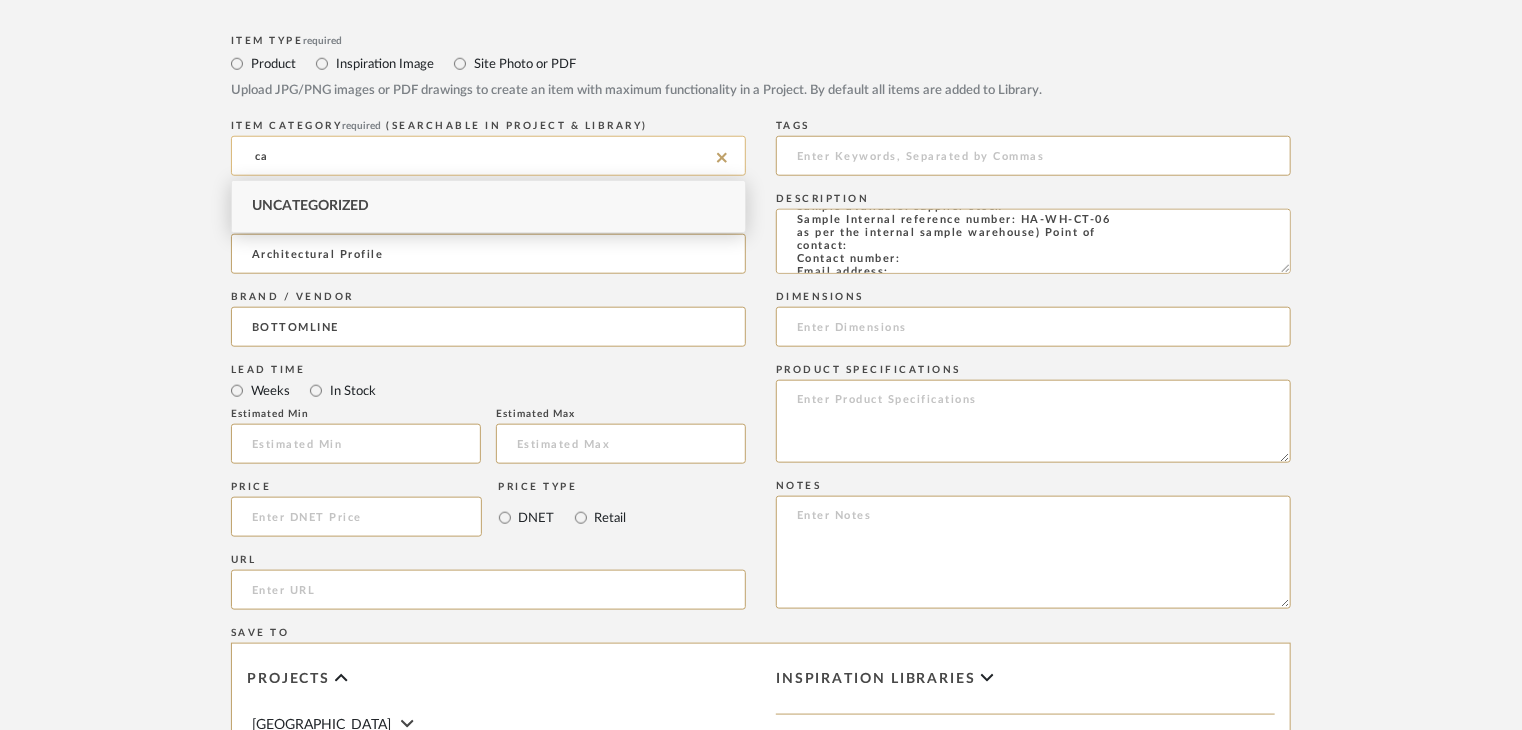 type on "c" 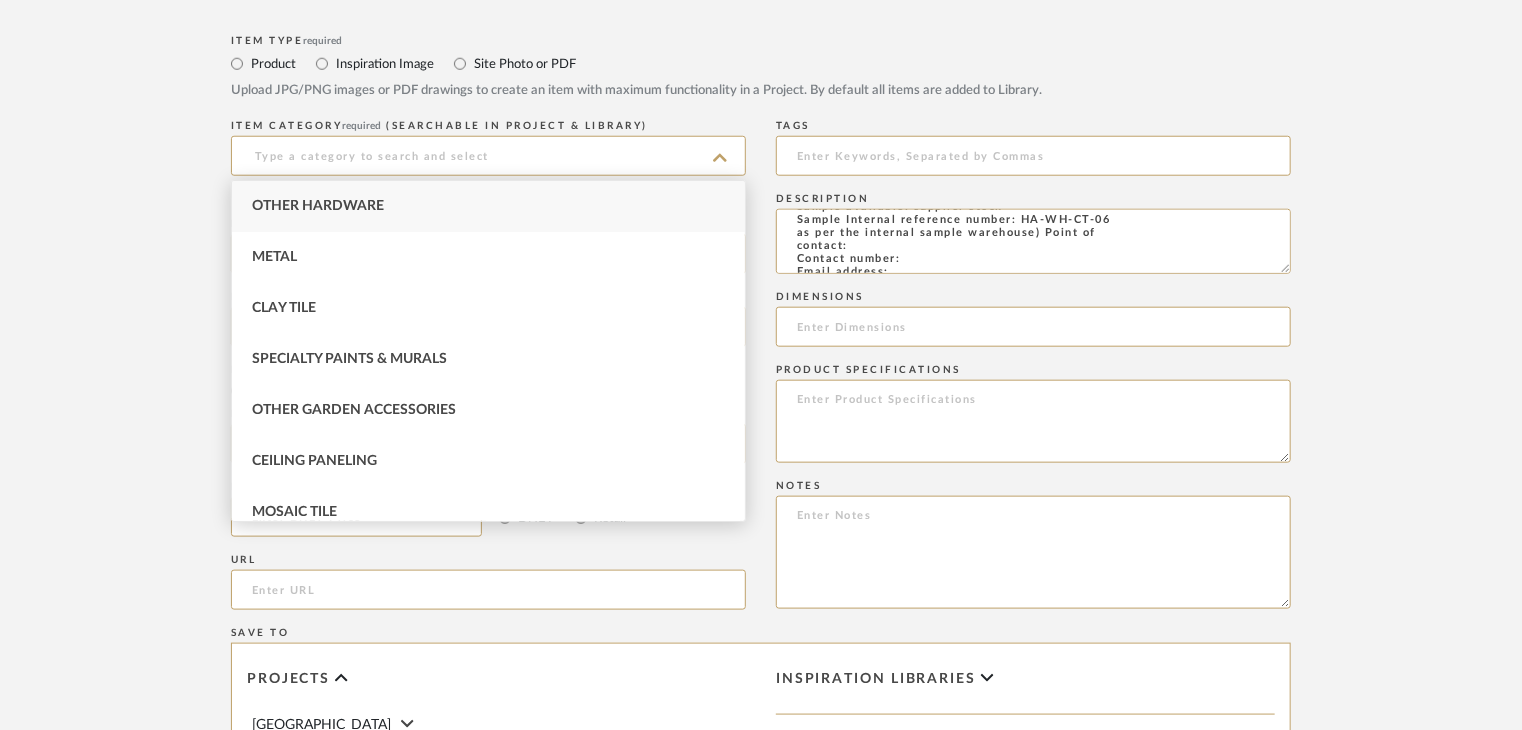 click on "Other Hardware" at bounding box center (488, 206) 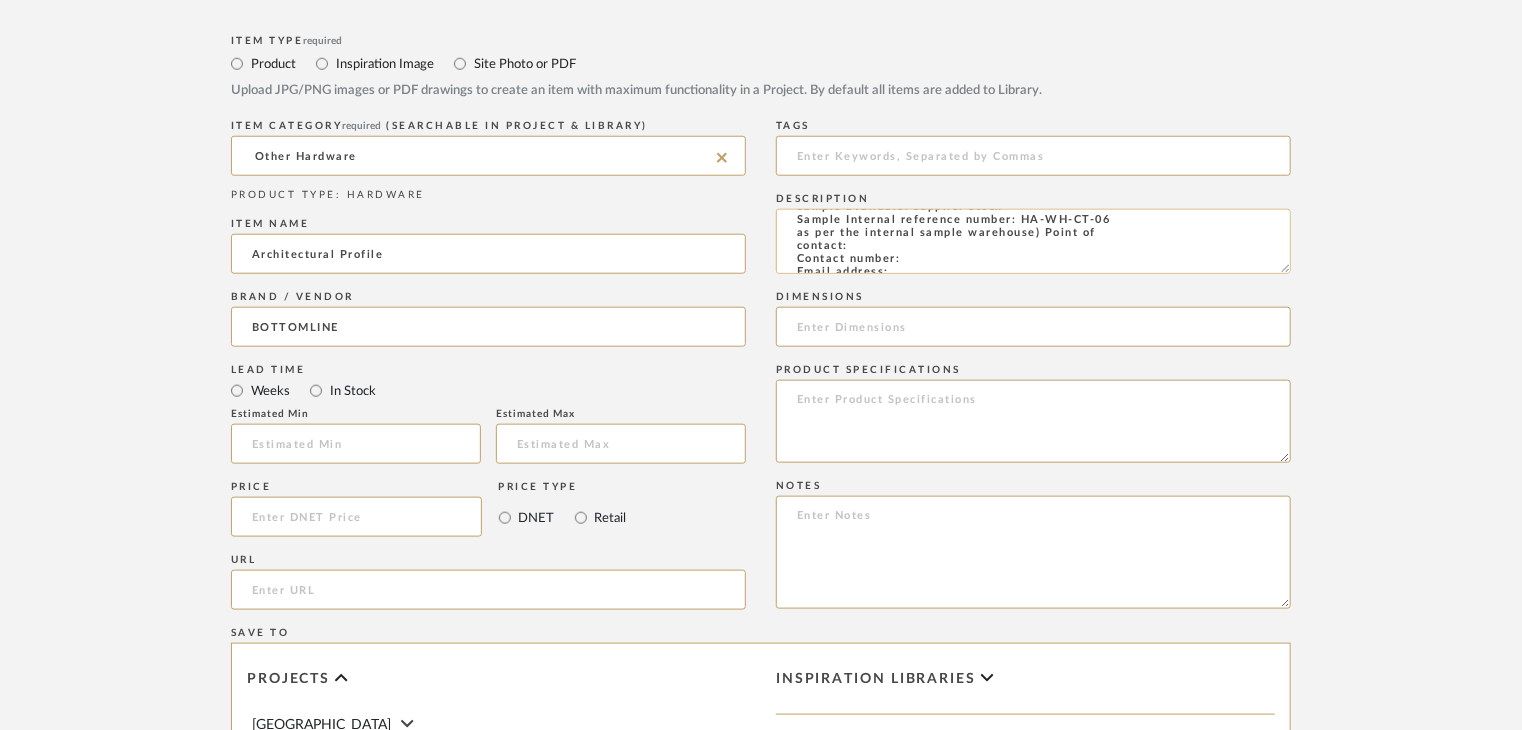 scroll, scrollTop: 0, scrollLeft: 0, axis: both 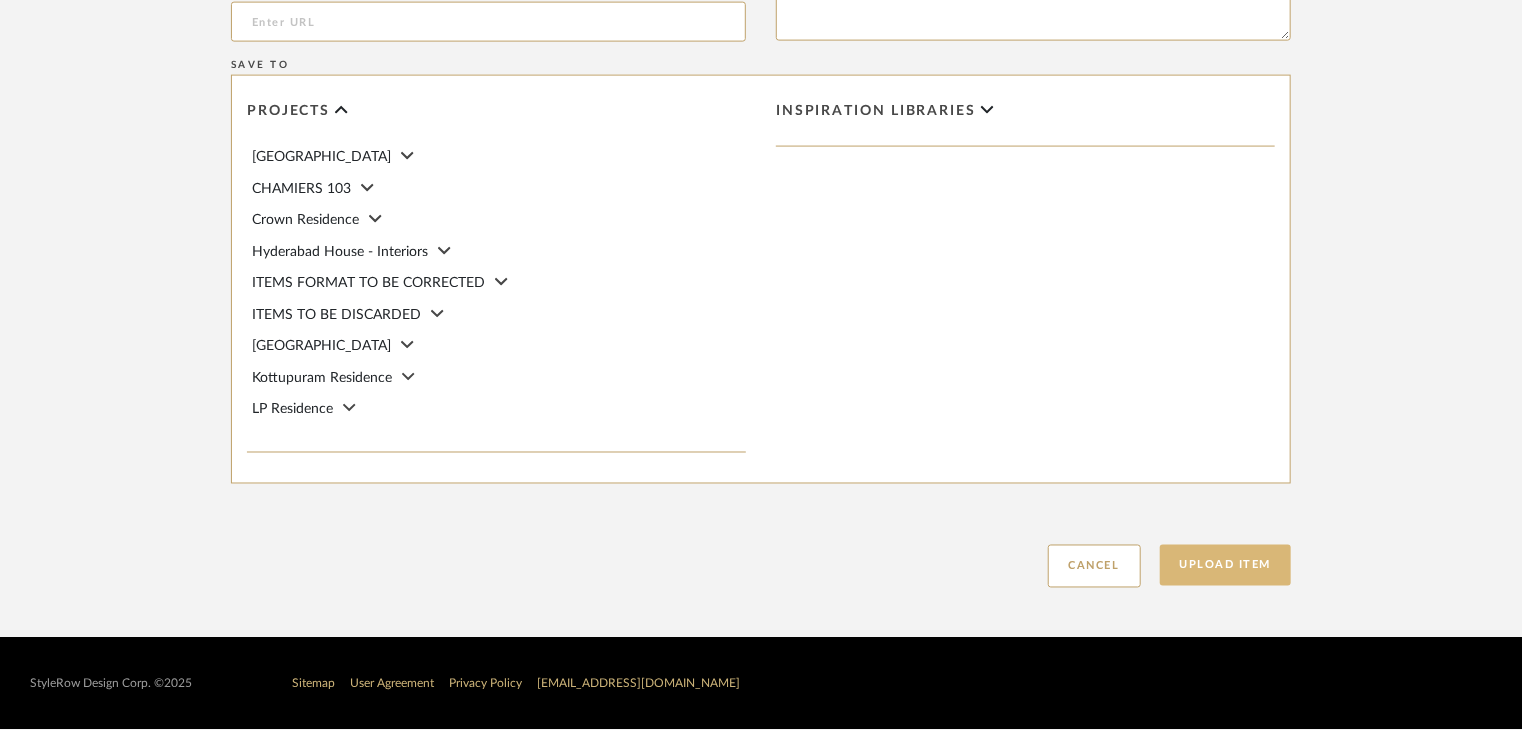 click on "Upload Item" 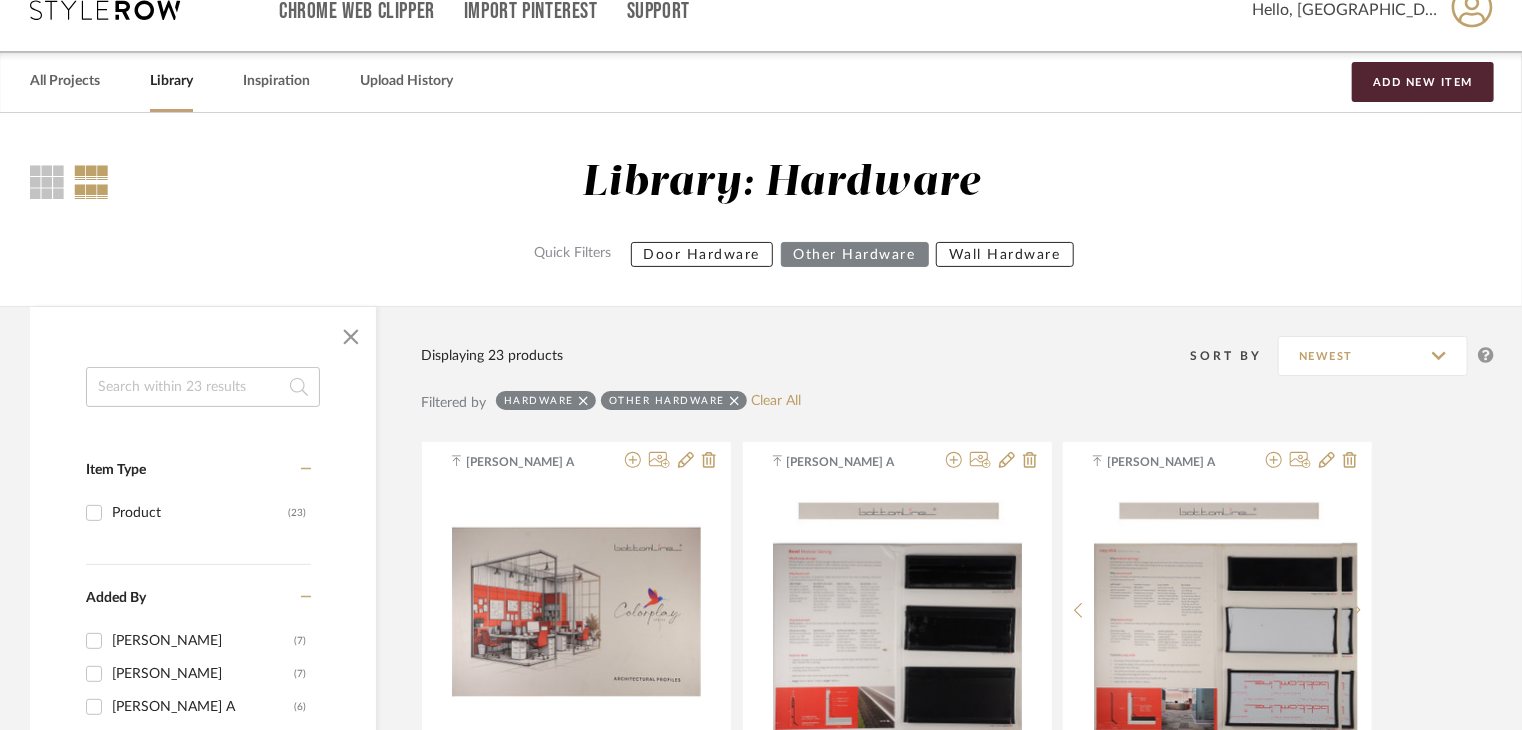 scroll, scrollTop: 0, scrollLeft: 0, axis: both 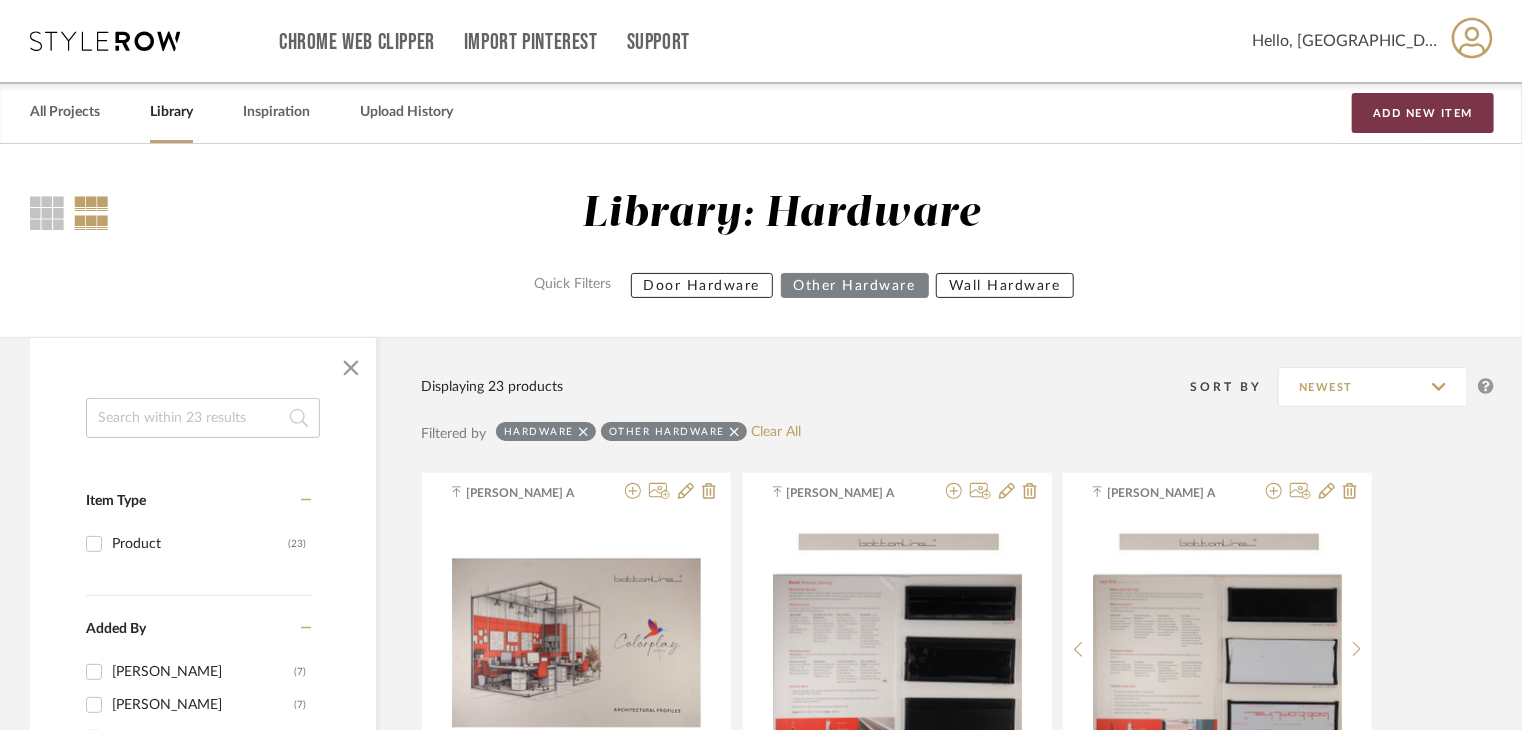 click on "Add New Item" at bounding box center (1423, 113) 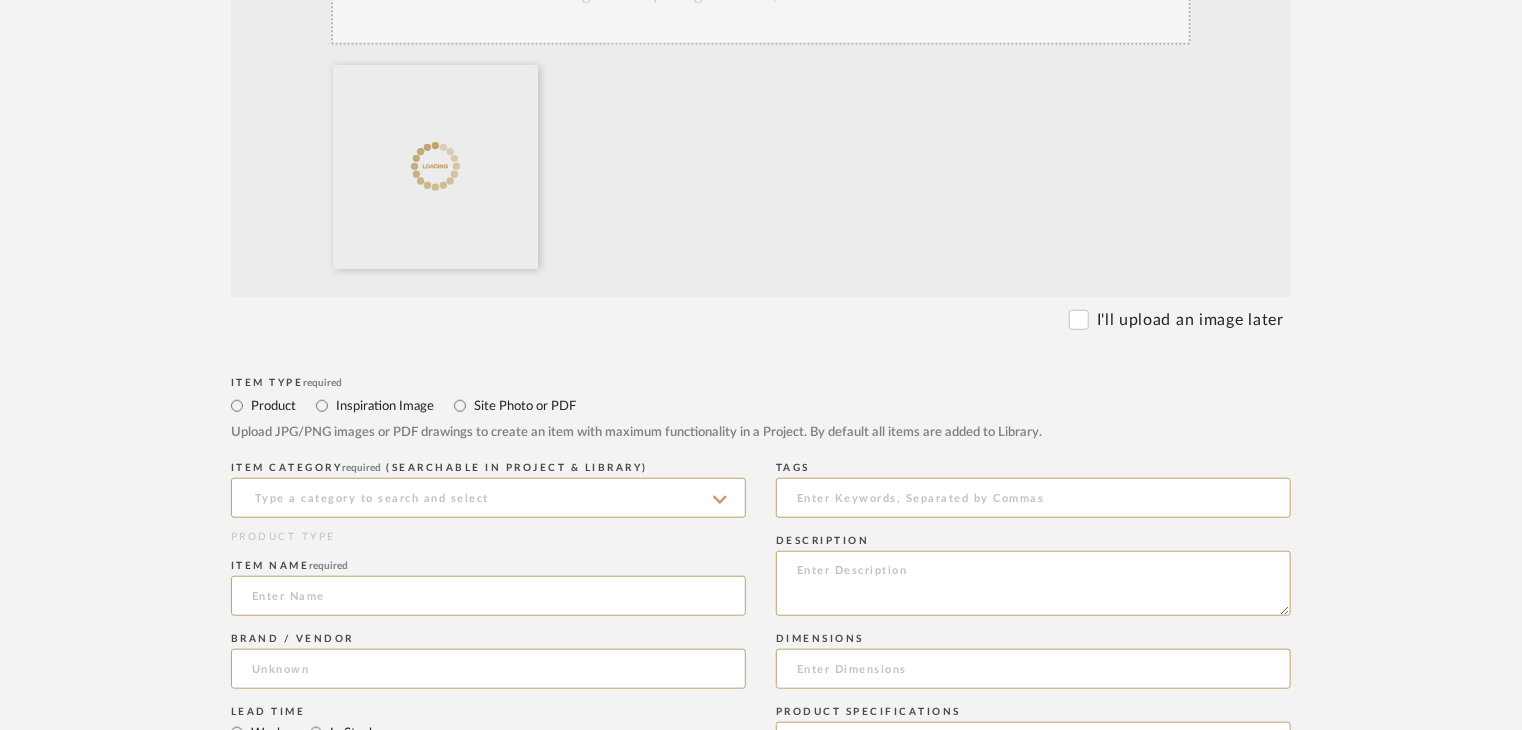 scroll, scrollTop: 600, scrollLeft: 0, axis: vertical 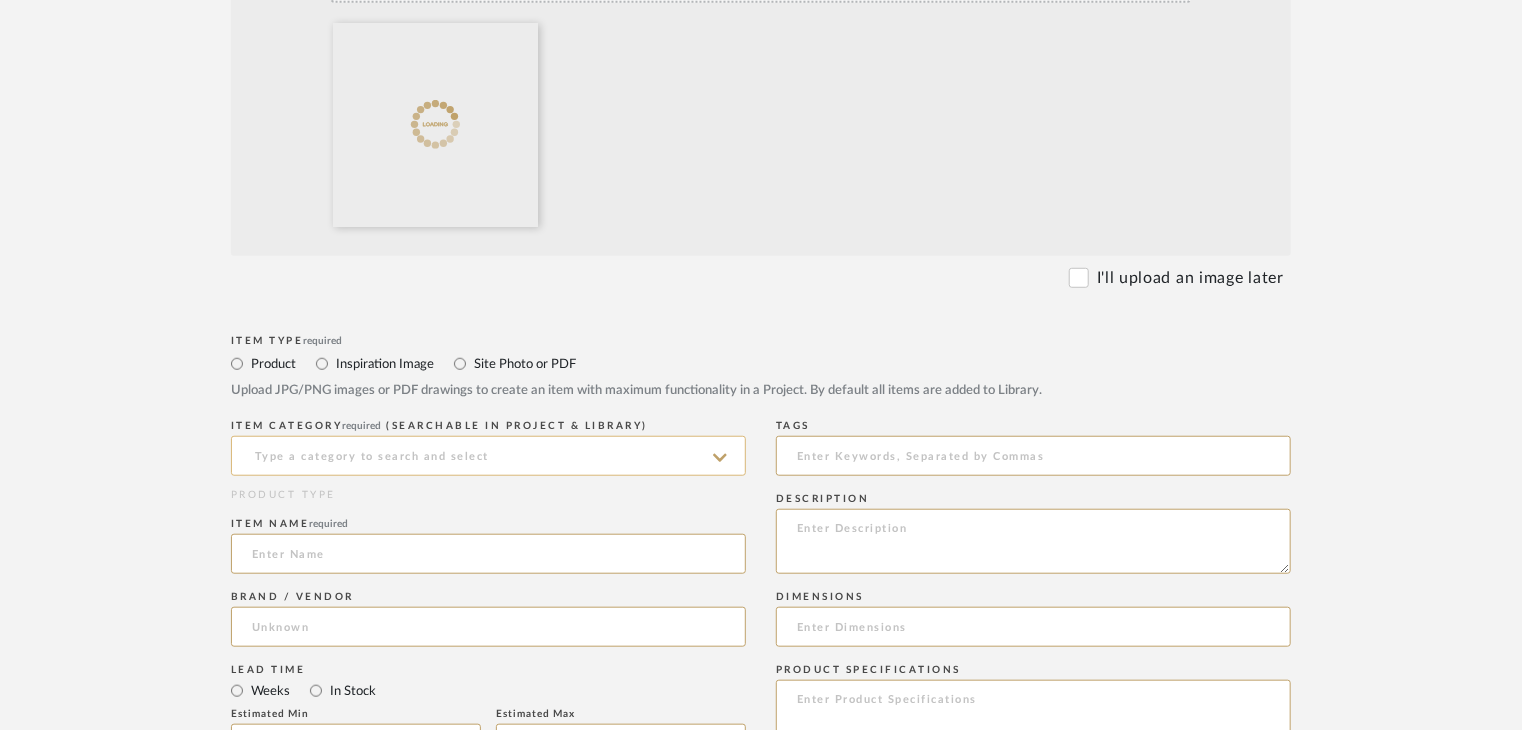 click 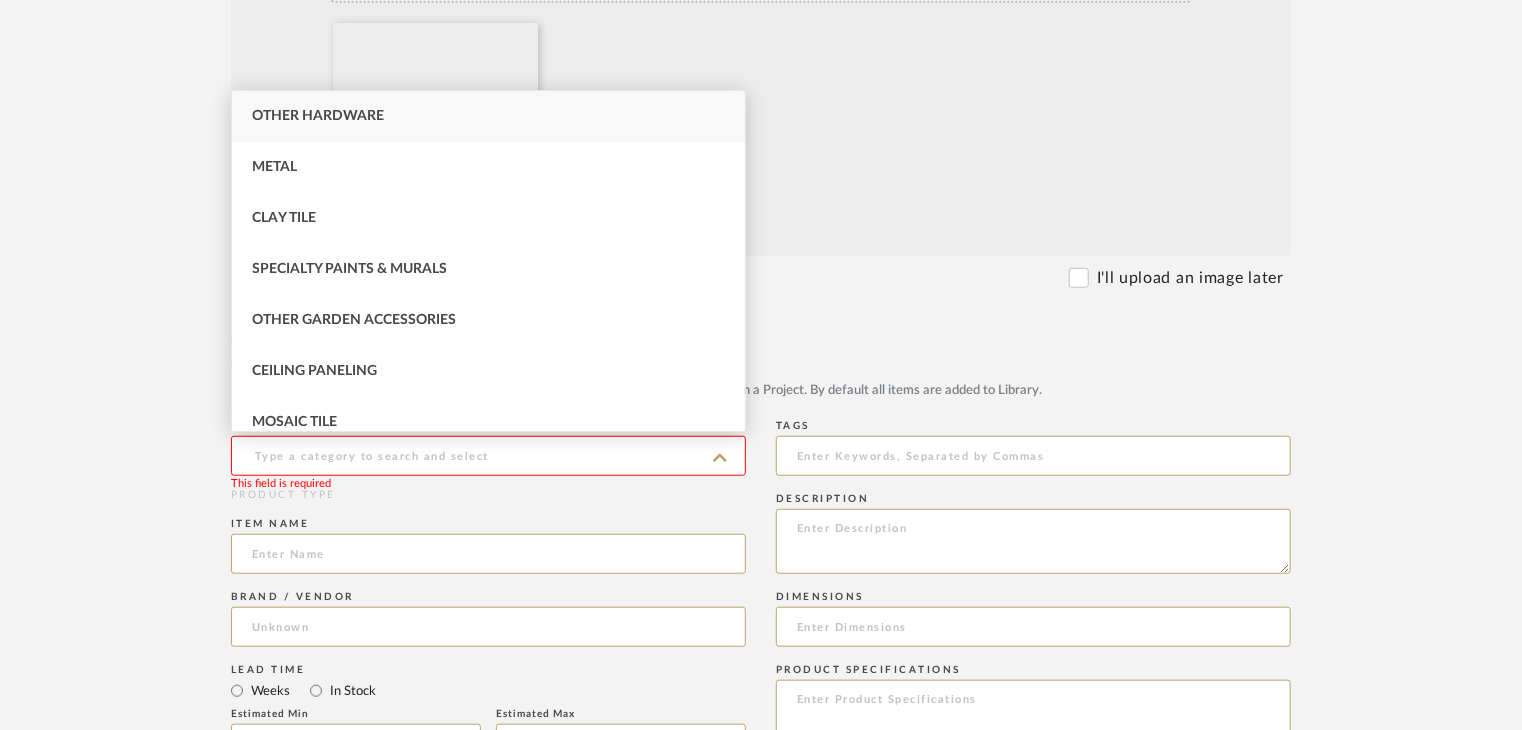 click on "Other Hardware" at bounding box center (488, 116) 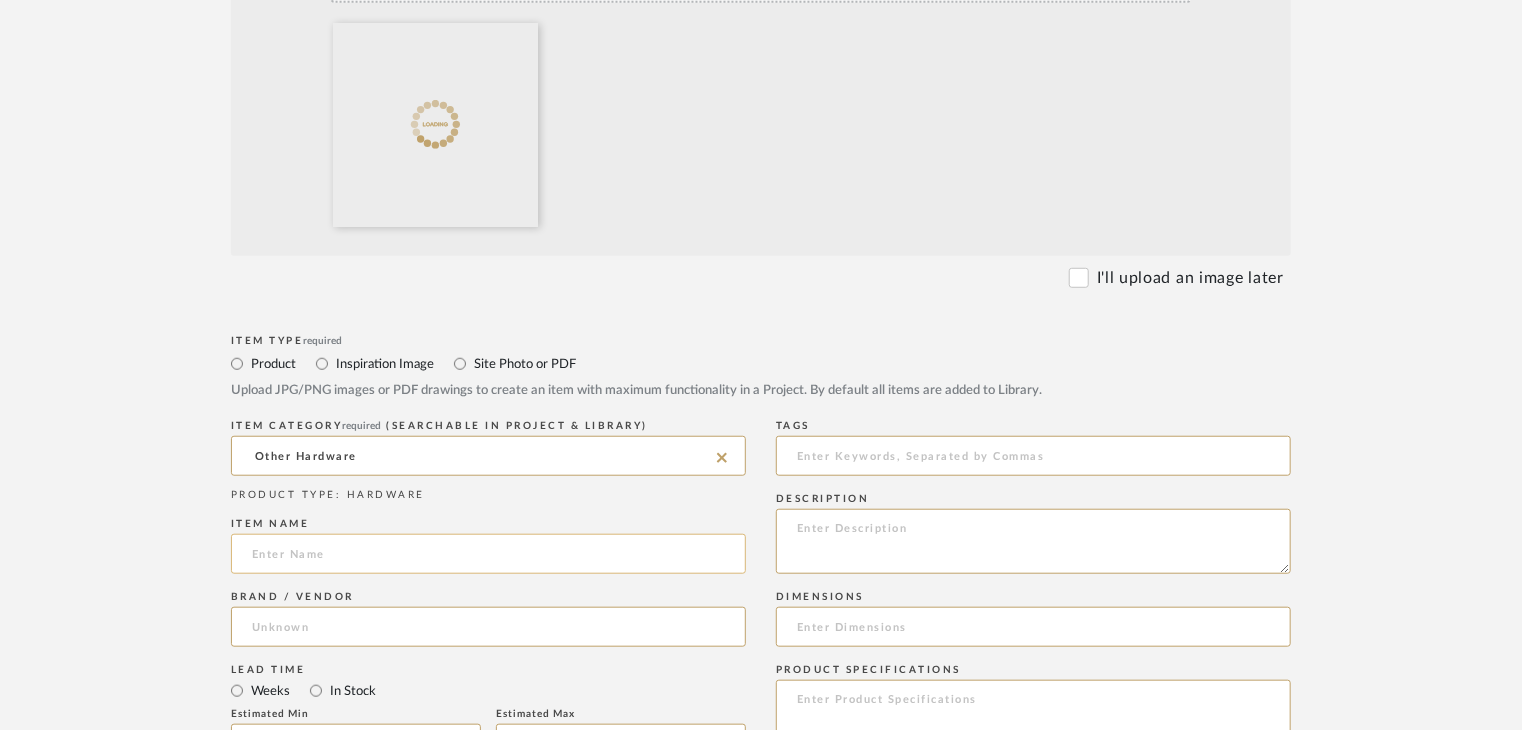 click 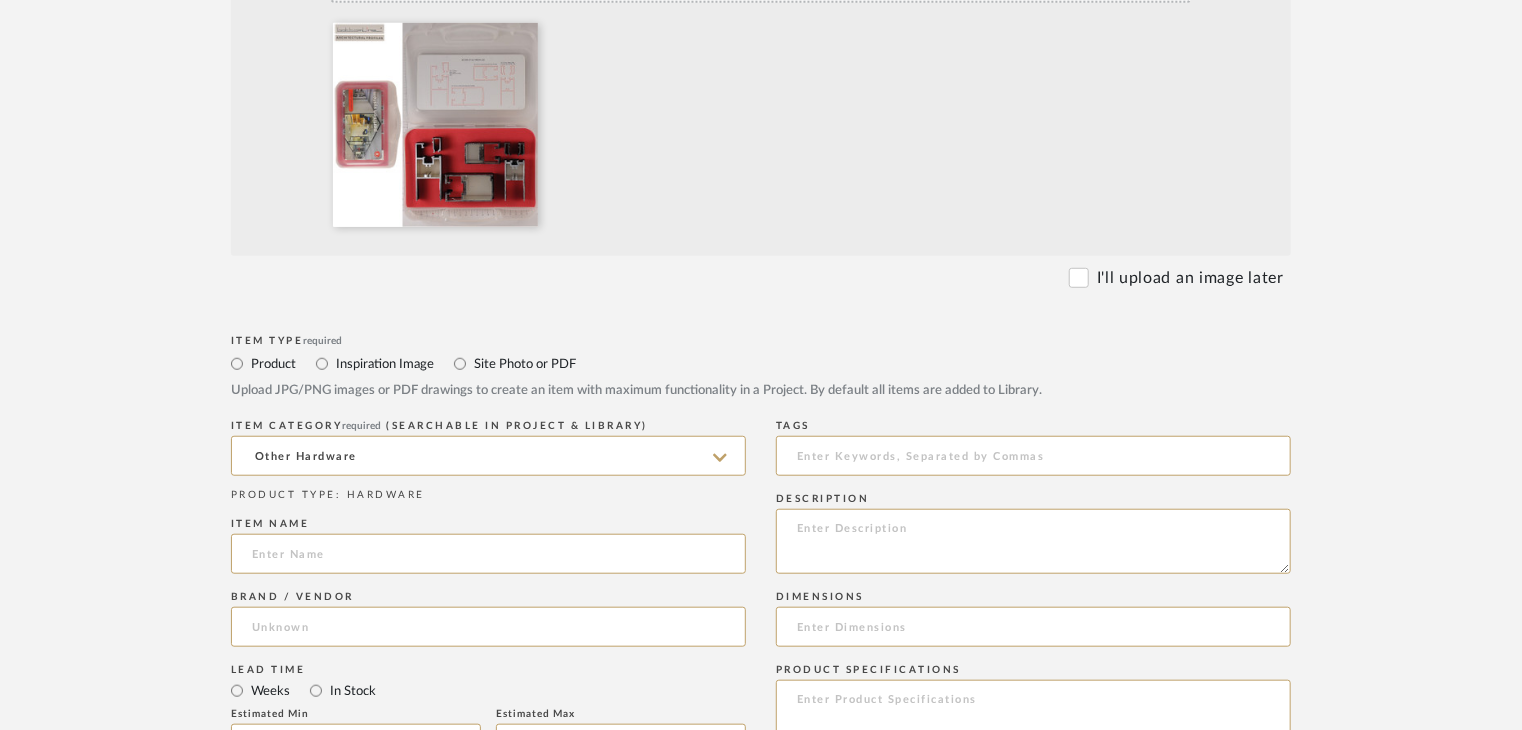 paste on "Door Sile Profile" 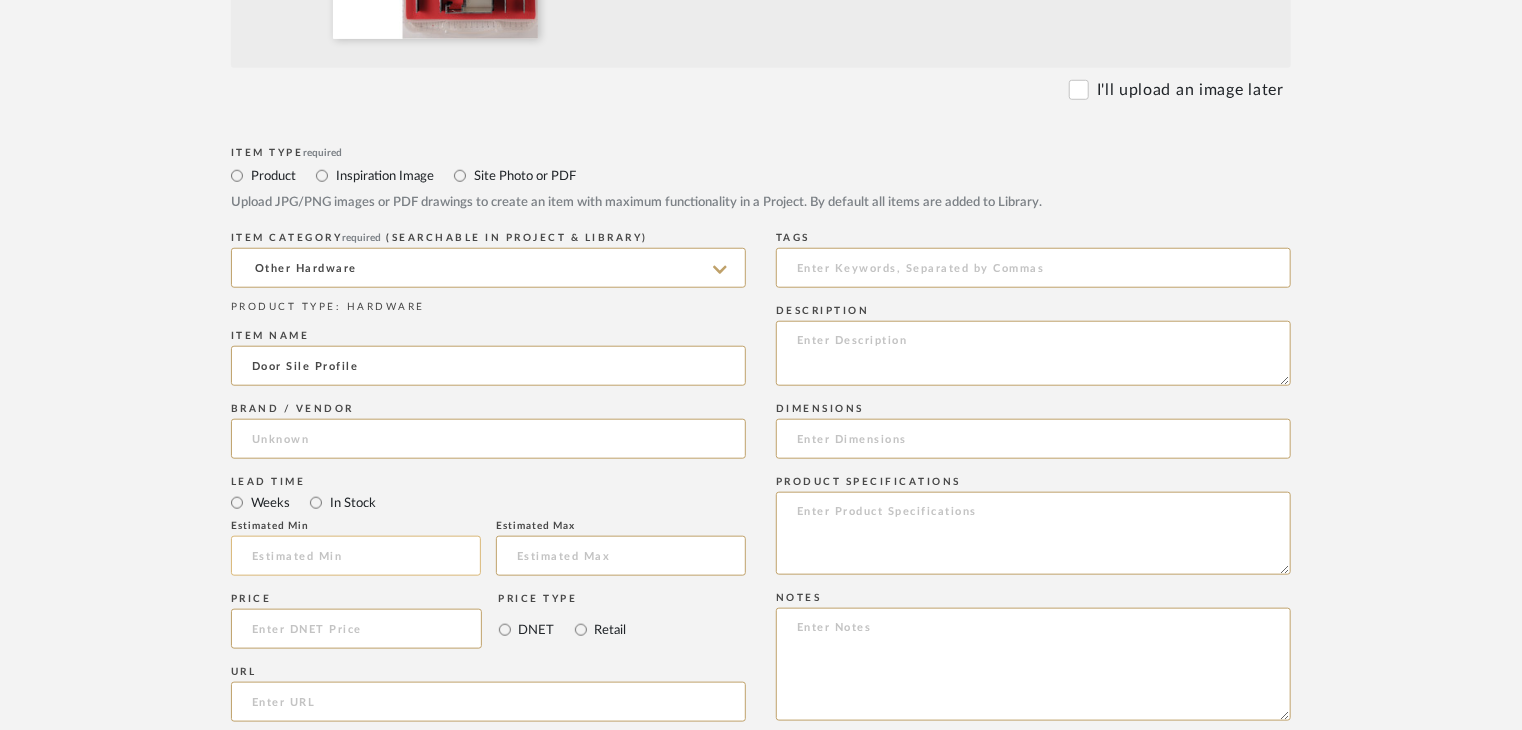 scroll, scrollTop: 900, scrollLeft: 0, axis: vertical 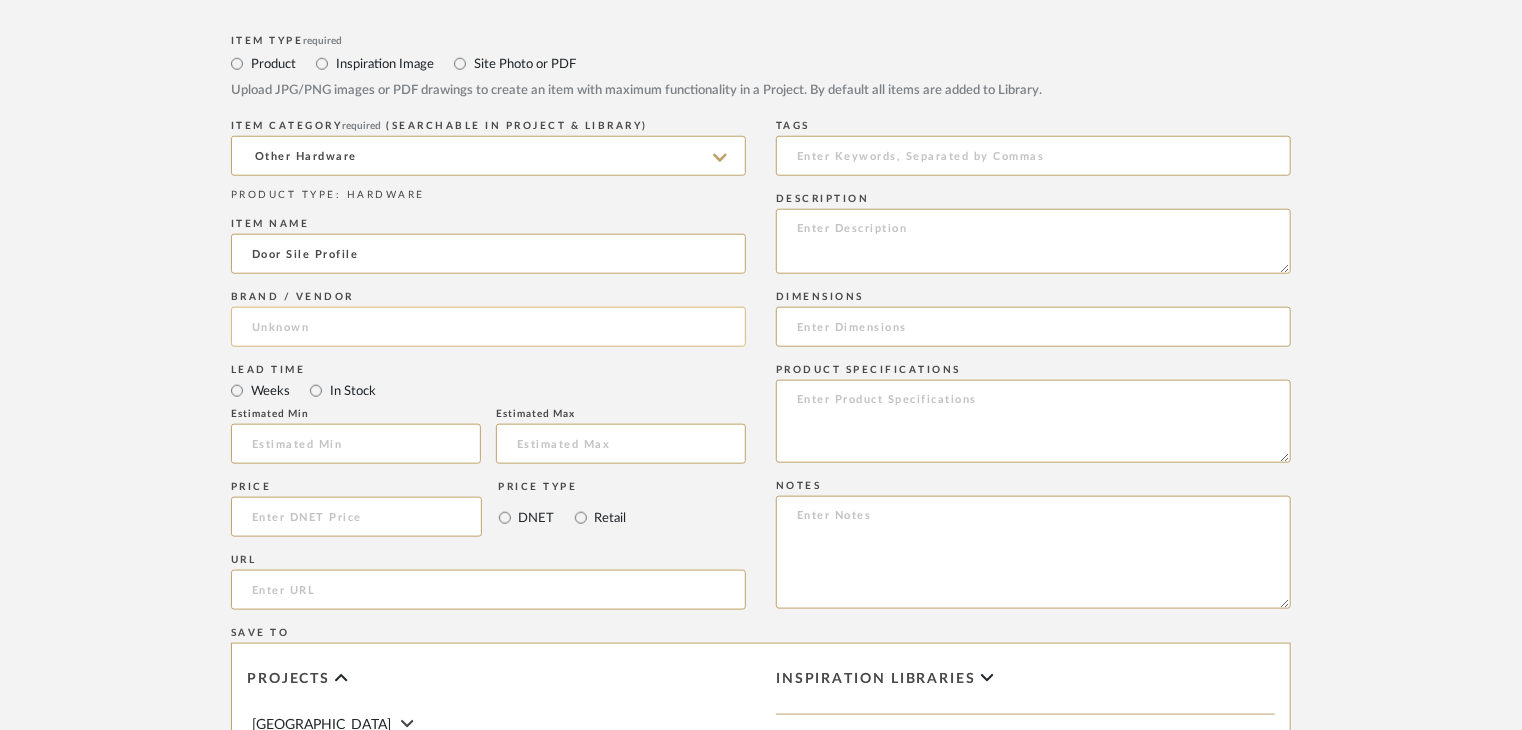 type on "Door Sile Profile" 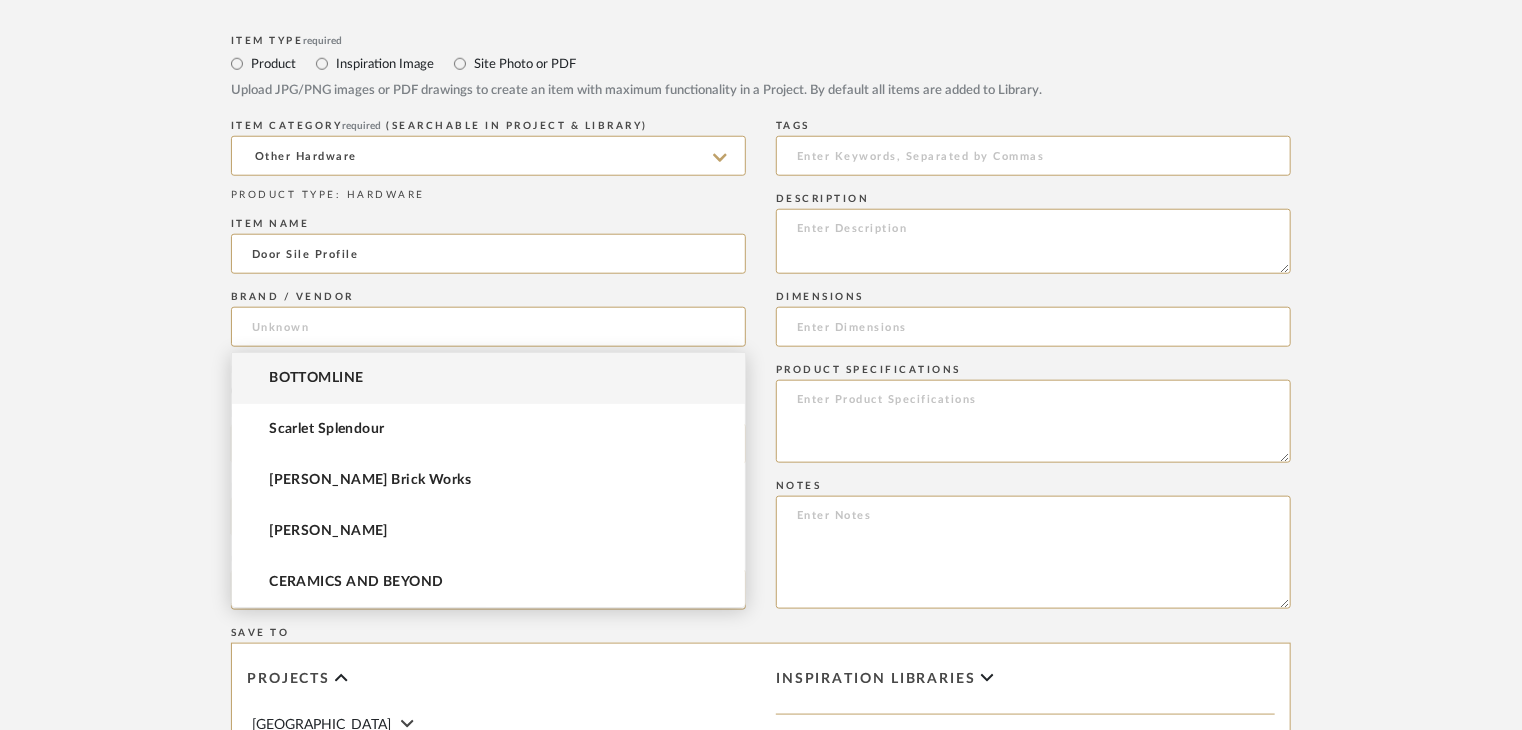 click on "BOTTOMLINE" at bounding box center [488, 378] 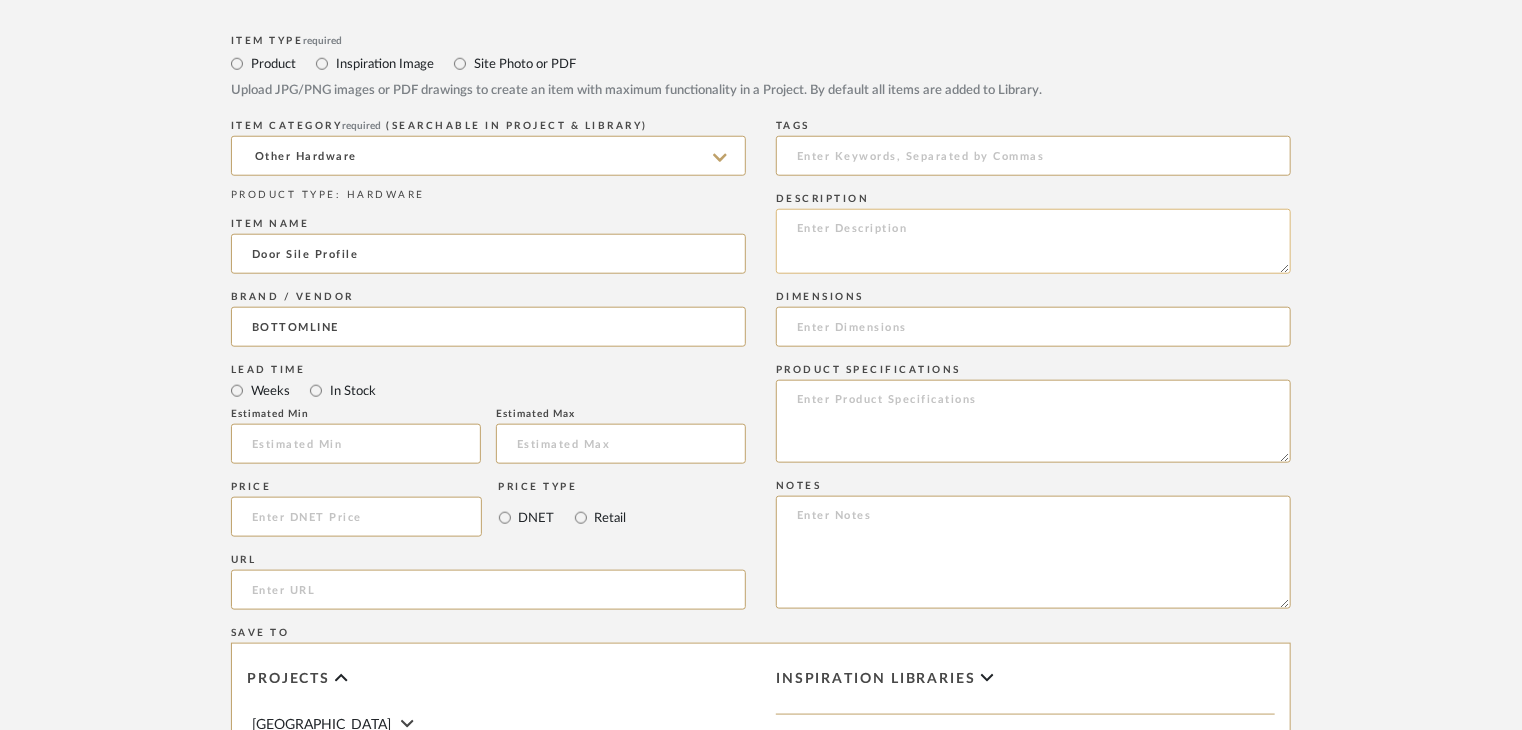 click 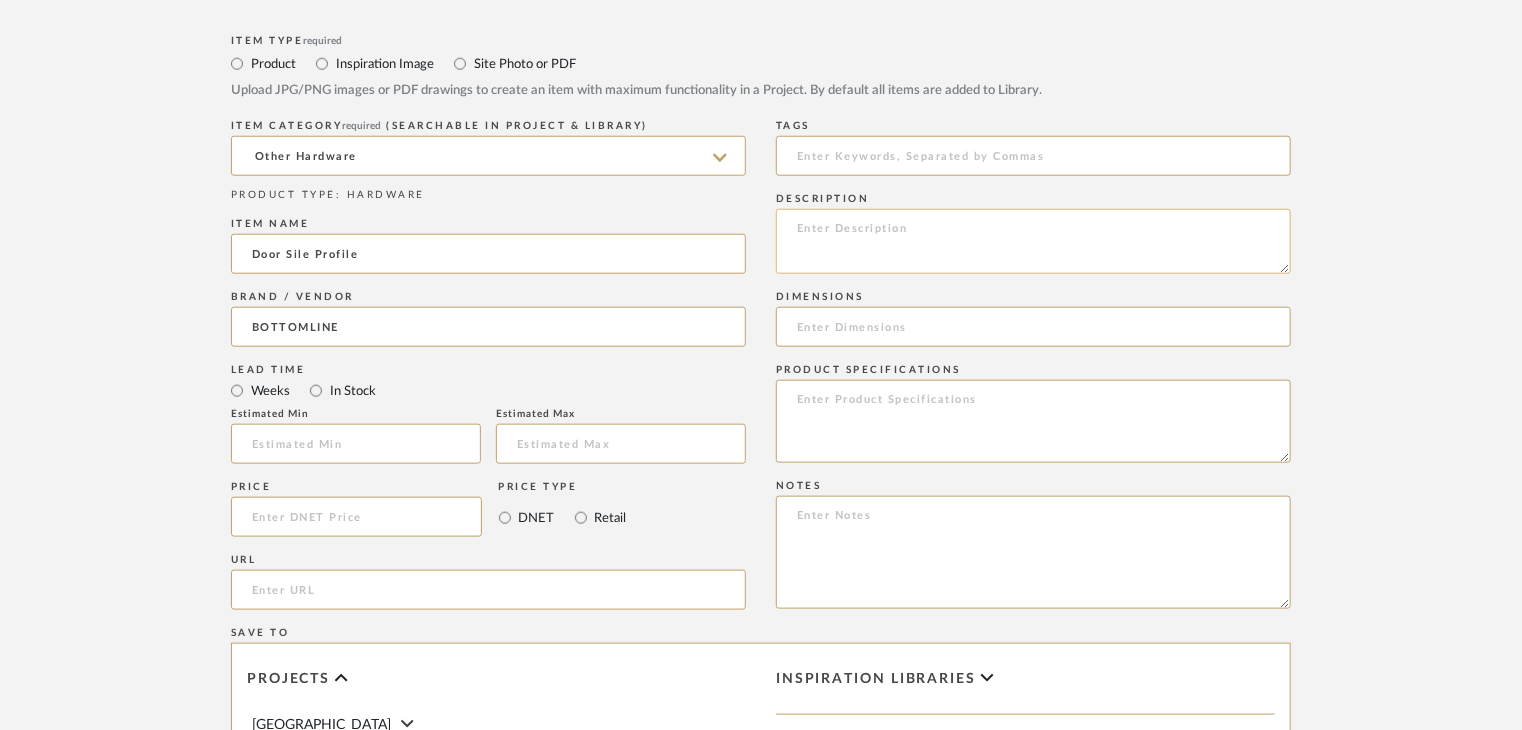 paste on "Type: Wall Hardware
Dimension(s): (as mentioned)
Material/Finishes: (as mentioned)
Installation requirements, if any: (as applicable)
Price: (as mentioned)
Lead time: (as mentioned)
Sample available: supplier stock
Sample Internal reference number:
as per the internal sample warehouse) Point of
contact:
Contact number:
Email address:
Address:
Additional contact information:" 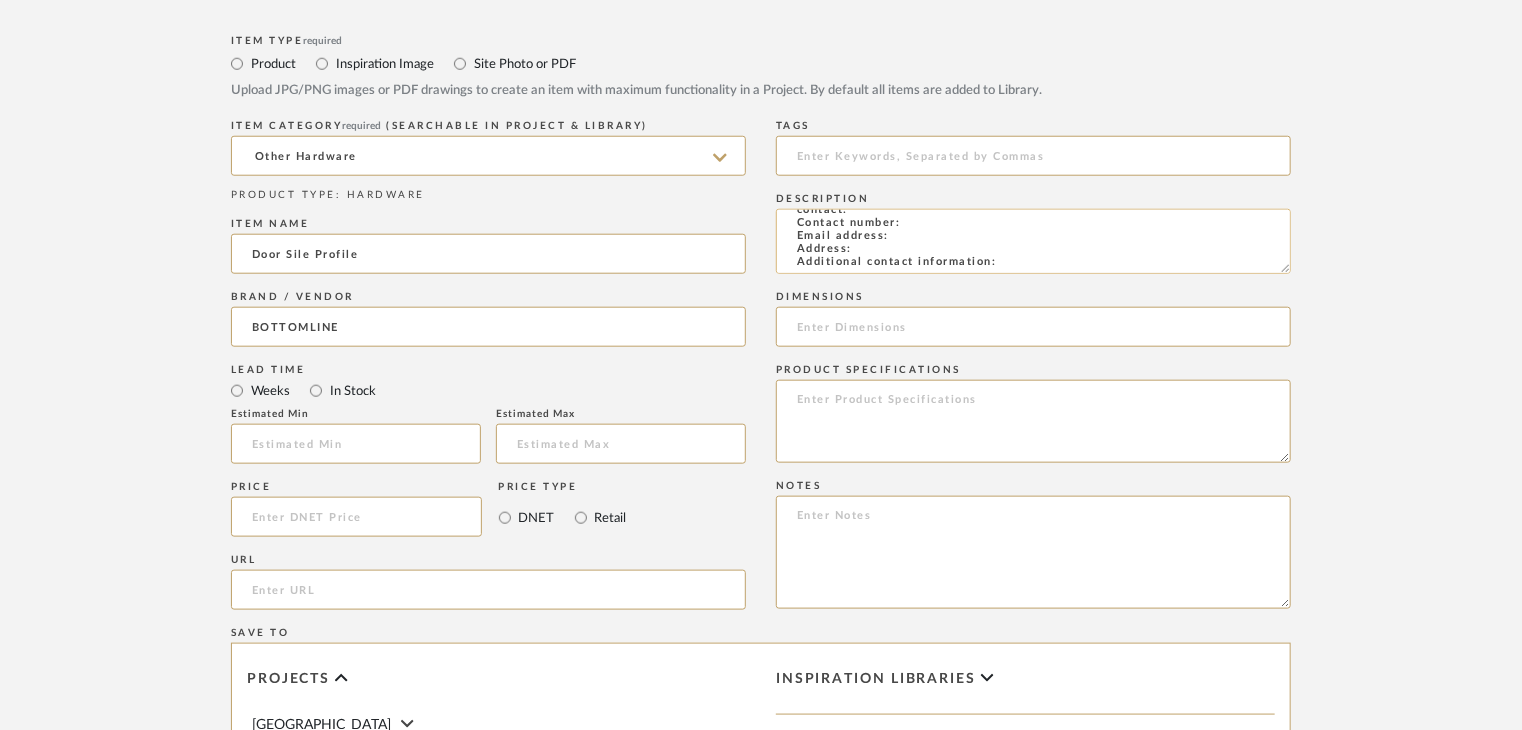 scroll, scrollTop: 144, scrollLeft: 0, axis: vertical 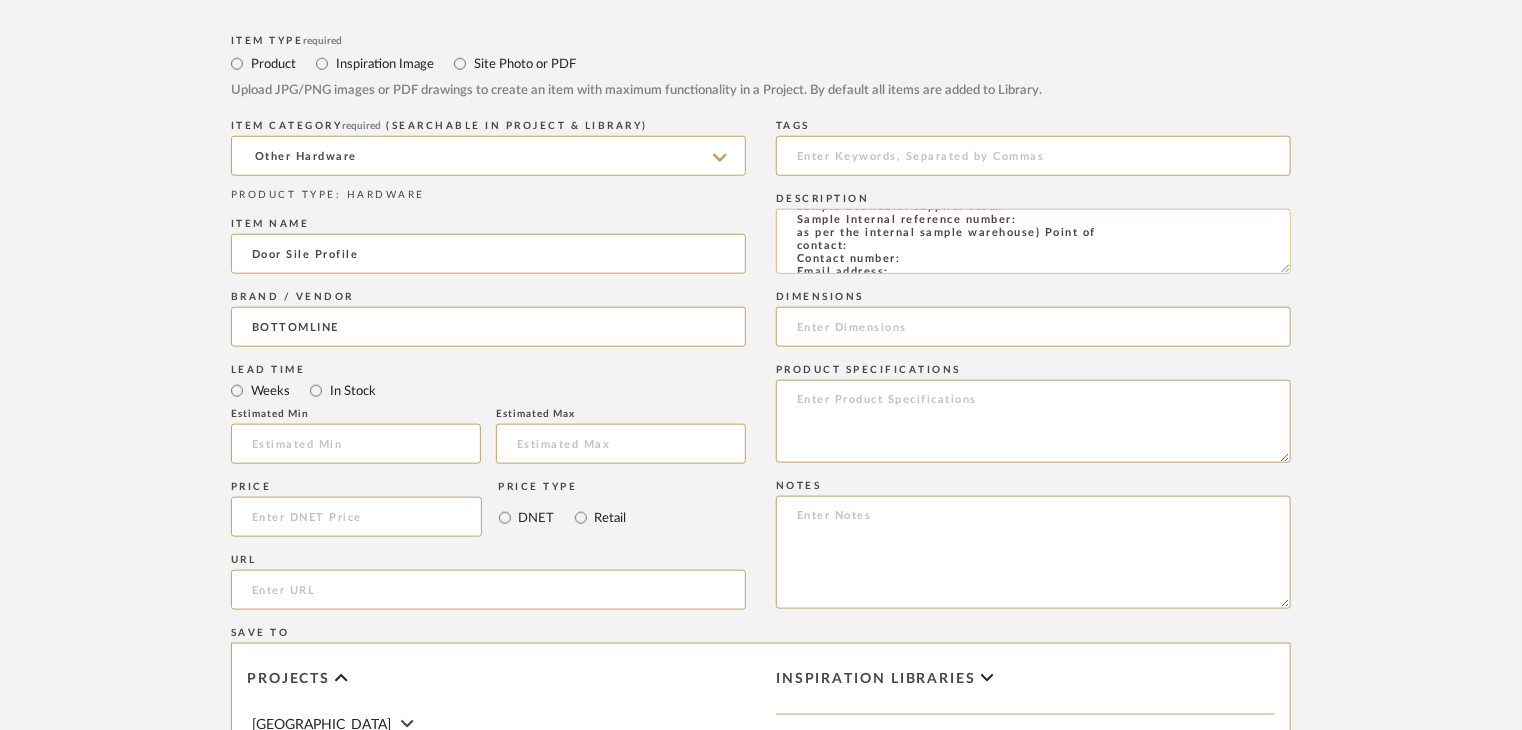 click on "Type: Wall Hardware
Dimension(s): (as mentioned)
Material/Finishes: (as mentioned)
Installation requirements, if any: (as applicable)
Price: (as mentioned)
Lead time: (as mentioned)
Sample available: supplier stock
Sample Internal reference number:
as per the internal sample warehouse) Point of
contact:
Contact number:
Email address:
Address:
Additional contact information:" 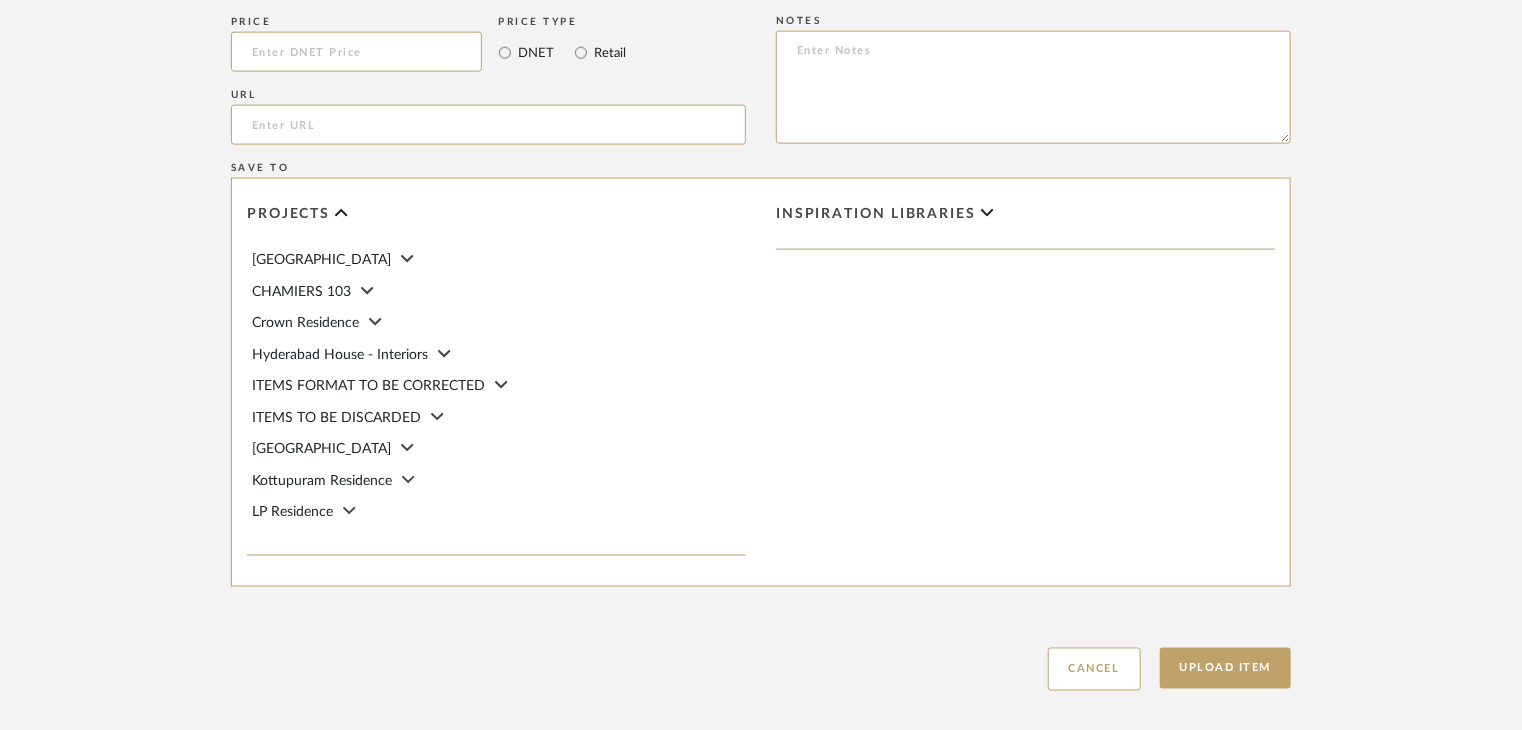 scroll, scrollTop: 1468, scrollLeft: 0, axis: vertical 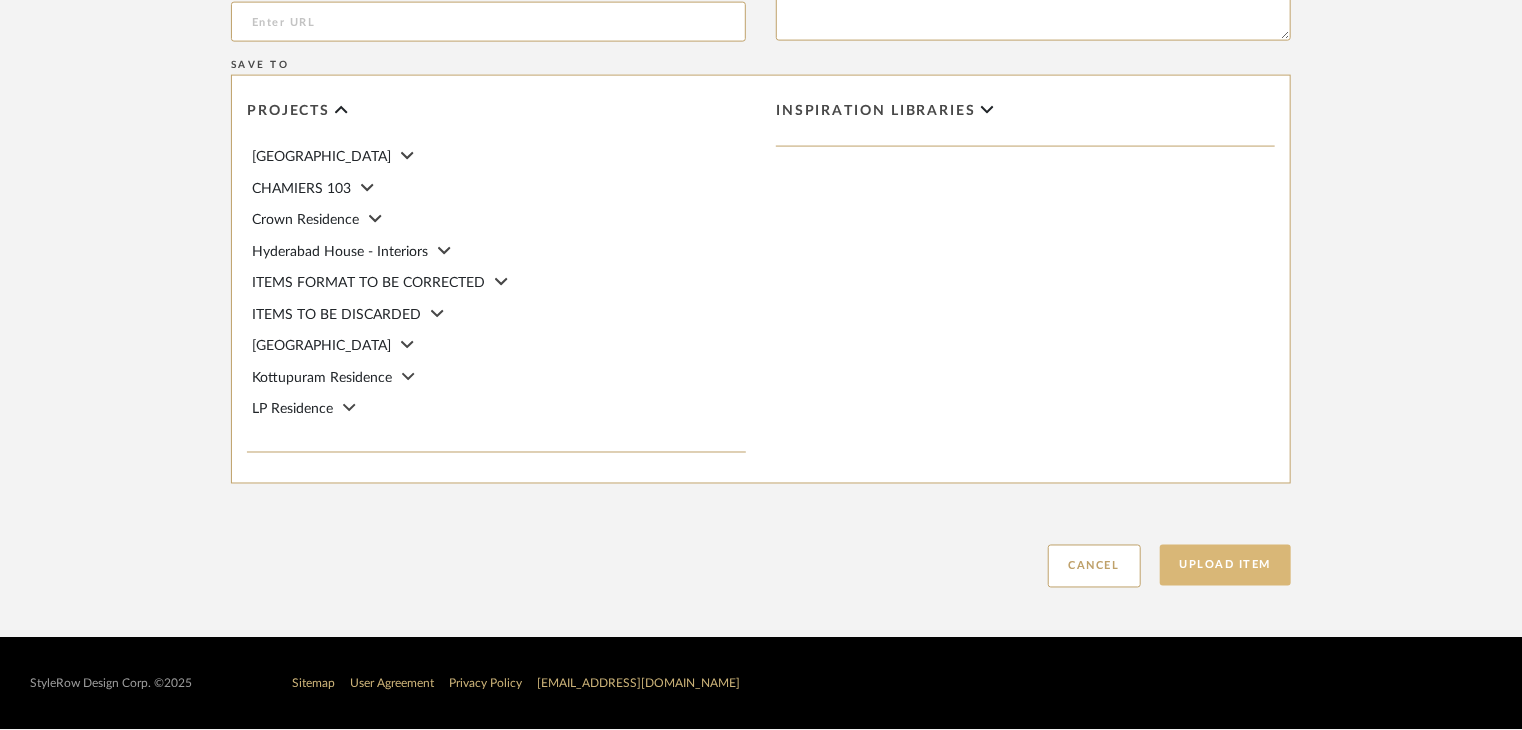 type on "Type: Wall Hardware
Dimension(s): (as mentioned)
Material/Finishes: (as mentioned)
Installation requirements, if any: (as applicable)
Price: (as mentioned)
Lead time: (as mentioned)
Sample available: supplier stock
Sample Internal reference number: HA-WH-CT-09
as per the internal sample warehouse) Point of
contact:
Contact number:
Email address:
Address:
Additional contact information:" 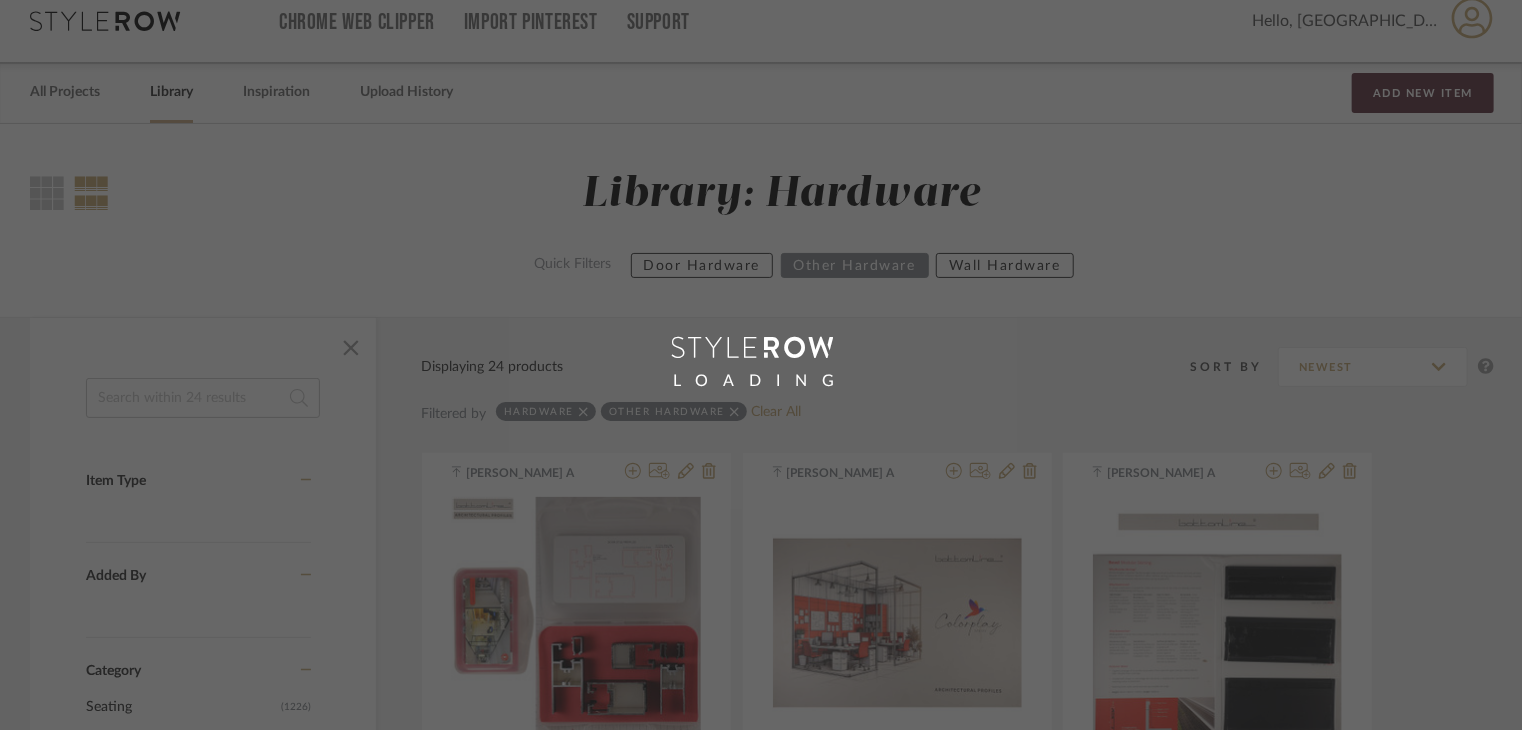 scroll, scrollTop: 0, scrollLeft: 0, axis: both 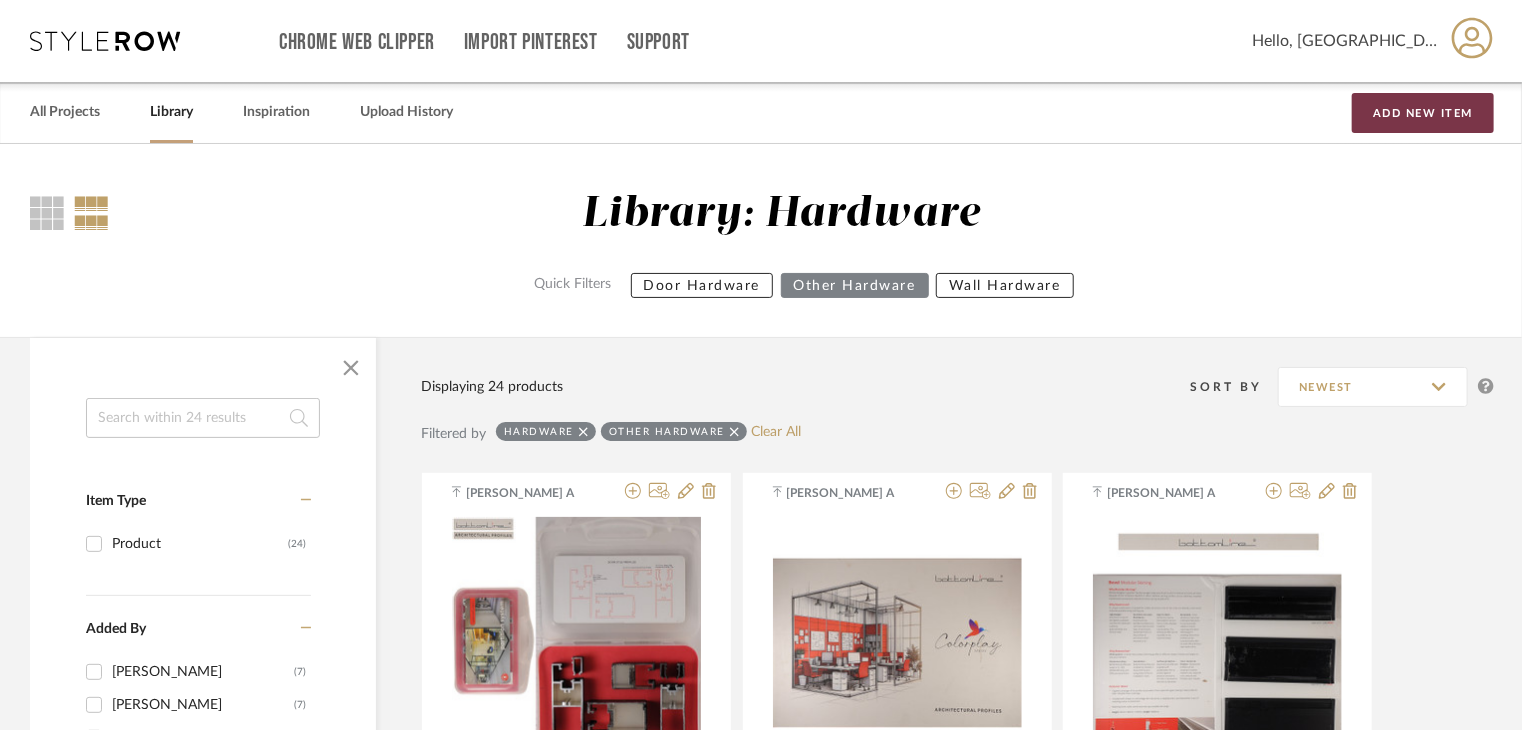 click on "Add New Item" at bounding box center (1423, 113) 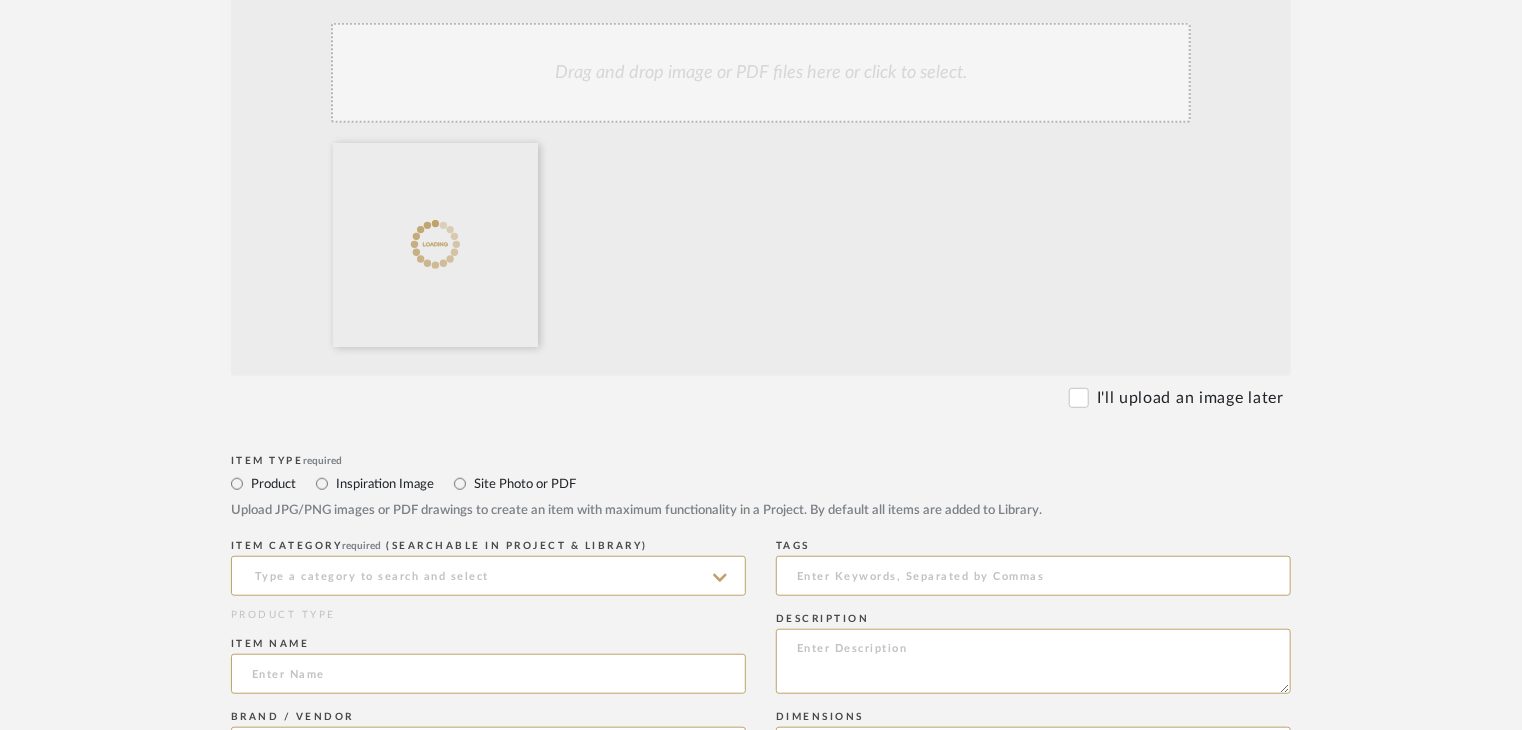 scroll, scrollTop: 700, scrollLeft: 0, axis: vertical 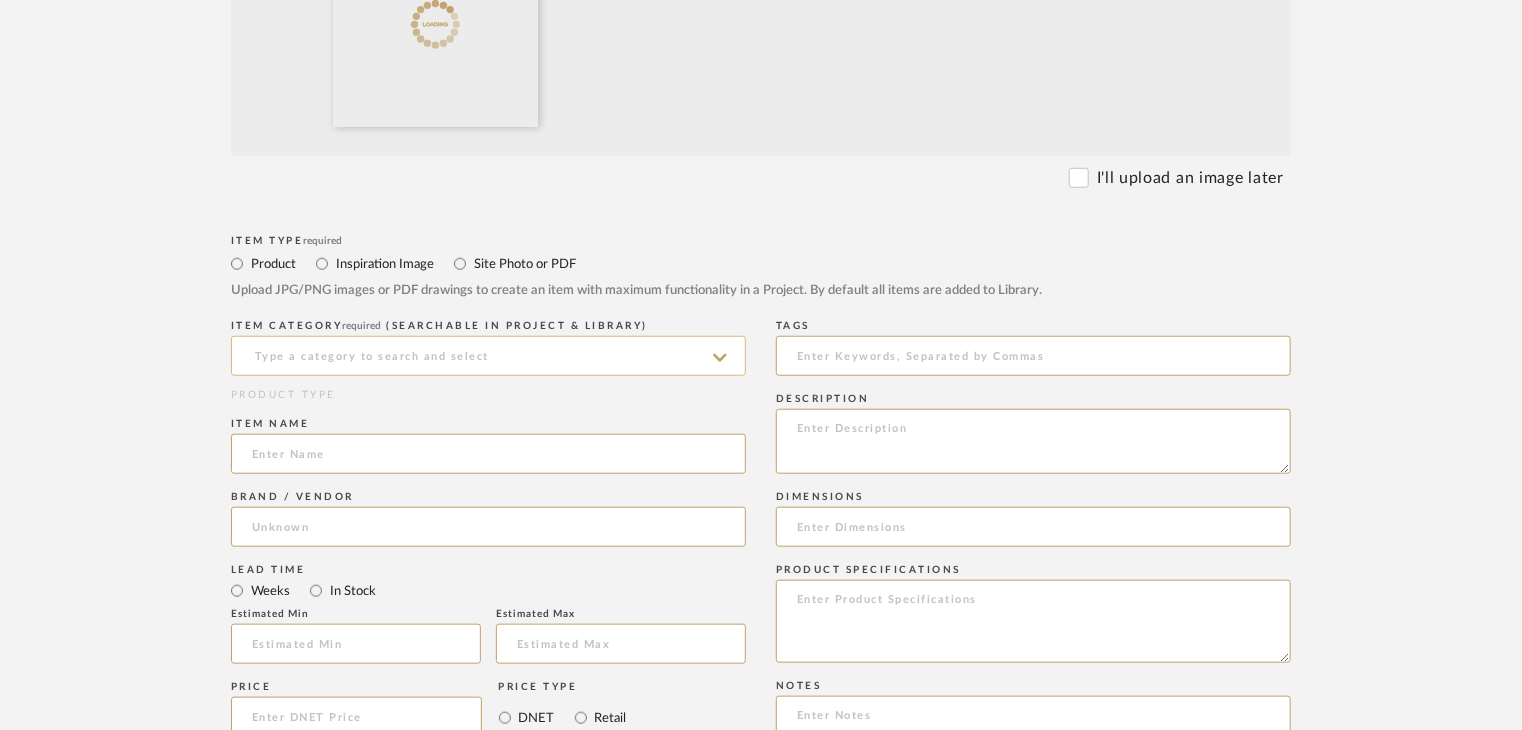 click 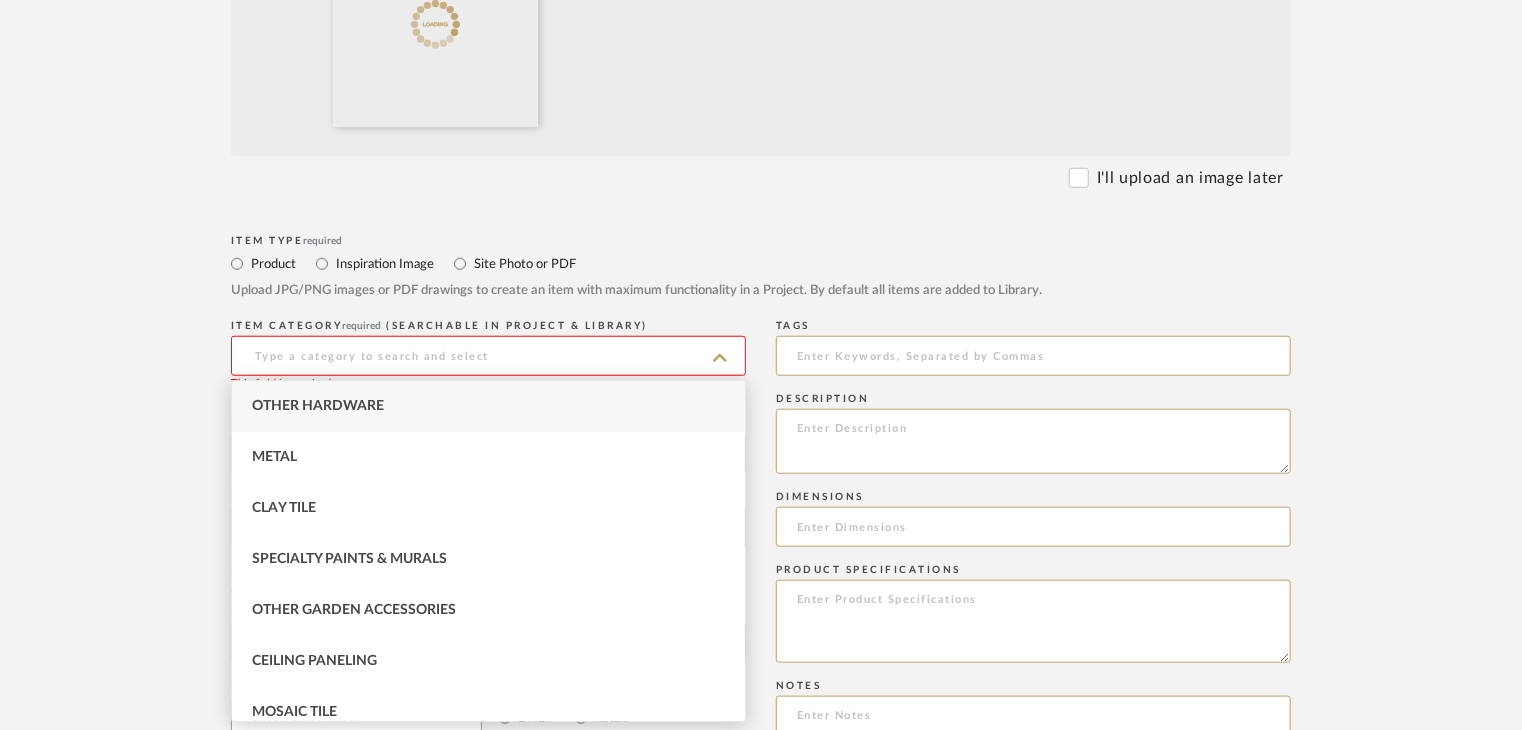 click on "Other Hardware" at bounding box center [318, 406] 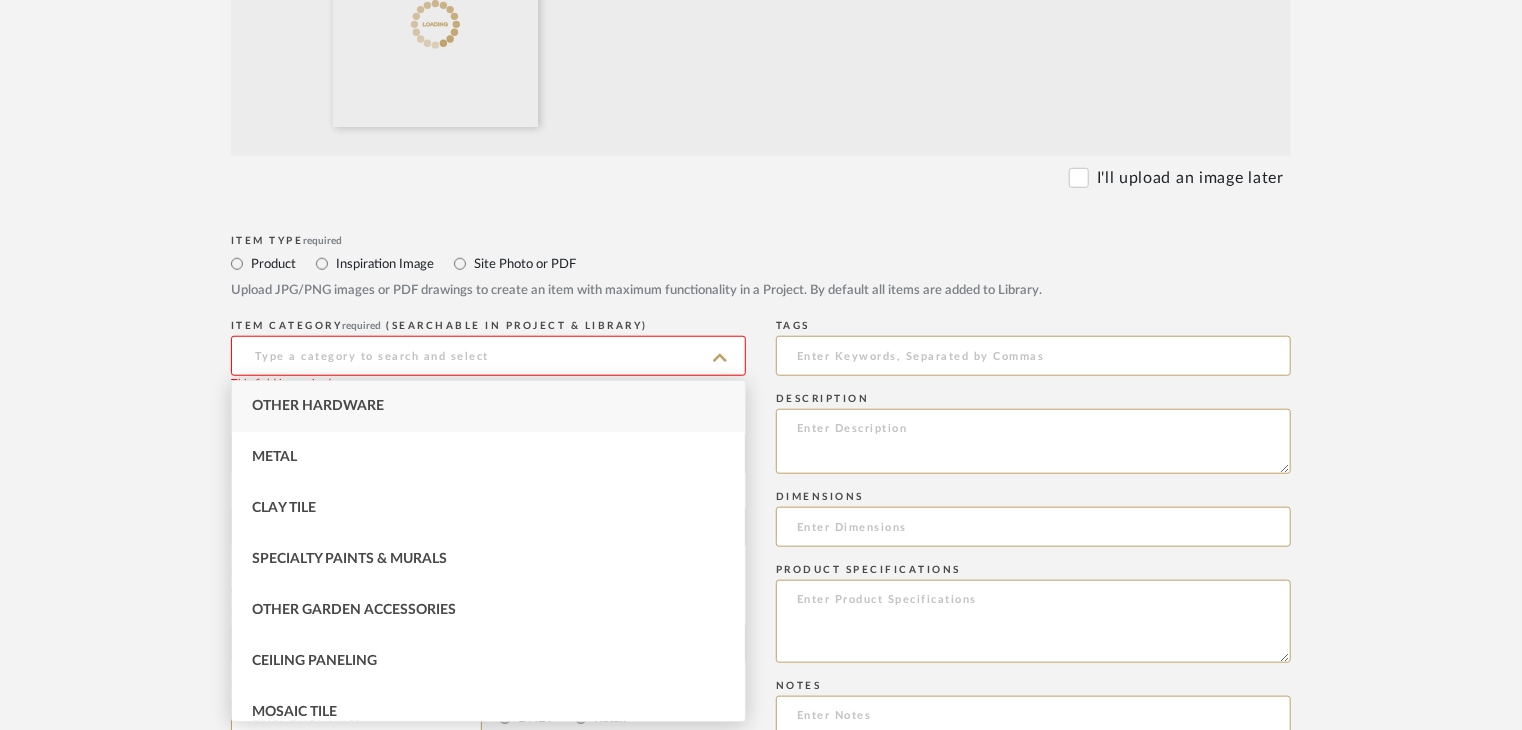 type on "Other Hardware" 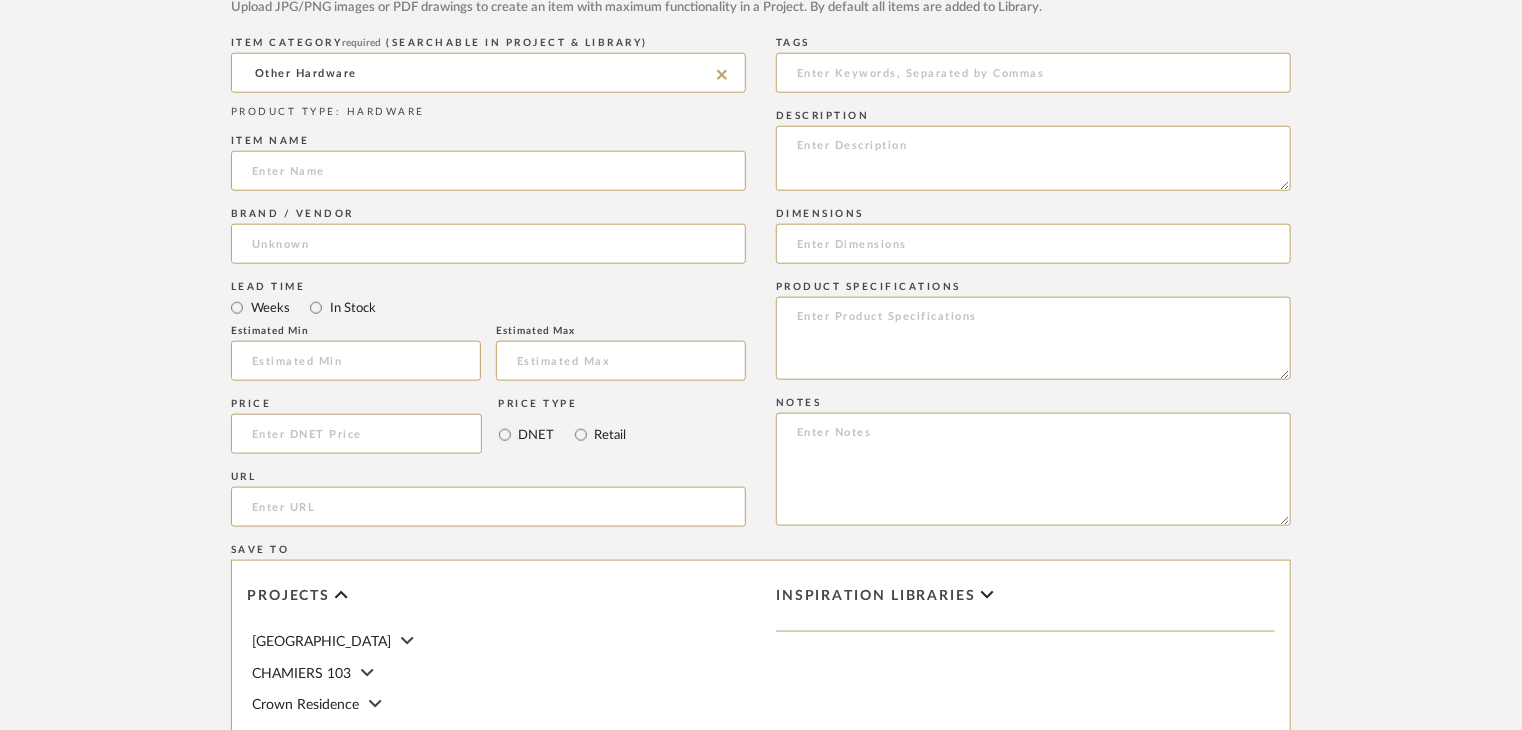 scroll, scrollTop: 1000, scrollLeft: 0, axis: vertical 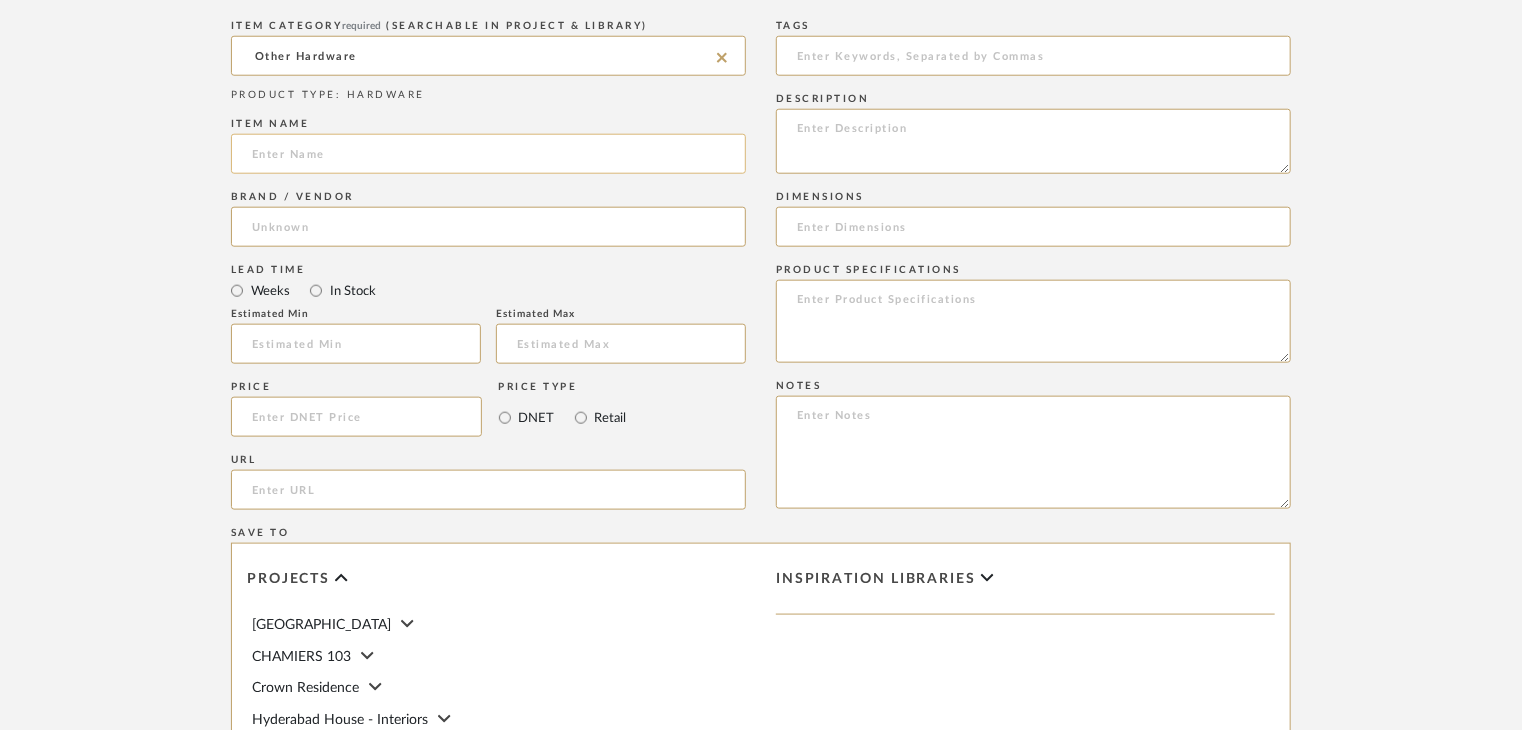 click 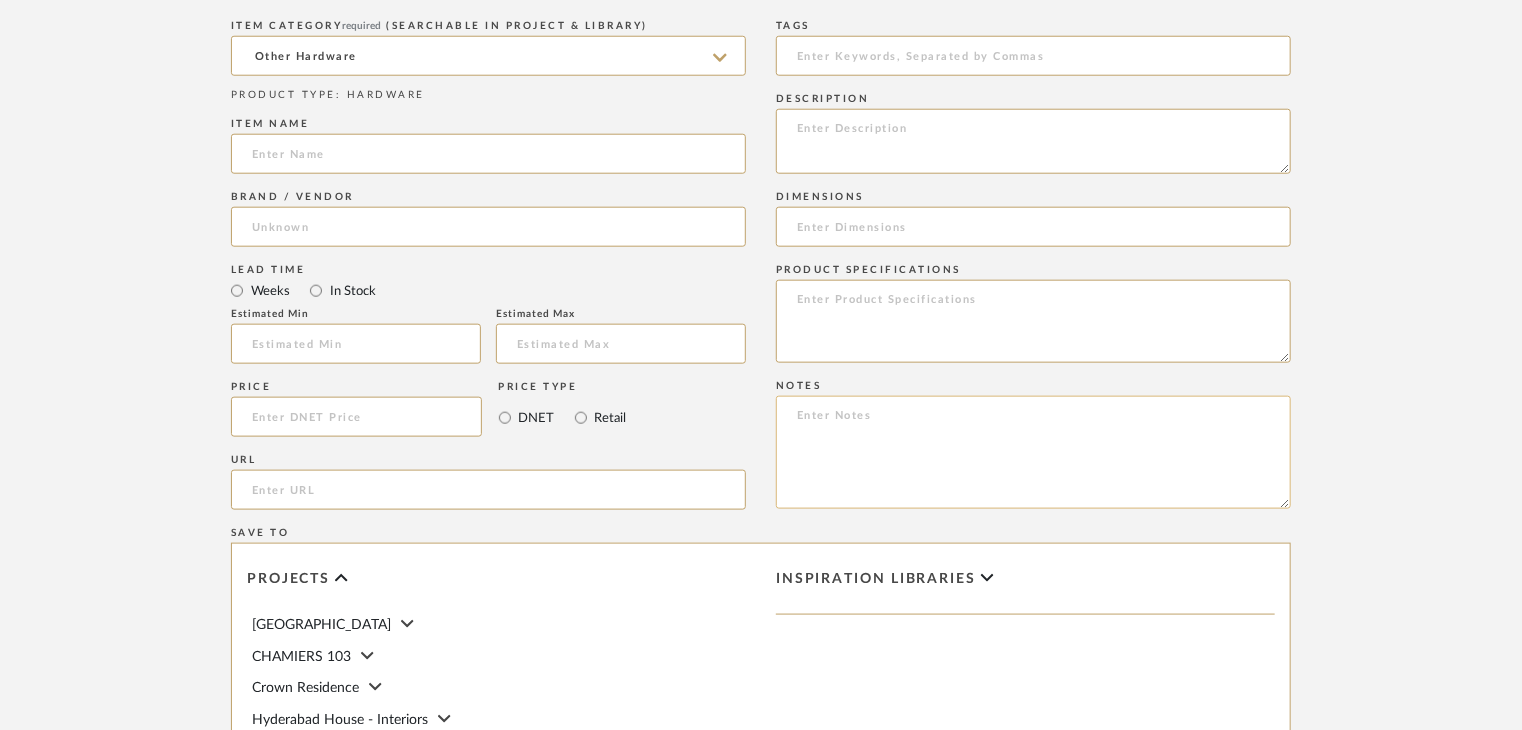 paste on "Partition System 85 & 100" 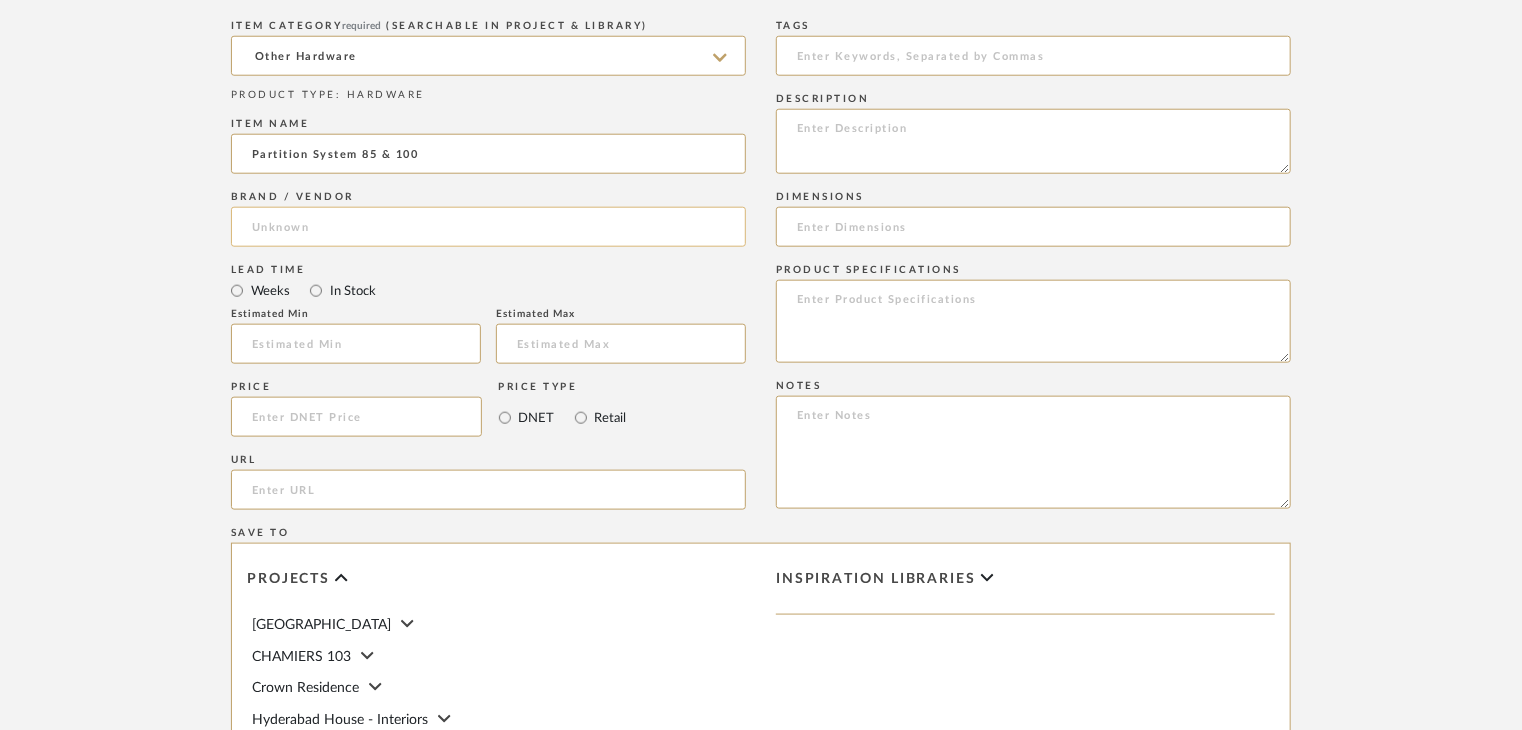 type on "Partition System 85 & 100" 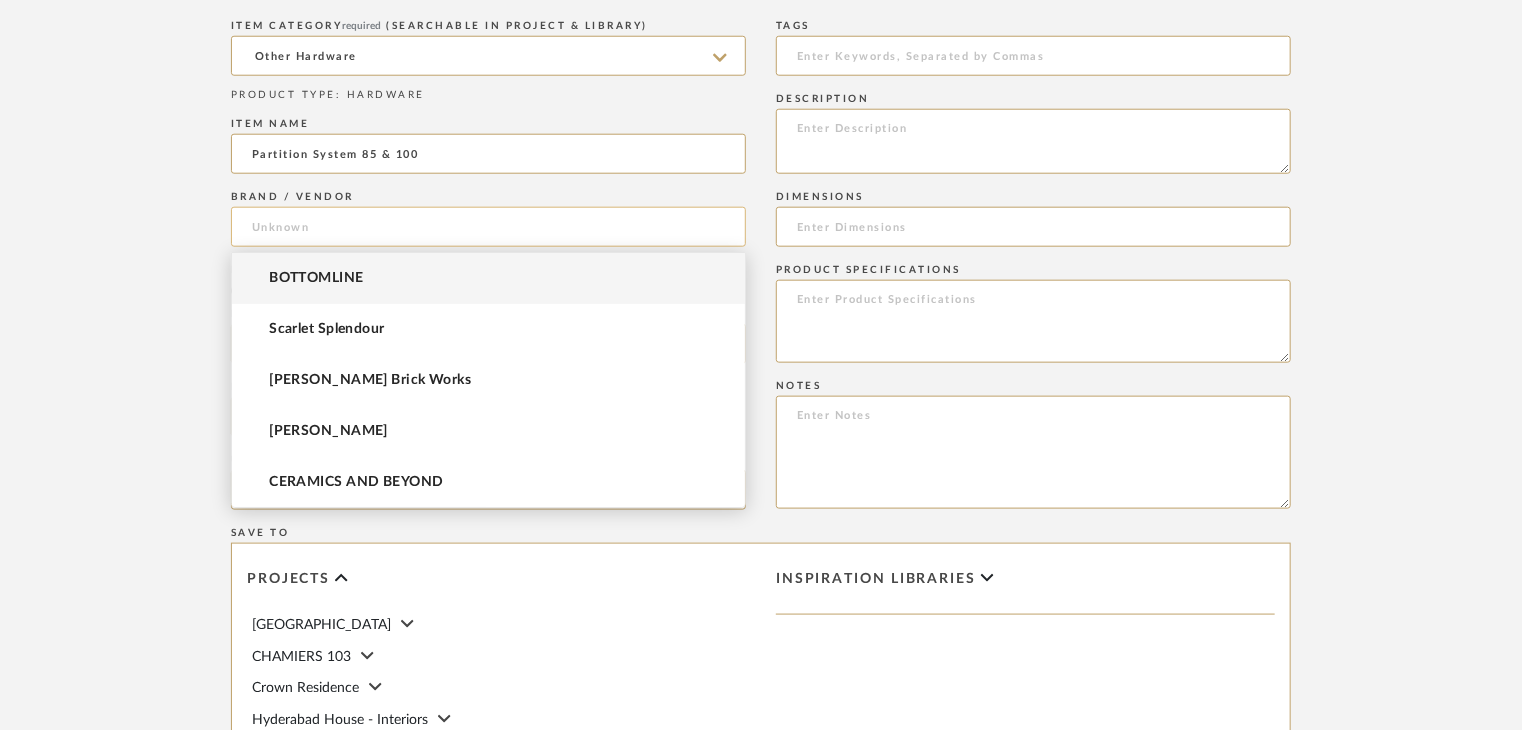 click 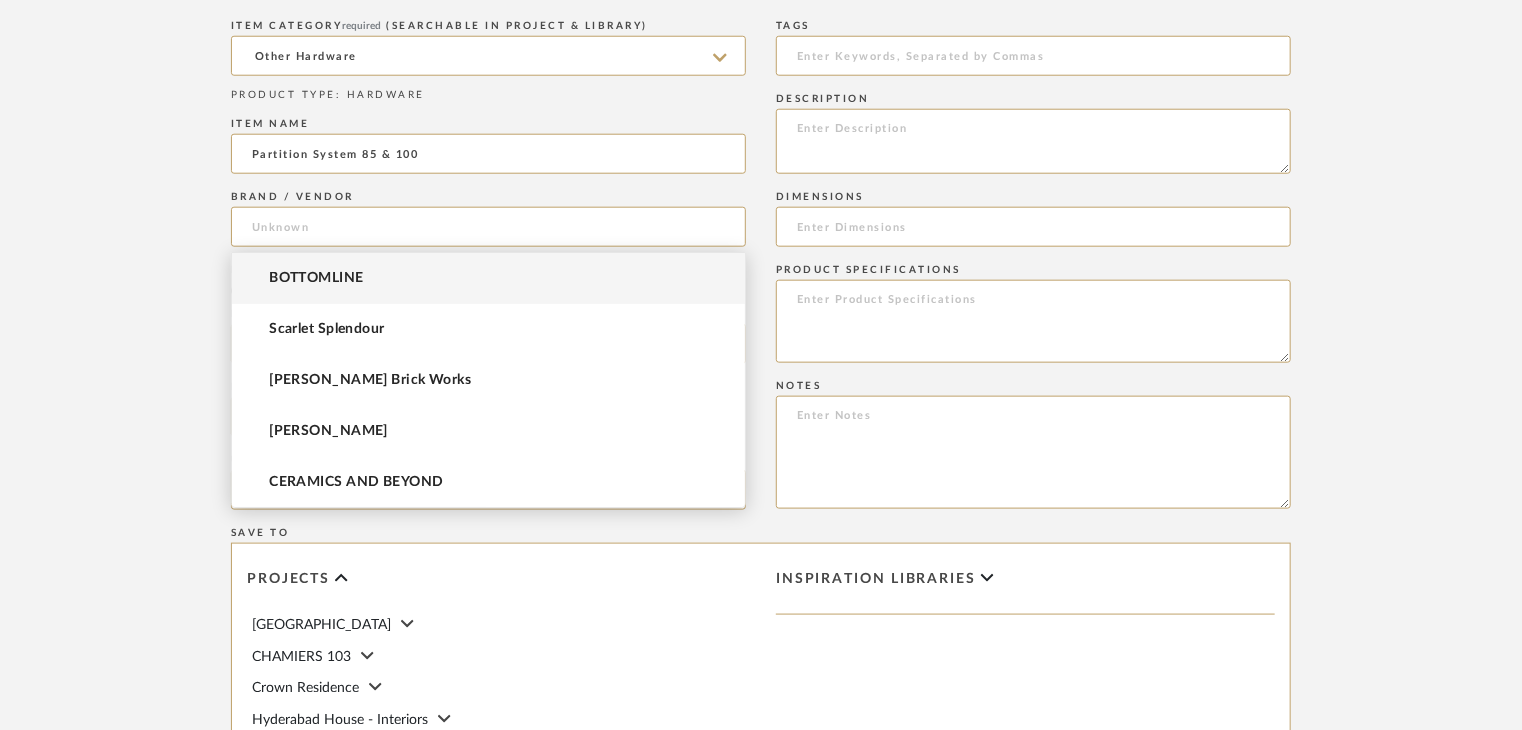 click on "BOTTOMLINE" at bounding box center (488, 278) 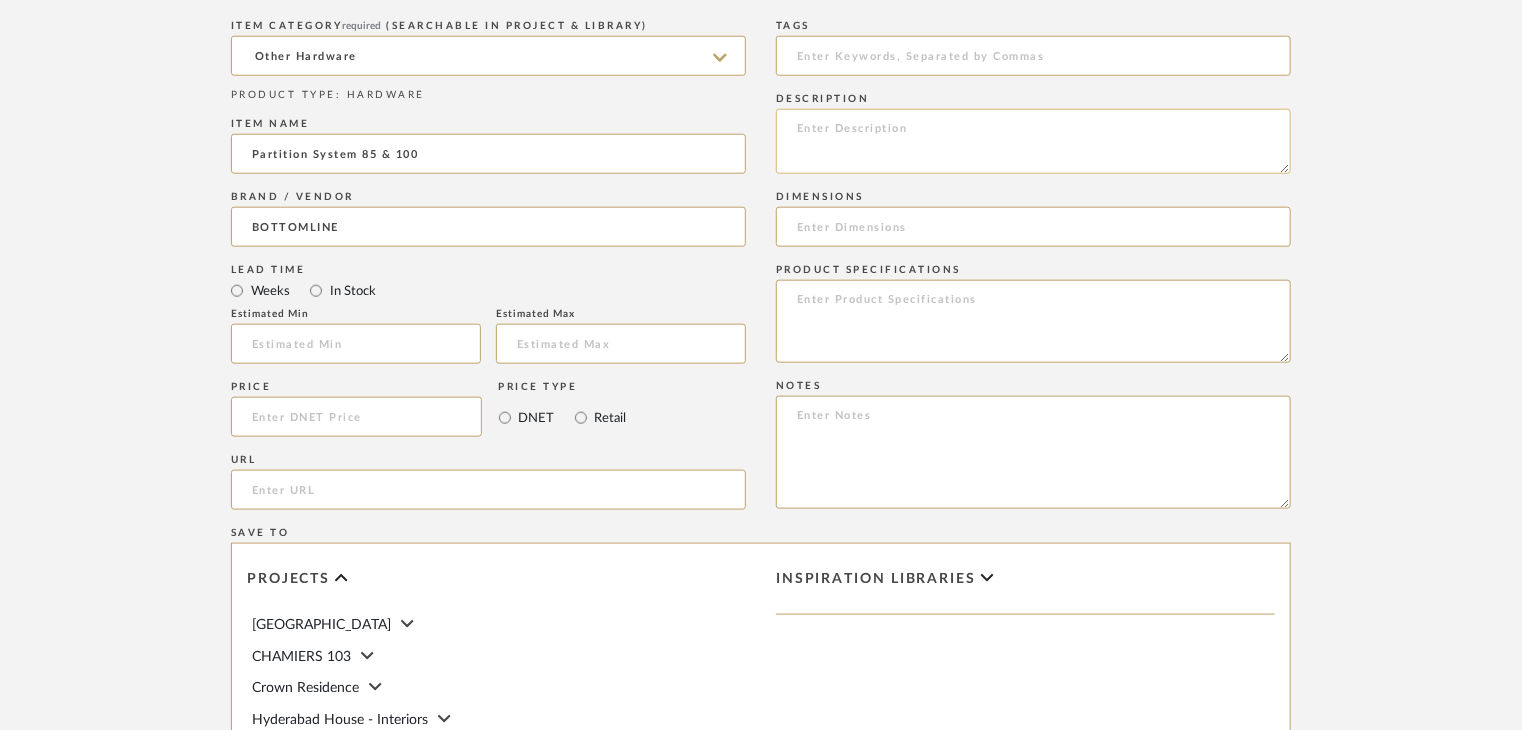 click 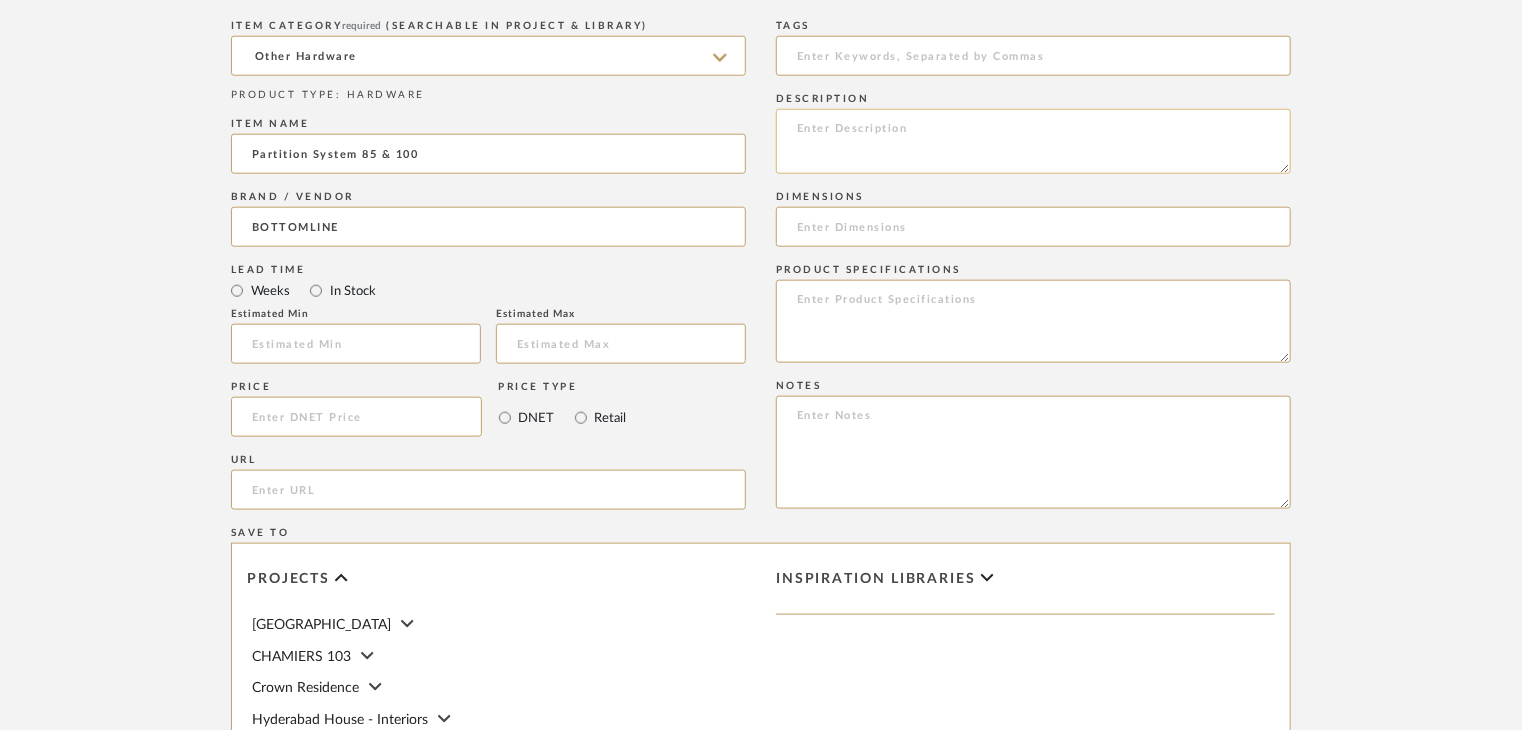 paste on "Type: Wall Hardware
Dimension(s): (as mentioned)
Material/Finishes: (as mentioned)
Installation requirements, if any: (as applicable)
Price: (as mentioned)
Lead time: (as mentioned)
Sample available: supplier stock
Sample Internal reference number:
as per the internal sample warehouse) Point of
contact:
Contact number:
Email address:
Address:
Additional contact information:" 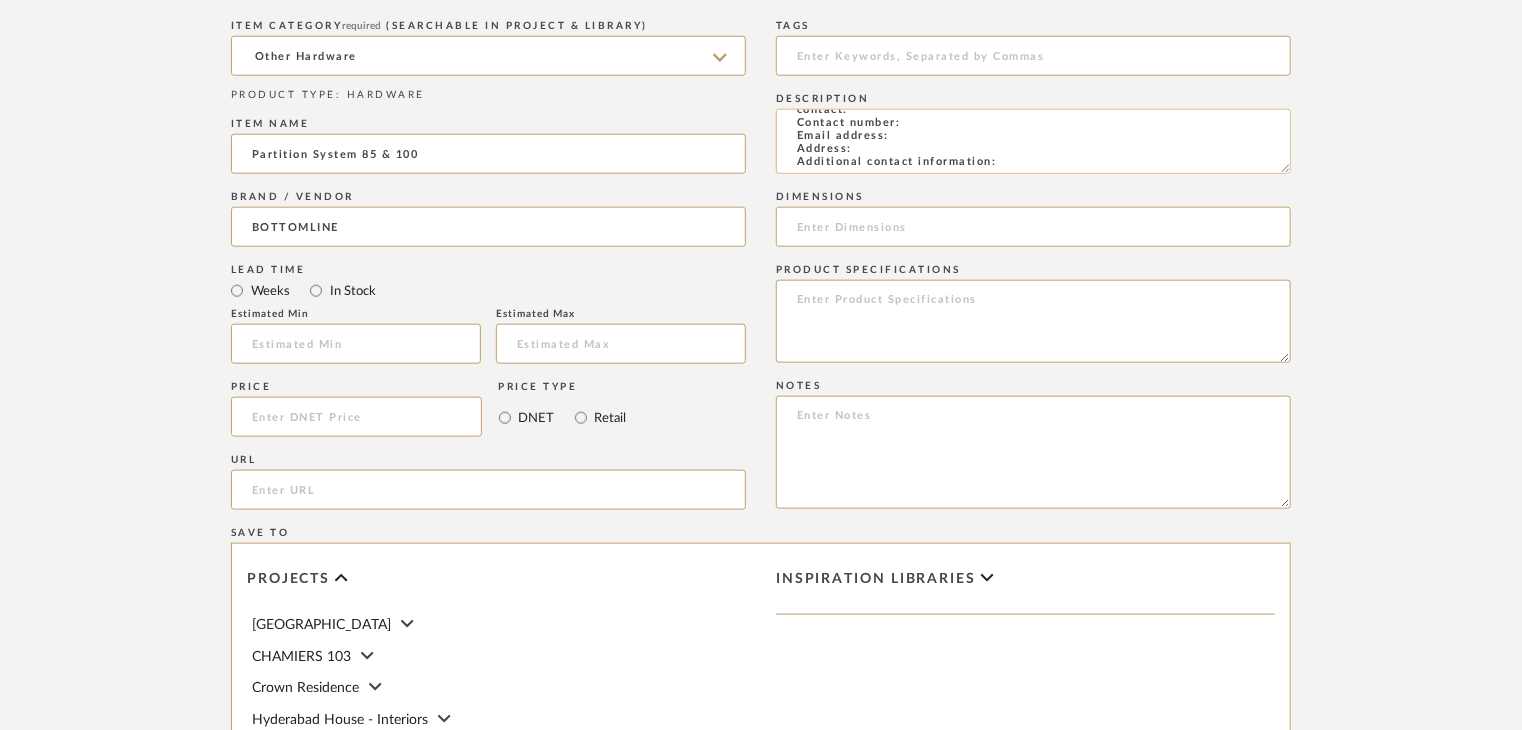 scroll, scrollTop: 144, scrollLeft: 0, axis: vertical 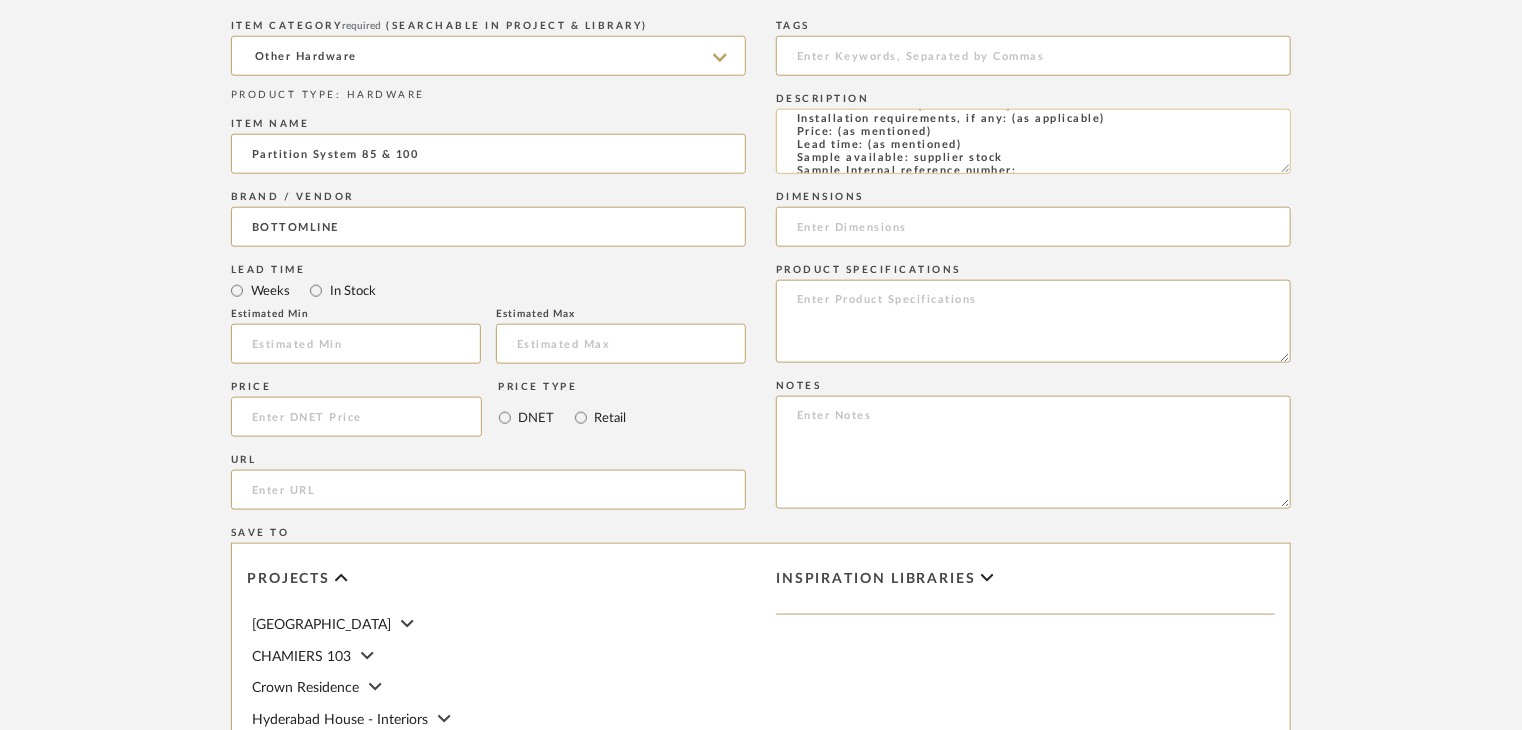 click on "Type: Wall Hardware
Dimension(s): (as mentioned)
Material/Finishes: (as mentioned)
Installation requirements, if any: (as applicable)
Price: (as mentioned)
Lead time: (as mentioned)
Sample available: supplier stock
Sample Internal reference number:
as per the internal sample warehouse) Point of
contact:
Contact number:
Email address:
Address:
Additional contact information:" 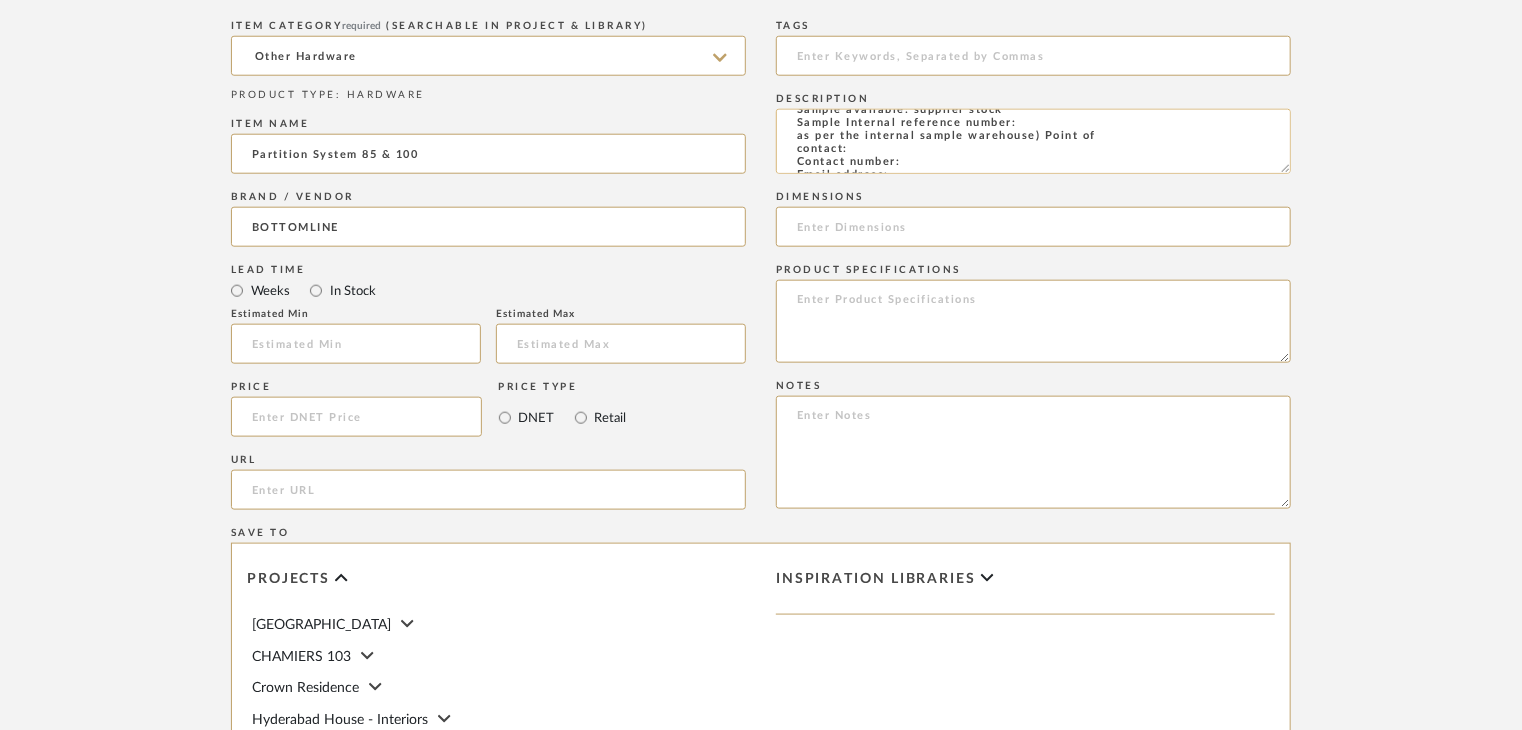 scroll, scrollTop: 100, scrollLeft: 0, axis: vertical 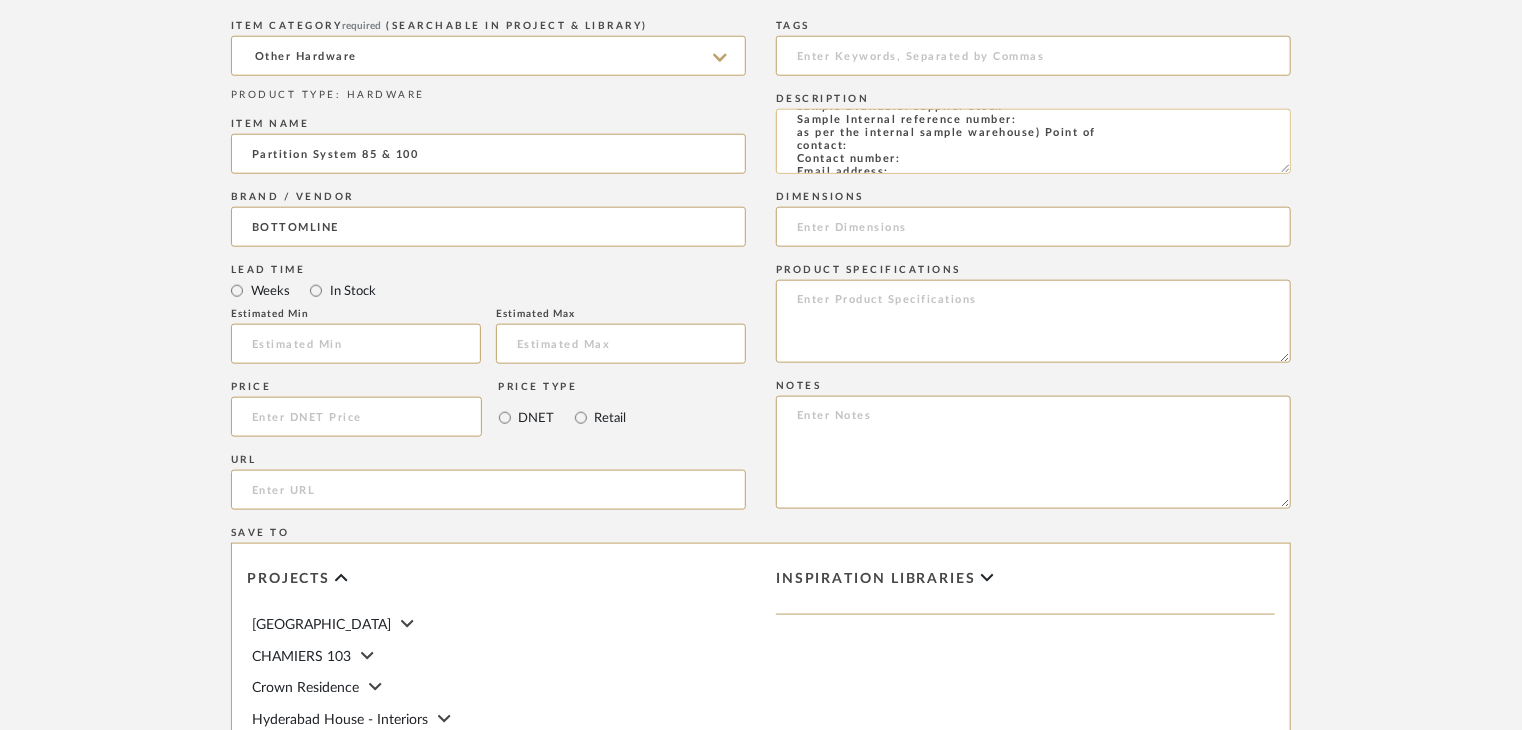 click on "Type: Wall Hardware
Dimension(s): (as mentioned)
Material/Finishes: (as mentioned)
Installation requirements, if any: (as applicable)
Price: (as mentioned)
Lead time: (as mentioned)
Sample available: supplier stock
Sample Internal reference number:
as per the internal sample warehouse) Point of
contact:
Contact number:
Email address:
Address:
Additional contact information:" 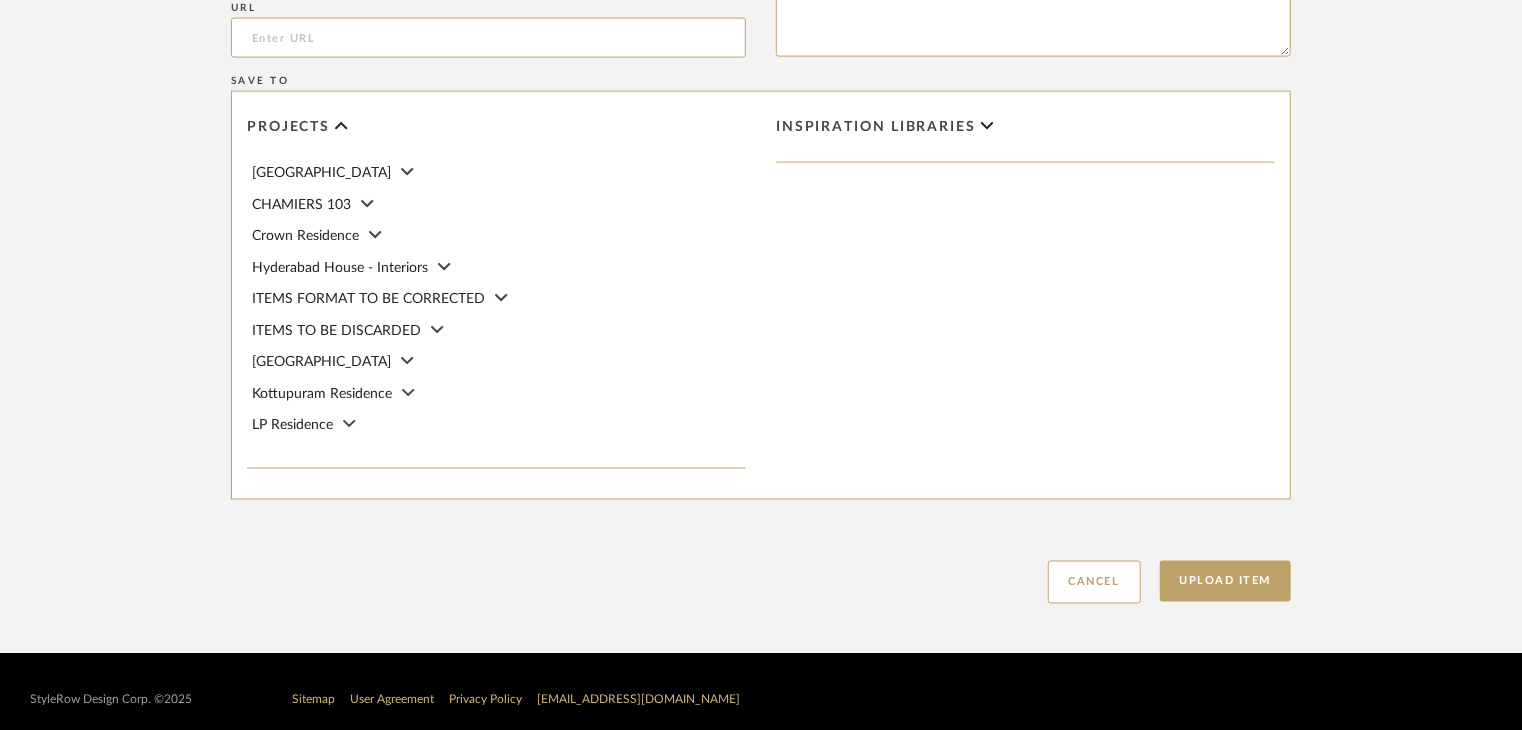 scroll, scrollTop: 1468, scrollLeft: 0, axis: vertical 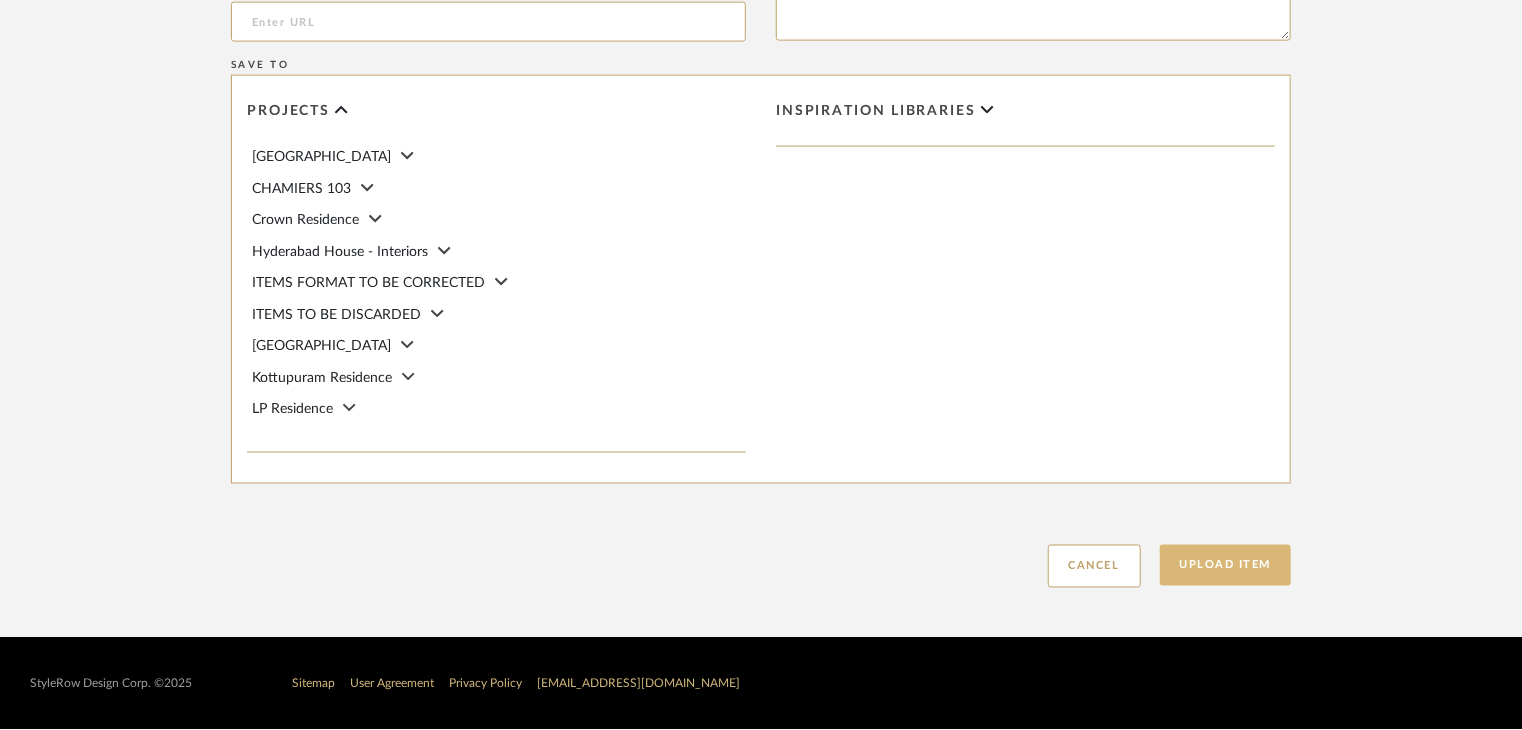 type on "Type: Wall Hardware
Dimension(s): (as mentioned)
Material/Finishes: (as mentioned)
Installation requirements, if any: (as applicable)
Price: (as mentioned)
Lead time: (as mentioned)
Sample available: supplier stock
Sample Internal reference number: HA-WH-CT-11
as per the internal sample warehouse) Point of
contact:
Contact number:
Email address:
Address:
Additional contact information:" 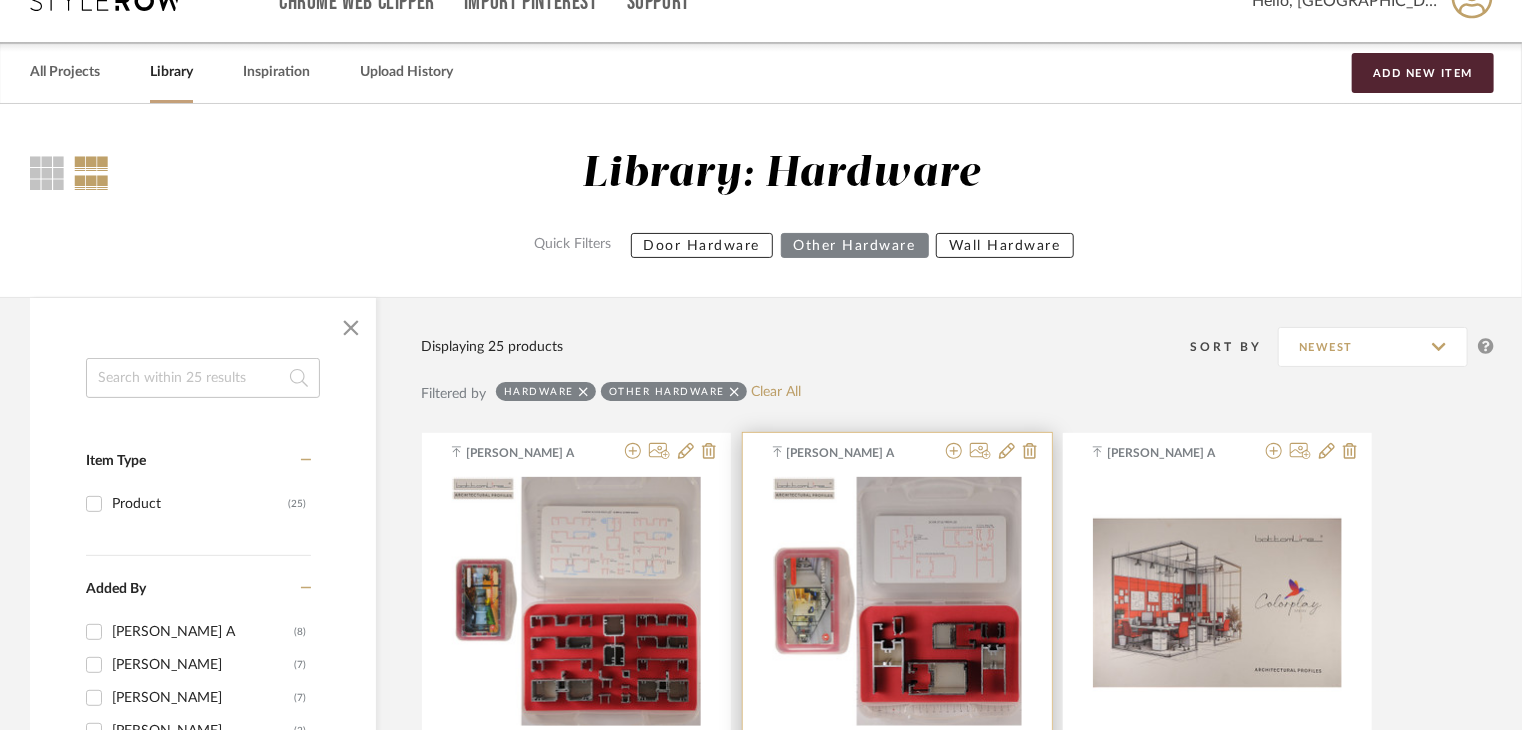 scroll, scrollTop: 0, scrollLeft: 0, axis: both 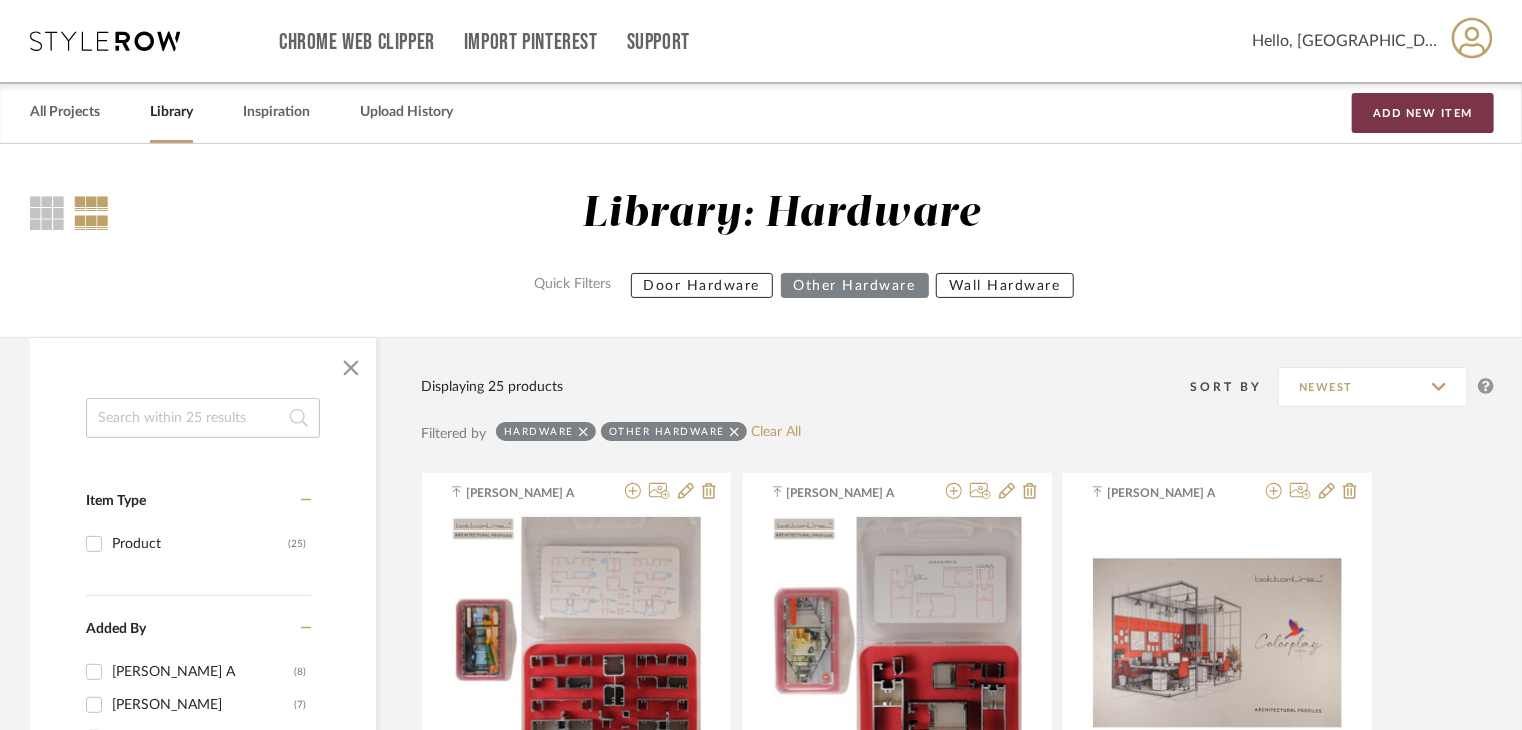 click on "Add New Item" at bounding box center [1423, 113] 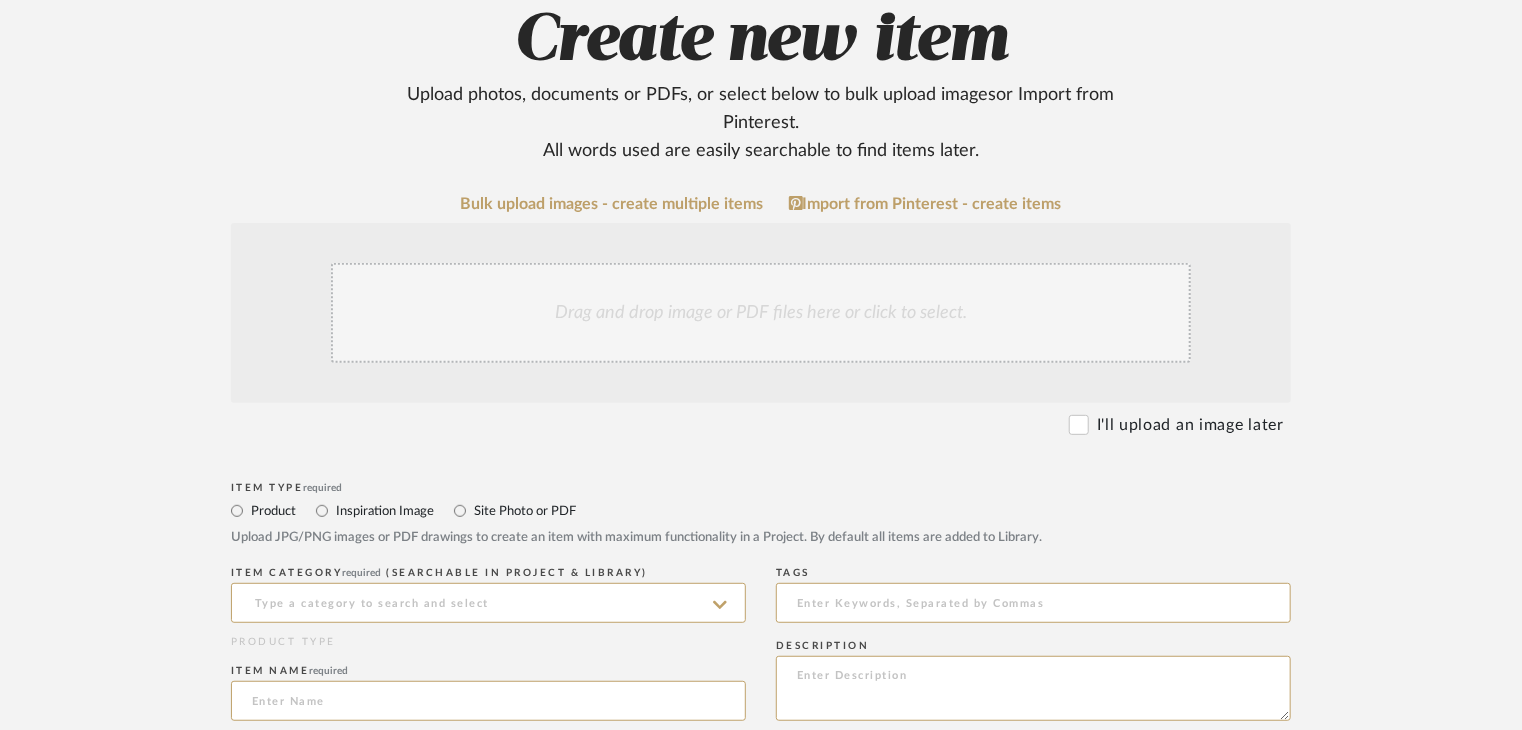 scroll, scrollTop: 0, scrollLeft: 0, axis: both 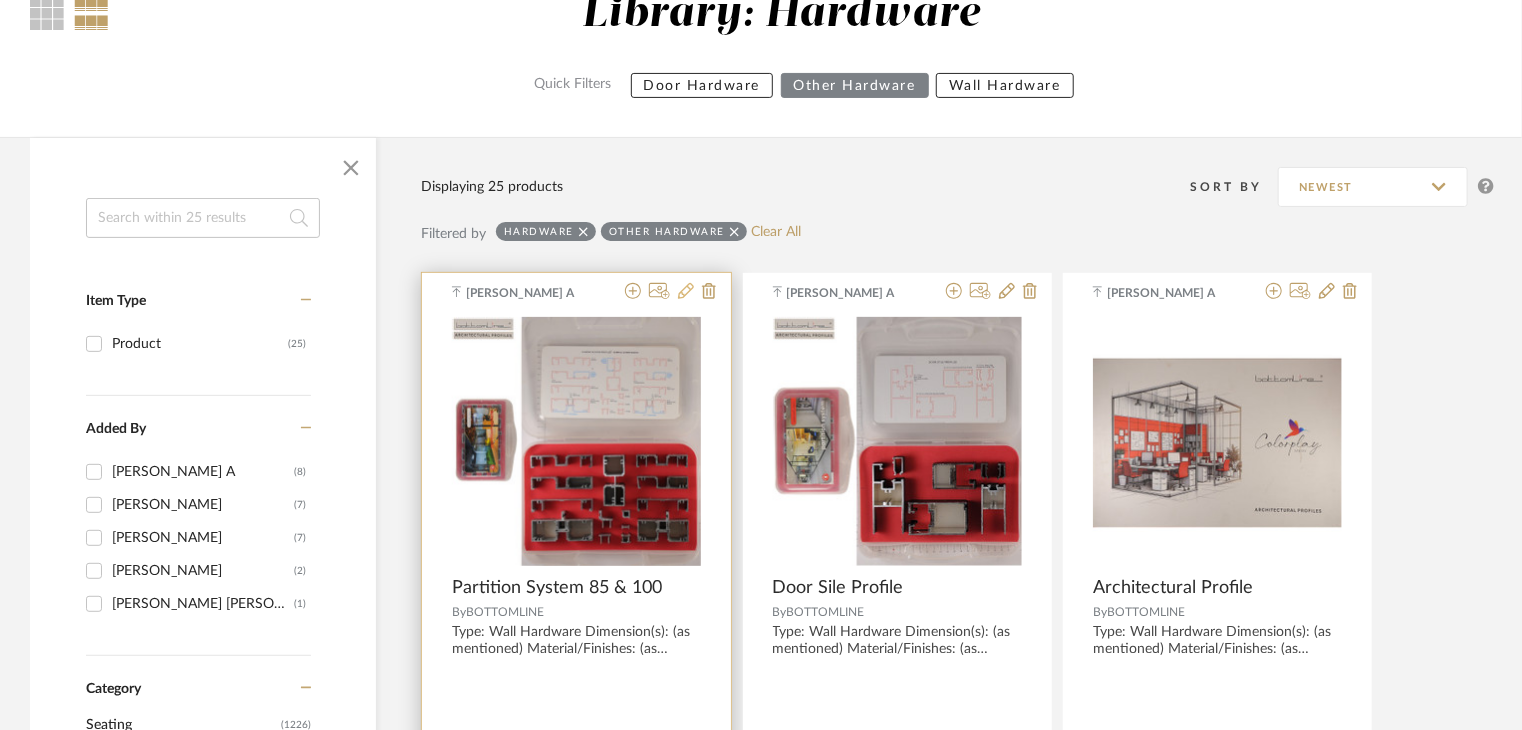 click 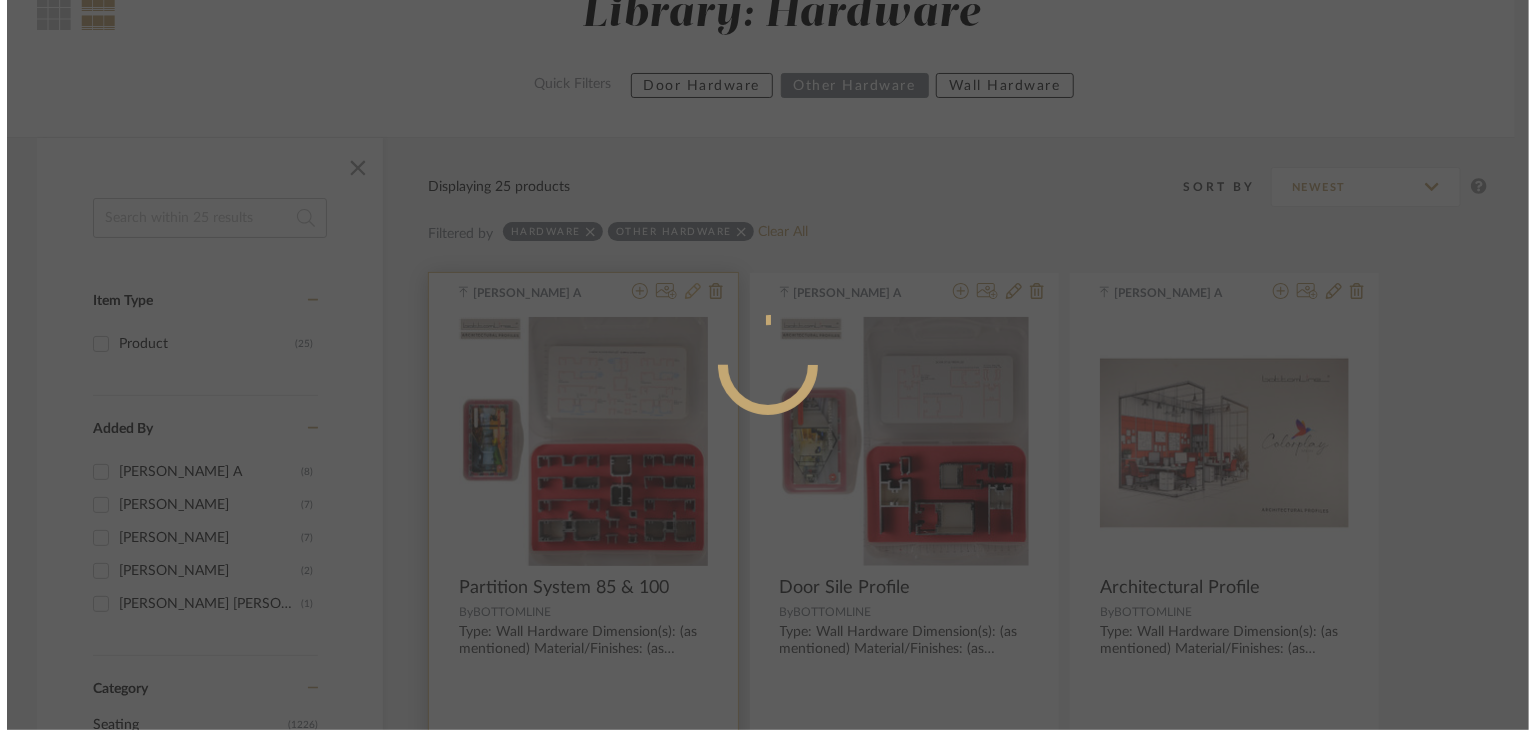 scroll, scrollTop: 0, scrollLeft: 0, axis: both 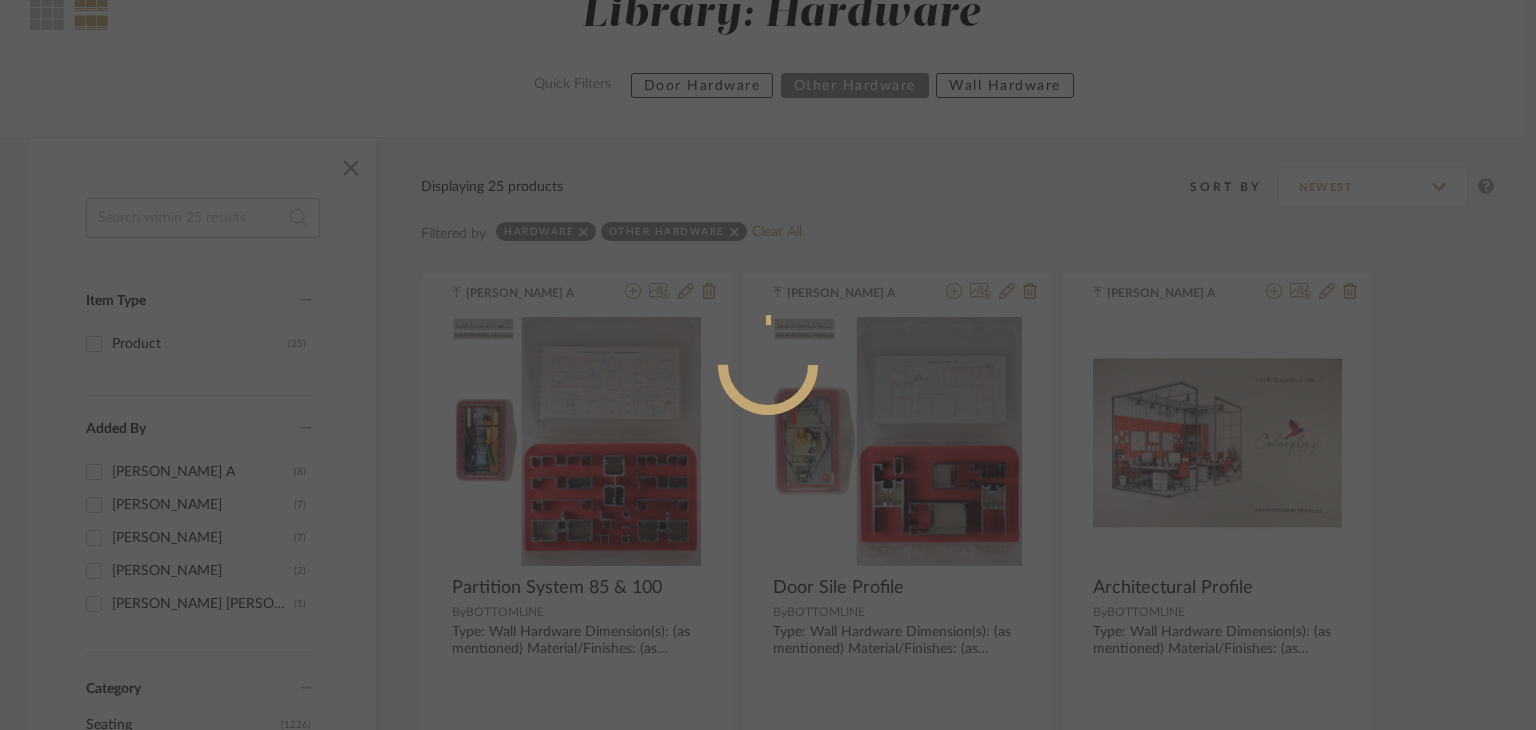 radio on "true" 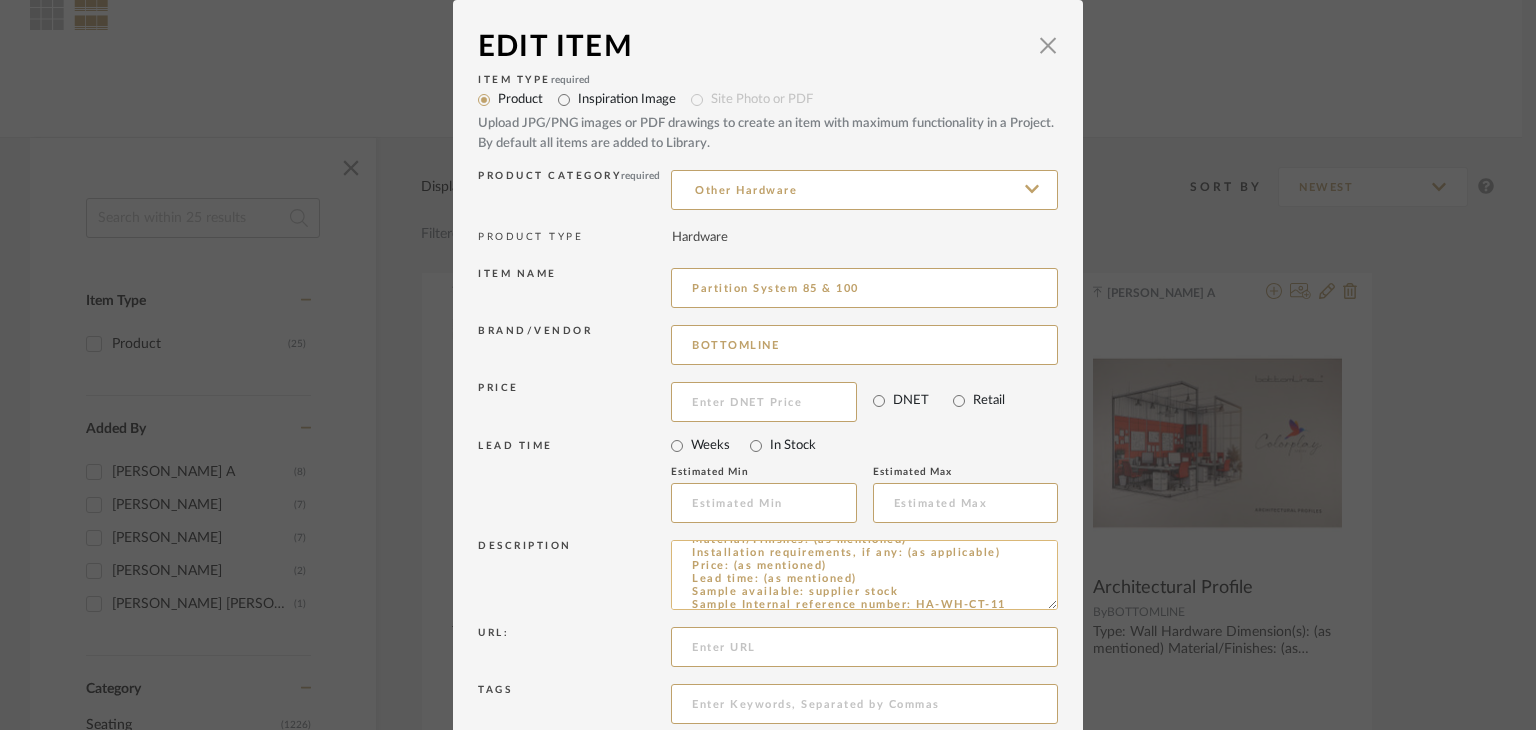 scroll, scrollTop: 100, scrollLeft: 0, axis: vertical 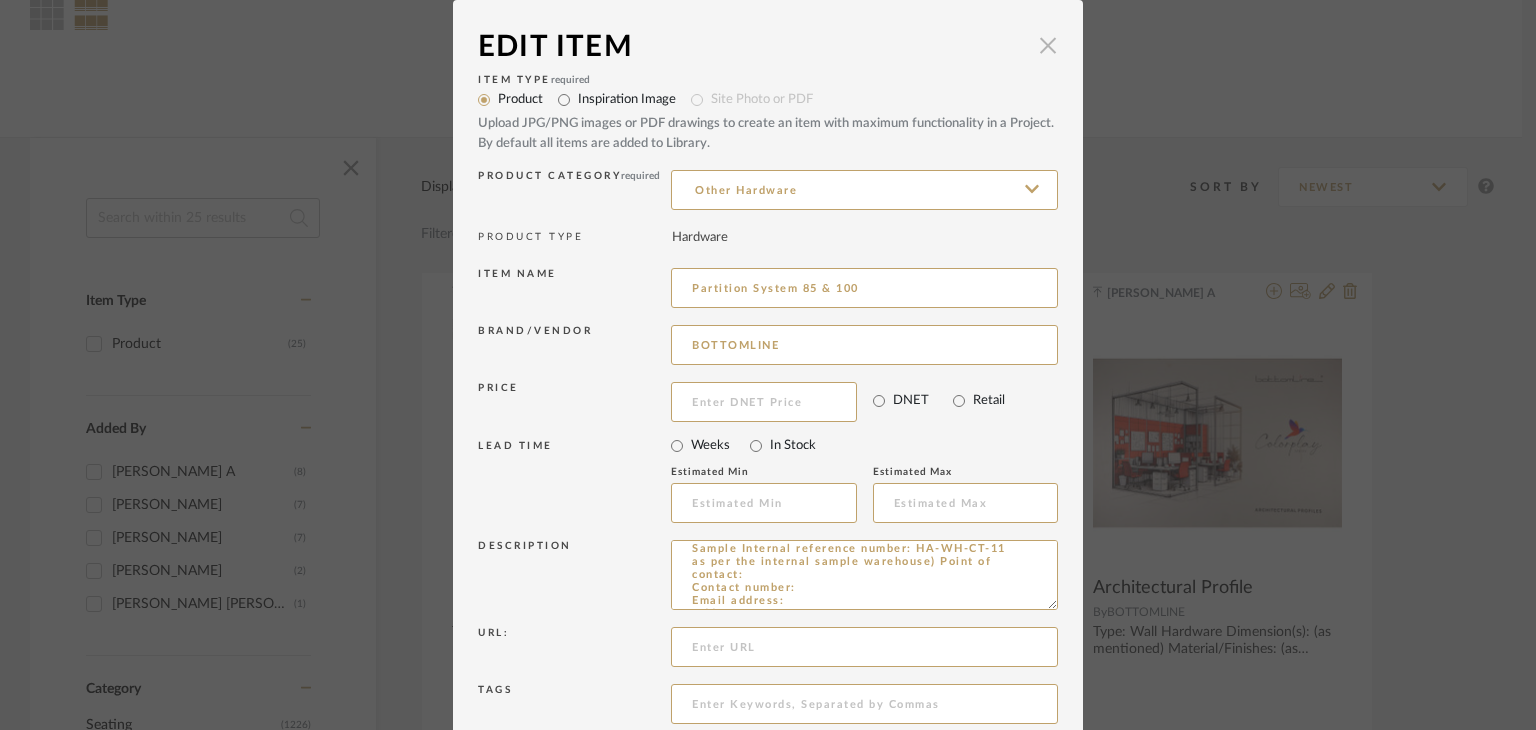 click at bounding box center (1048, 45) 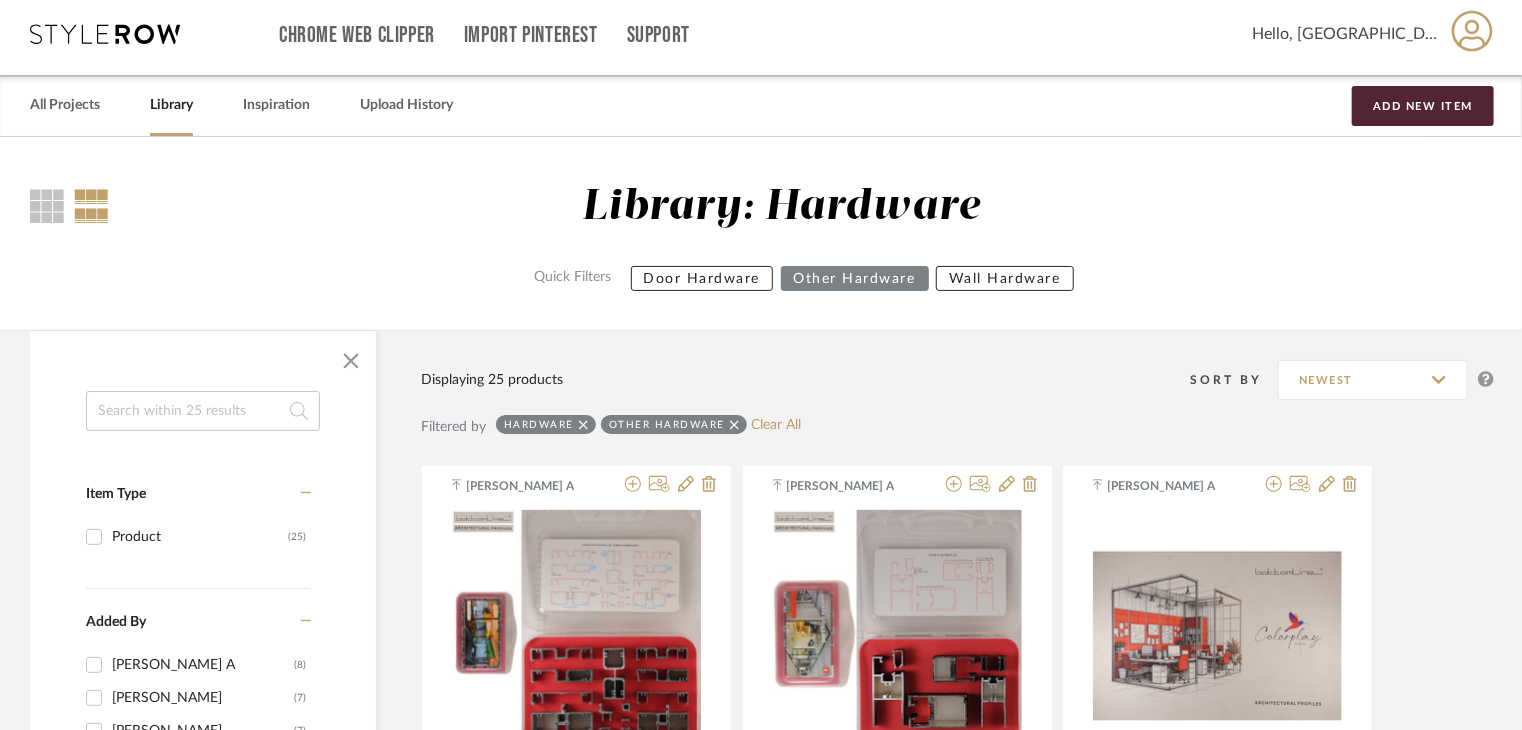 scroll, scrollTop: 0, scrollLeft: 0, axis: both 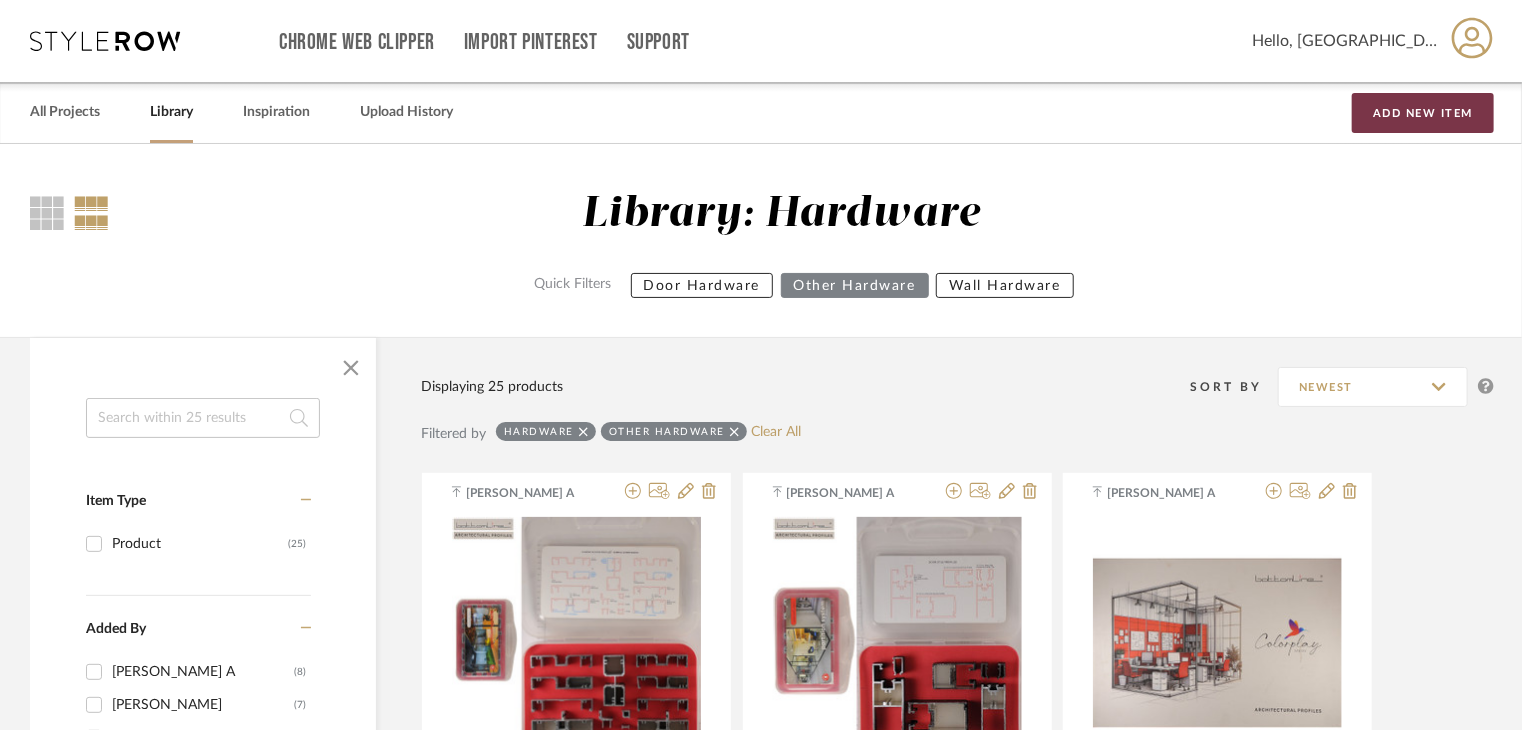 click on "Add New Item" at bounding box center (1423, 113) 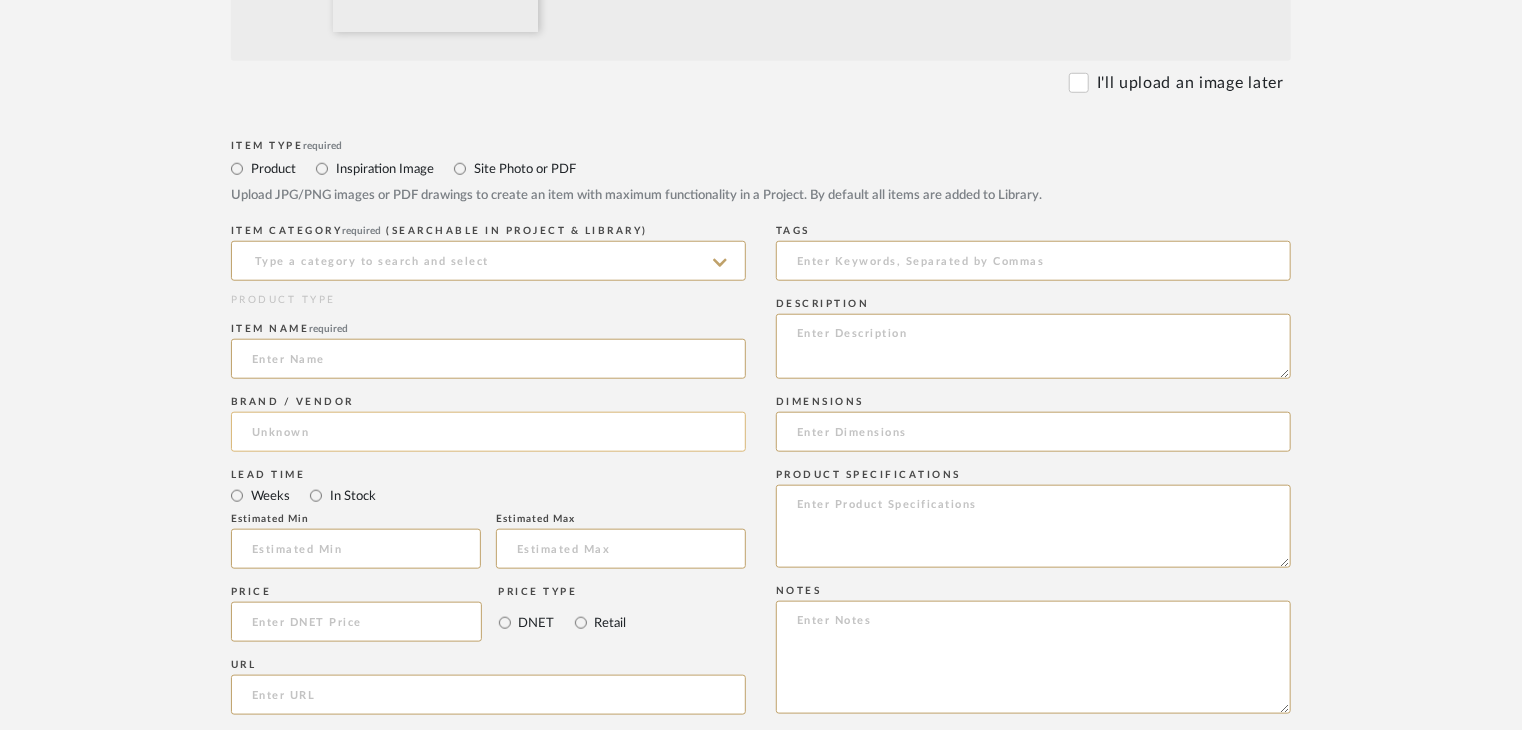 scroll, scrollTop: 800, scrollLeft: 0, axis: vertical 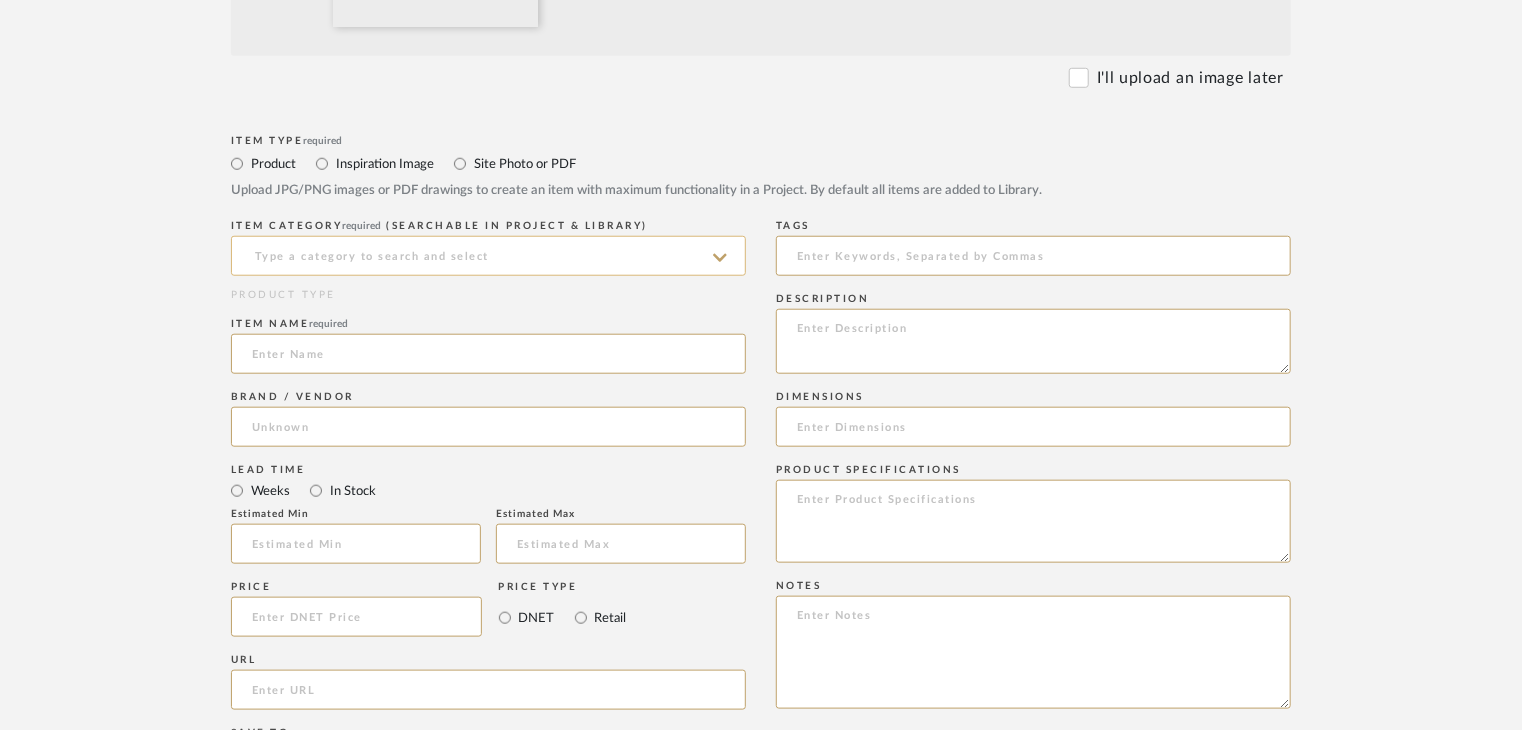 click 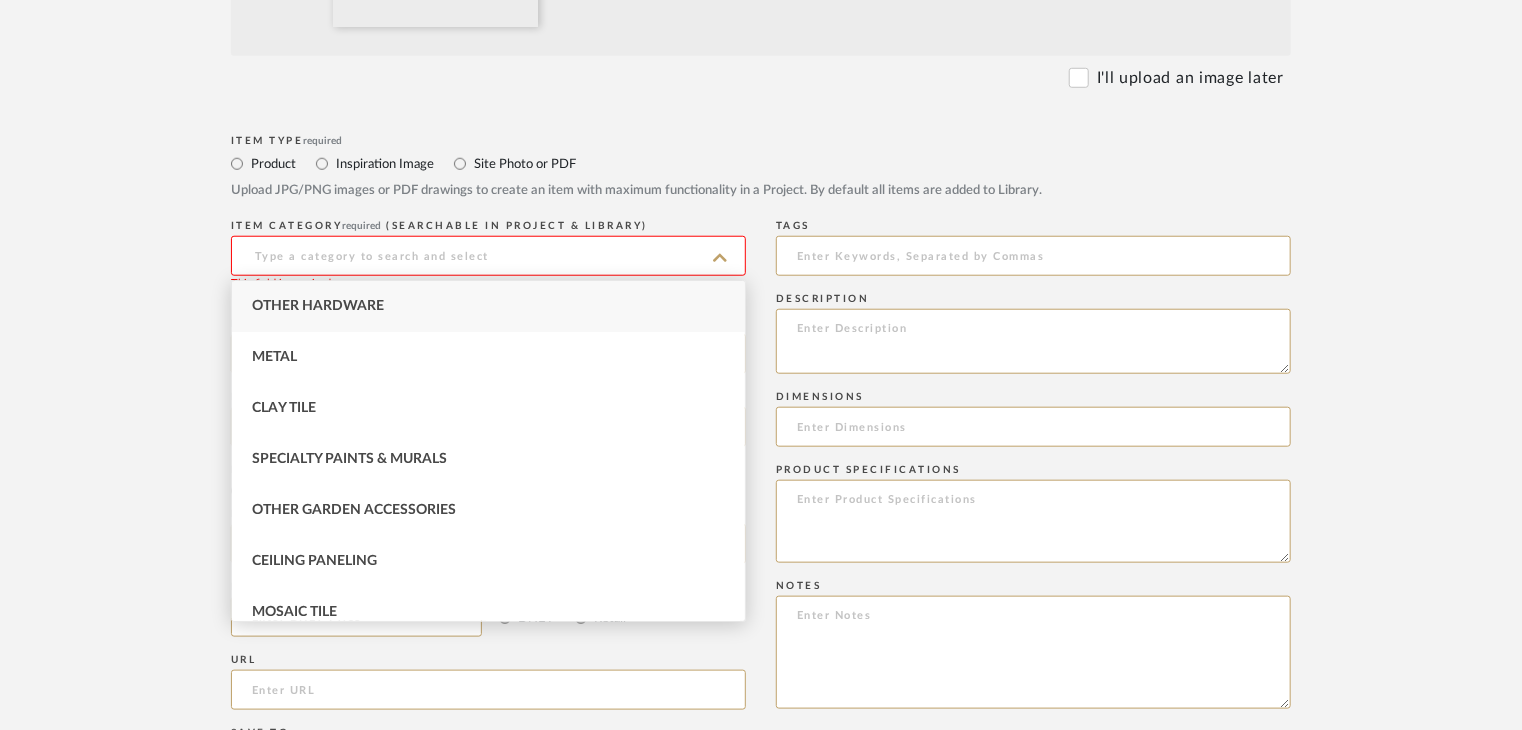 click on "Other Hardware" at bounding box center (488, 306) 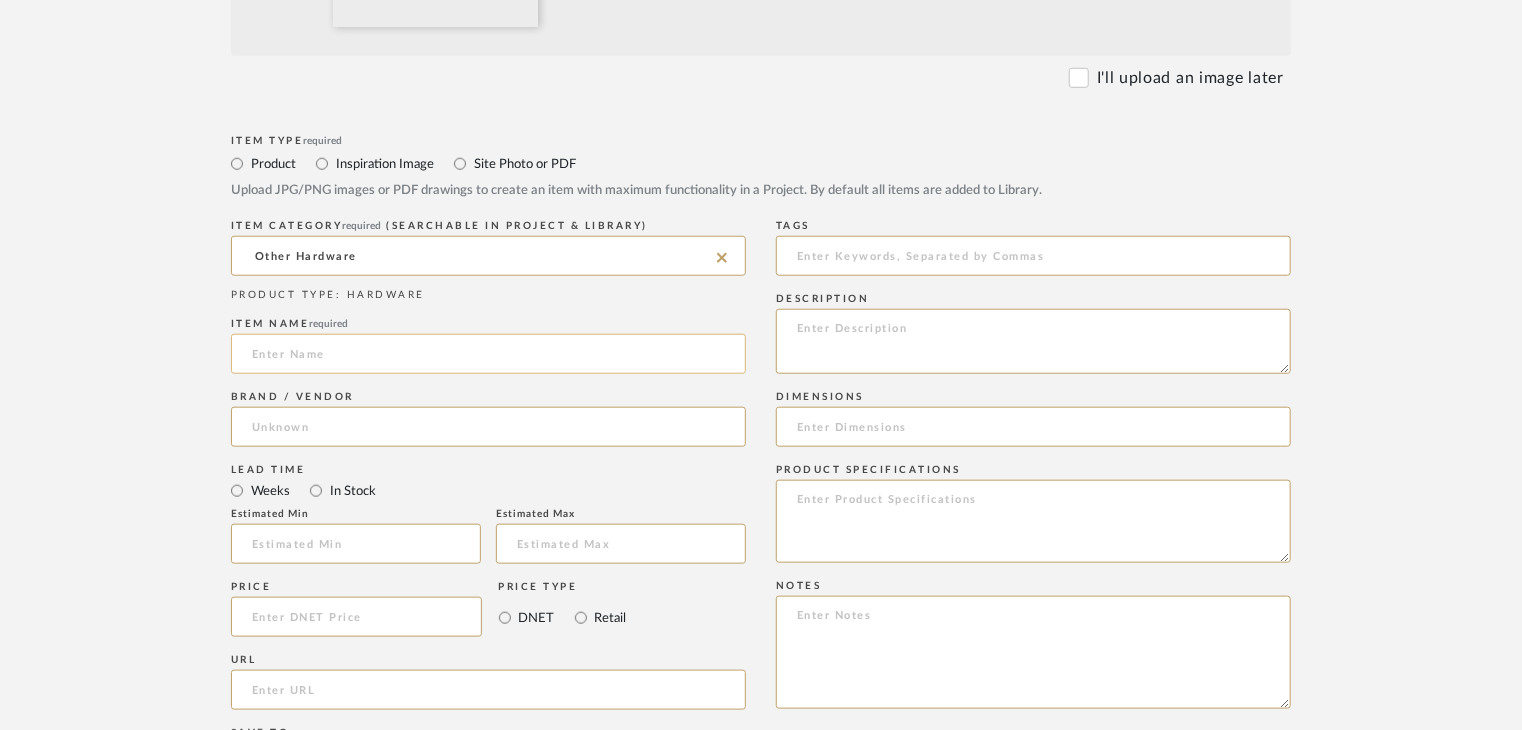 click 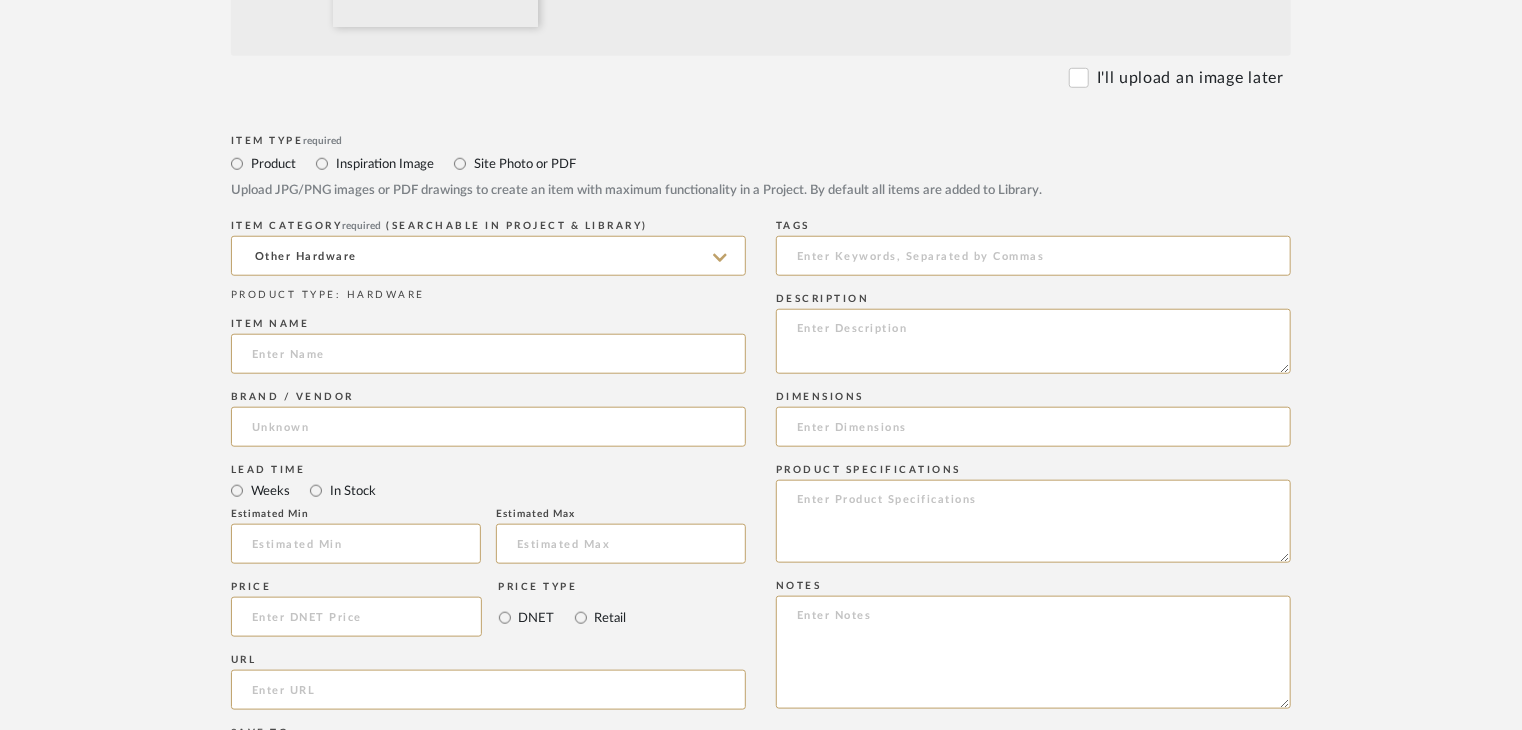paste on "Wall Profile" 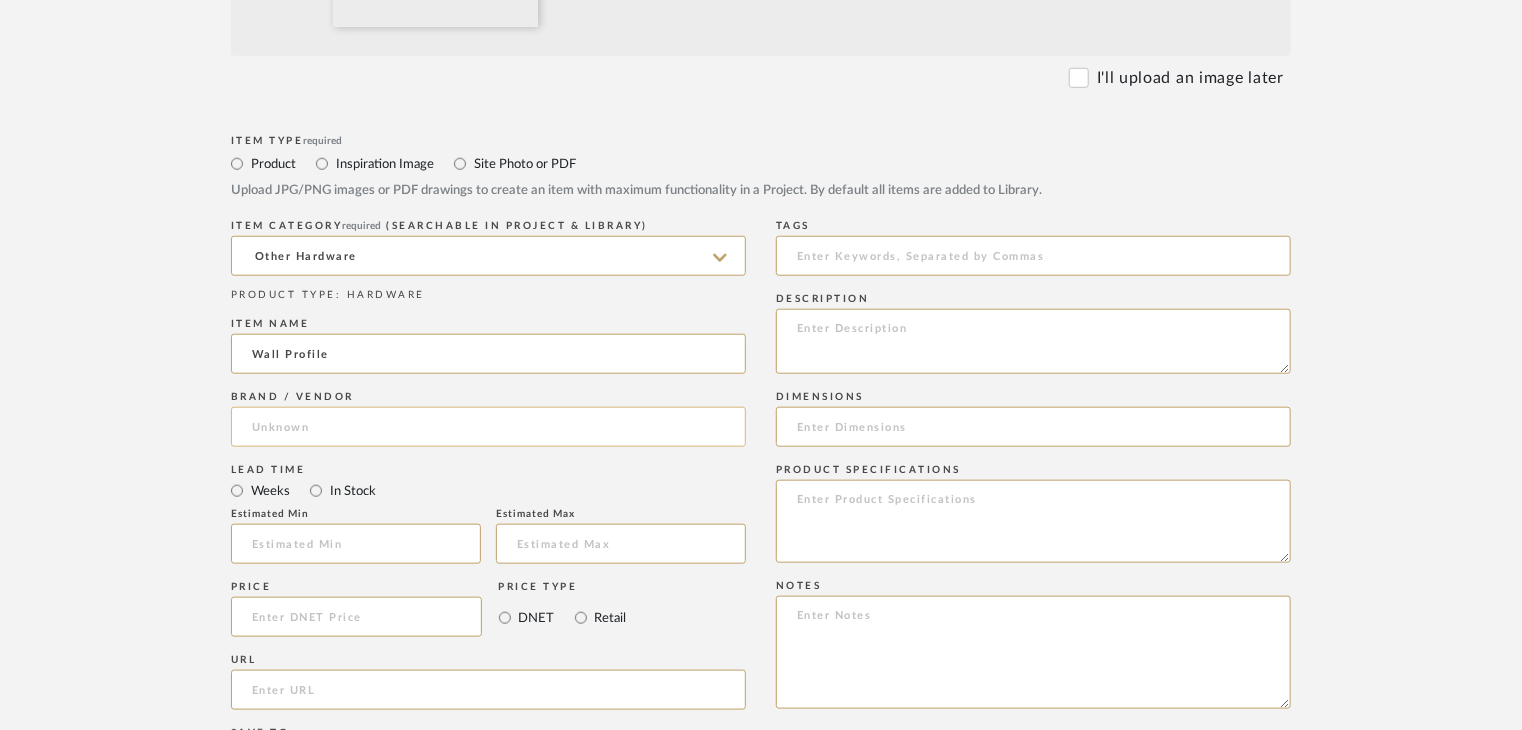 type on "Wall Profile" 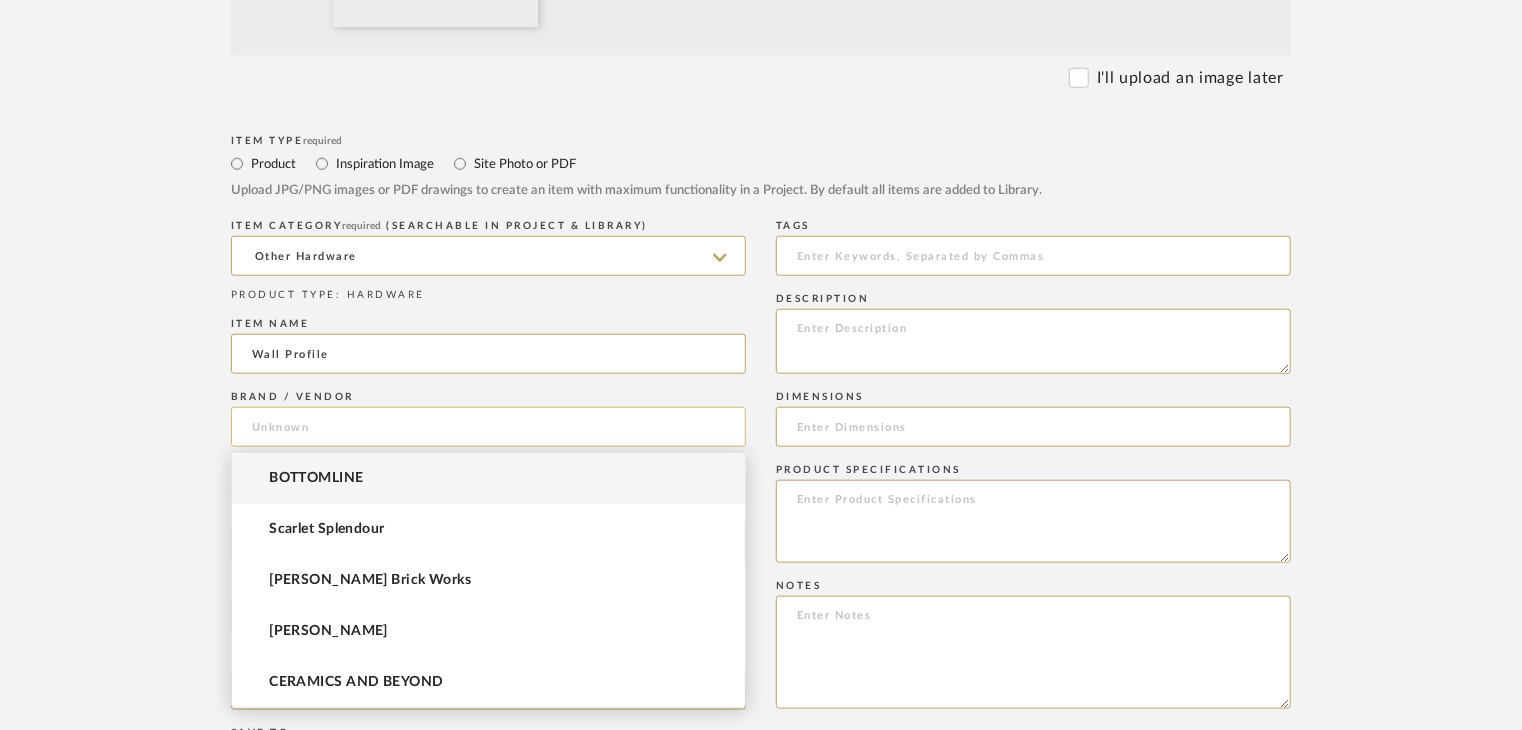 click 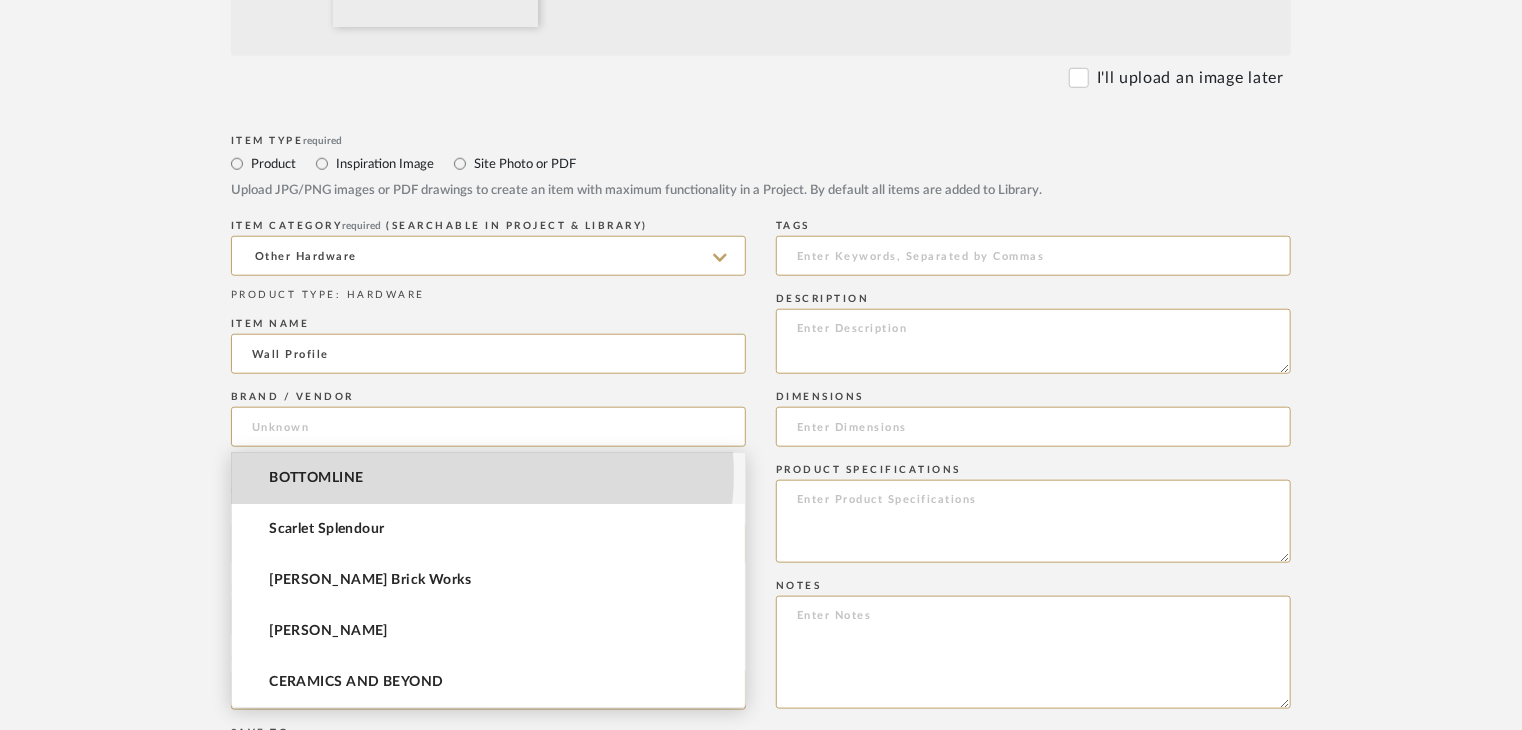 click on "BOTTOMLINE" at bounding box center (488, 478) 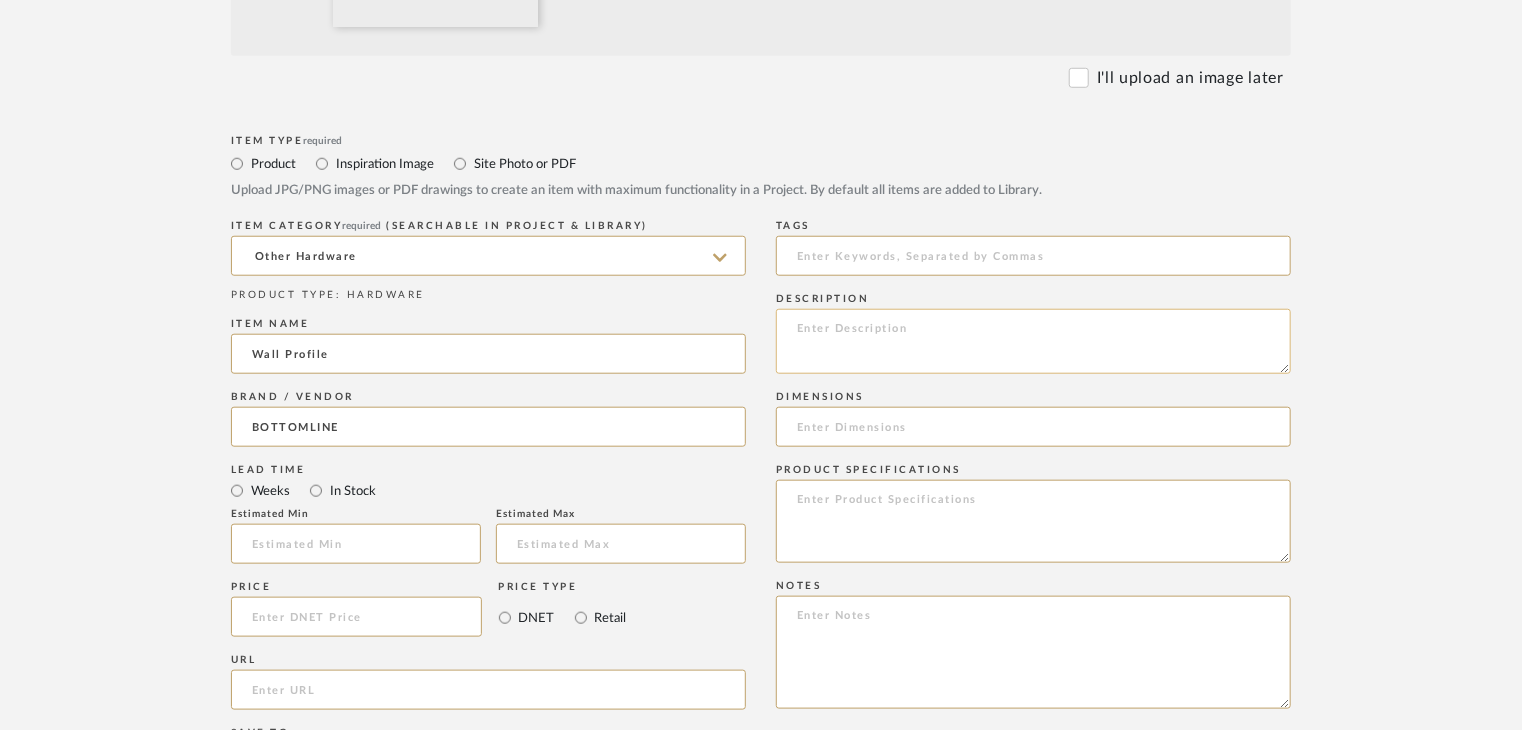 click 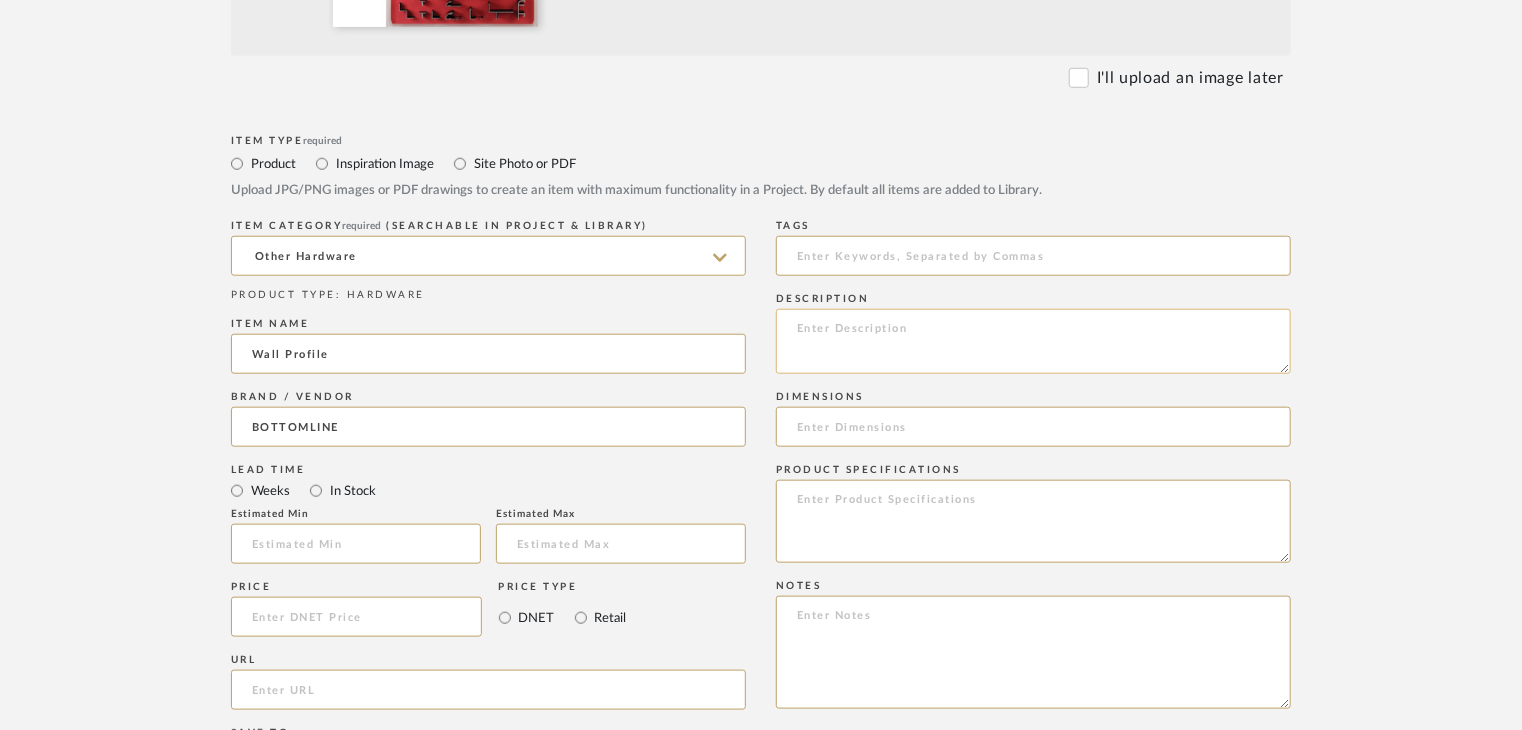 drag, startPoint x: 930, startPoint y: 320, endPoint x: 941, endPoint y: 309, distance: 15.556349 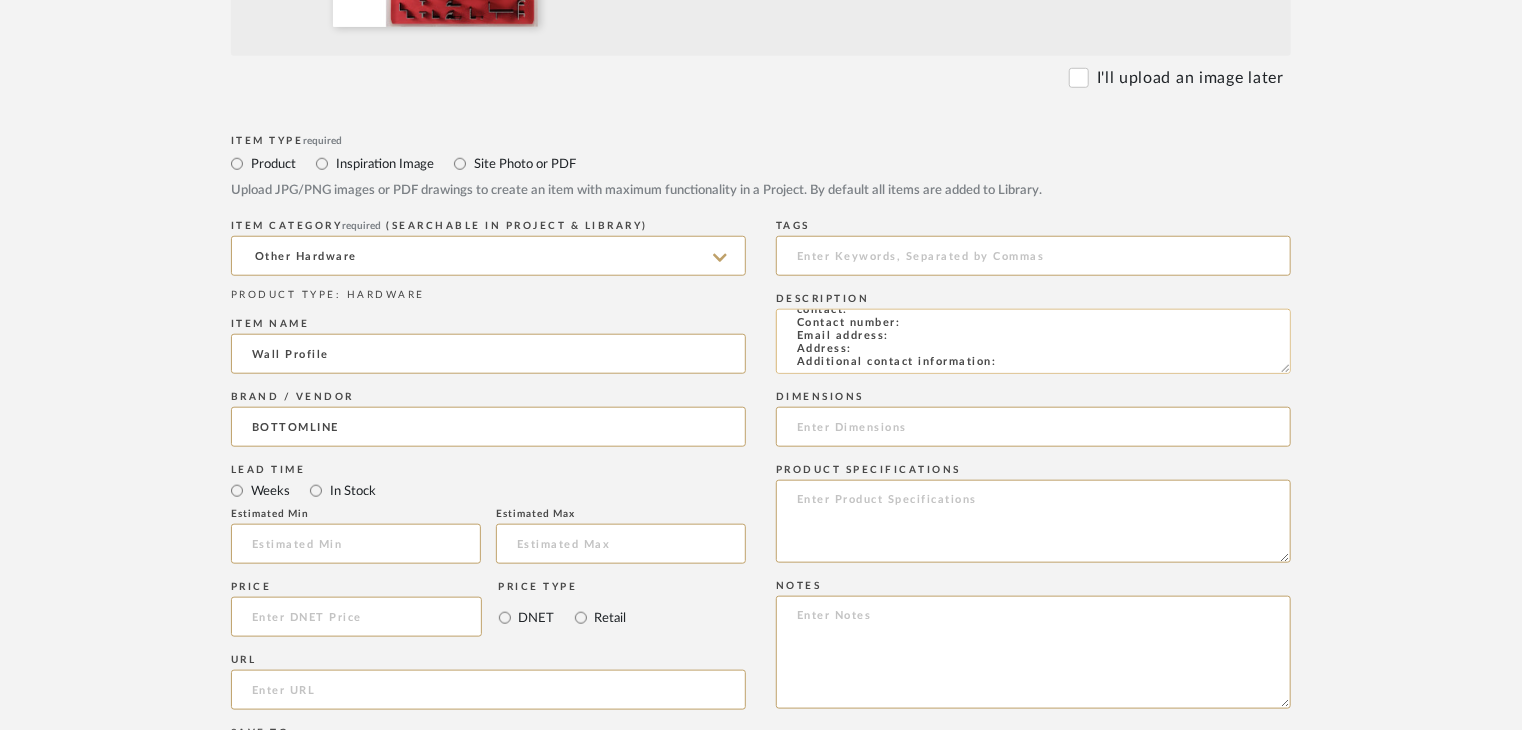 scroll, scrollTop: 144, scrollLeft: 0, axis: vertical 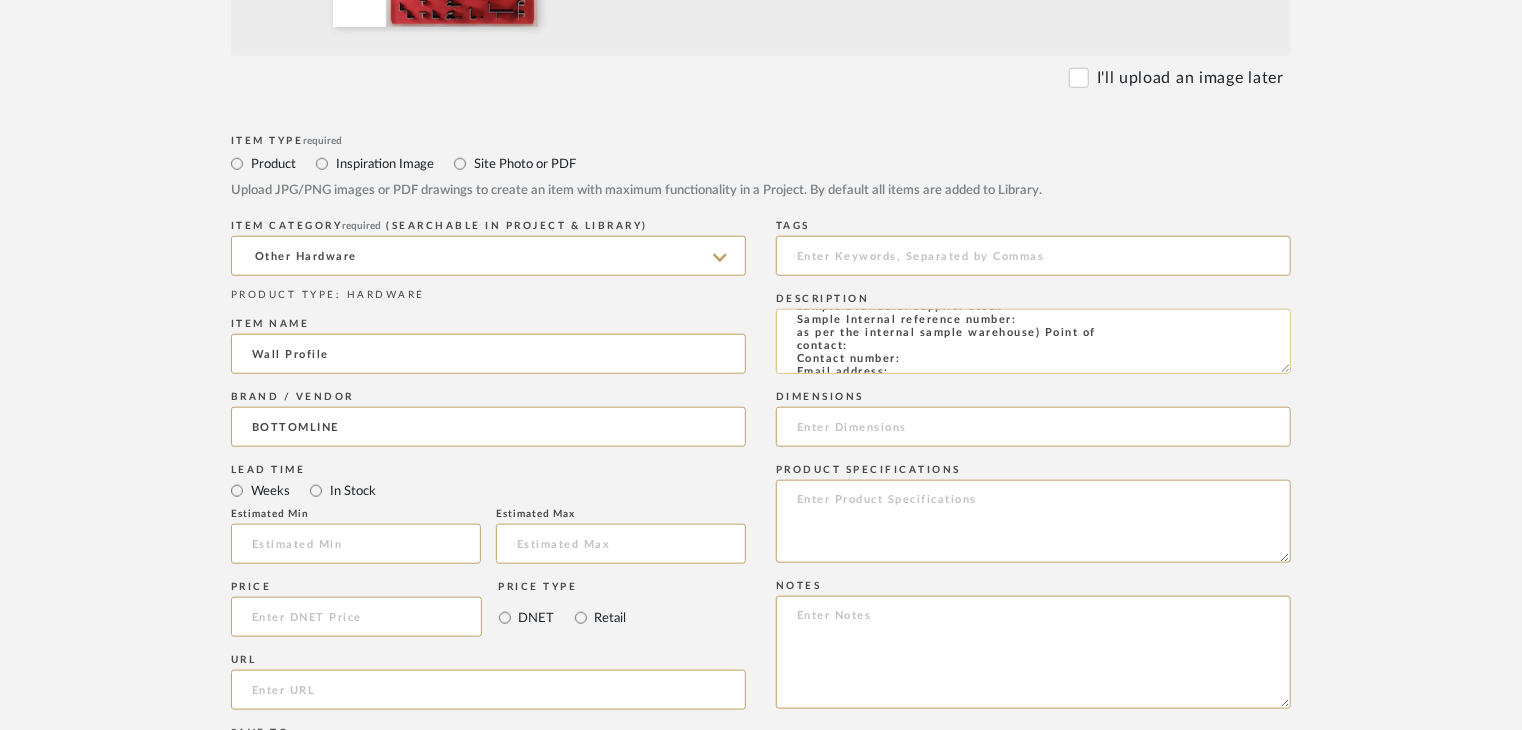 click on "Type: Wall Hardware
Dimension(s): (as mentioned)
Material/Finishes: (as mentioned)
Installation requirements, if any: (as applicable)
Price: (as mentioned)
Lead time: (as mentioned)
Sample available: supplier stock
Sample Internal reference number:
as per the internal sample warehouse) Point of
contact:
Contact number:
Email address:
Address:
Additional contact information:" 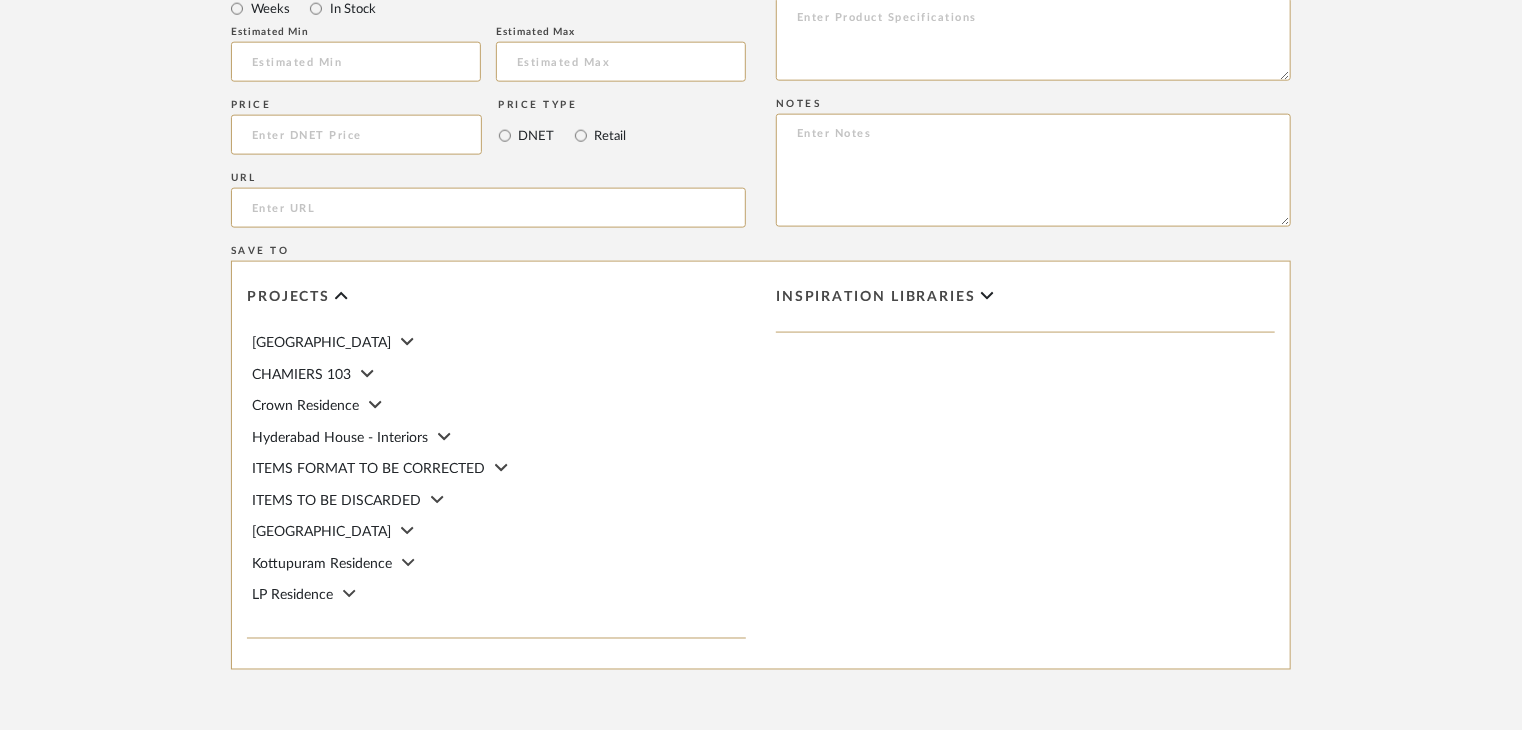 scroll, scrollTop: 1400, scrollLeft: 0, axis: vertical 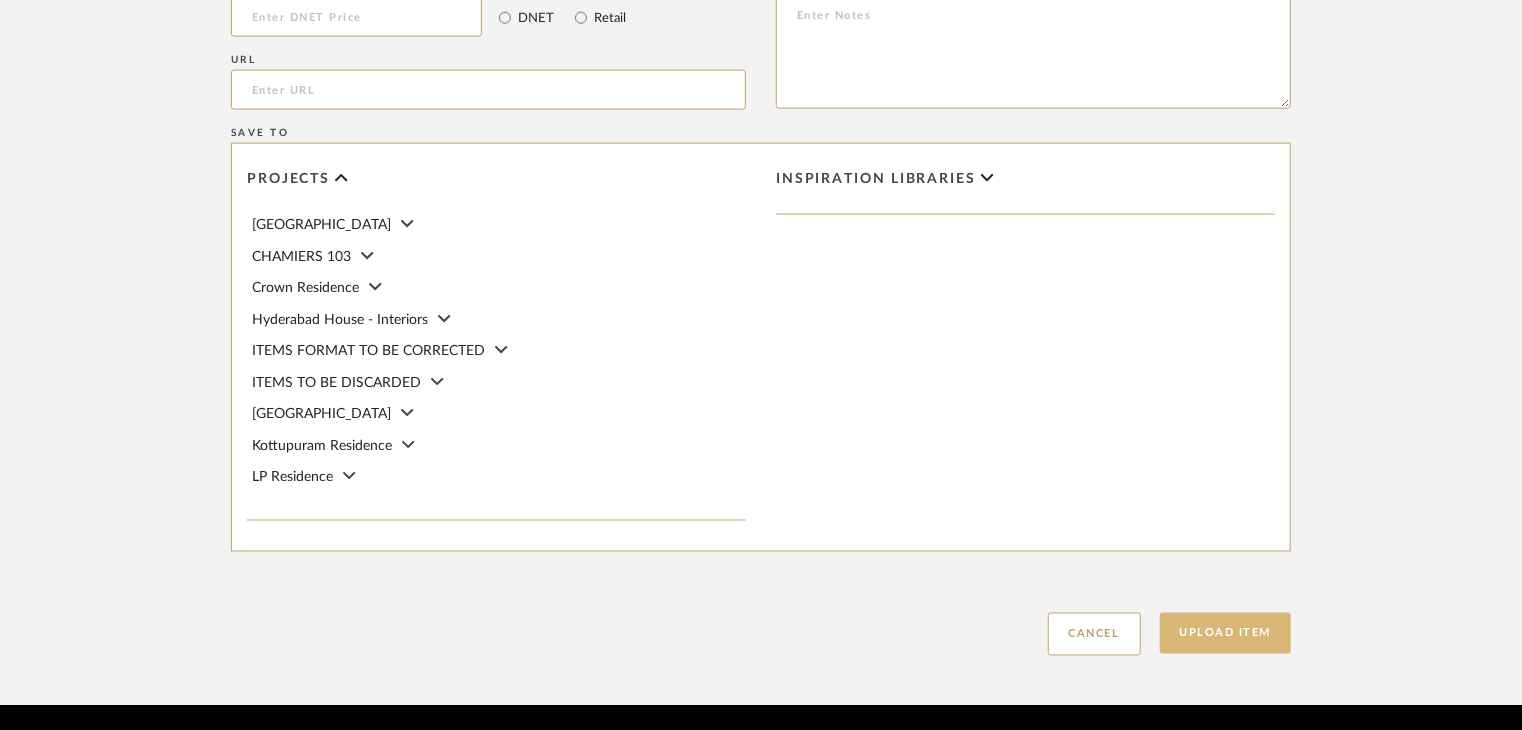 type on "Type: Wall Hardware
Dimension(s): (as mentioned)
Material/Finishes: (as mentioned)
Installation requirements, if any: (as applicable)
Price: (as mentioned)
Lead time: (as mentioned)
Sample available: supplier stock
Sample Internal reference number: HA-WH-CT-07
as per the internal sample warehouse) Point of
contact:
Contact number:
Email address:
Address:
Additional contact information:" 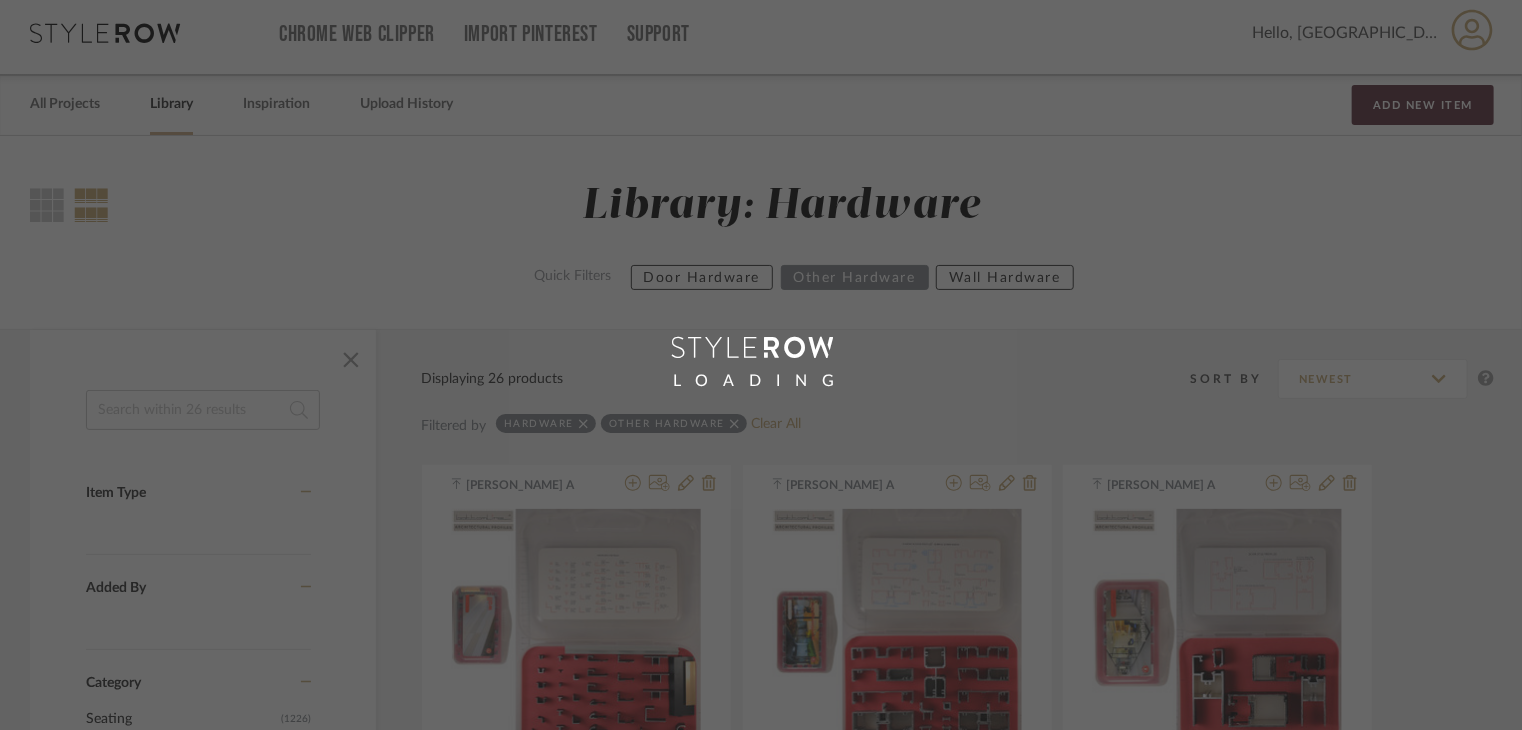 scroll, scrollTop: 0, scrollLeft: 0, axis: both 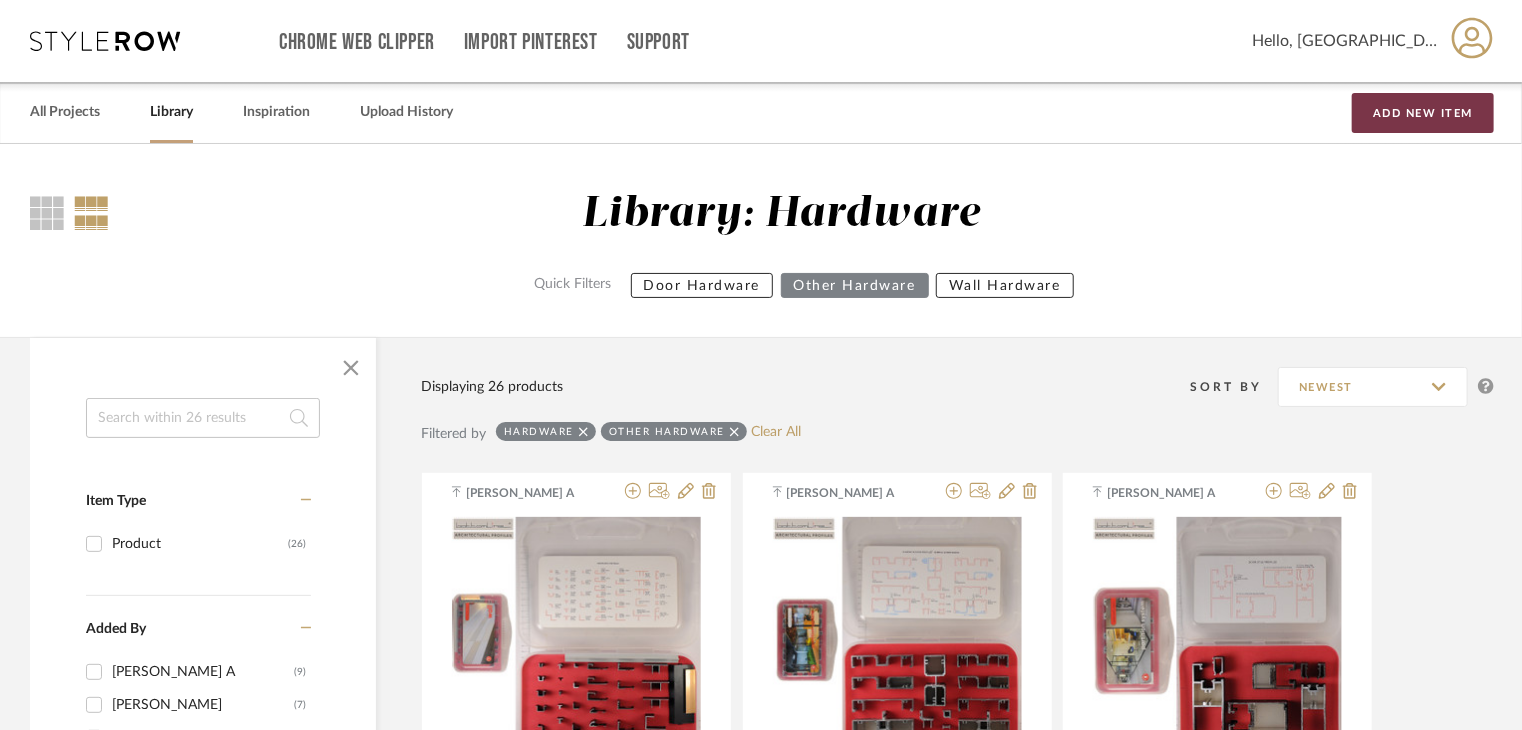 click on "Add New Item" at bounding box center [1423, 113] 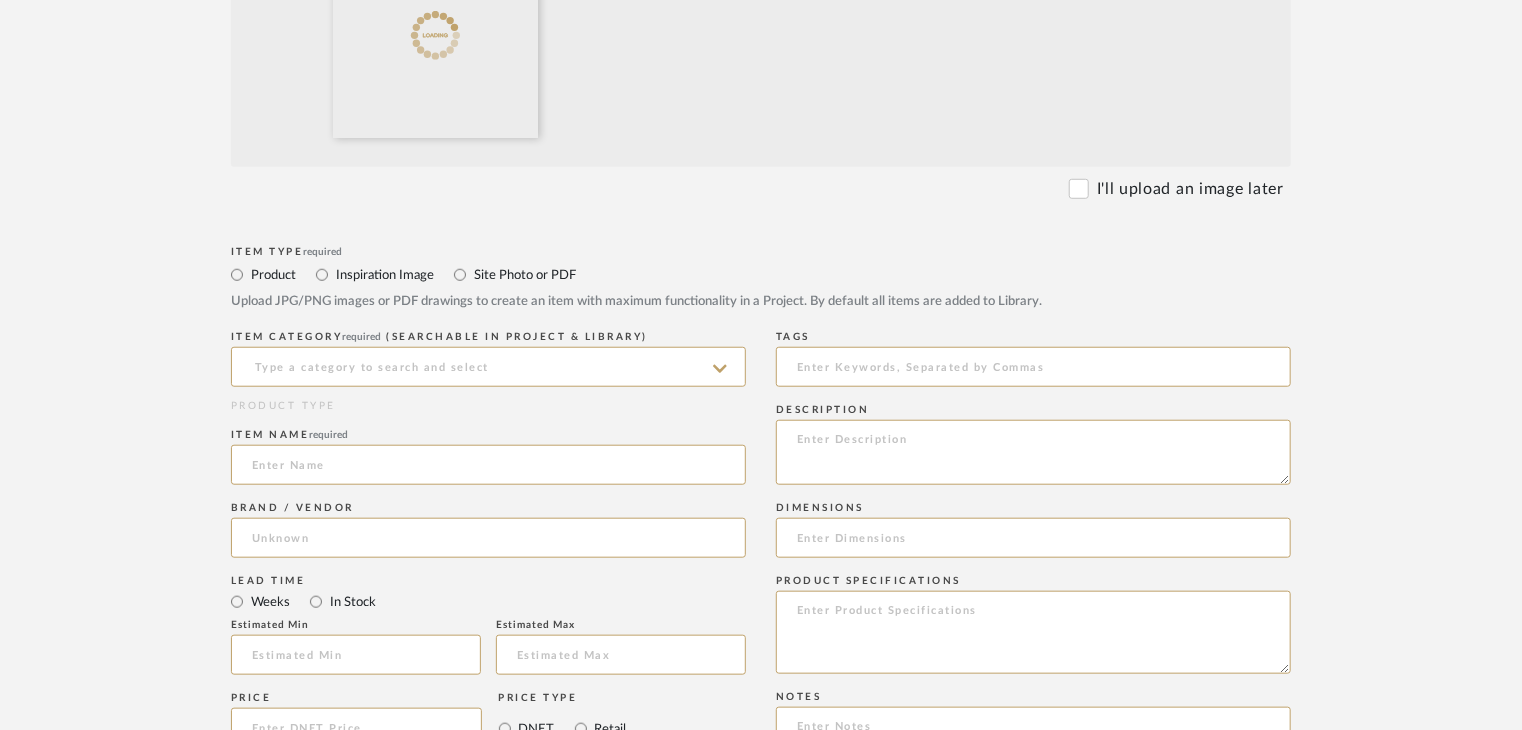 scroll, scrollTop: 700, scrollLeft: 0, axis: vertical 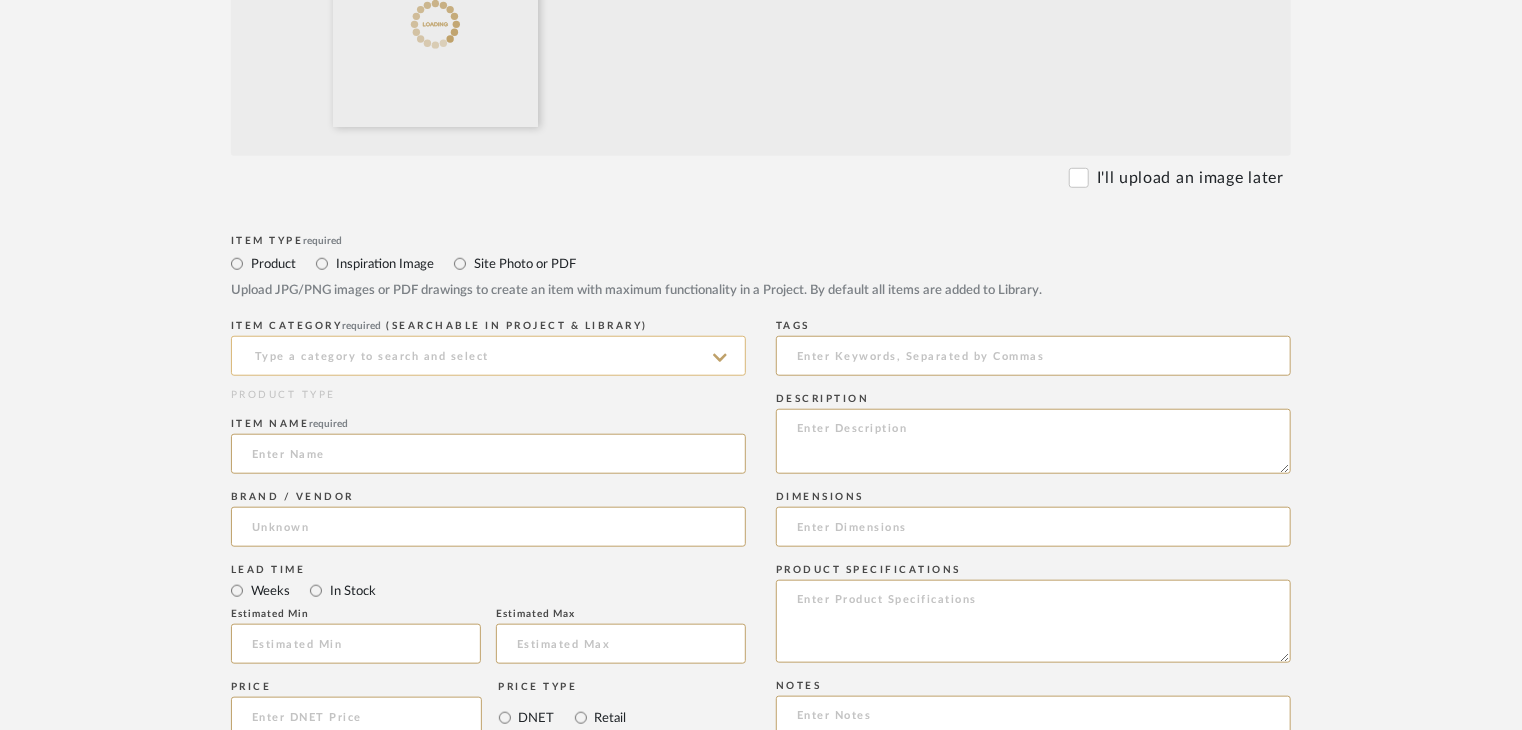 click 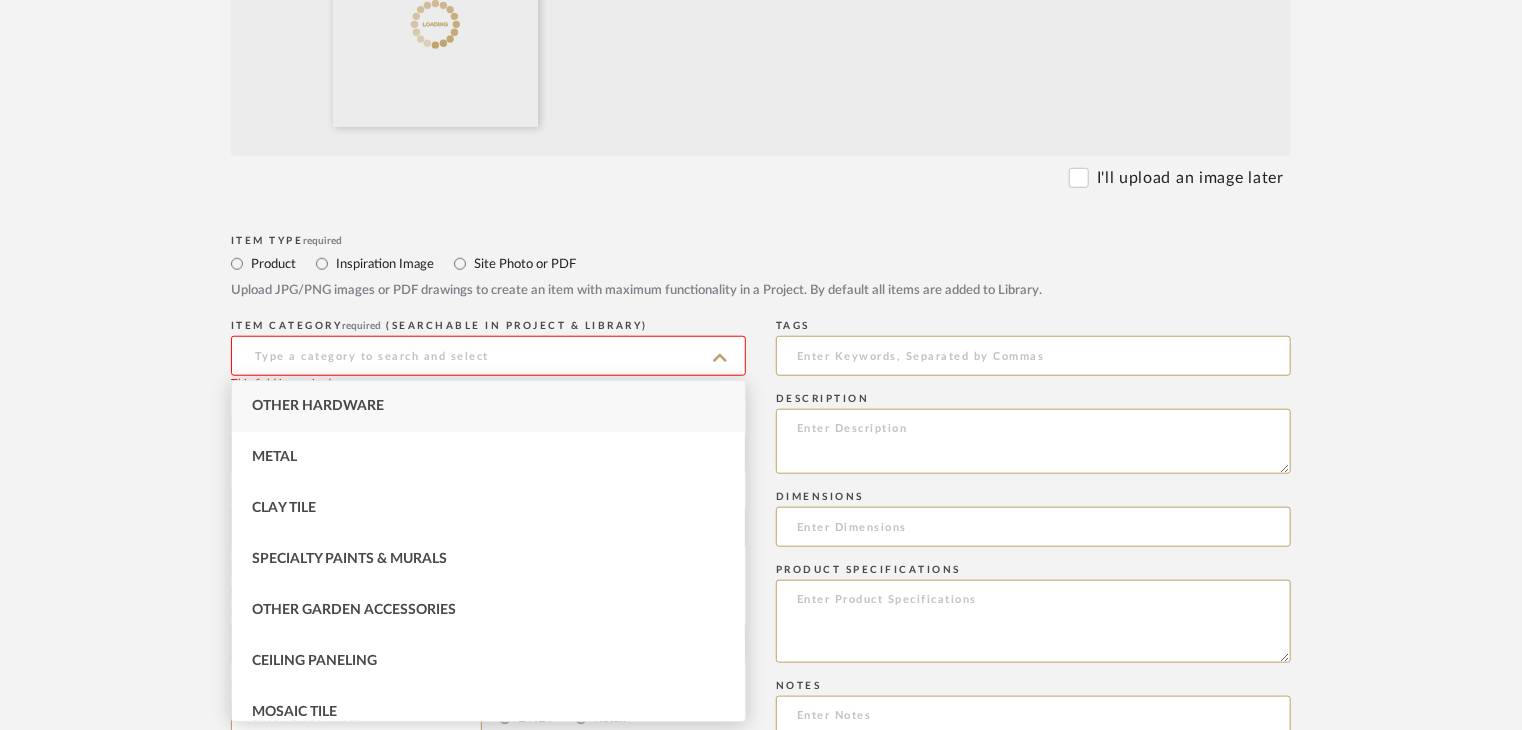 click on "Other Hardware" at bounding box center (488, 406) 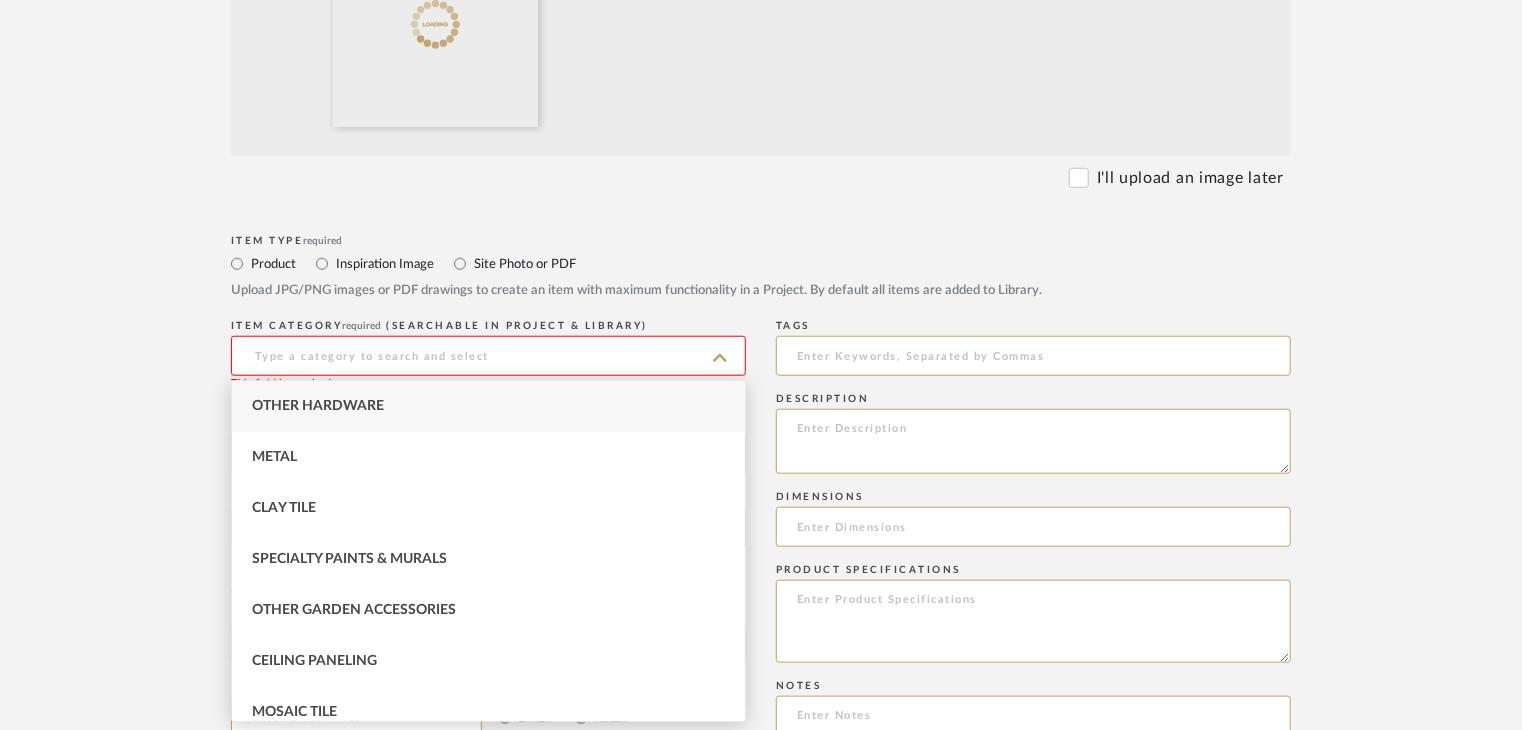 type on "Other Hardware" 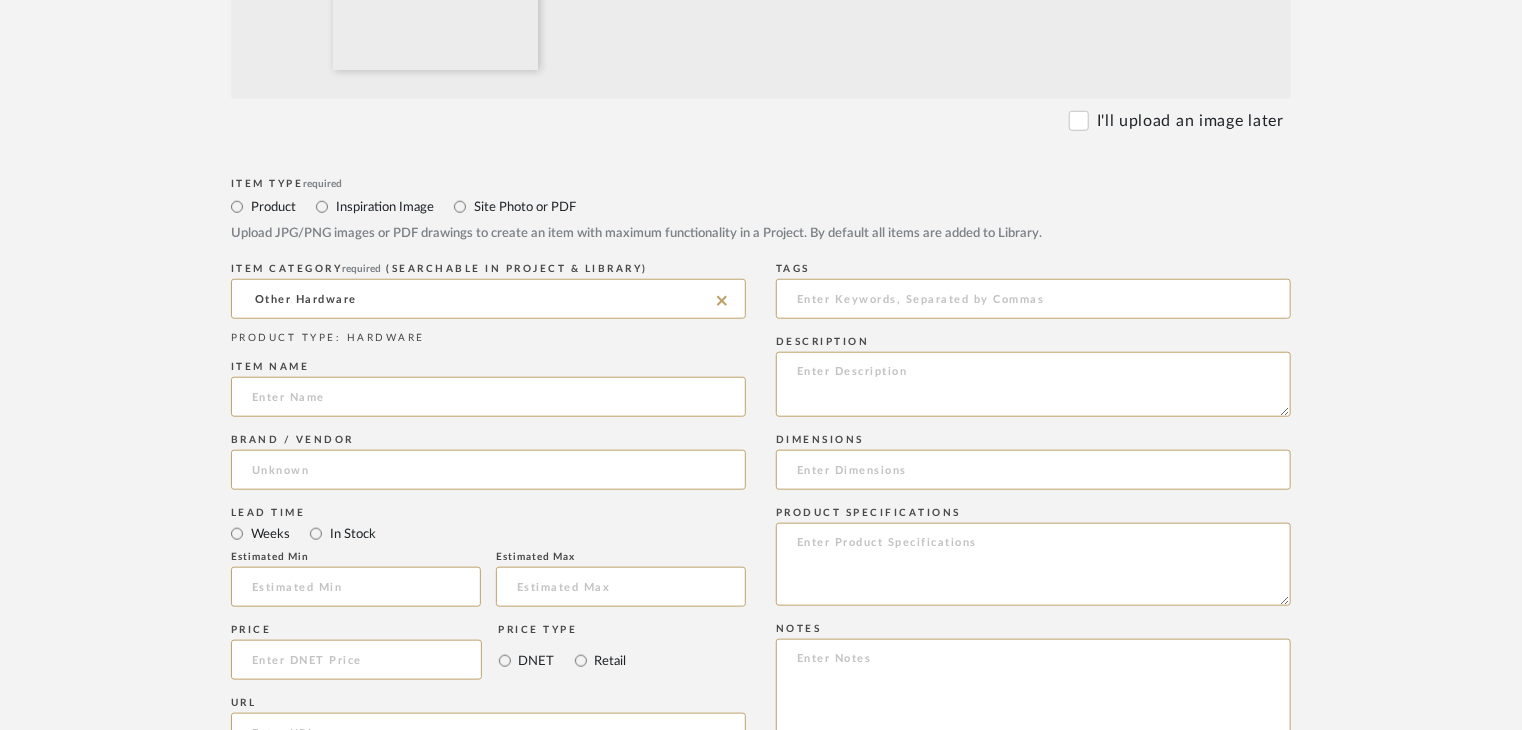 scroll, scrollTop: 900, scrollLeft: 0, axis: vertical 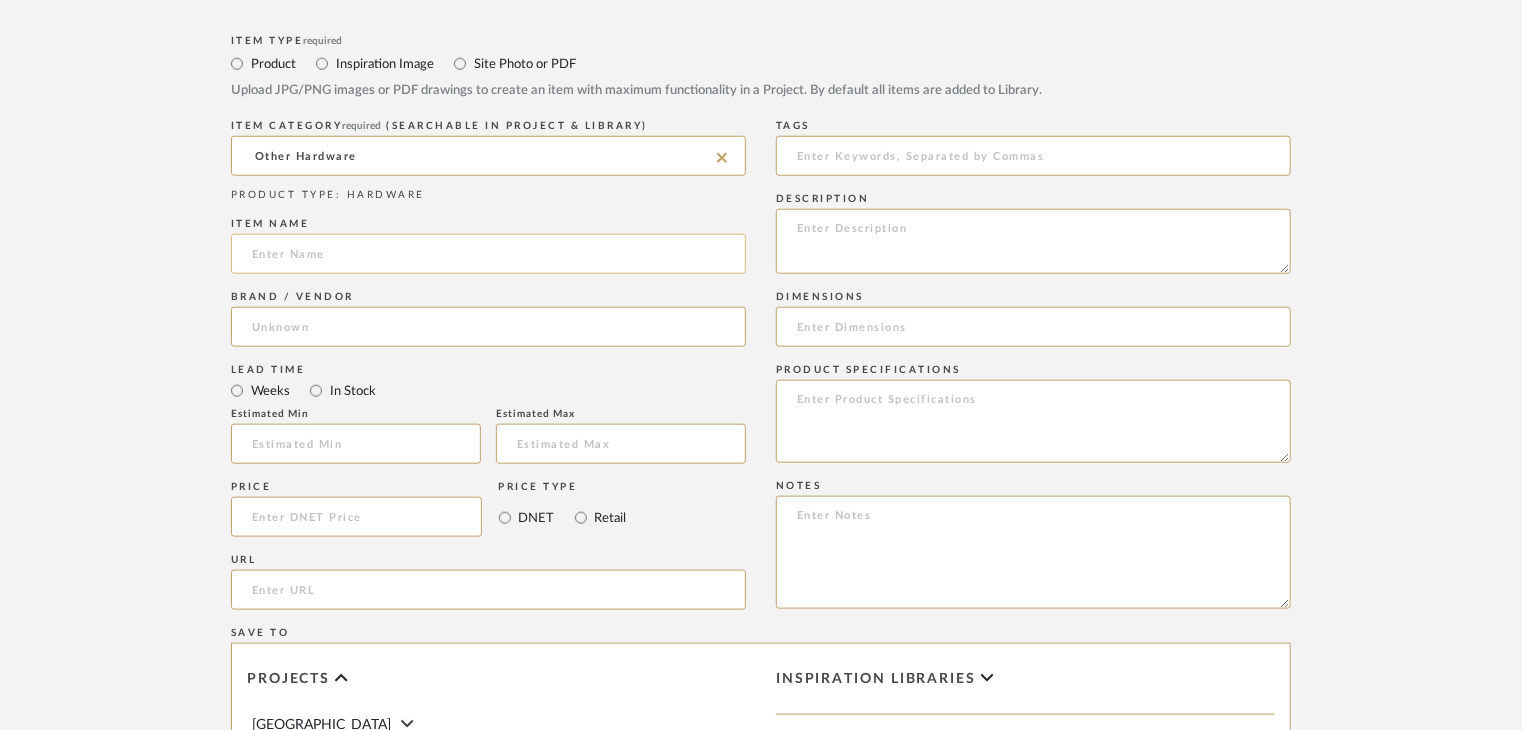 click 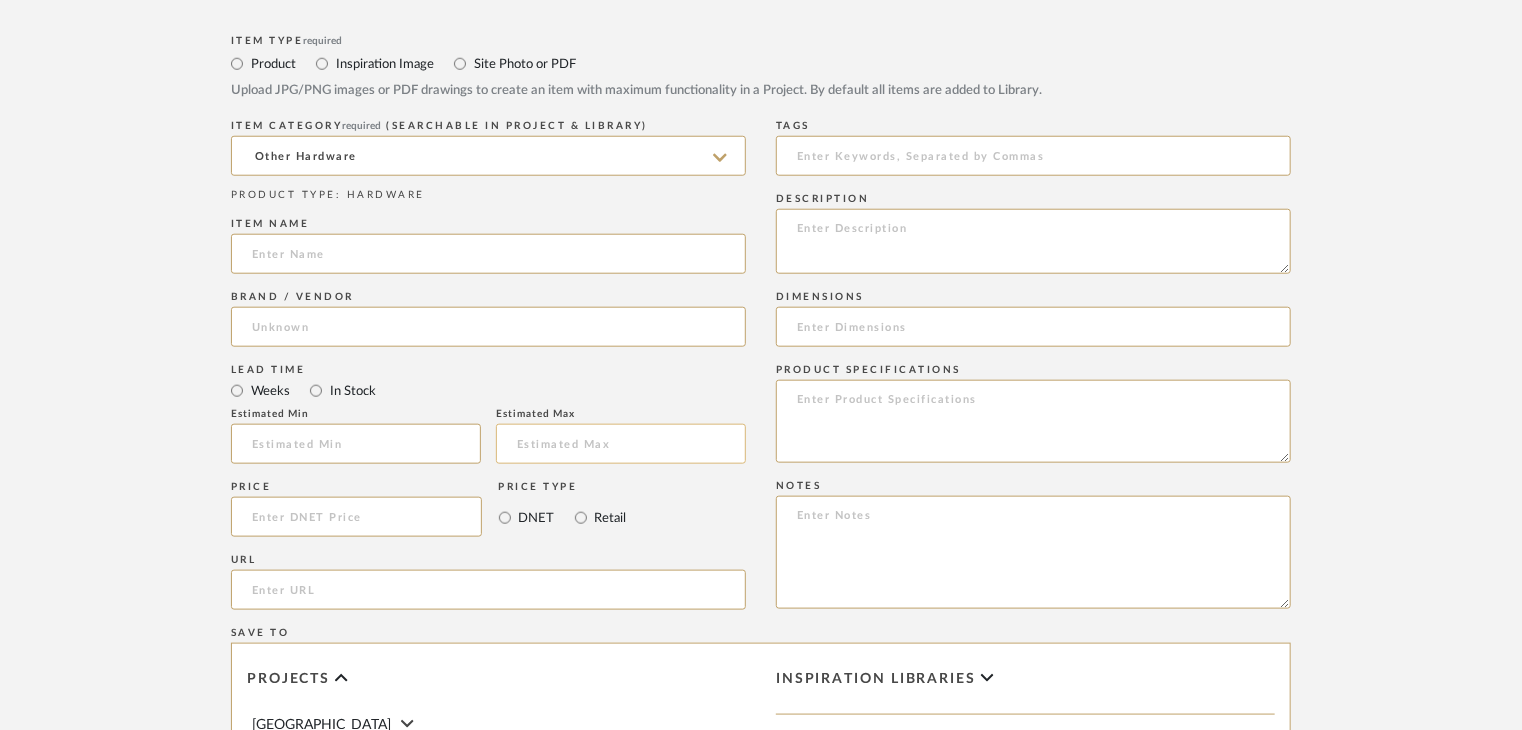 paste on "Partition System Linear Searies" 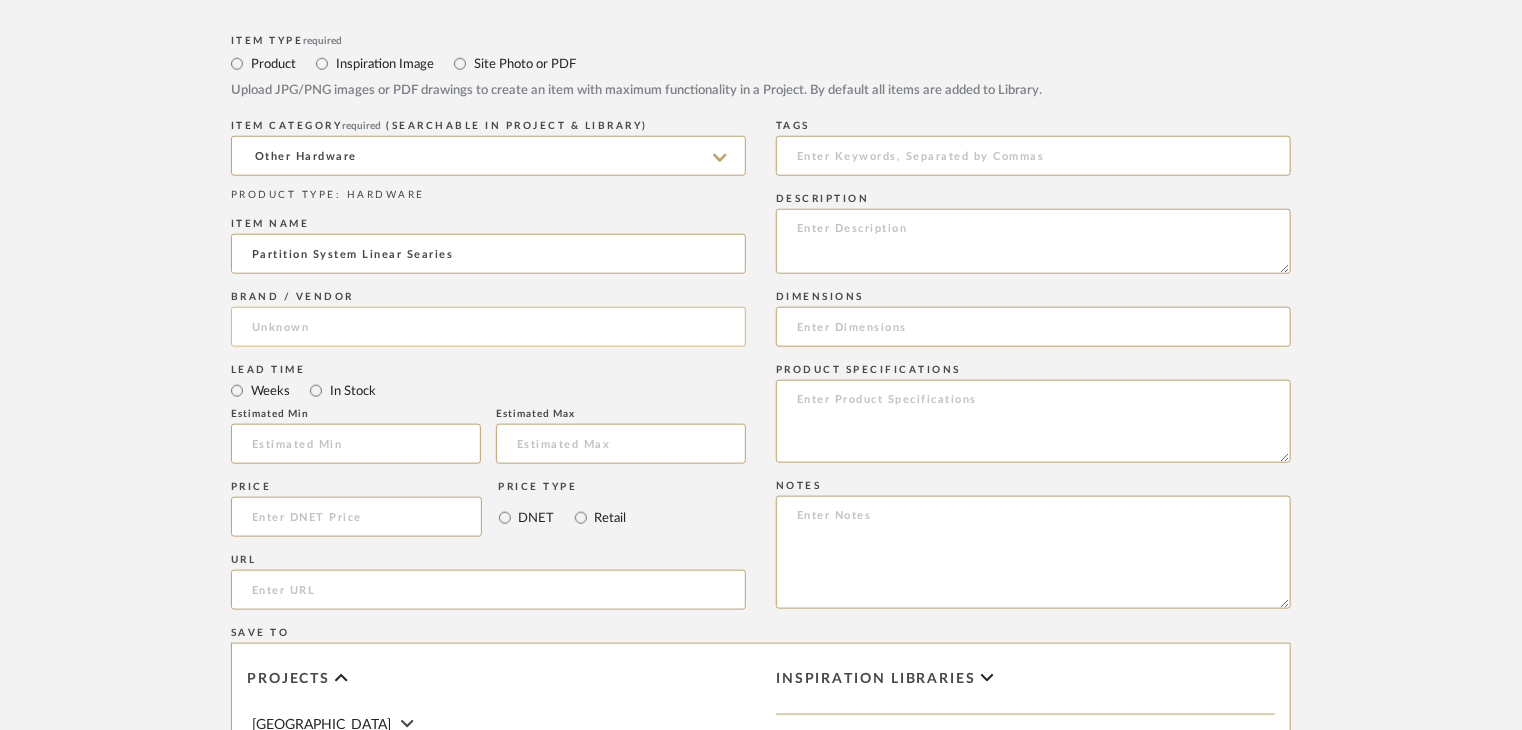 type on "Partition System Linear Searies" 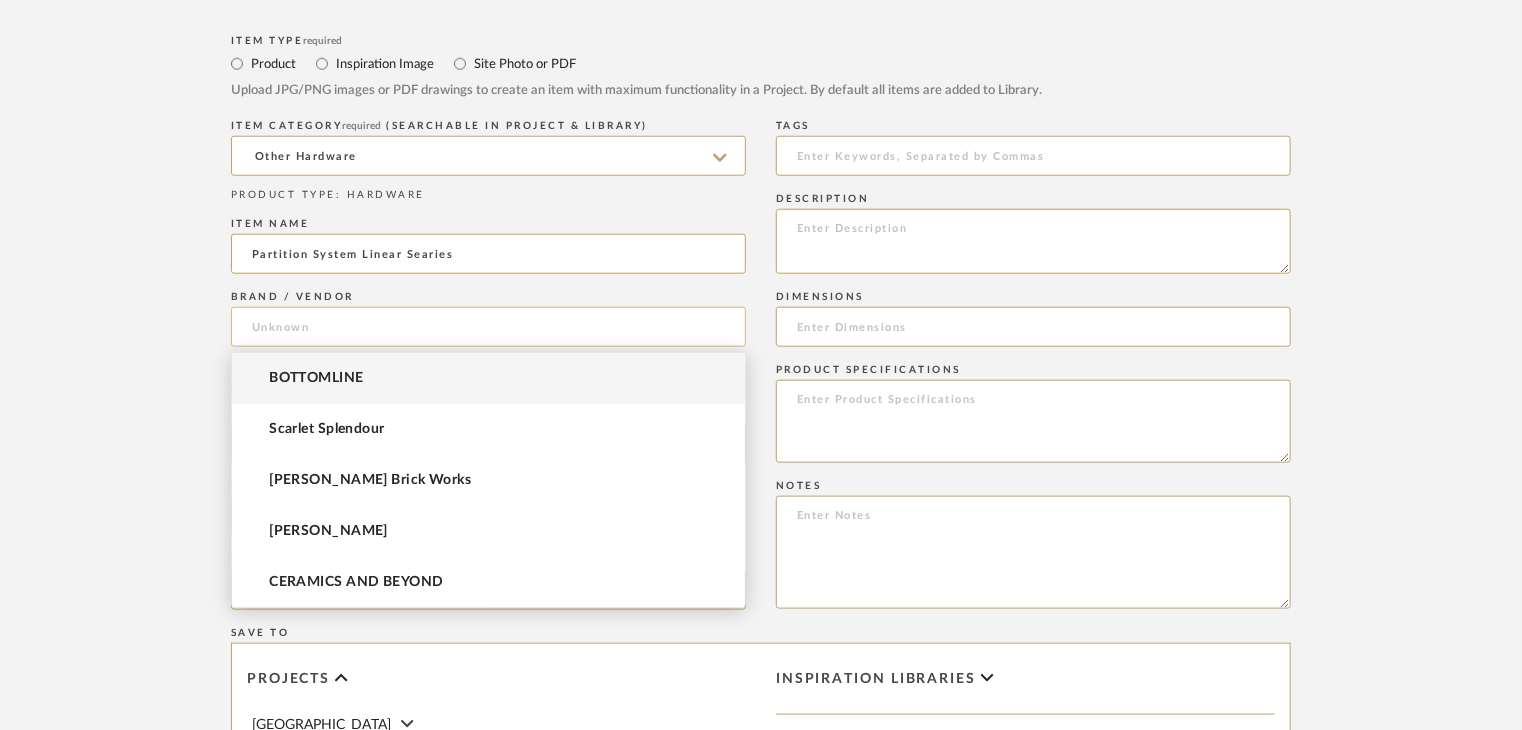 click 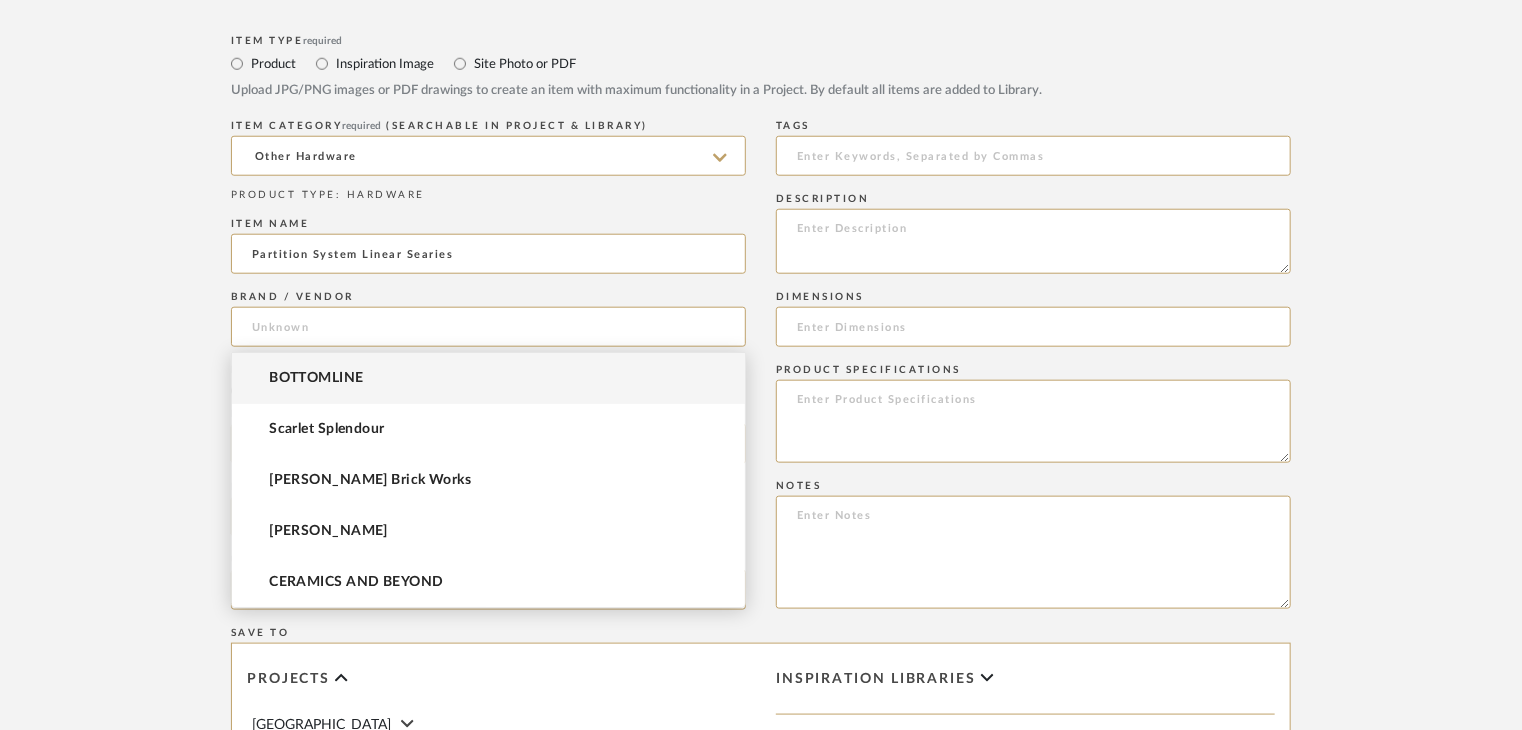 click on "BOTTOMLINE" at bounding box center (488, 378) 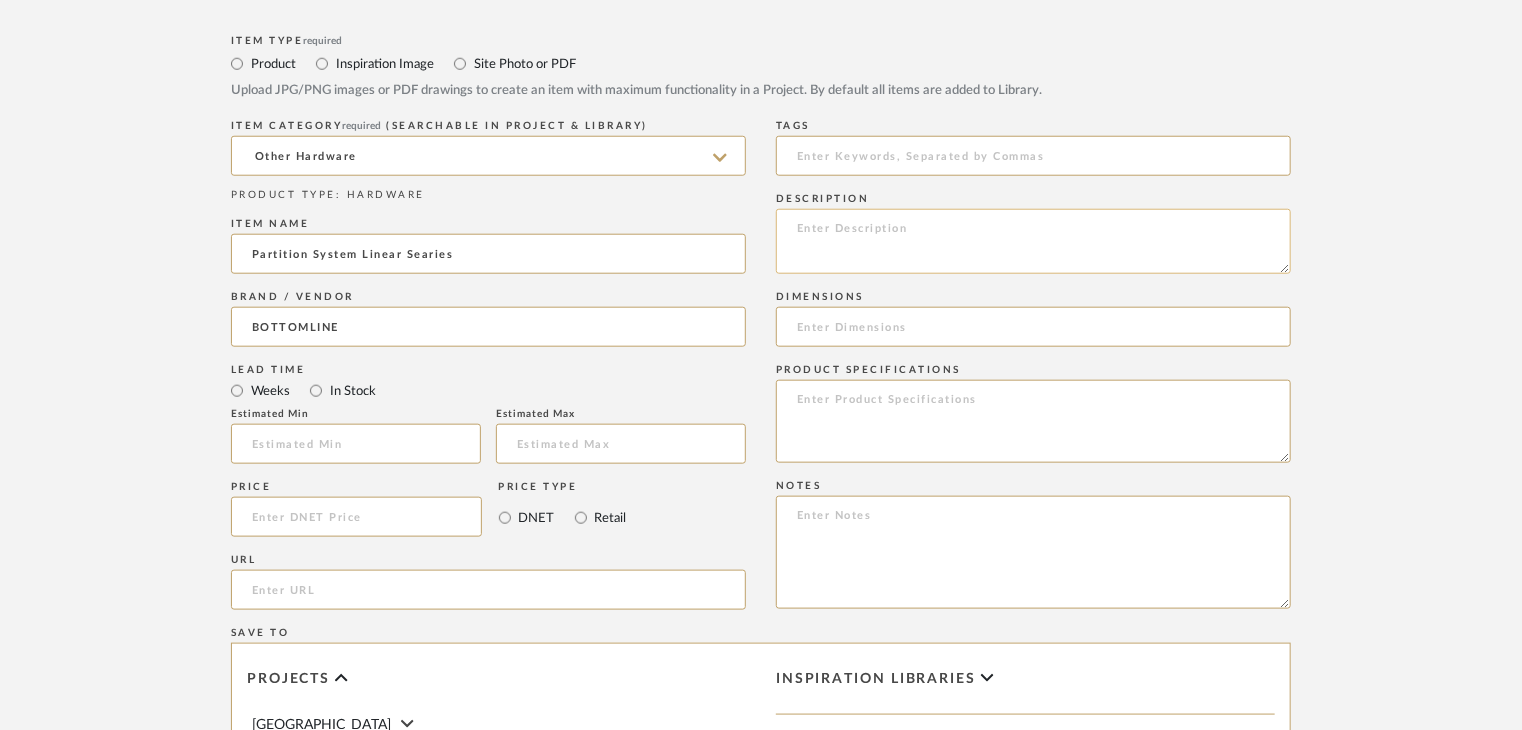 click 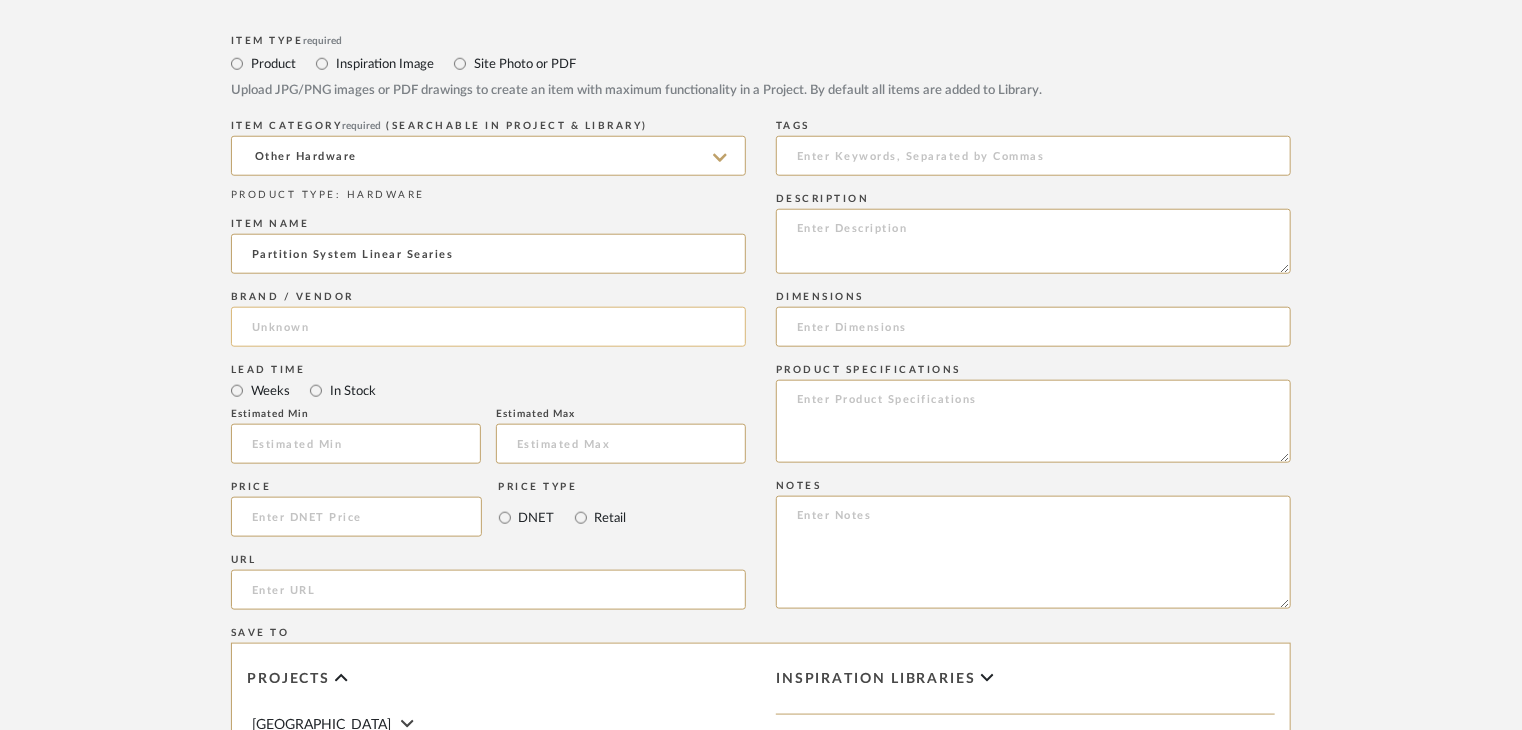 click 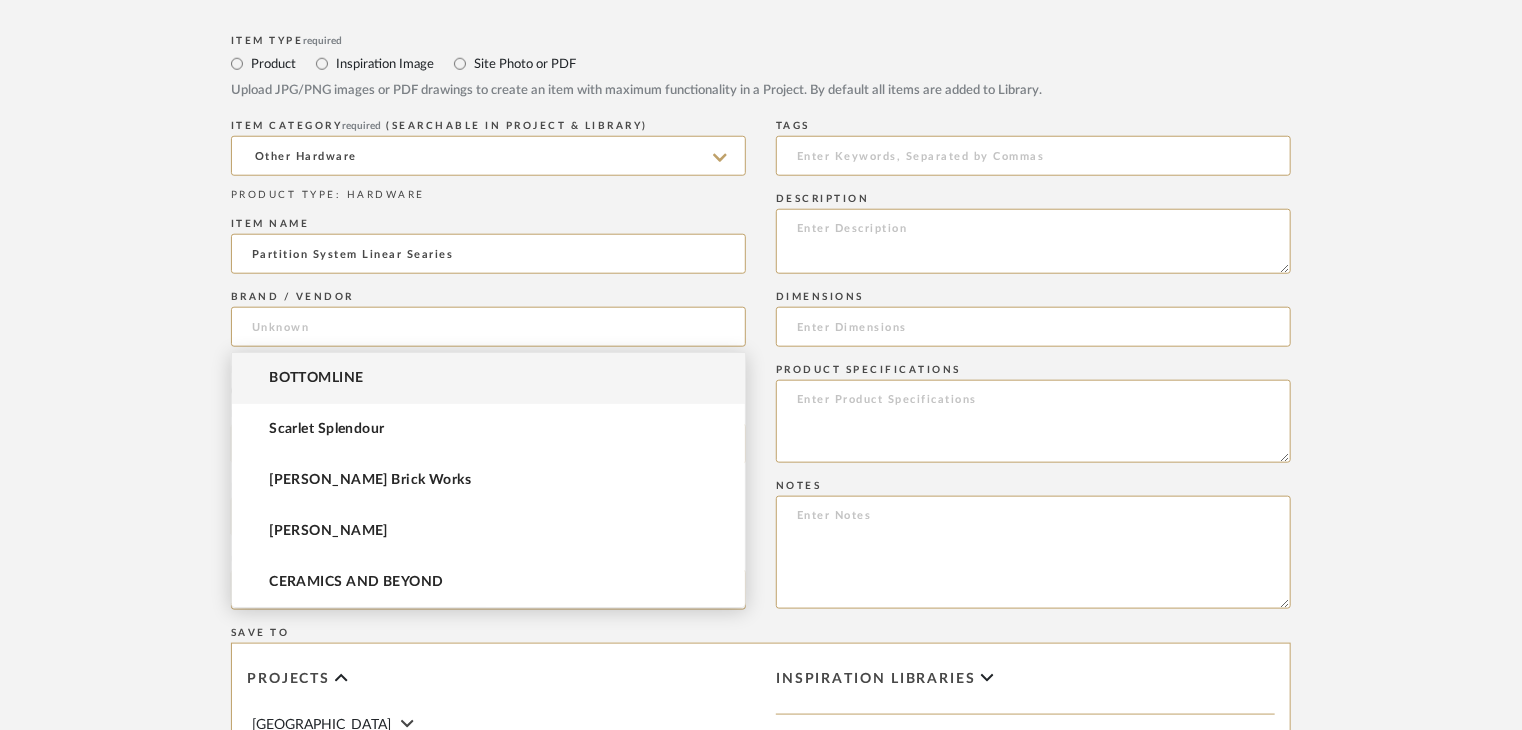 click on "BOTTOMLINE" at bounding box center (316, 378) 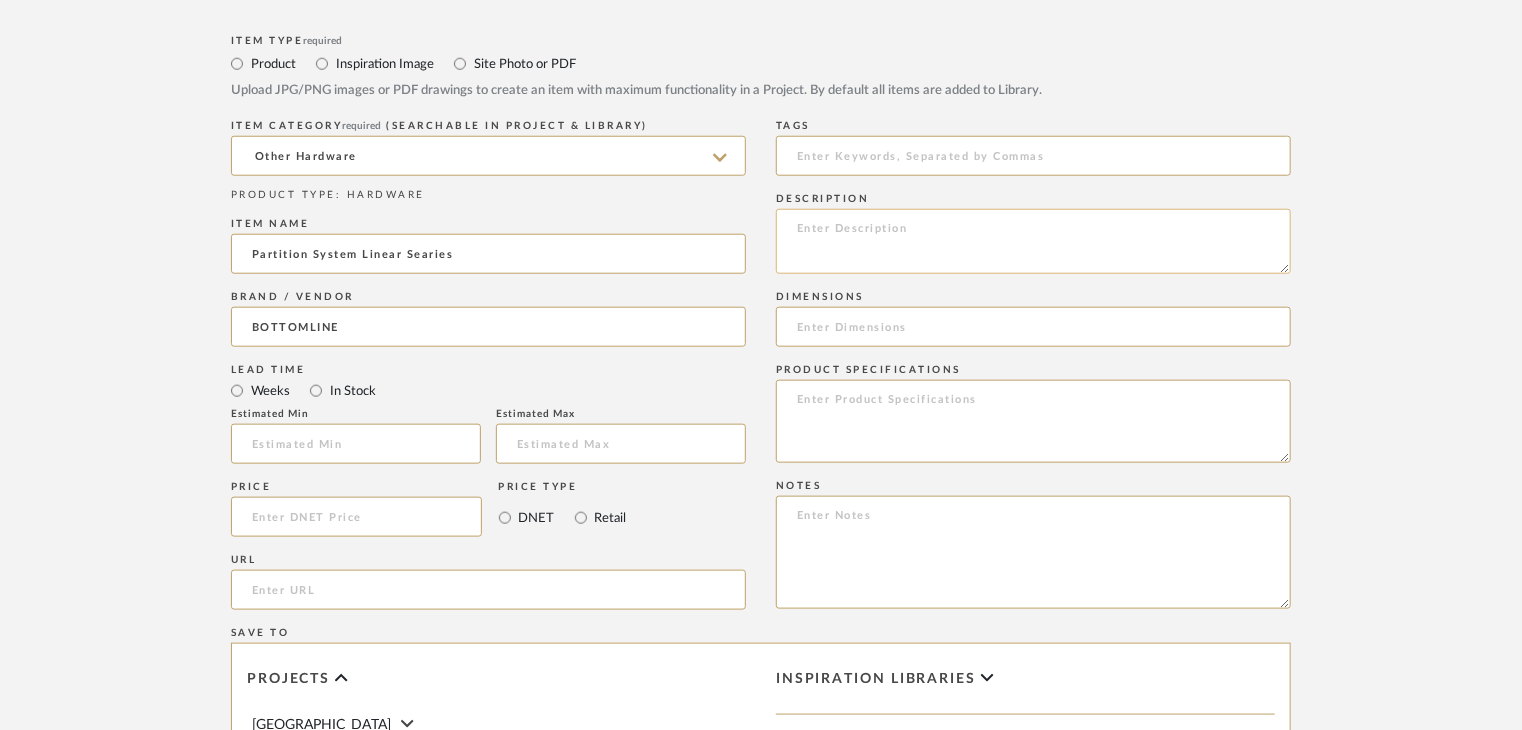 click 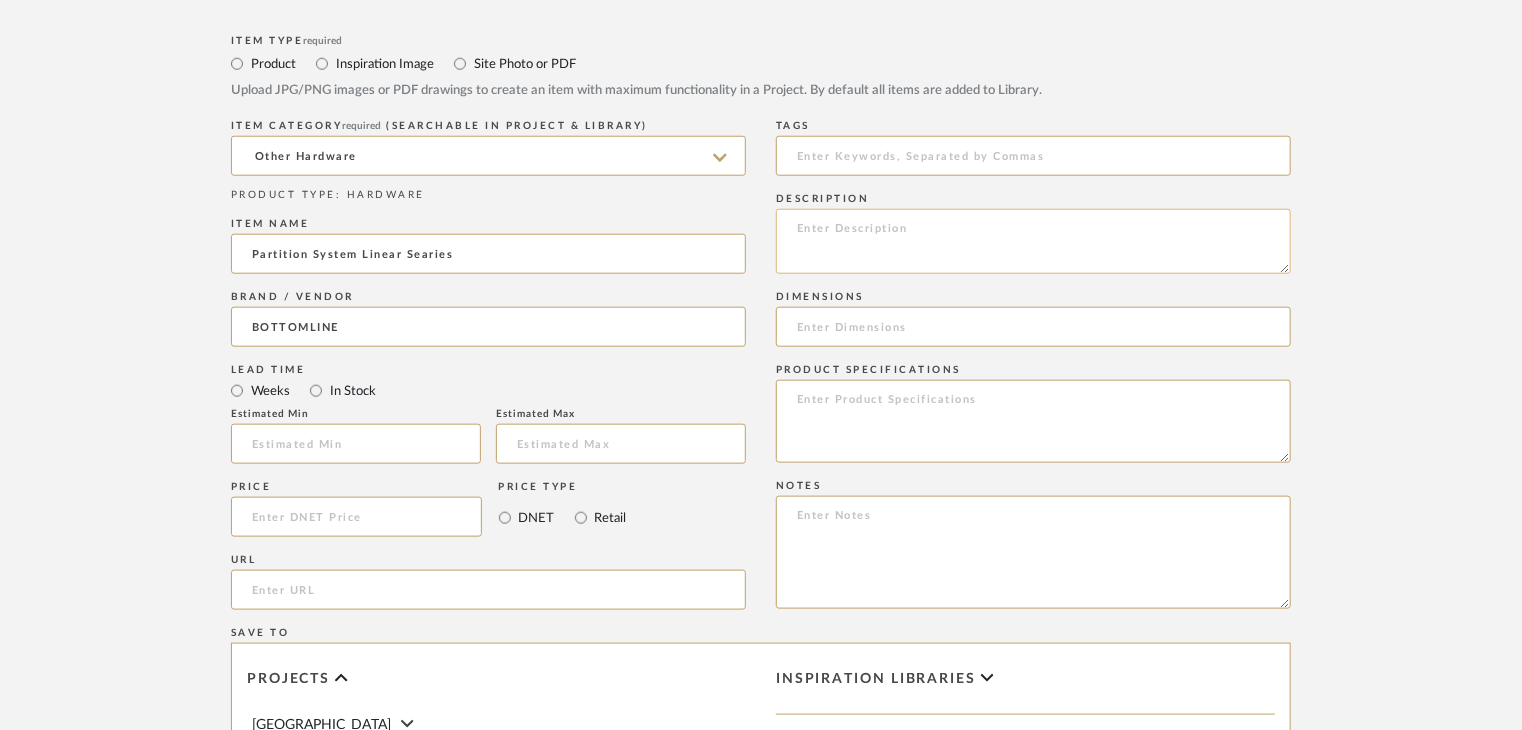 paste on "Type: Wall Hardware
Dimension(s): (as mentioned)
Material/Finishes: (as mentioned)
Installation requirements, if any: (as applicable)
Price: (as mentioned)
Lead time: (as mentioned)
Sample available: supplier stock
Sample Internal reference number:
as per the internal sample warehouse) Point of
contact:
Contact number:
Email address:
Address:
Additional contact information:" 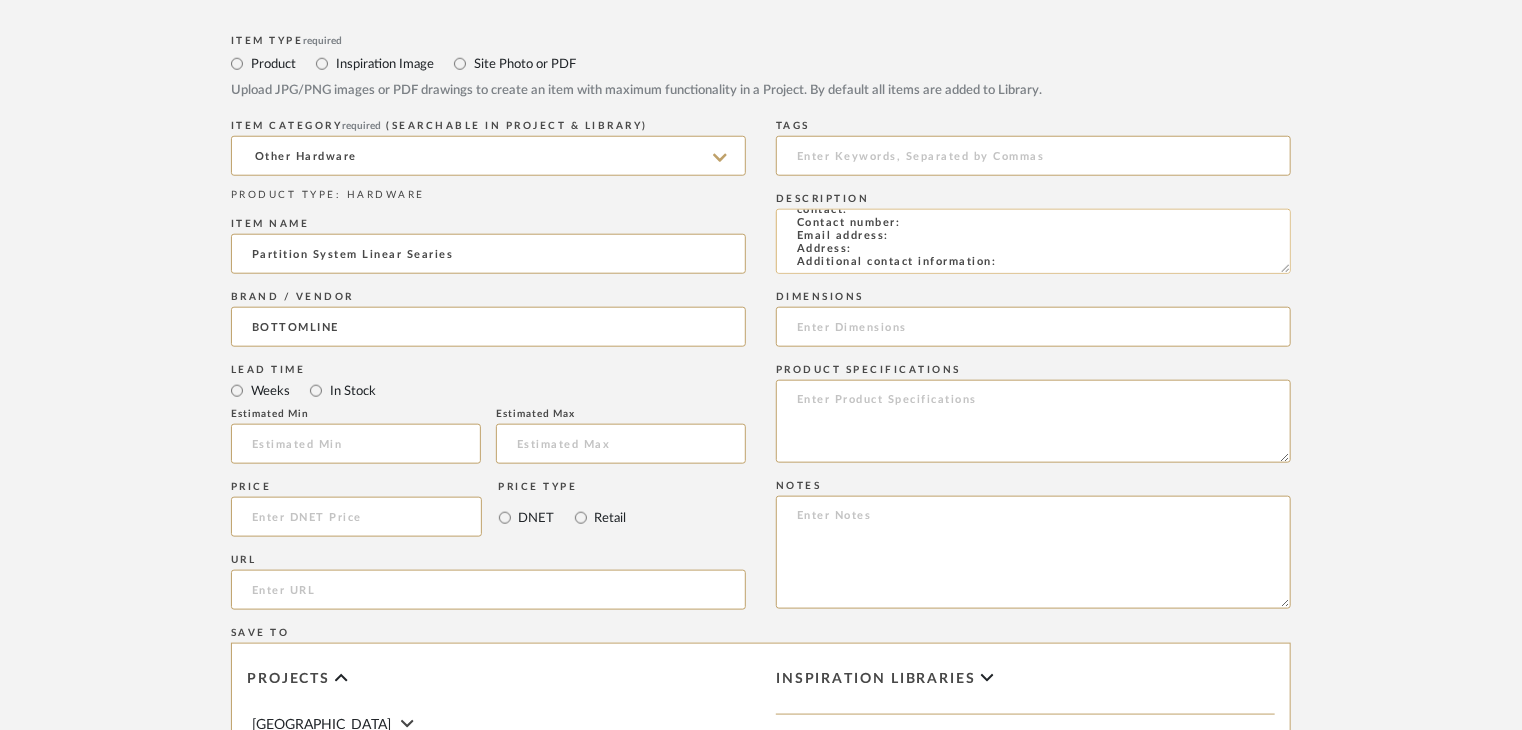 scroll, scrollTop: 144, scrollLeft: 0, axis: vertical 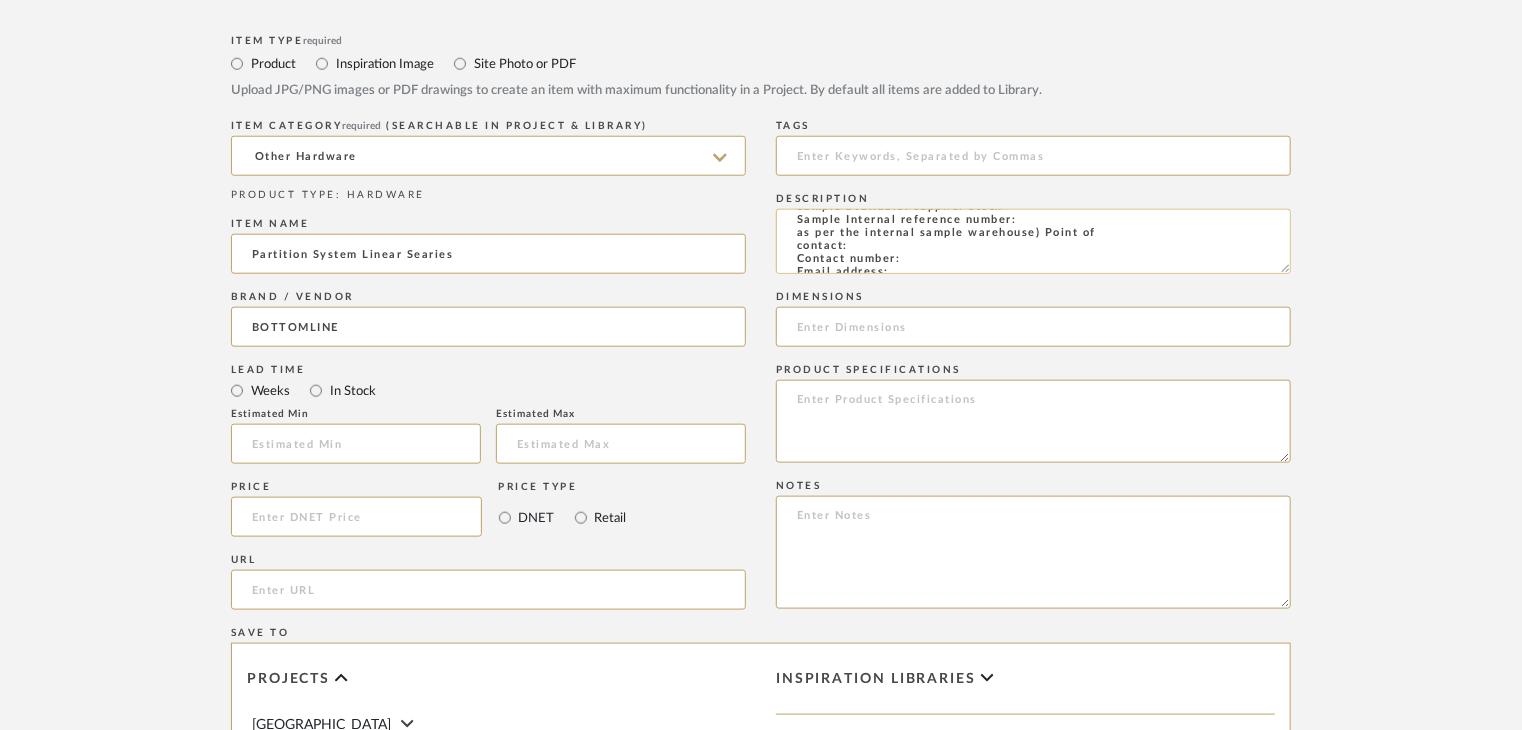 click on "Type: Wall Hardware
Dimension(s): (as mentioned)
Material/Finishes: (as mentioned)
Installation requirements, if any: (as applicable)
Price: (as mentioned)
Lead time: (as mentioned)
Sample available: supplier stock
Sample Internal reference number:
as per the internal sample warehouse) Point of
contact:
Contact number:
Email address:
Address:
Additional contact information:" 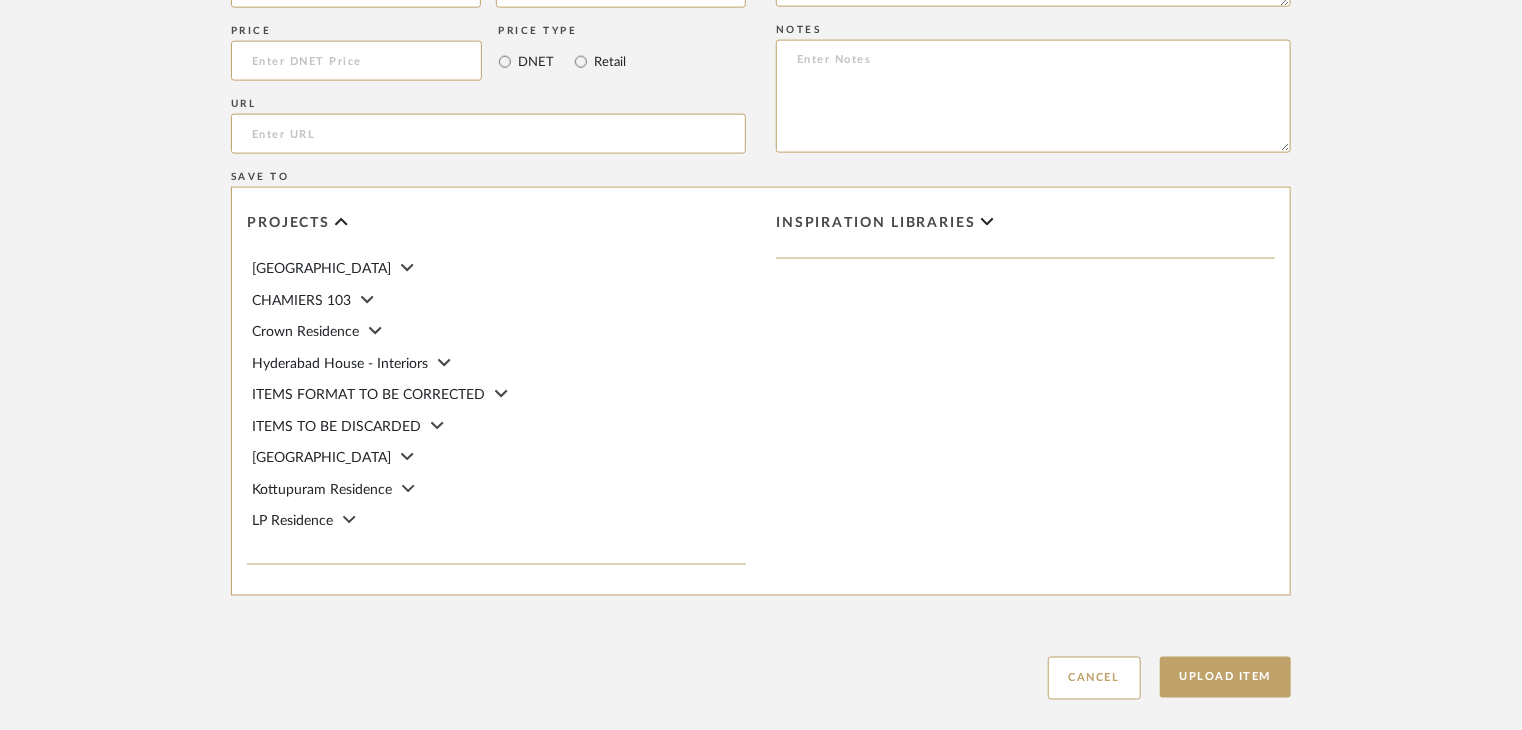 scroll, scrollTop: 1468, scrollLeft: 0, axis: vertical 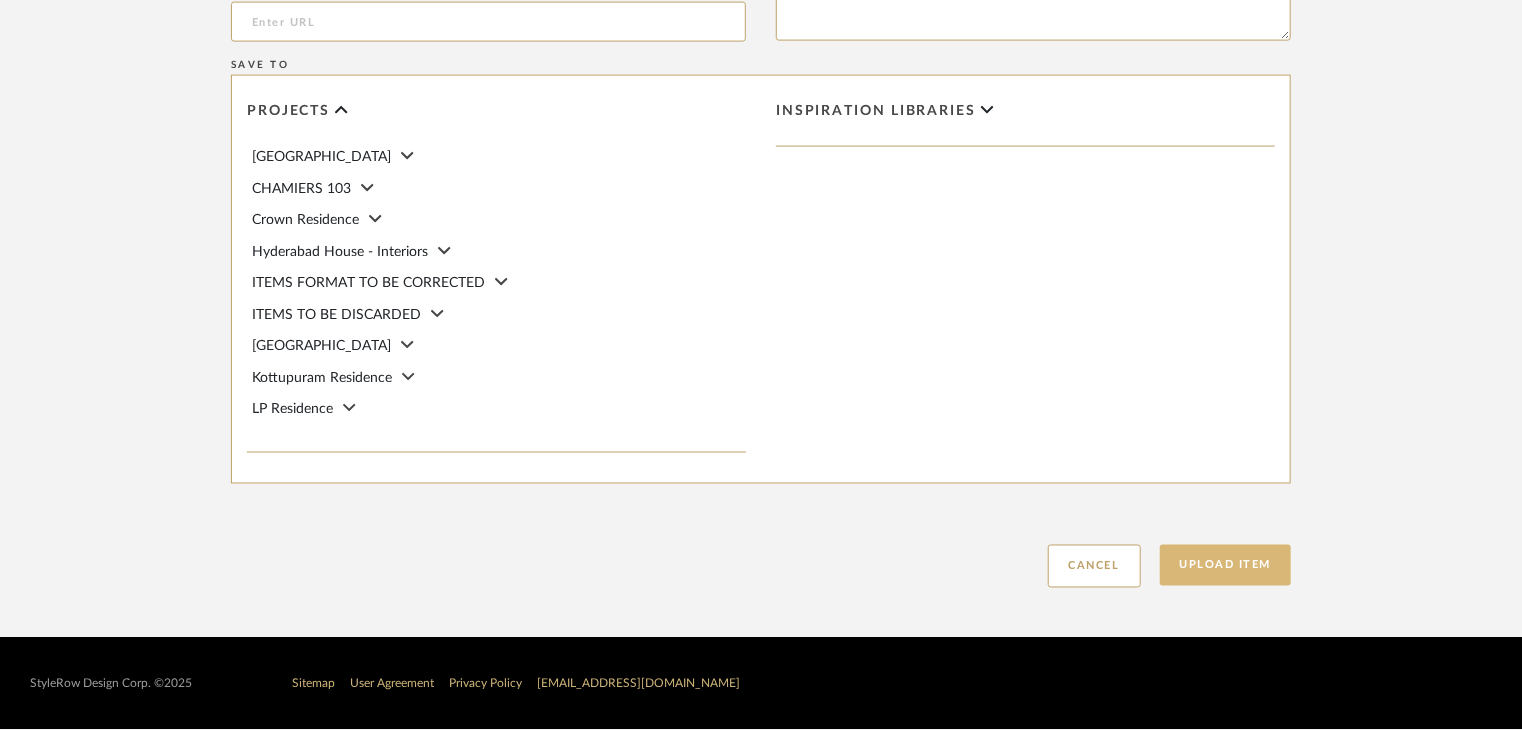 type on "Type: Wall Hardware
Dimension(s): (as mentioned)
Material/Finishes: (as mentioned)
Installation requirements, if any: (as applicable)
Price: (as mentioned)
Lead time: (as mentioned)
Sample available: supplier stock
Sample Internal reference number: HA-WH-CT-10
as per the internal sample warehouse) Point of
contact:
Contact number:
Email address:
Address:
Additional contact information:" 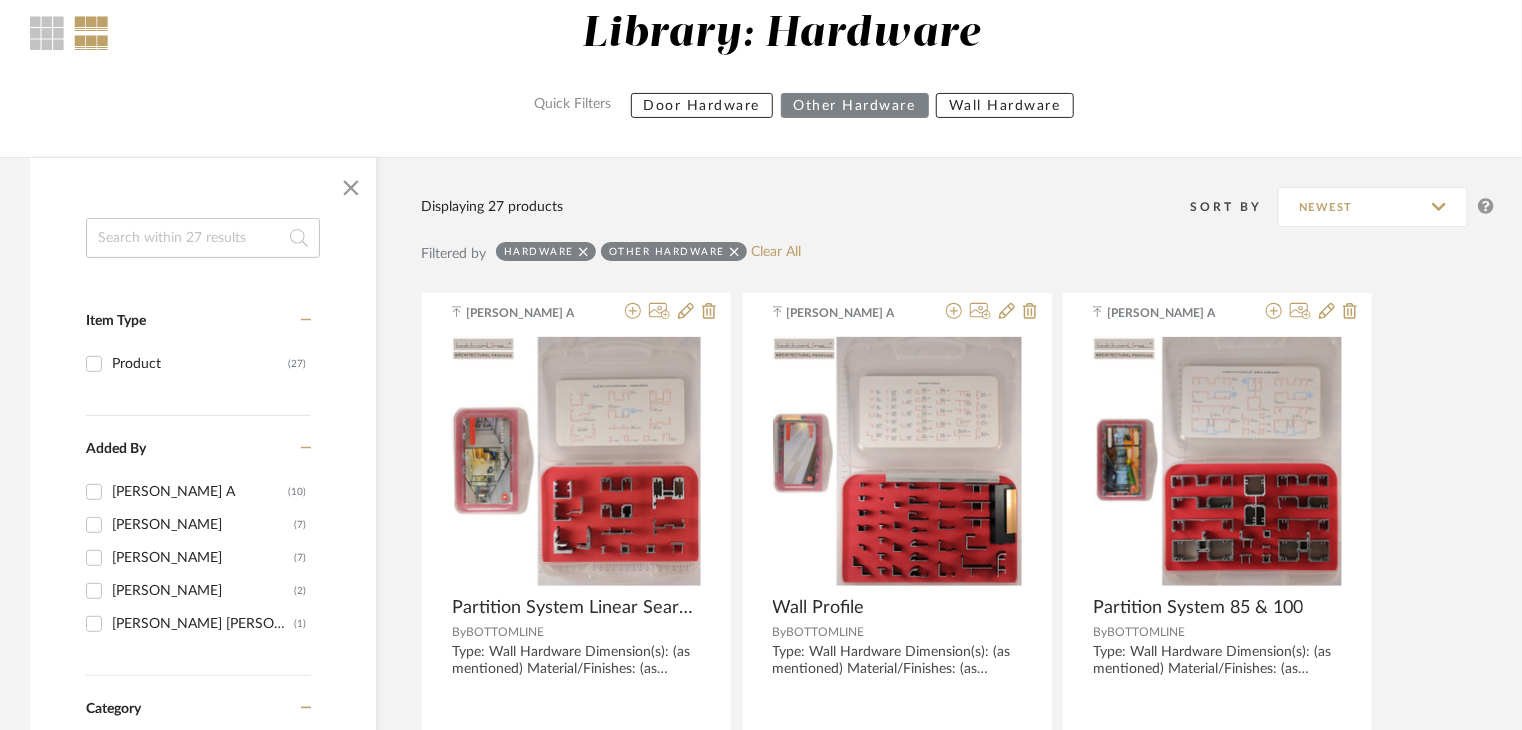 scroll, scrollTop: 200, scrollLeft: 0, axis: vertical 